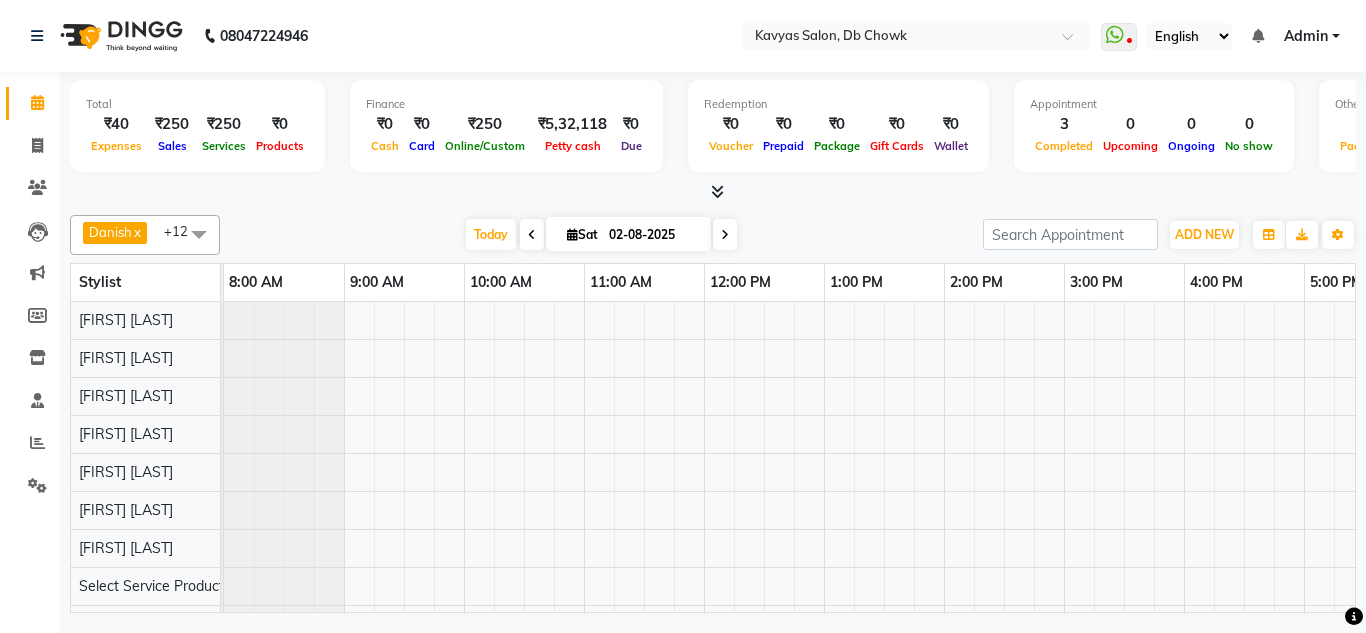 scroll, scrollTop: 0, scrollLeft: 0, axis: both 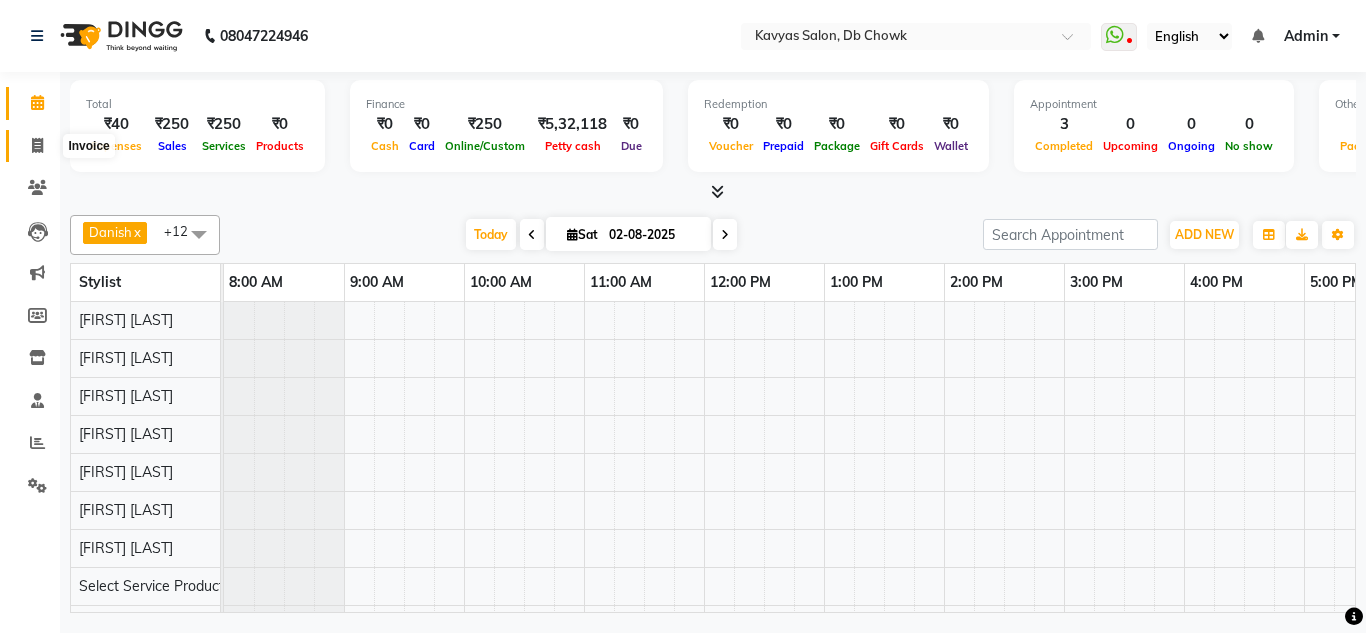 click 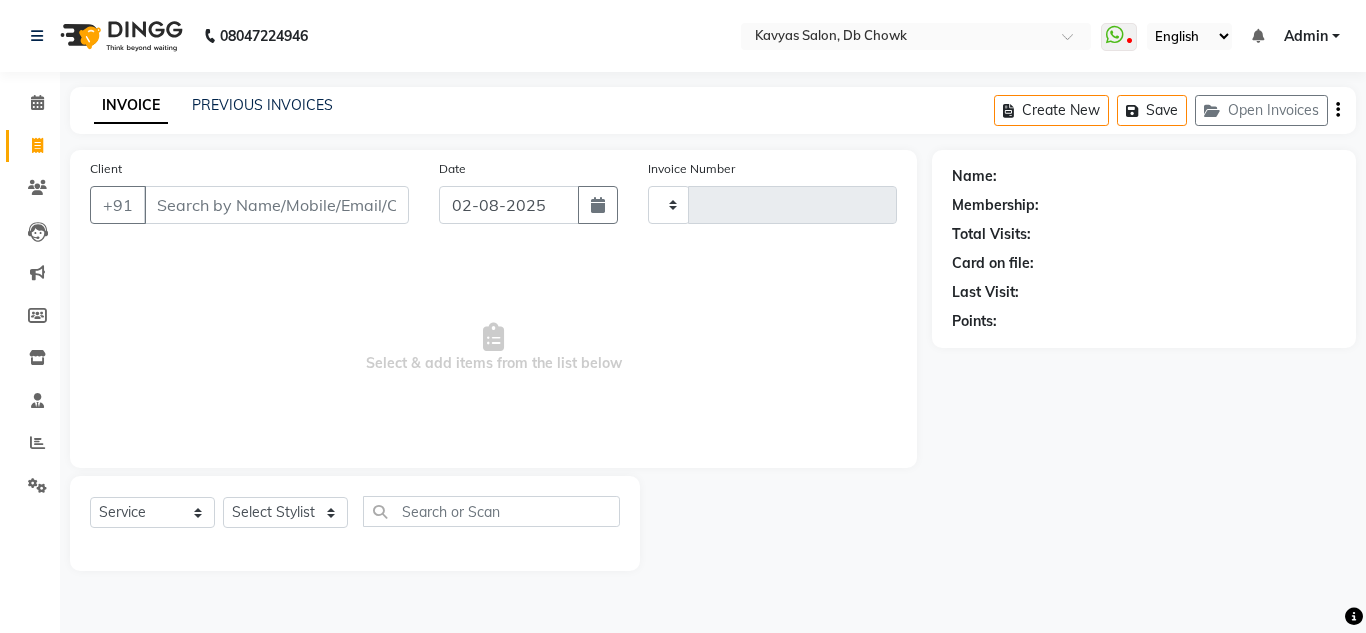 type on "0732" 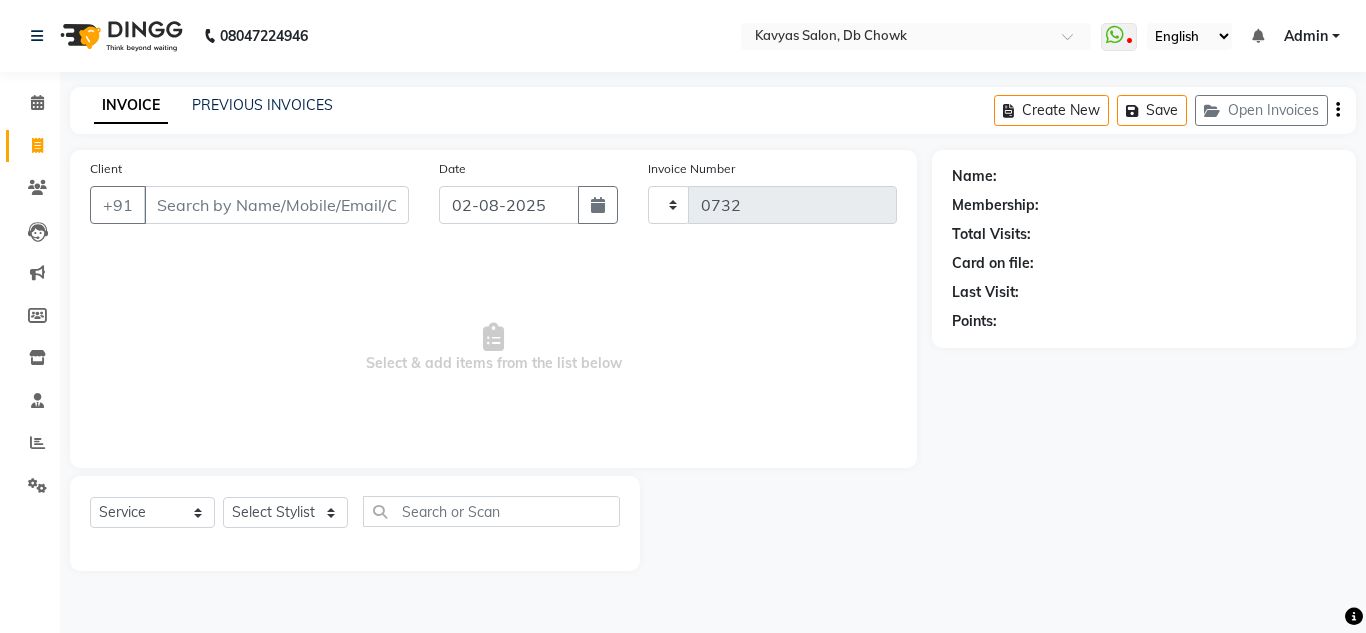 select on "6954" 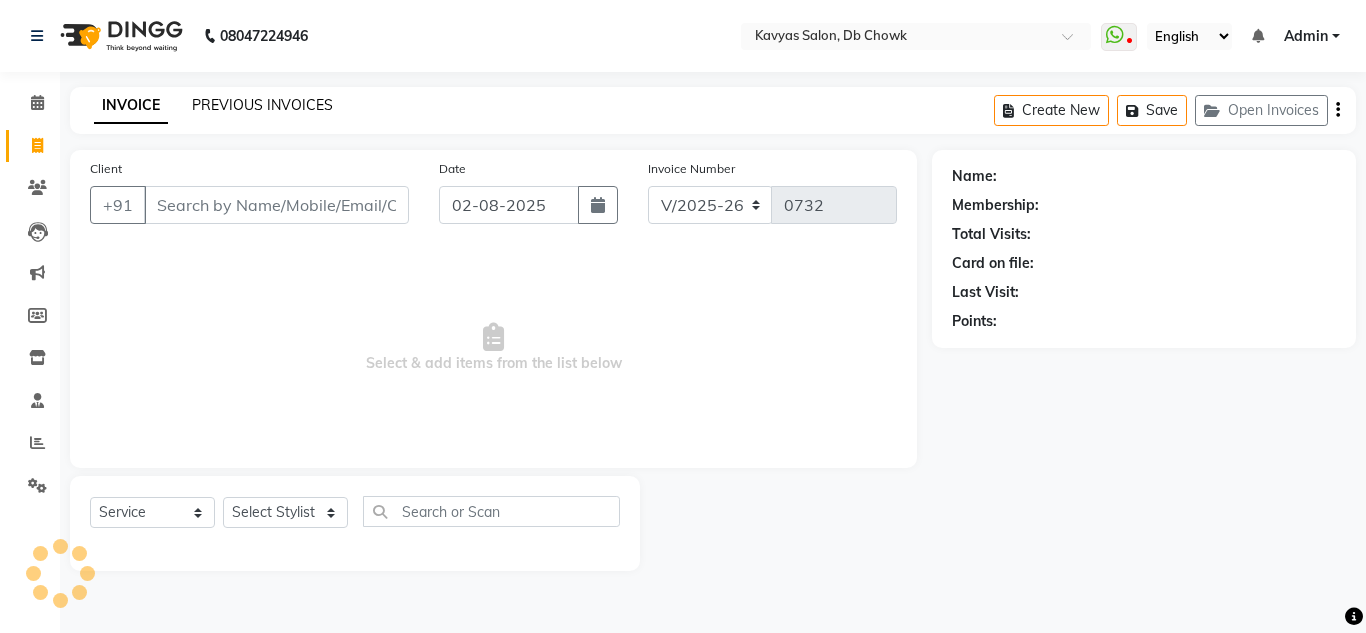 click on "PREVIOUS INVOICES" 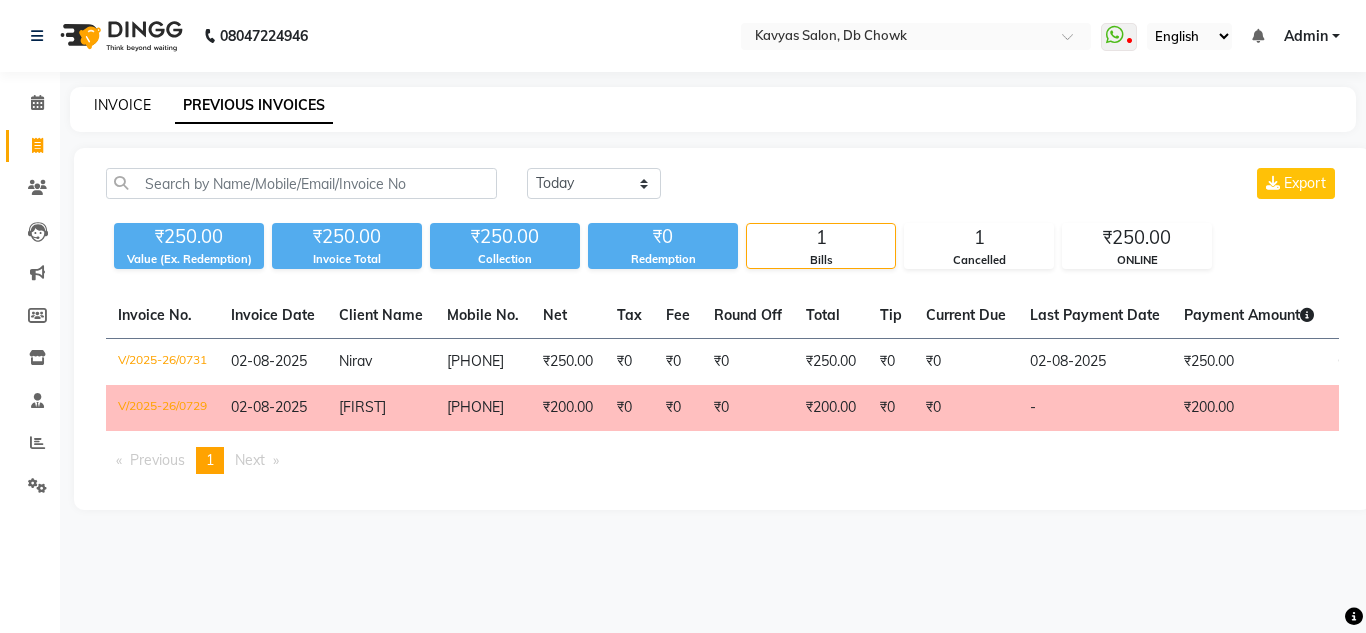 click on "INVOICE" 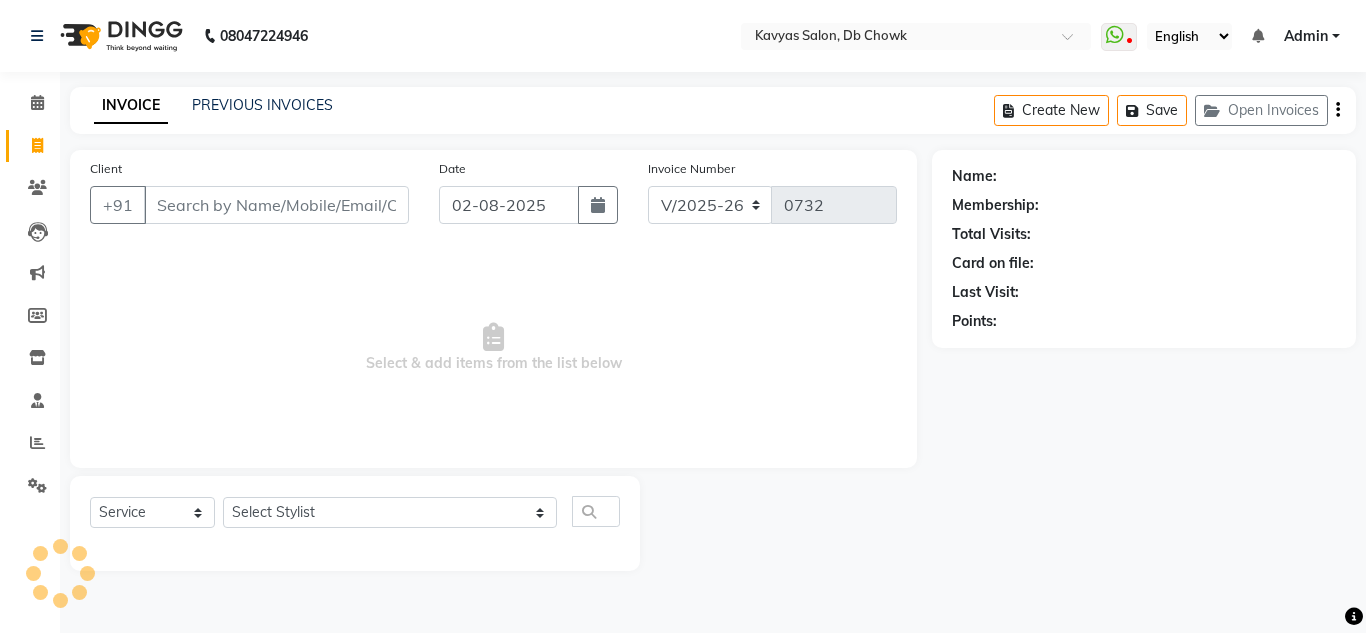 click on "Client" at bounding box center [276, 205] 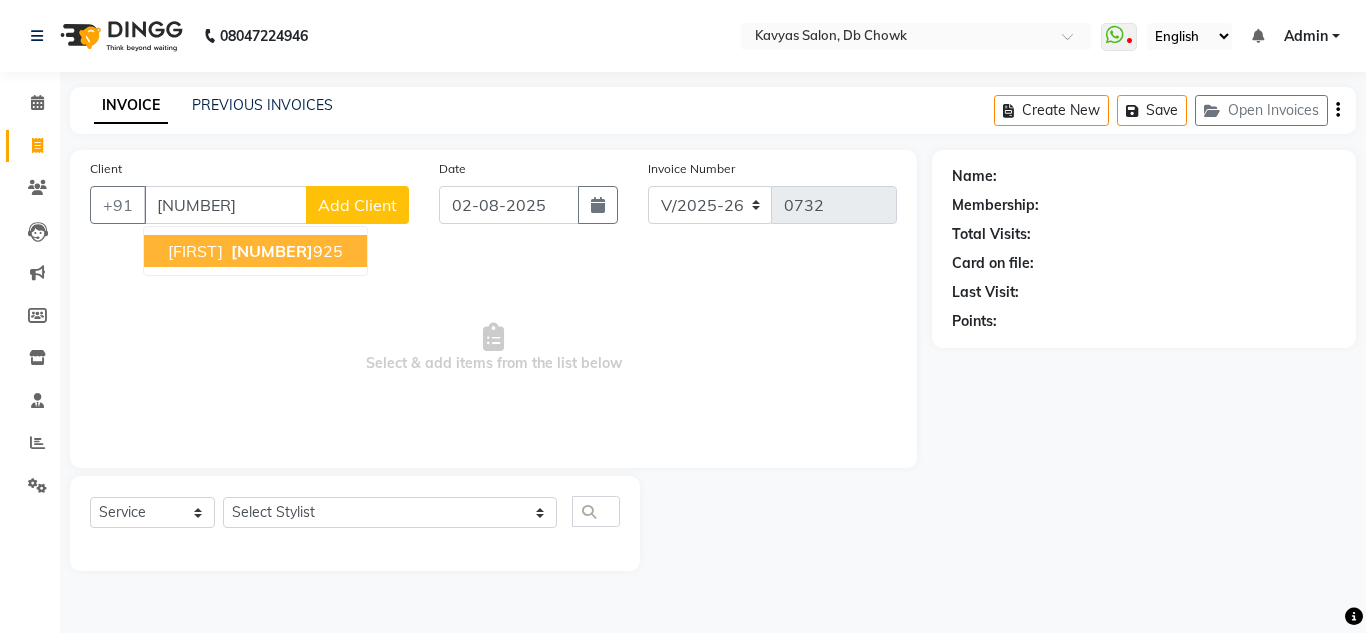 click on "[NUMBER]" at bounding box center [255, 251] 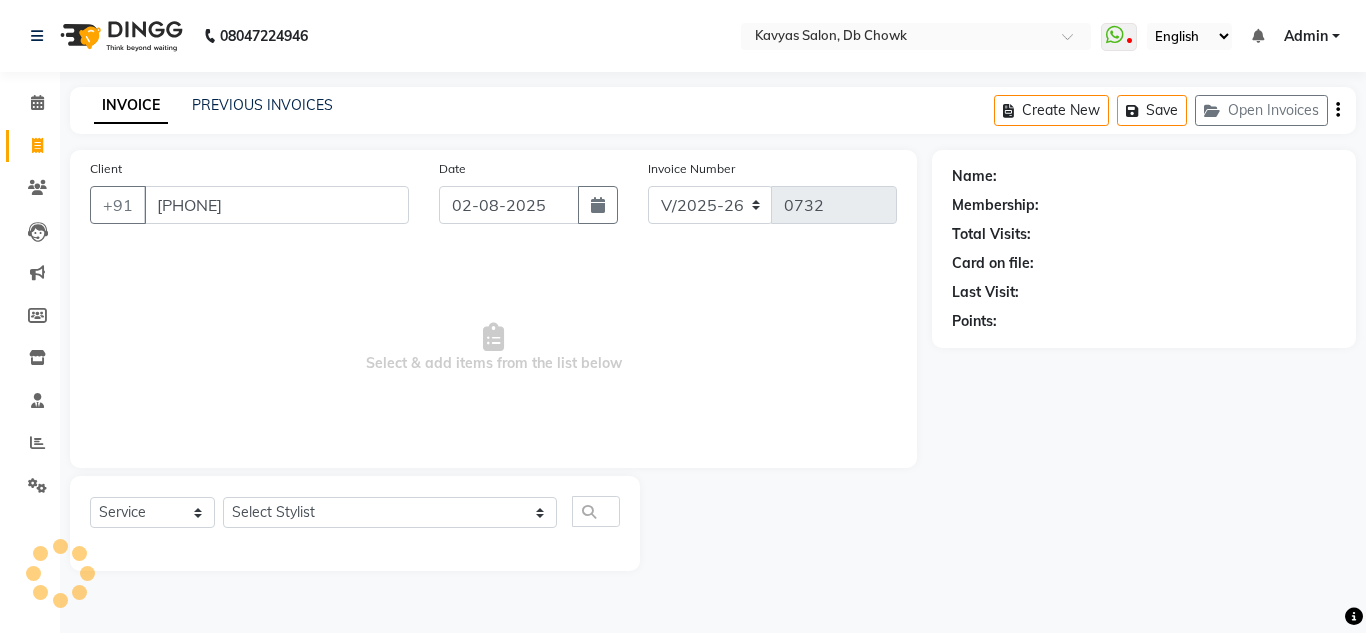 type on "[PHONE]" 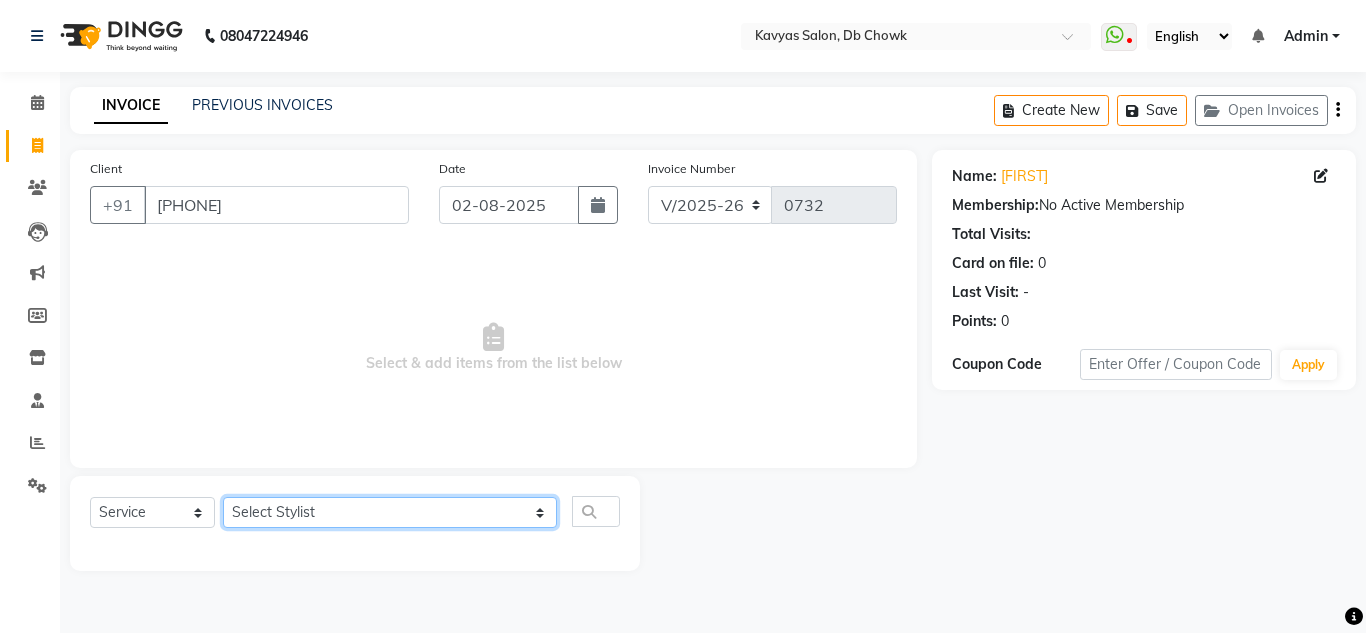 click on "Select Stylist Arif Fatah siddhiqui Kavya Upadhyay Minakshi Chavan Nahim Pinky Pranali Panchal pranjal more Pratibha Upadhyay Renuka Chavhan Salman Ansari Sam Khan Shanu Snehal Surve Vaishali Pachare Vali Hasan Vishal Ahmed Shaikh" 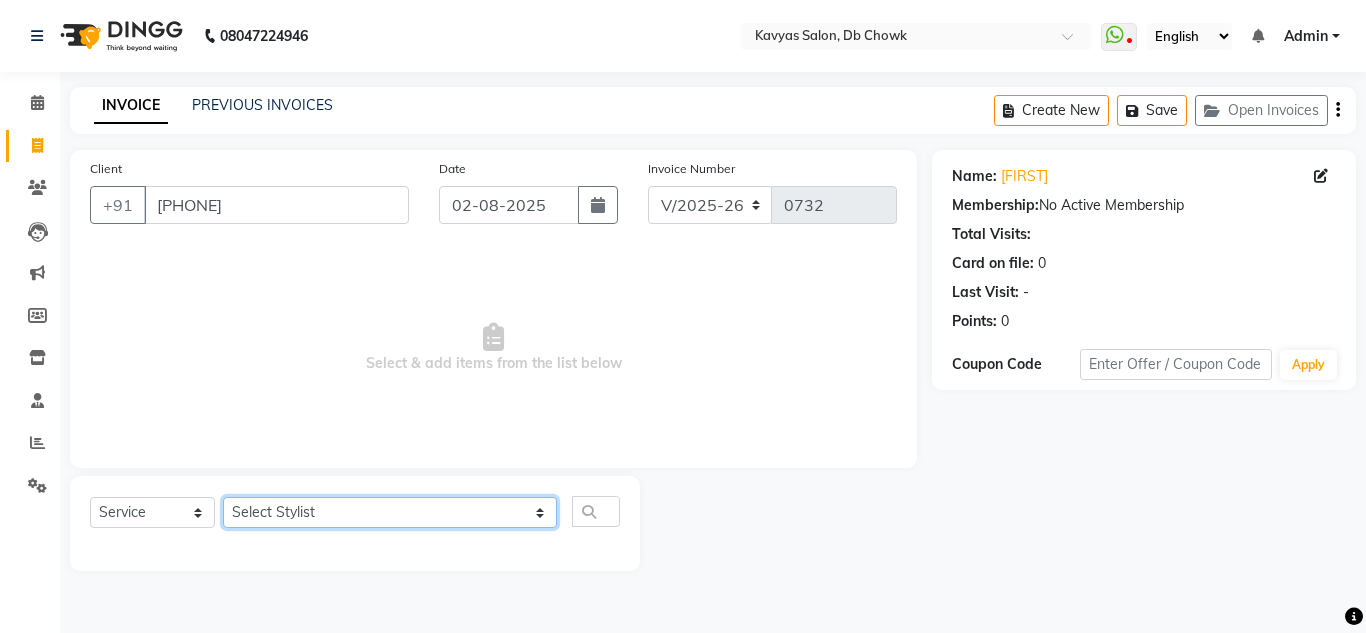 select on "86649" 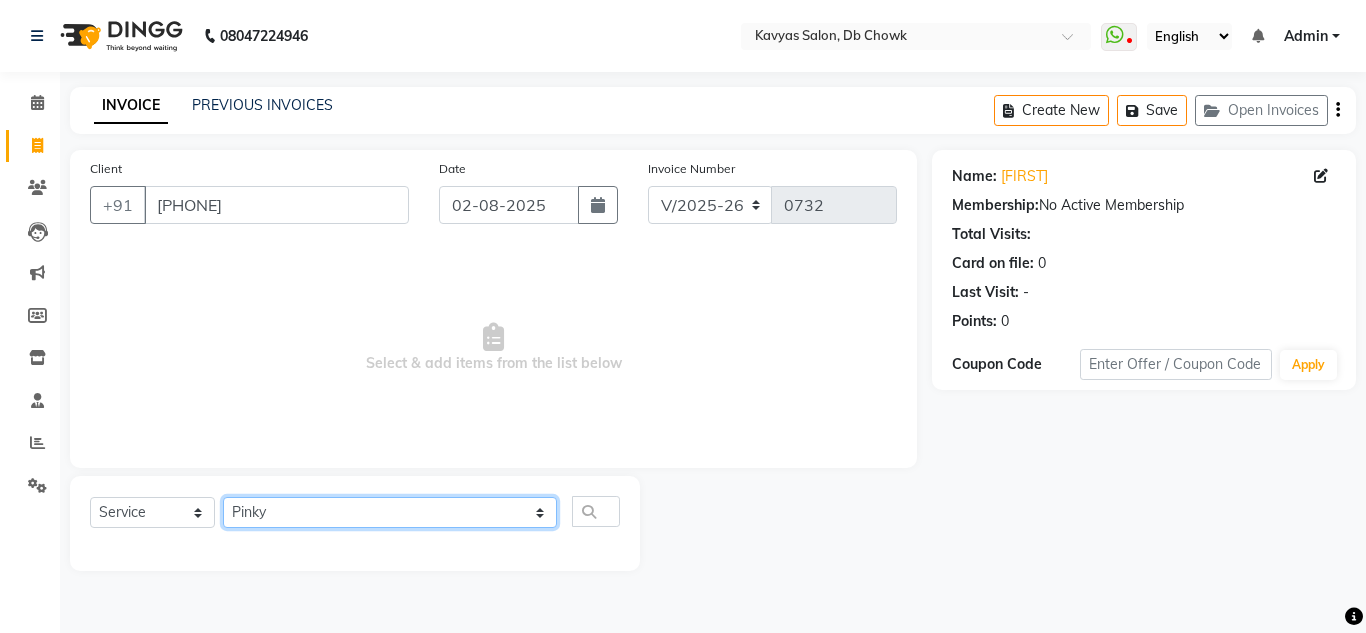 click on "Select Stylist Arif Fatah siddhiqui Kavya Upadhyay Minakshi Chavan Nahim Pinky Pranali Panchal pranjal more Pratibha Upadhyay Renuka Chavhan Salman Ansari Sam Khan Shanu Snehal Surve Vaishali Pachare Vali Hasan Vishal Ahmed Shaikh" 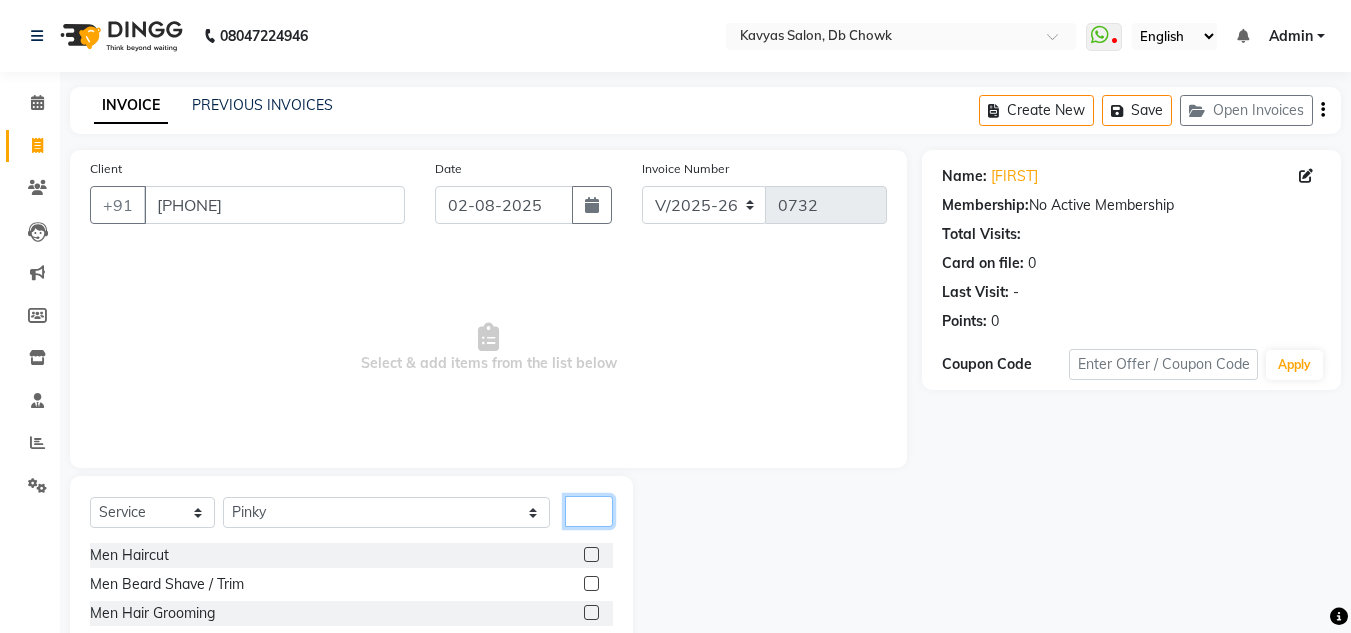 click 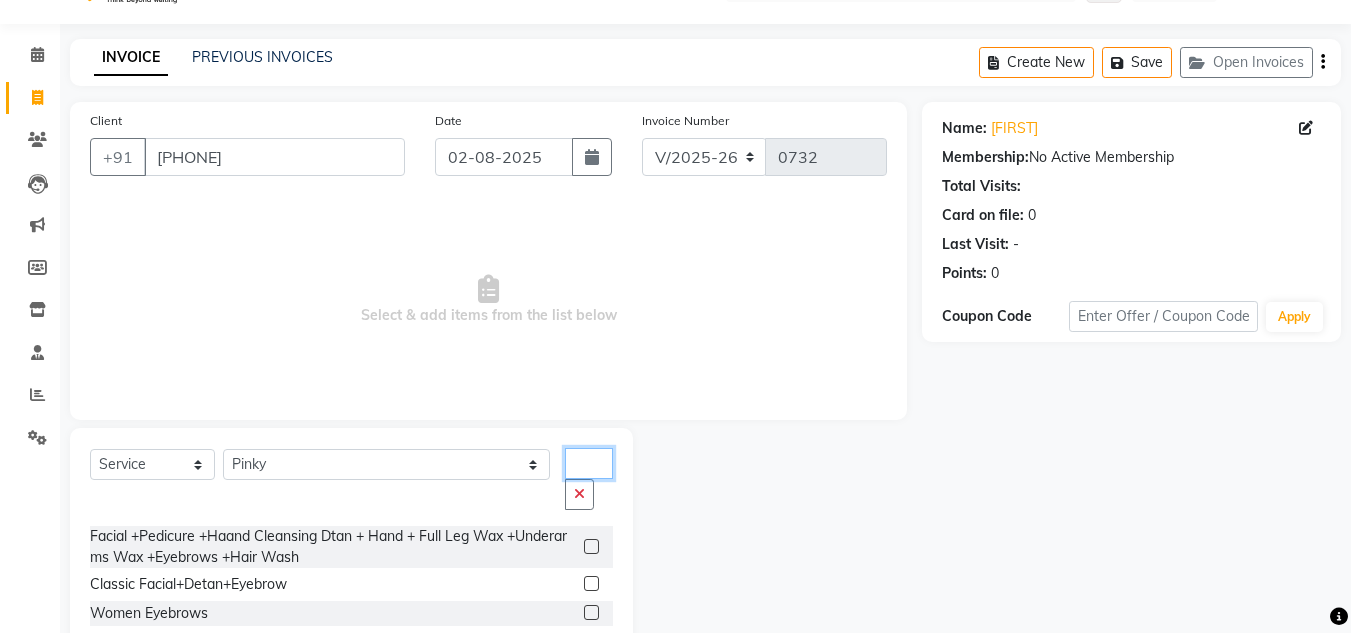 scroll, scrollTop: 72, scrollLeft: 0, axis: vertical 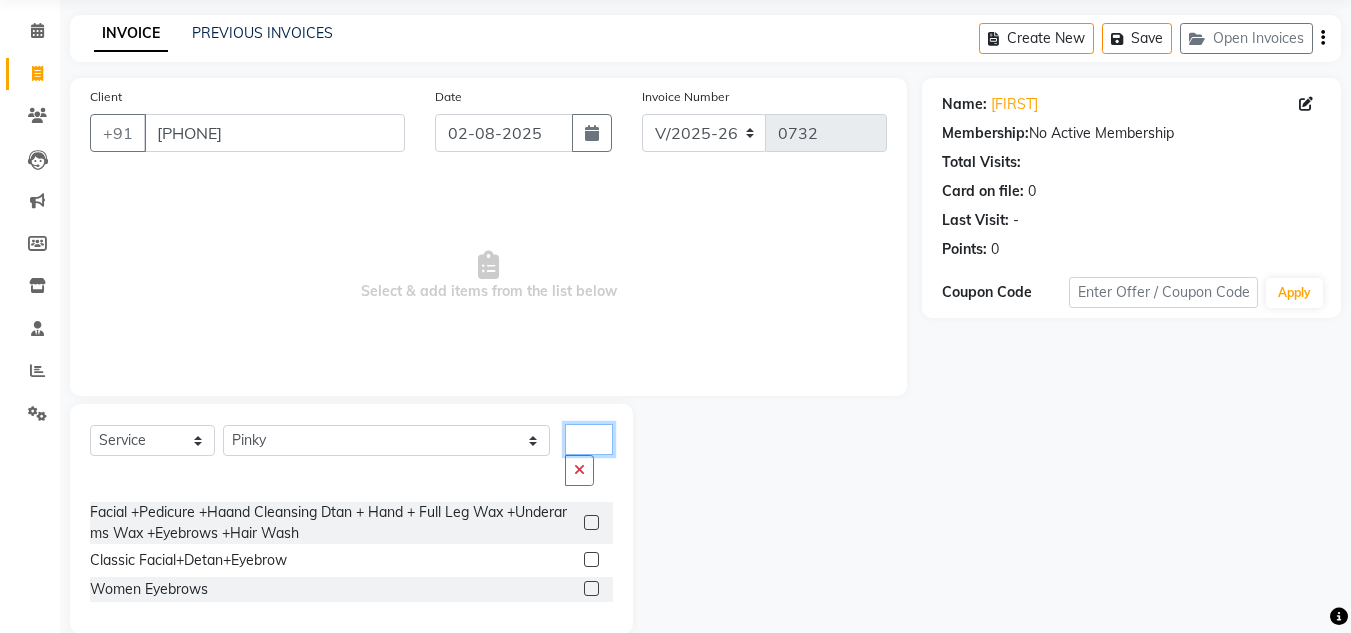 type on "eye" 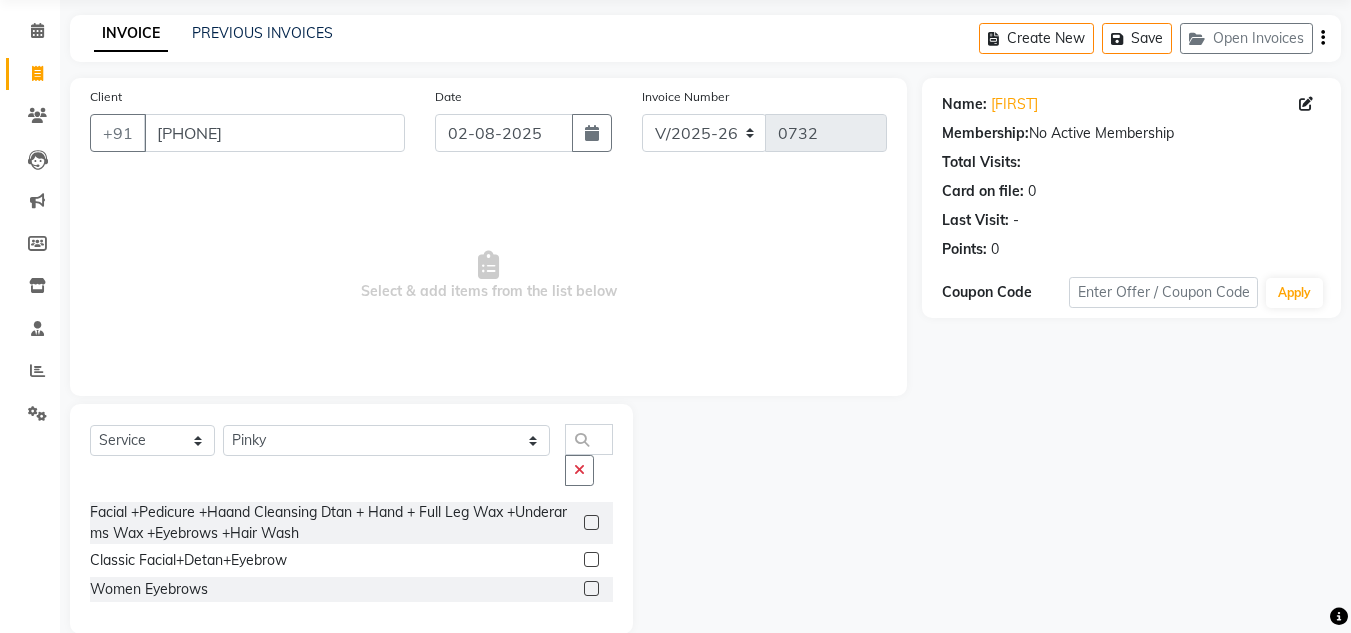 click 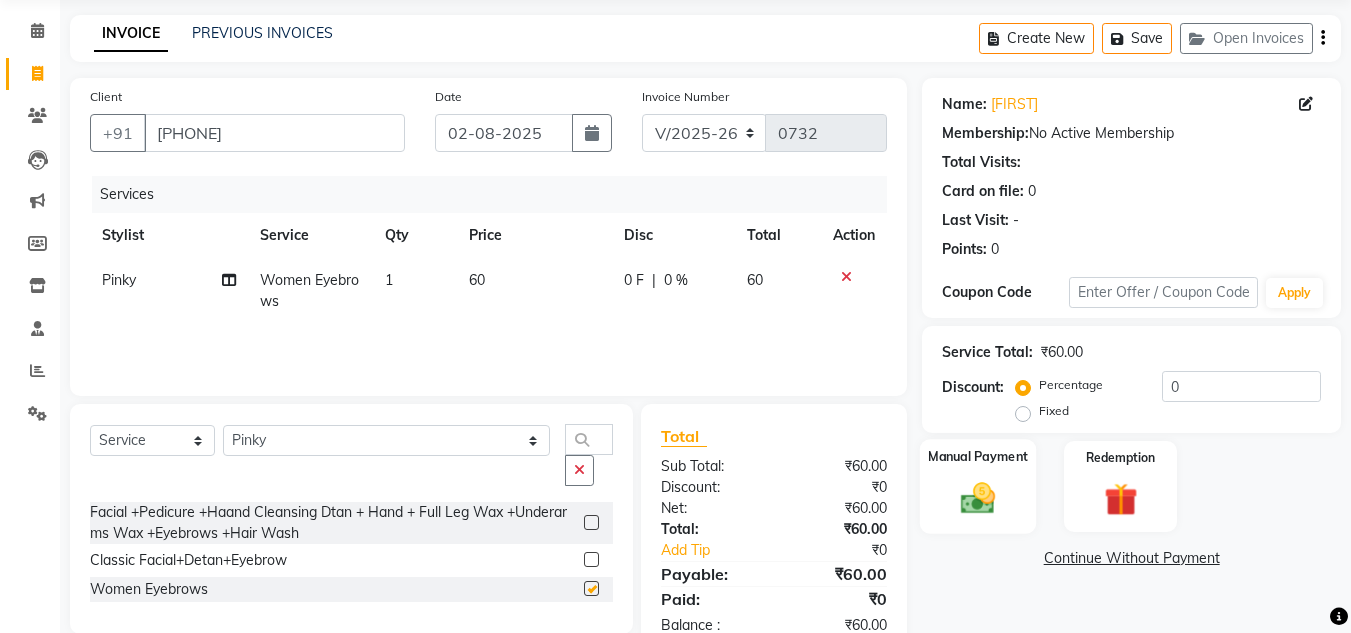 checkbox on "false" 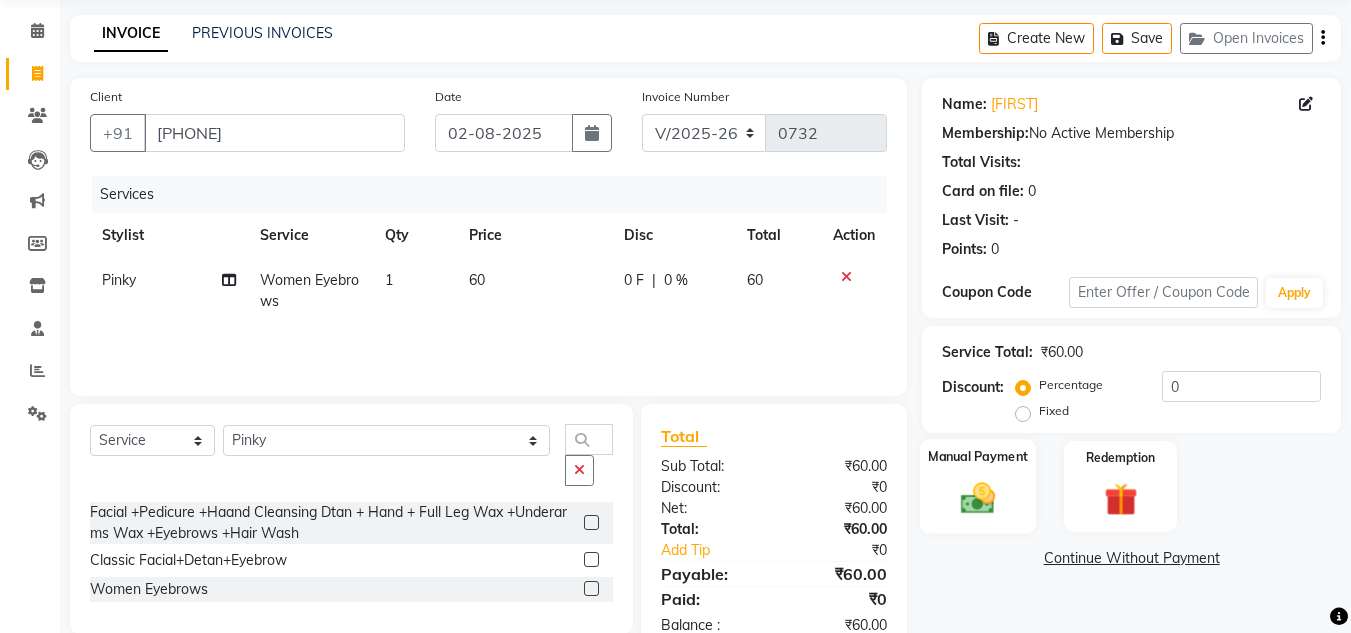 click on "Manual Payment" 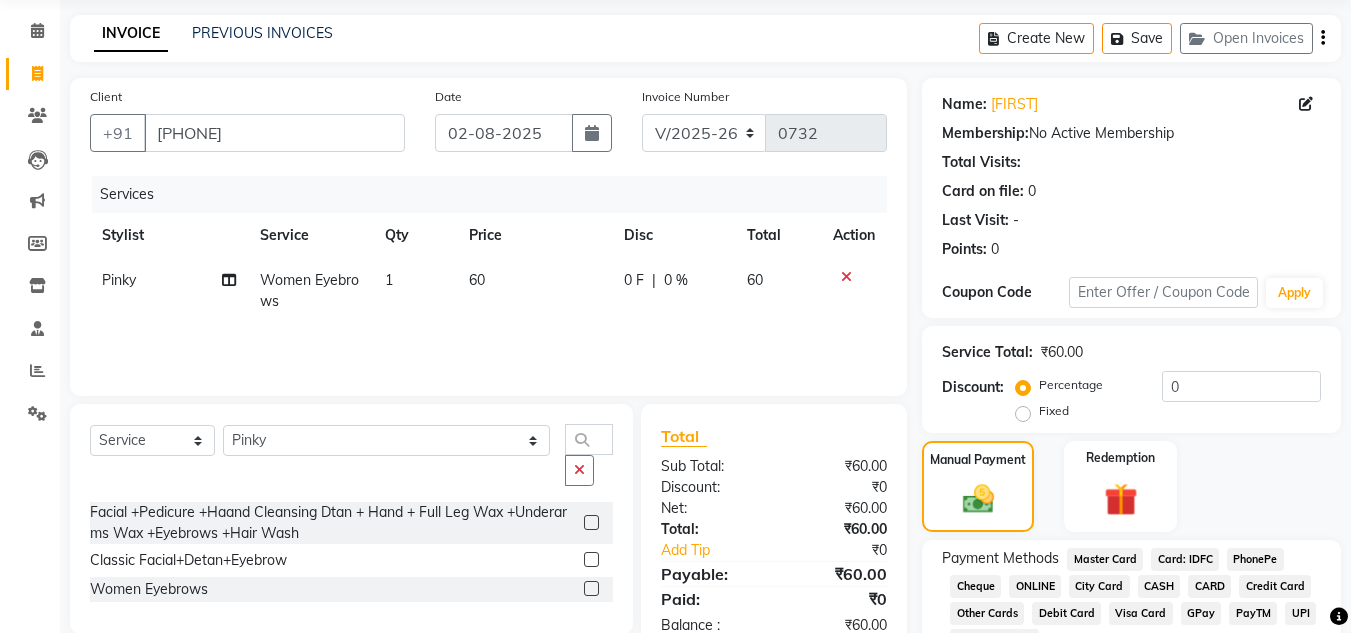 scroll, scrollTop: 174, scrollLeft: 0, axis: vertical 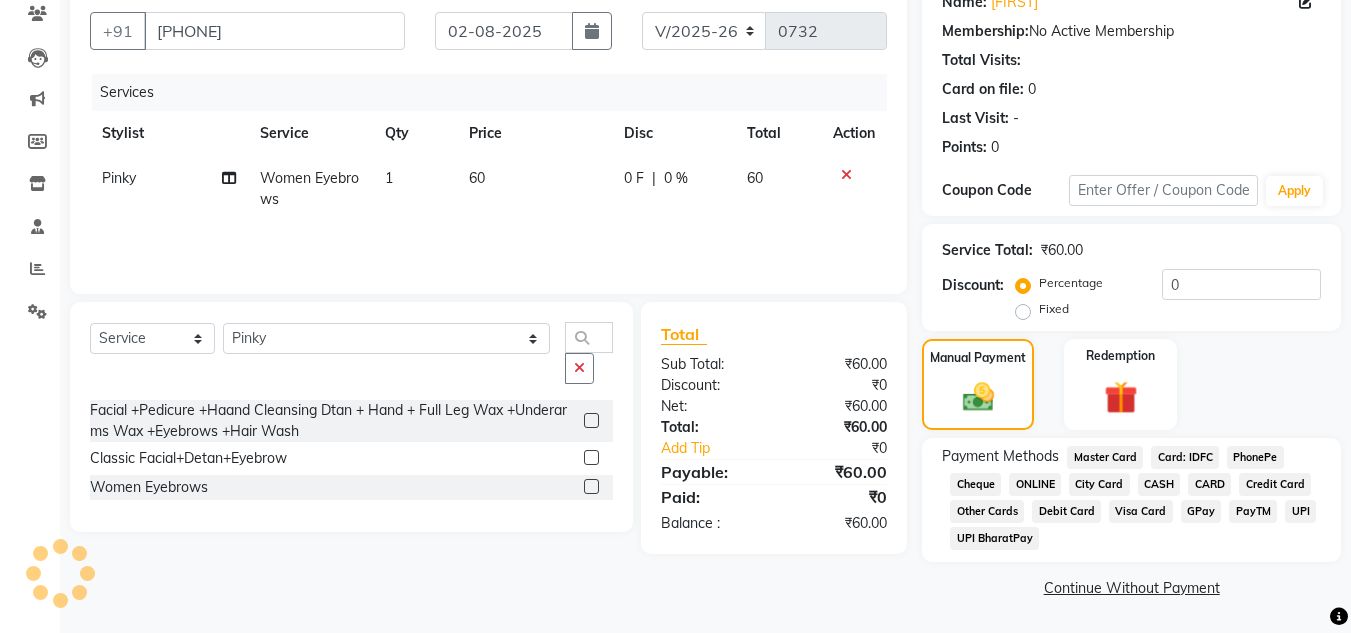click on "CASH" 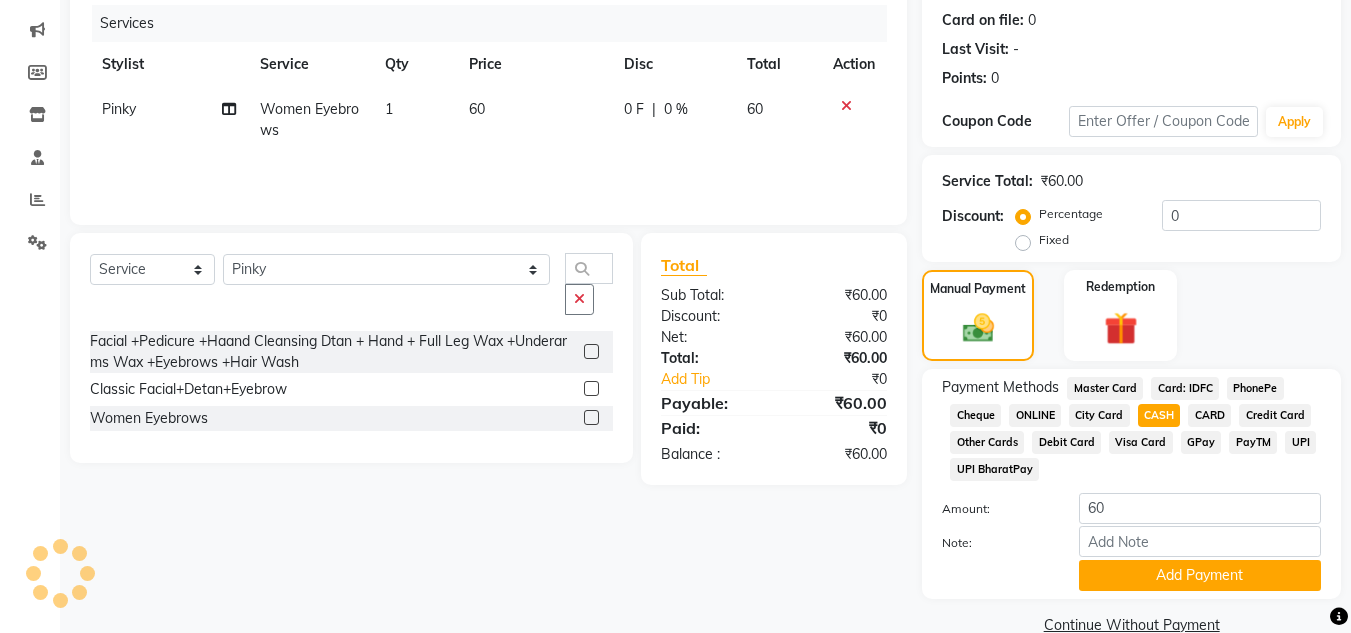scroll, scrollTop: 280, scrollLeft: 0, axis: vertical 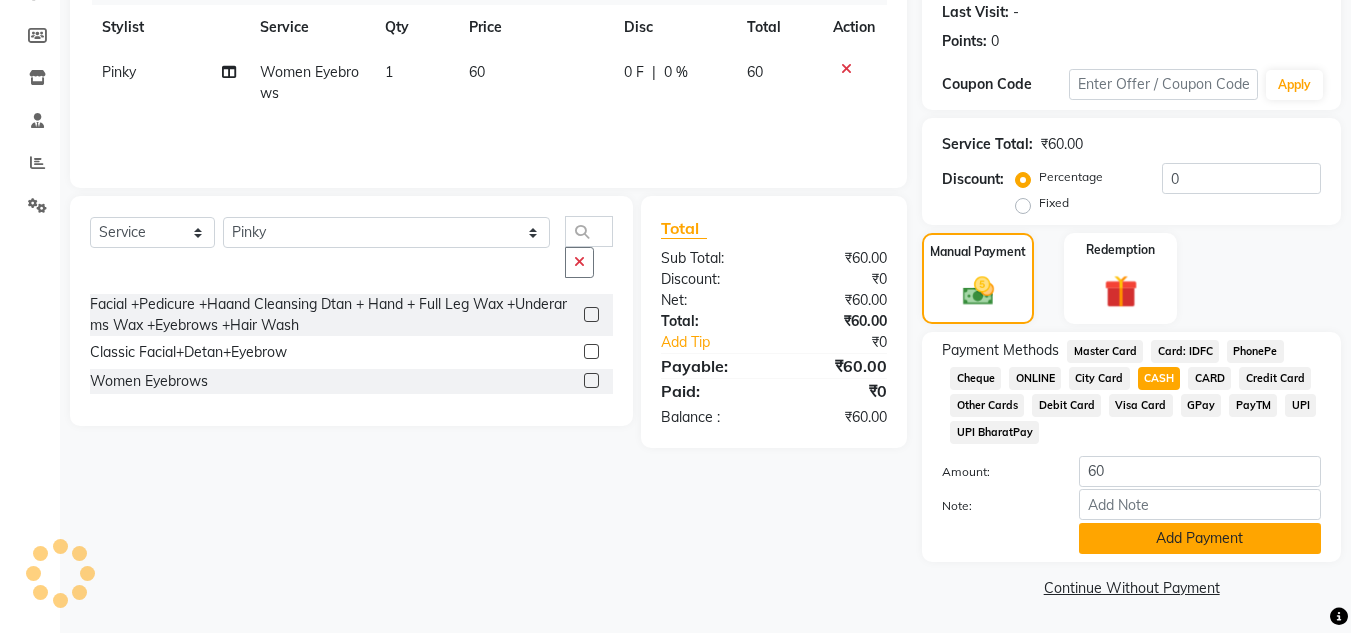 click on "Add Payment" 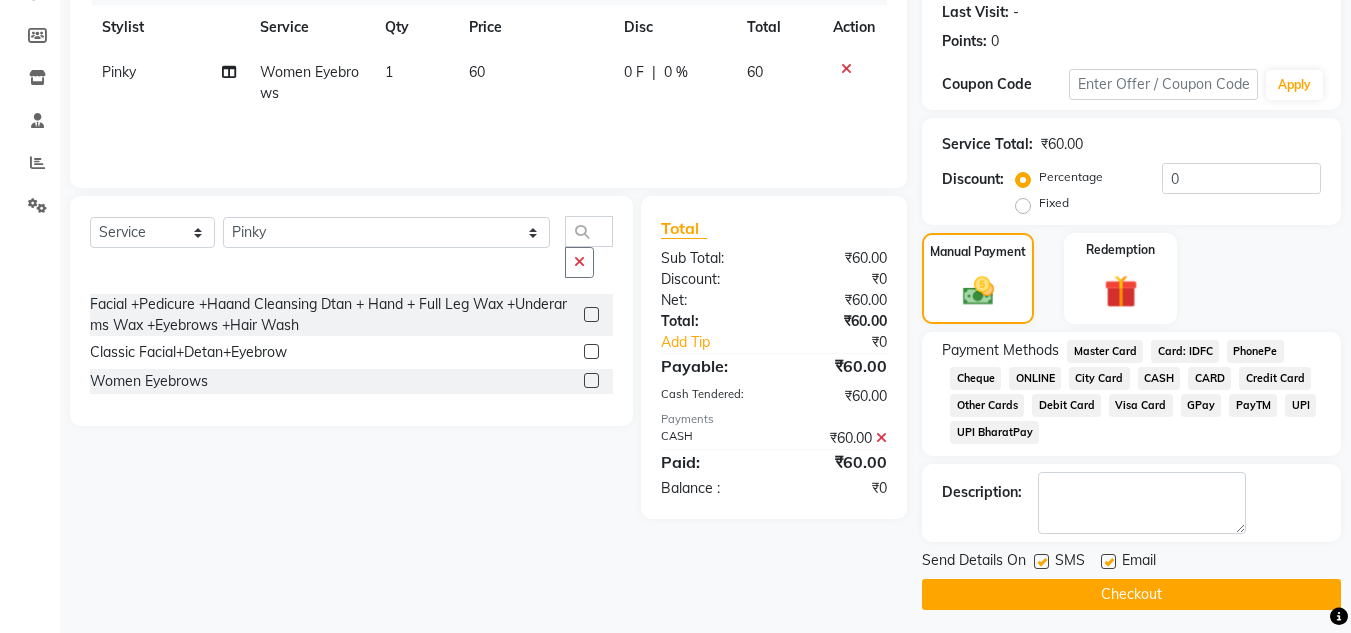 click on "60" 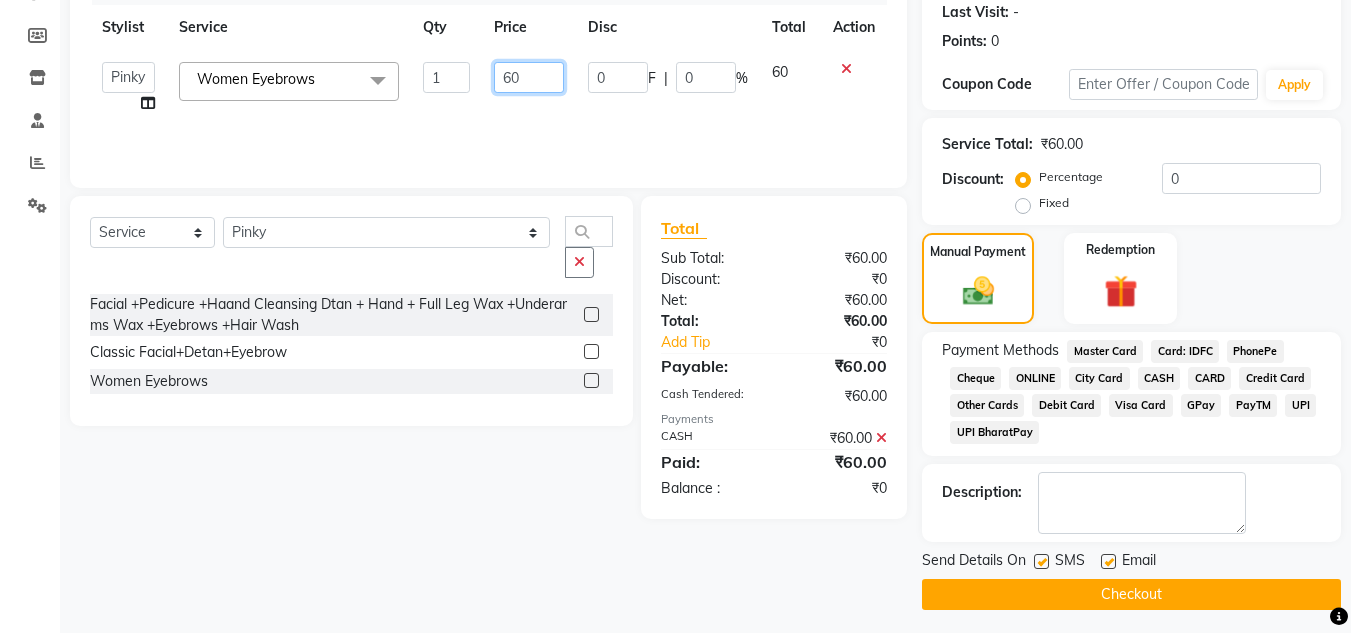 drag, startPoint x: 533, startPoint y: 89, endPoint x: 414, endPoint y: 99, distance: 119.419426 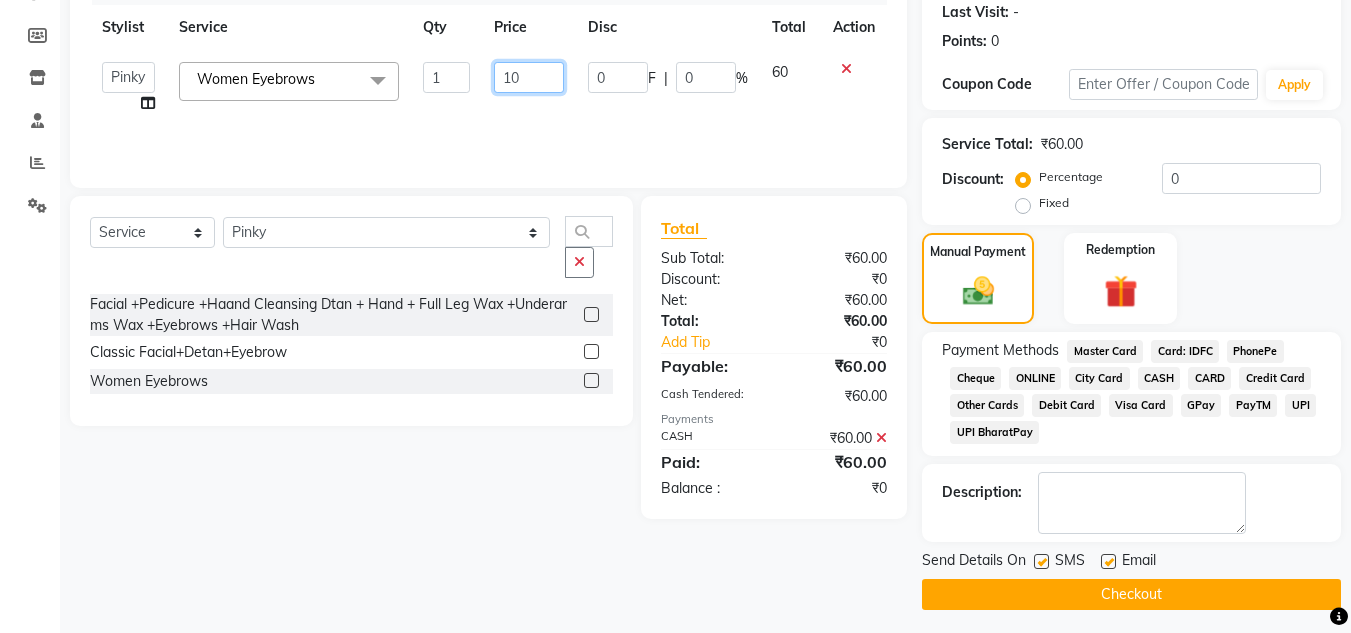 type on "100" 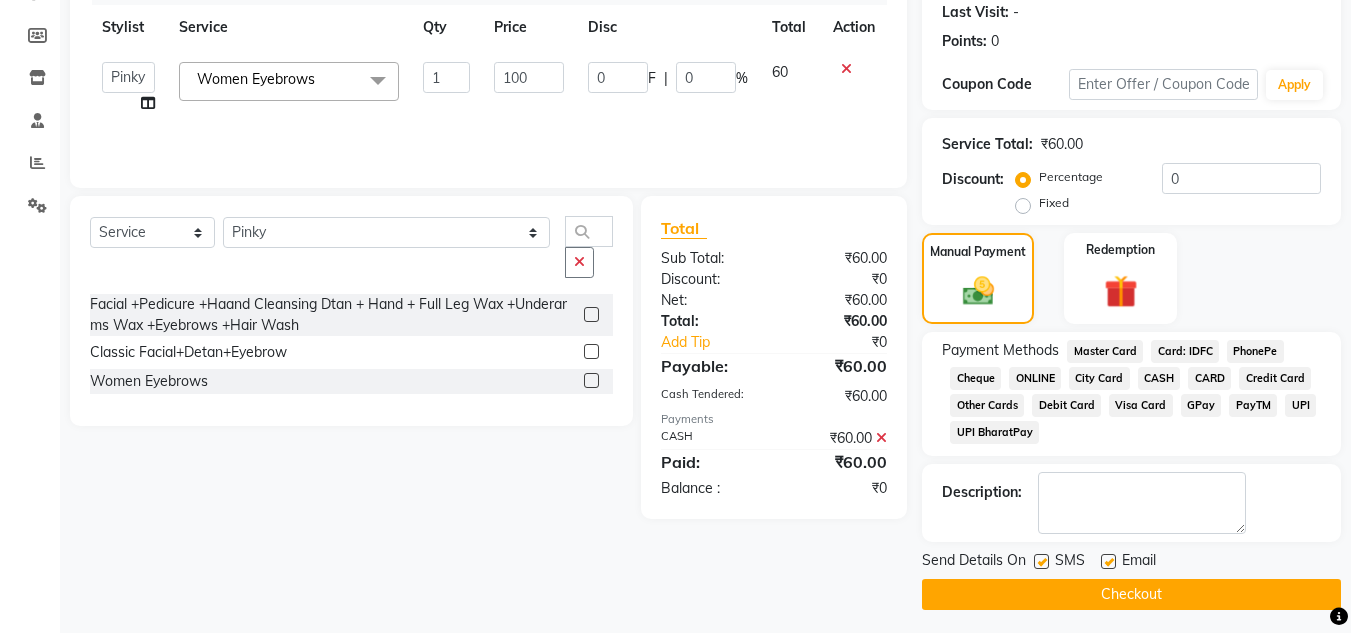 scroll, scrollTop: 119, scrollLeft: 0, axis: vertical 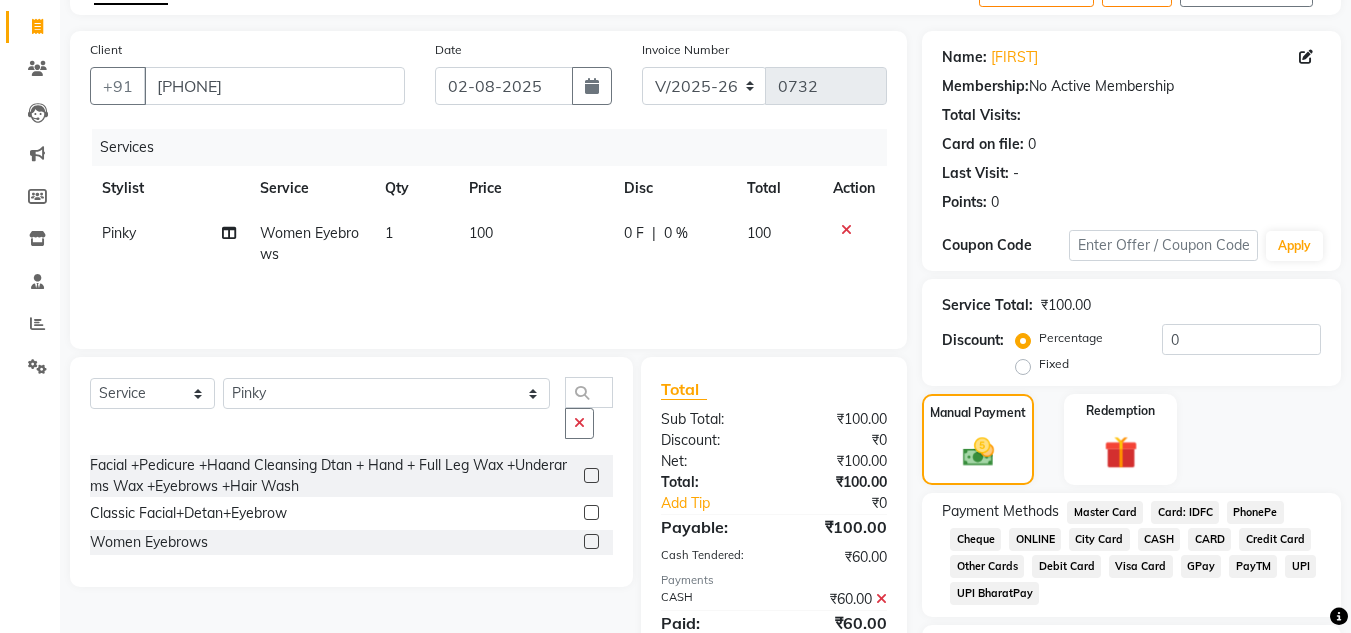 click on "INVOICE PREVIOUS INVOICES Create New   Save   Open Invoices  Client +[PHONE] Date 02-08-2025 Invoice Number V/2025 V/2025-26 0732 Services Stylist Service Qty Price Disc Total Action Pinky Women Eyebrows 1 100 0 F | 0 % 100 Select  Service  Product  Membership  Package Voucher Prepaid Gift Card  Select Stylist Arif Fatah siddhiqui Kavya Upadhyay Minakshi Chavan Nahim Pinky Pranali Panchal pranjal more Pratibha Upadhyay Renuka Chavhan Salman Ansari Sam Khan Shanu Snehal Surve Vaishali Pachare Vali Hasan Vishal Ahmed Shaikh eye Facial +Pedicure +Haand Cleansing Dtan + Hand + Full Leg Wax +Underarms Wax +Eyebrows +Hair Wash   Classic Facial+Detan+Eyebrow  Women Eyebrows  Total Sub Total: ₹100.00 Discount: ₹0 Net: ₹100.00 Total: ₹100.00 Add Tip ₹0 Payable: ₹100.00 Cash Tendered: ₹60.00 Payments CASH ₹60.00  Paid: ₹60.00 Balance   : ₹40.00 Name: [FIRST]  Membership:  No Active Membership  Total Visits:   Card on file:  0 Last Visit:   - Points:   0  Coupon Code Apply Service Total: 0 SMS" 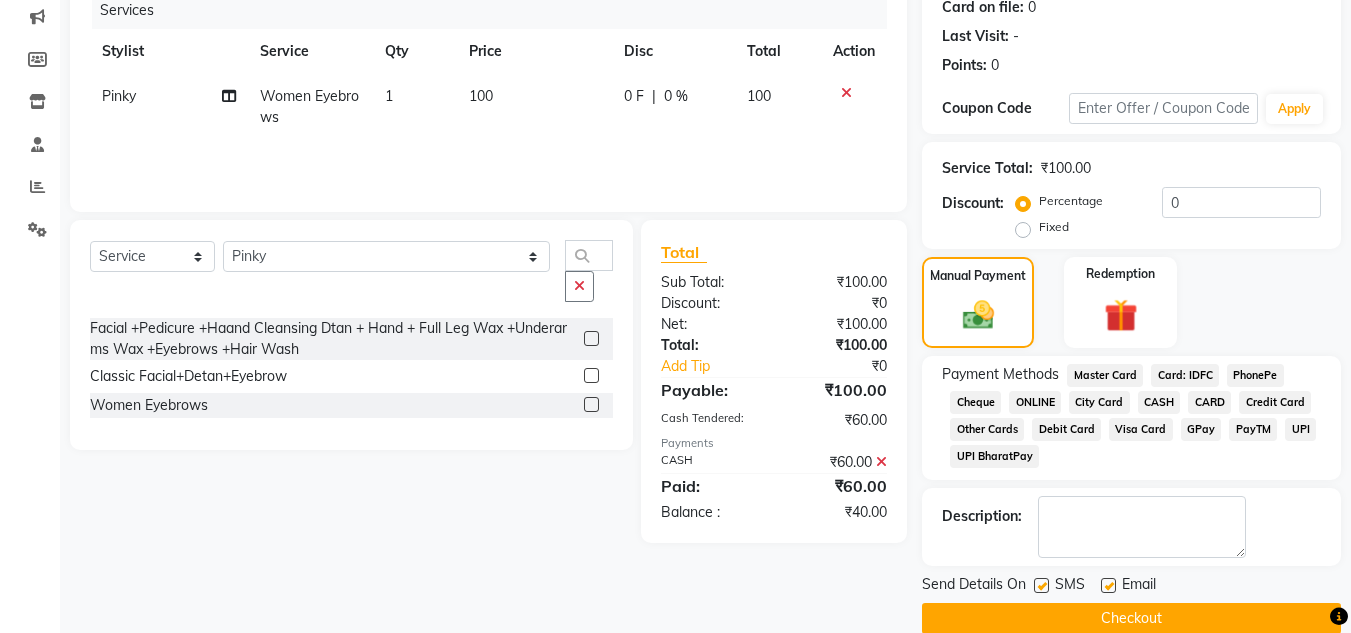scroll, scrollTop: 287, scrollLeft: 0, axis: vertical 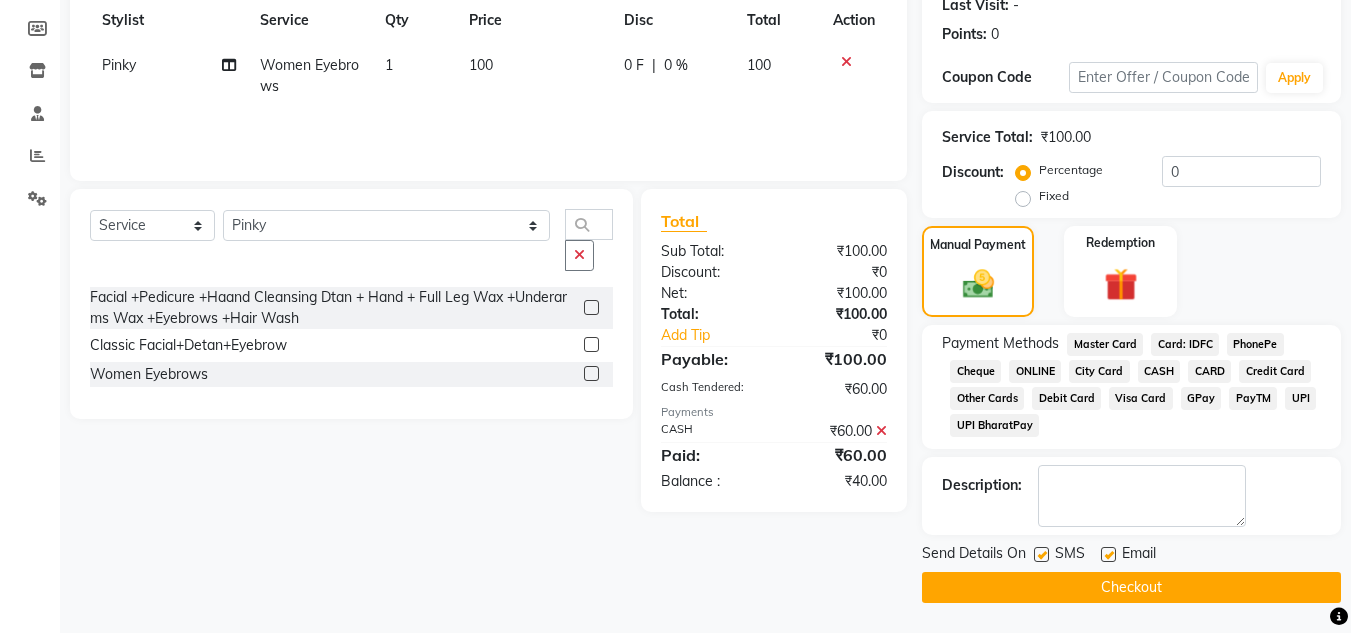 click on "CASH" 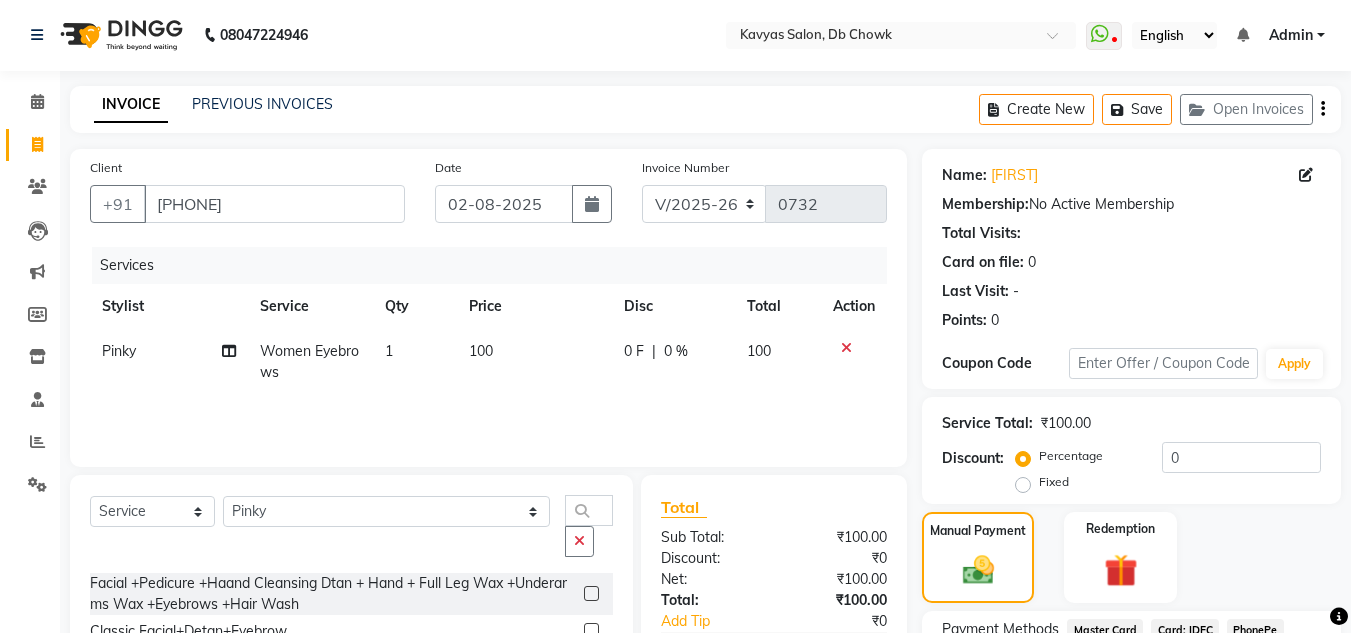 scroll, scrollTop: 0, scrollLeft: 0, axis: both 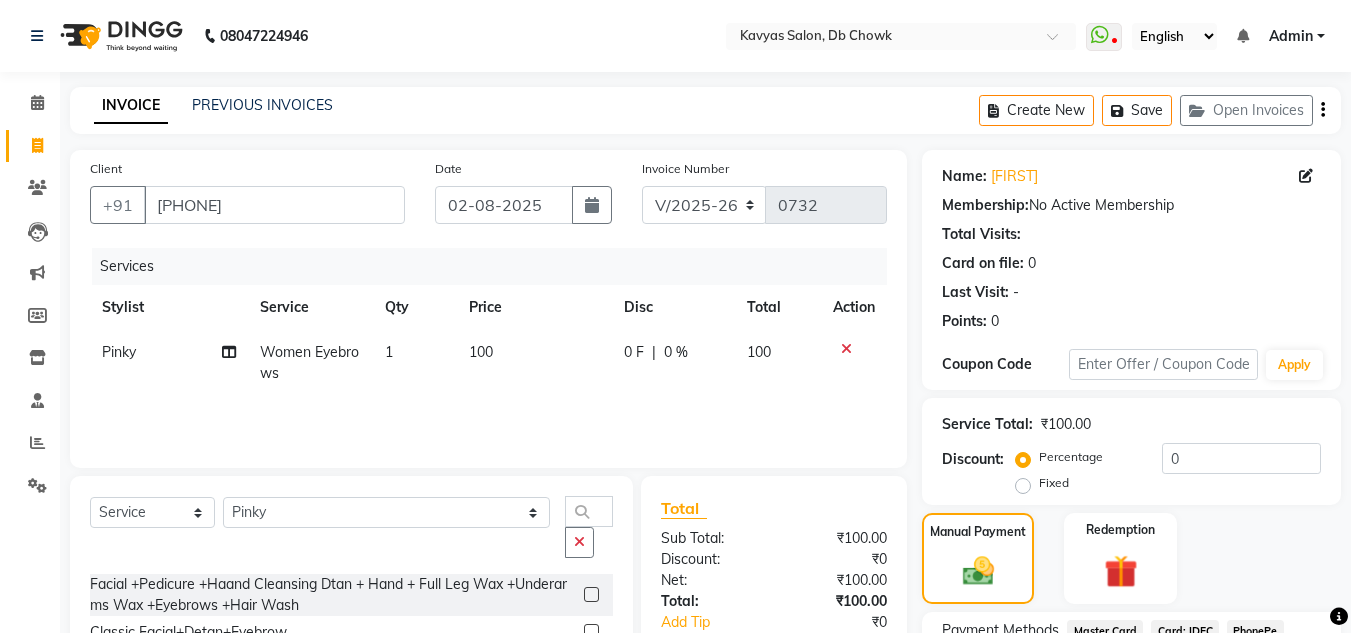 click 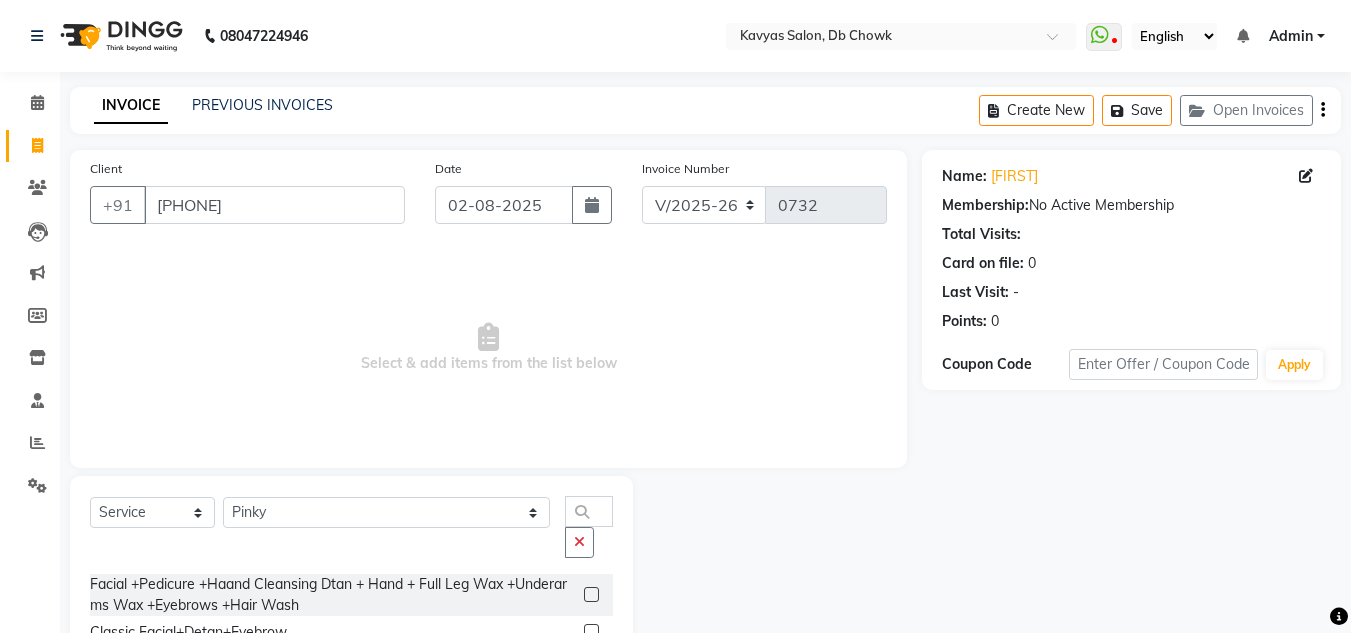scroll, scrollTop: 72, scrollLeft: 0, axis: vertical 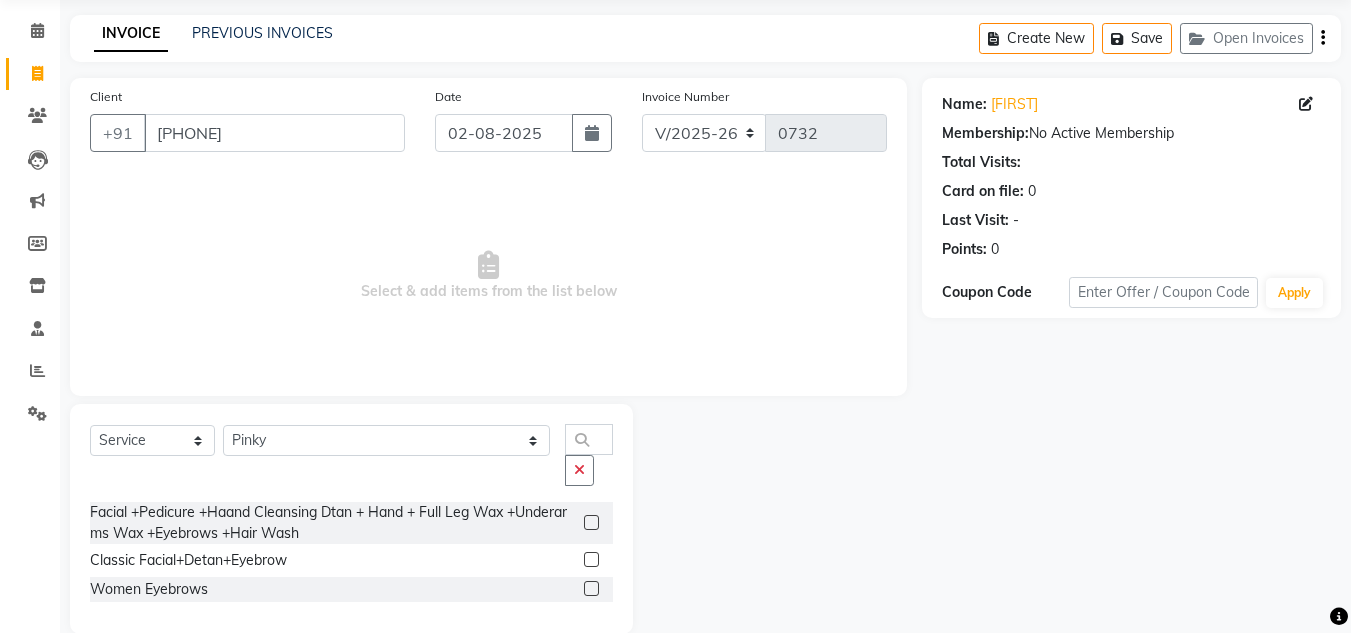 click 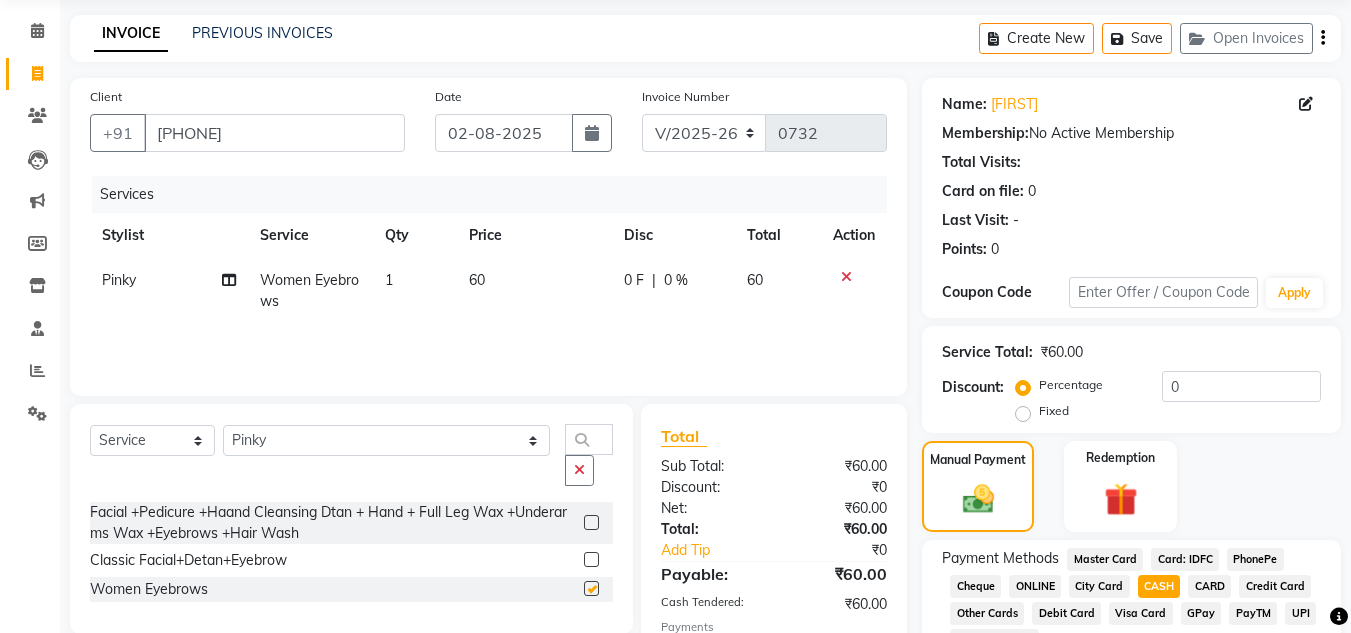 checkbox on "false" 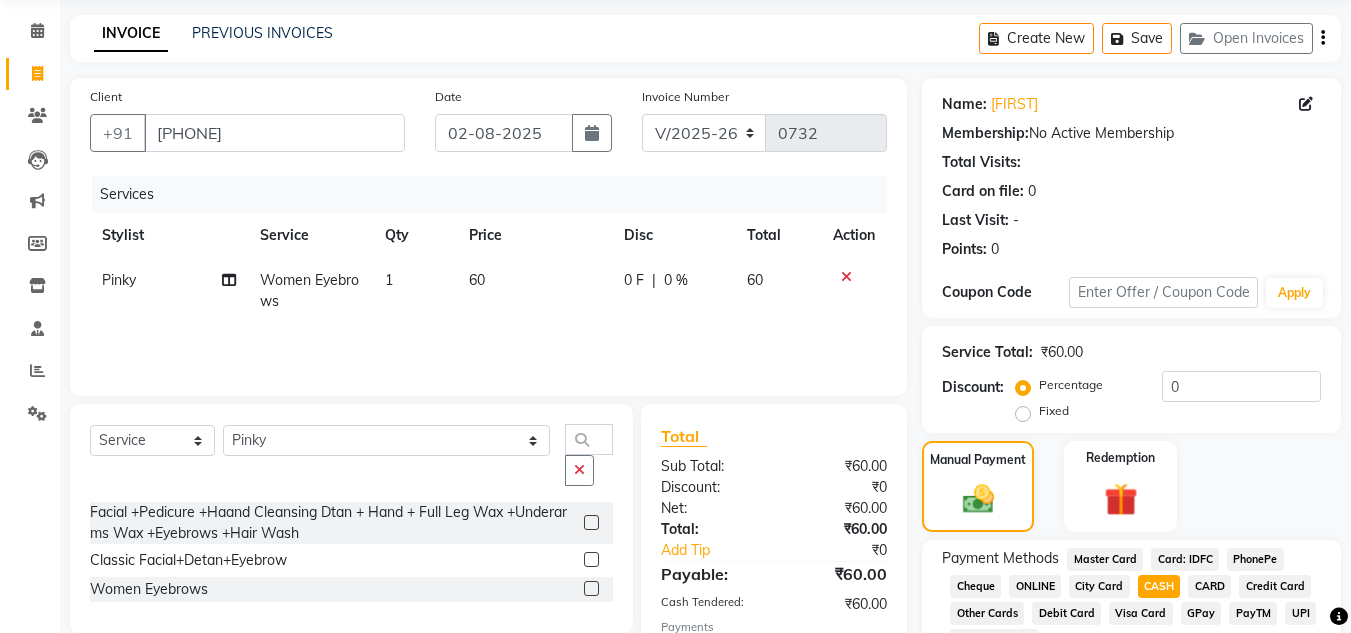 click on "60" 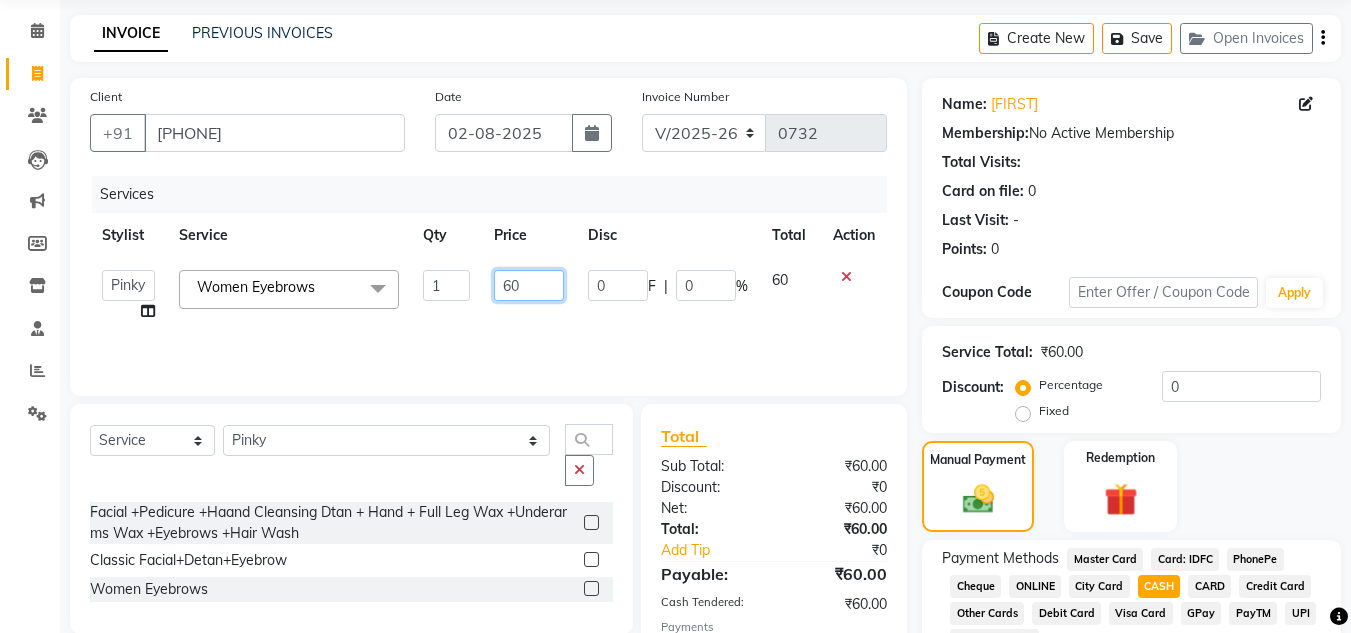 drag, startPoint x: 522, startPoint y: 279, endPoint x: 480, endPoint y: 293, distance: 44.27189 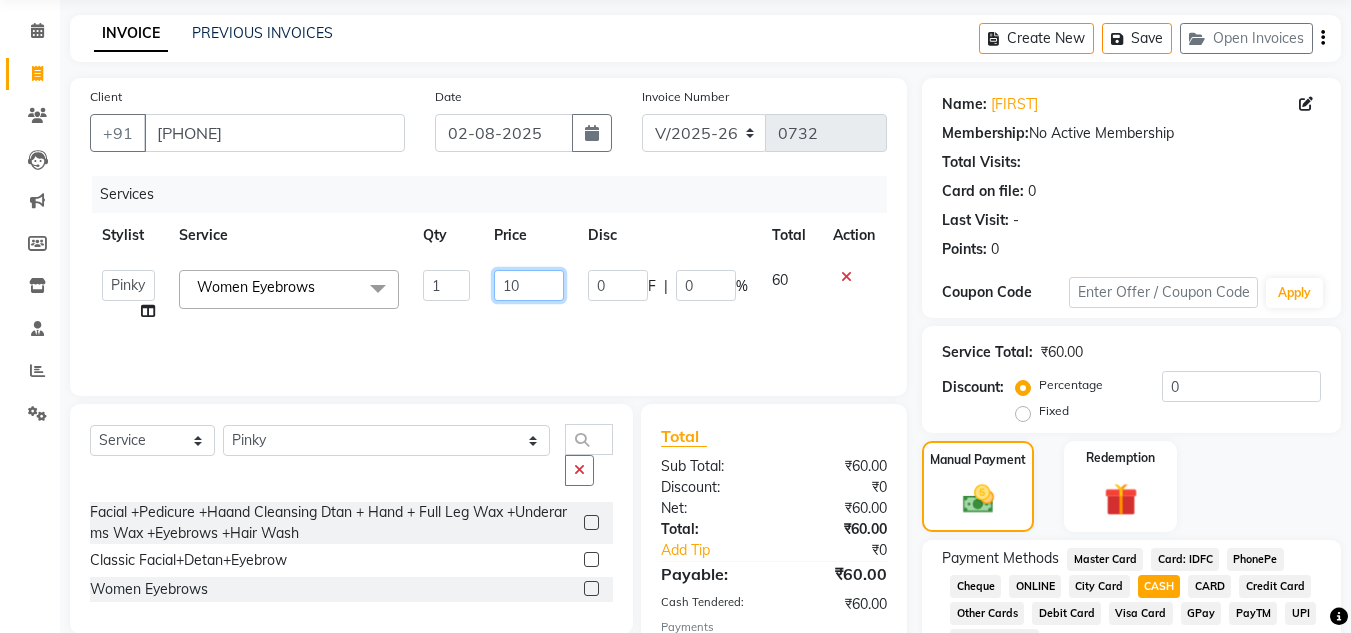 type on "100" 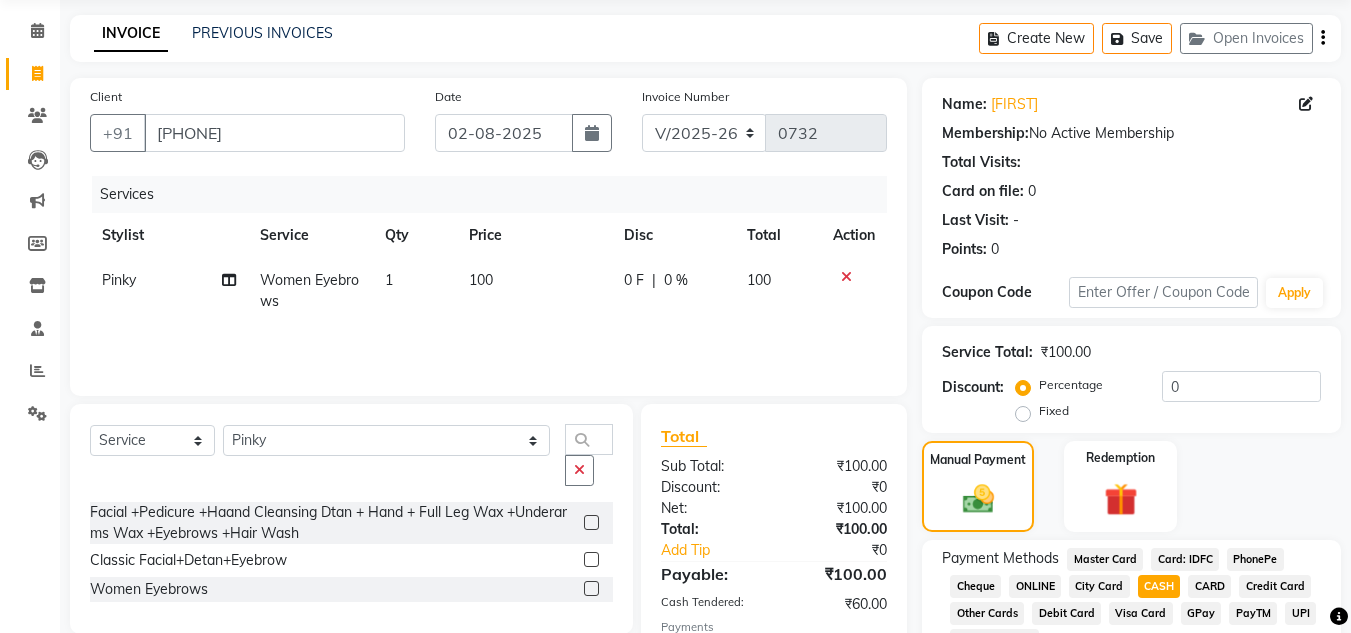click on "Services Stylist Service Qty Price Disc Total Action Pinky Women Eyebrows 1 100 0 F | 0 % 100" 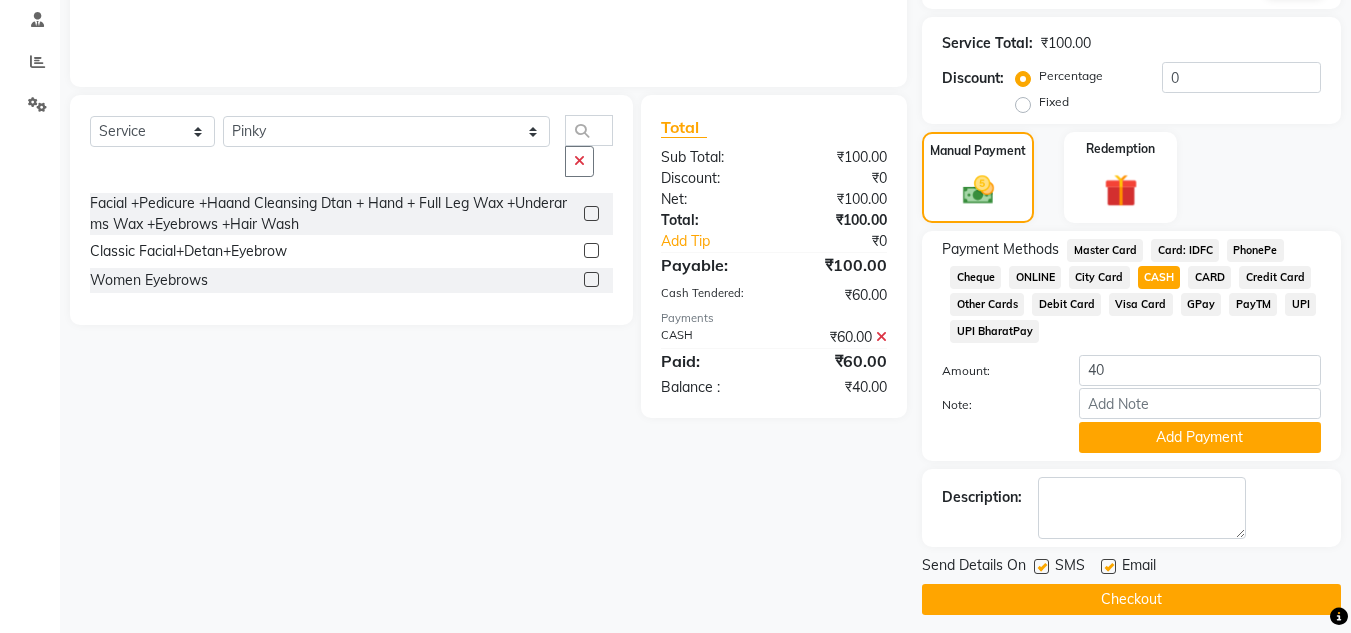 scroll, scrollTop: 393, scrollLeft: 0, axis: vertical 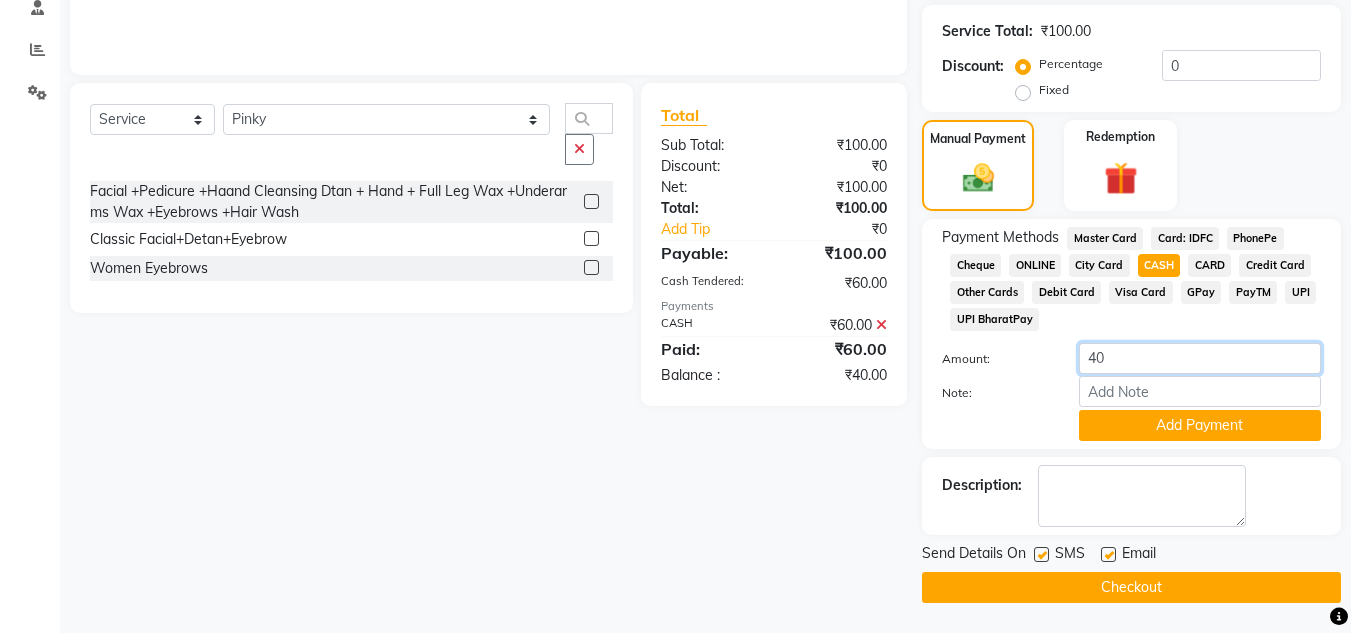 drag, startPoint x: 1115, startPoint y: 365, endPoint x: 1064, endPoint y: 373, distance: 51.62364 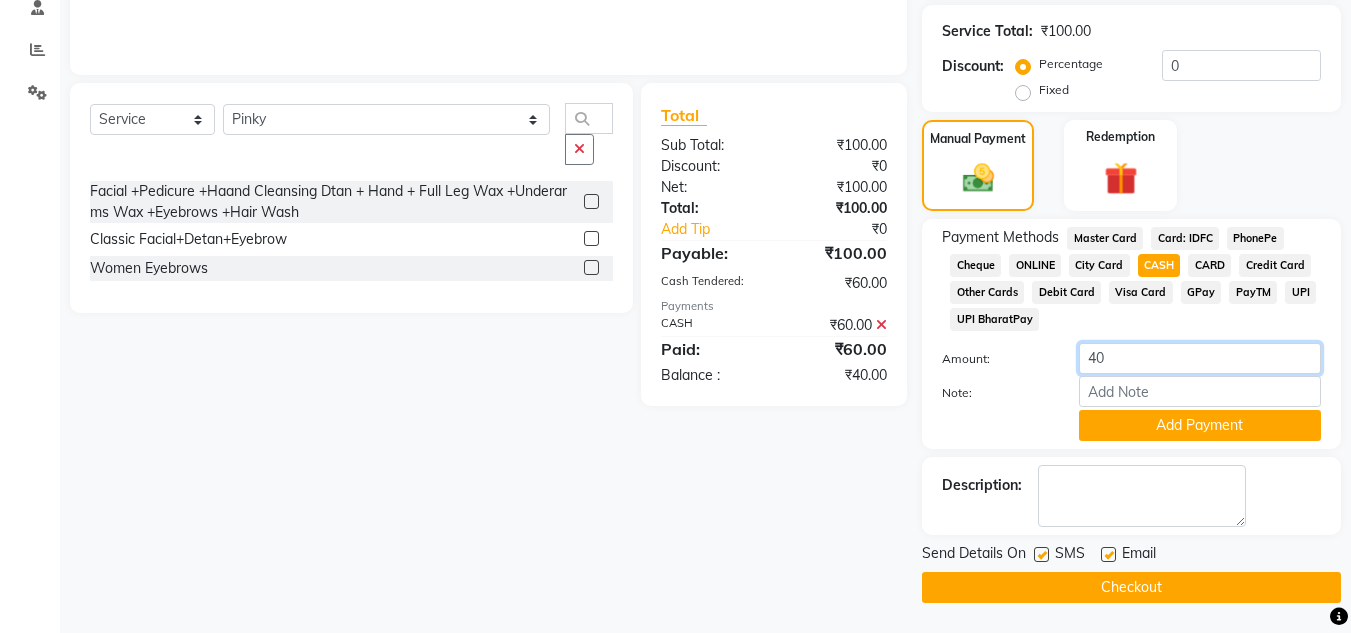 click on "40" 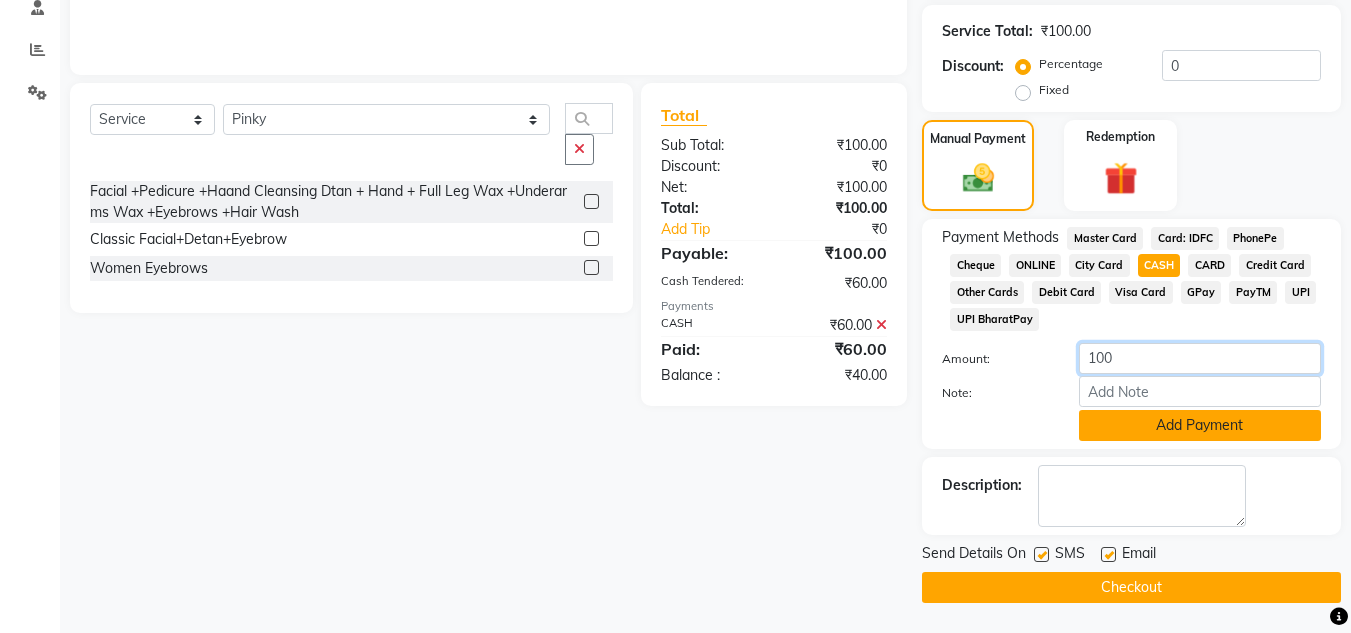 type on "100" 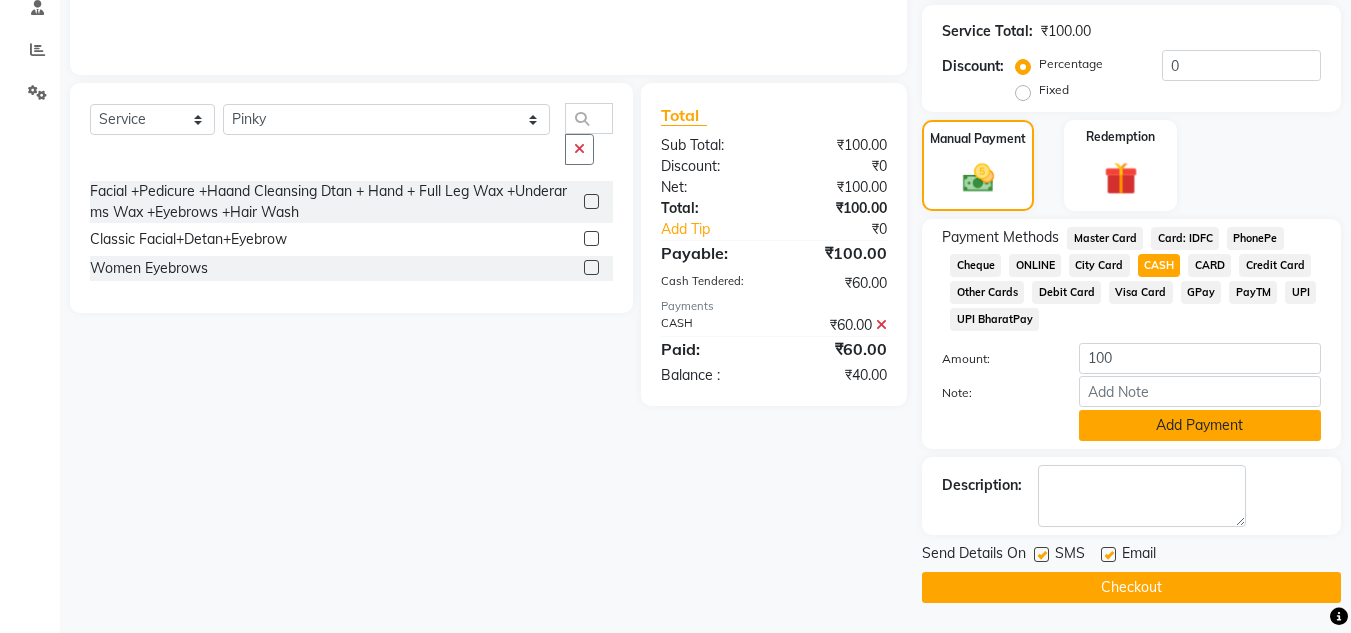 click on "Add Payment" 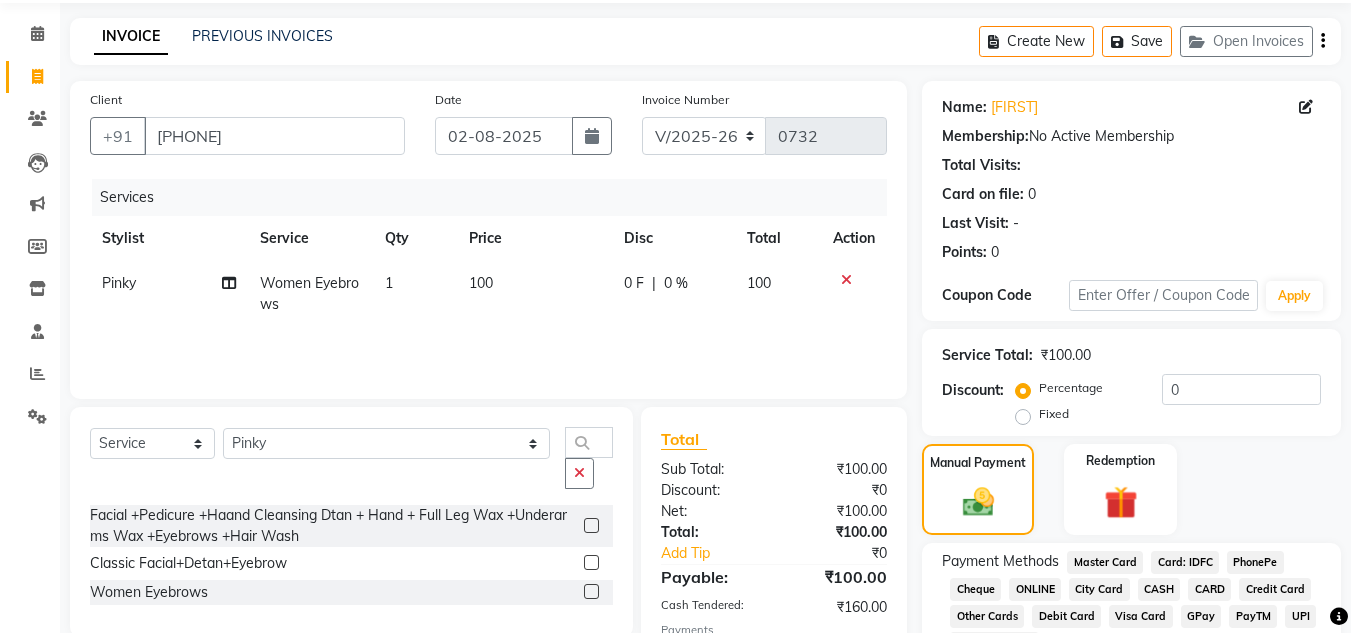 scroll, scrollTop: 0, scrollLeft: 0, axis: both 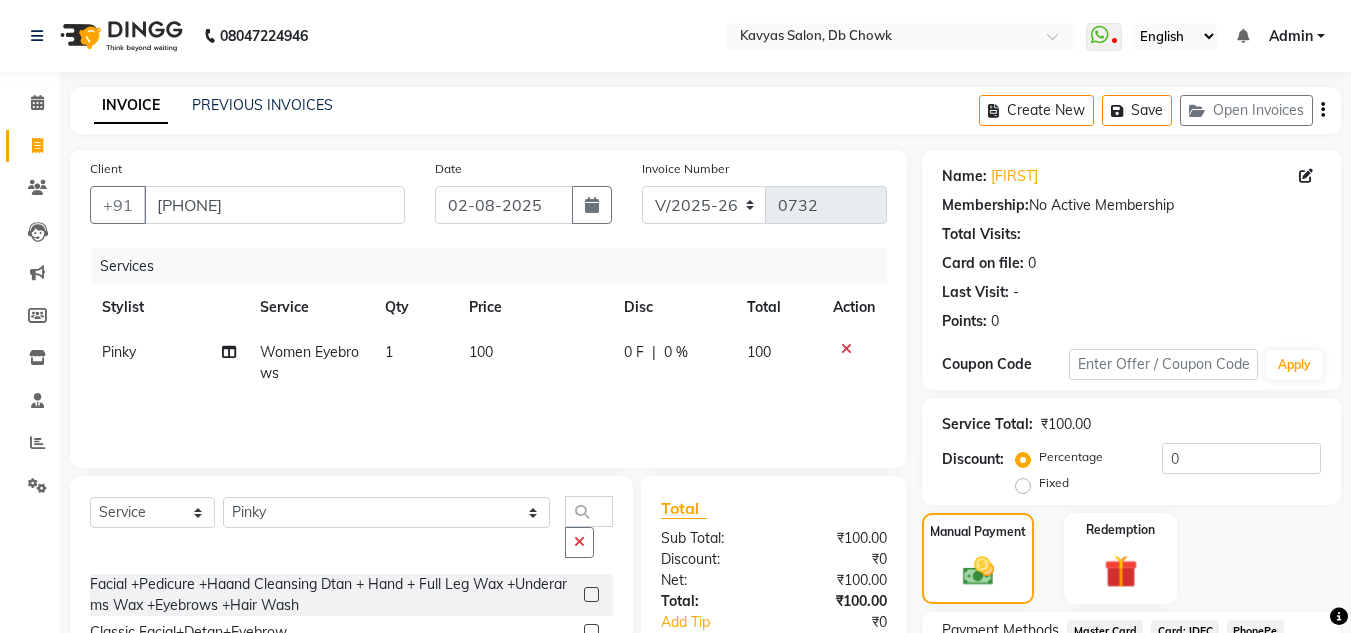 click 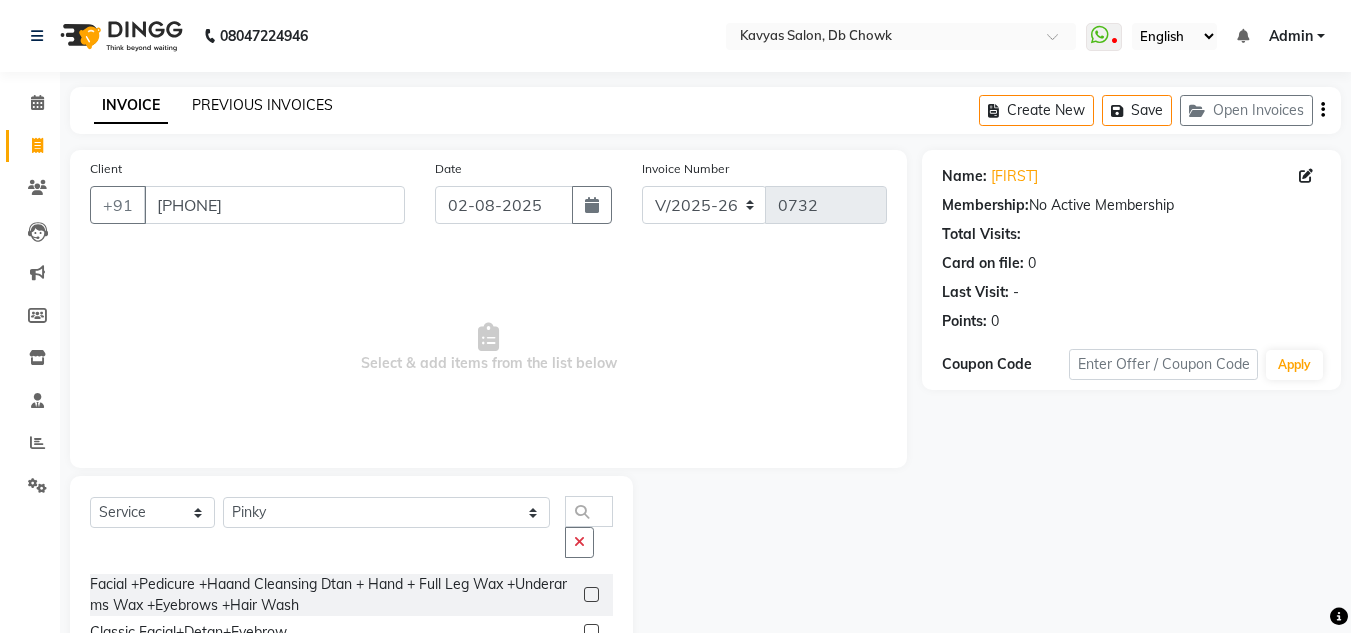 click on "PREVIOUS INVOICES" 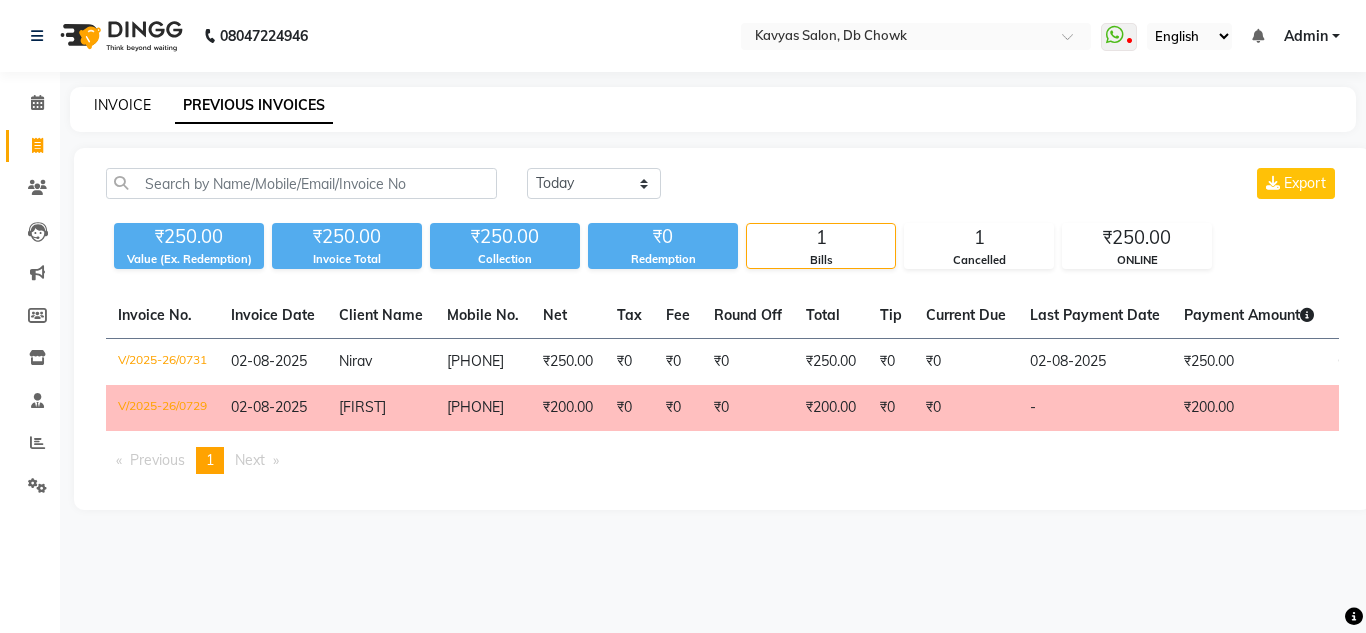 click on "INVOICE" 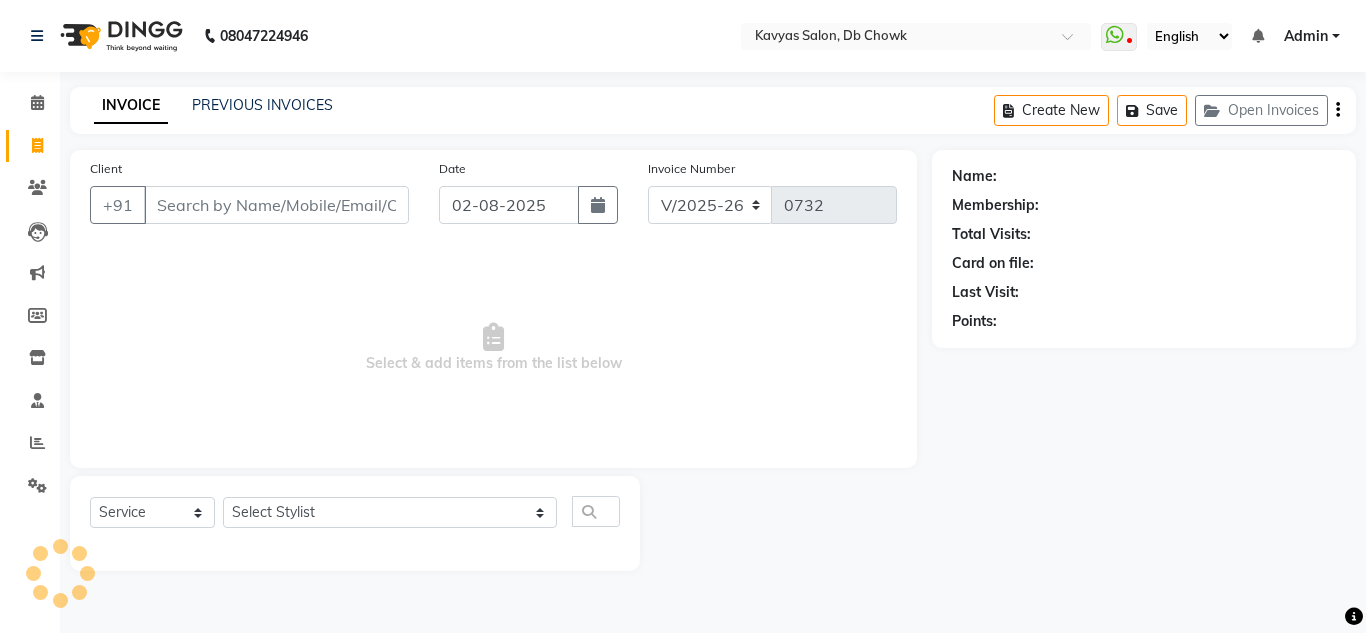 click on "Client" at bounding box center [276, 205] 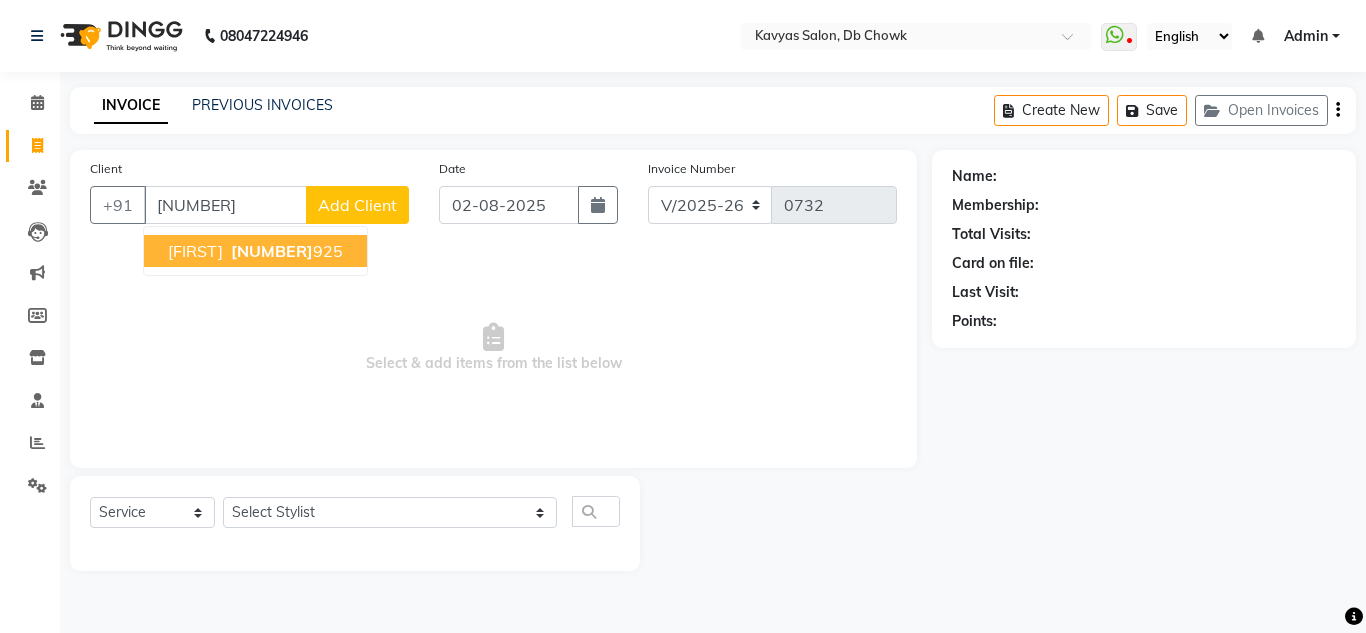 click on "[NUMBER]" at bounding box center [272, 251] 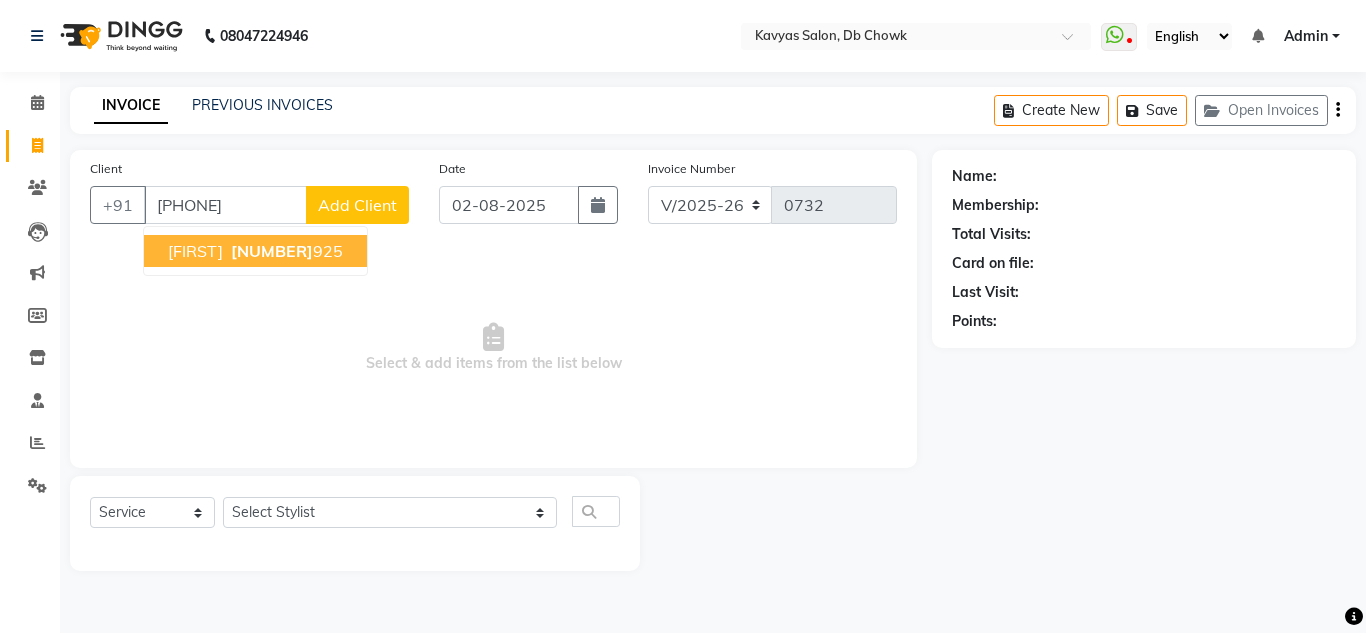 type on "[PHONE]" 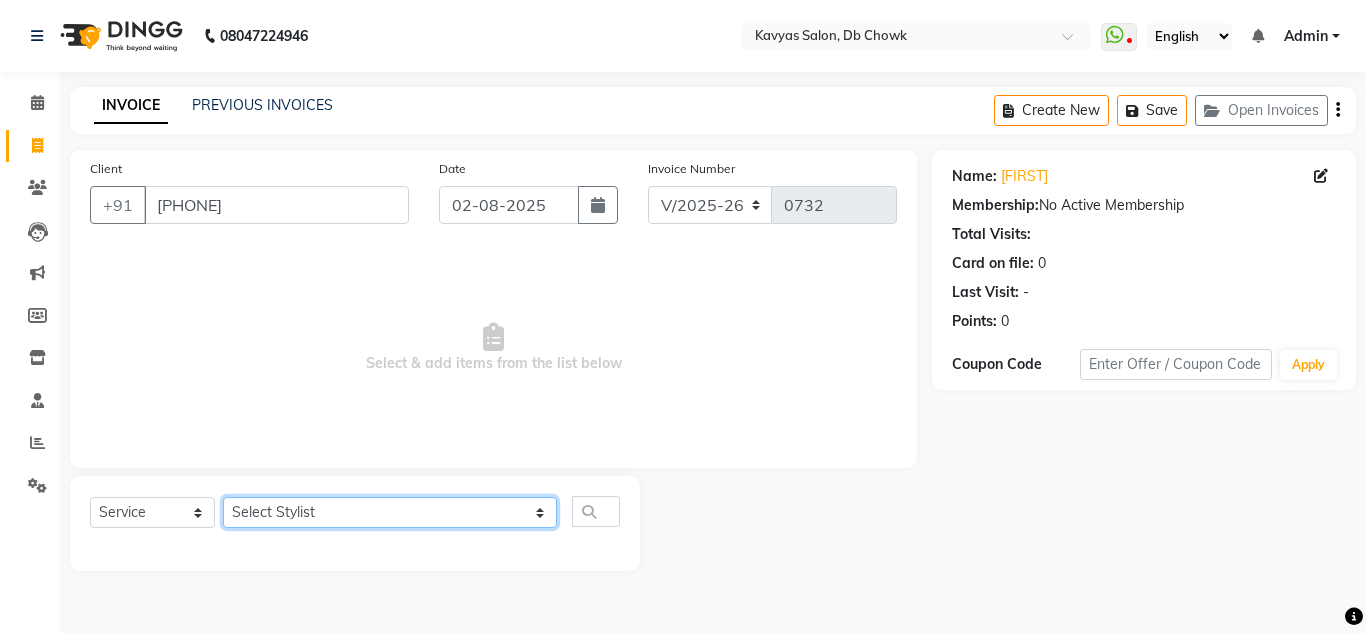 click on "Select Stylist Arif Fatah siddhiqui Kavya Upadhyay Minakshi Chavan Nahim Pinky Pranali Panchal pranjal more Pratibha Upadhyay Renuka Chavhan Salman Ansari Sam Khan Shanu Snehal Surve Vaishali Pachare Vali Hasan Vishal Ahmed Shaikh" 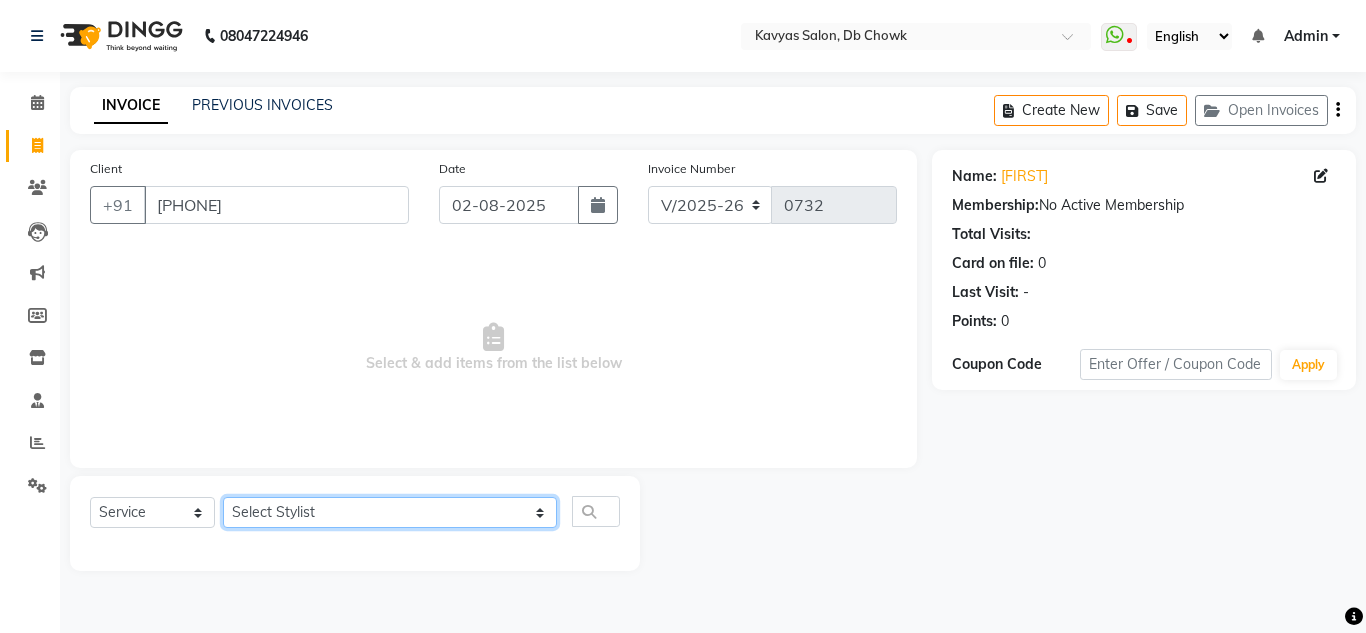 select on "86649" 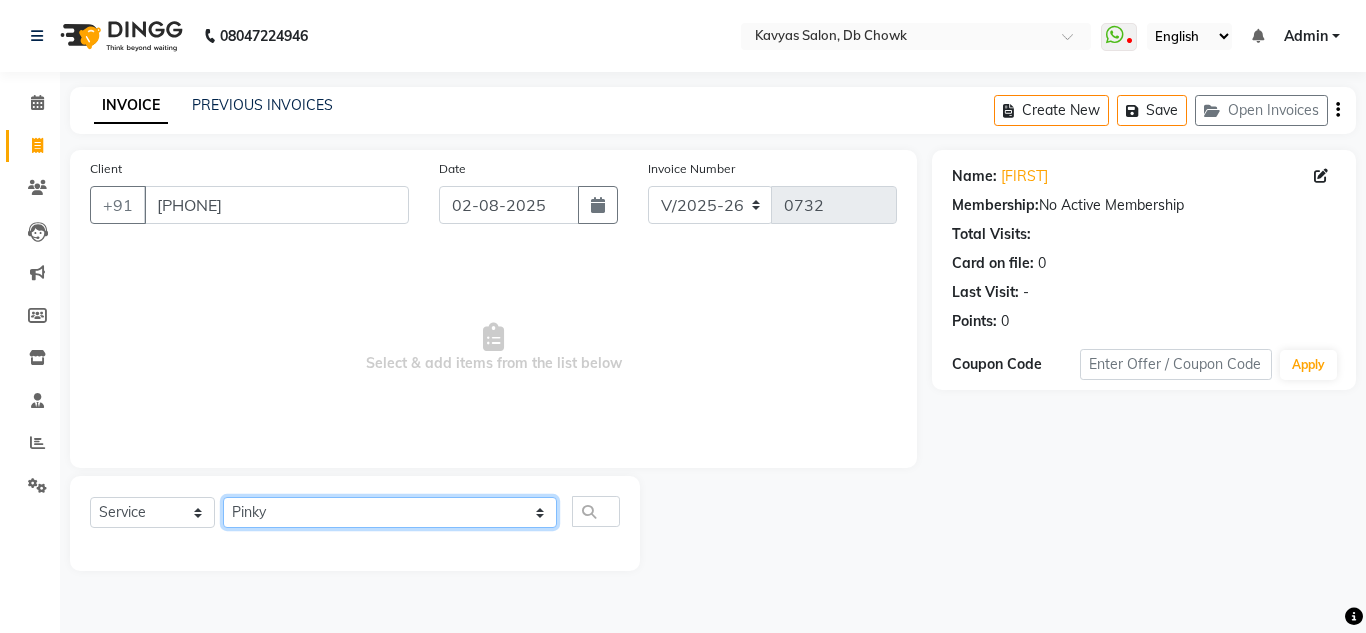 click on "Select Stylist Arif Fatah siddhiqui Kavya Upadhyay Minakshi Chavan Nahim Pinky Pranali Panchal pranjal more Pratibha Upadhyay Renuka Chavhan Salman Ansari Sam Khan Shanu Snehal Surve Vaishali Pachare Vali Hasan Vishal Ahmed Shaikh" 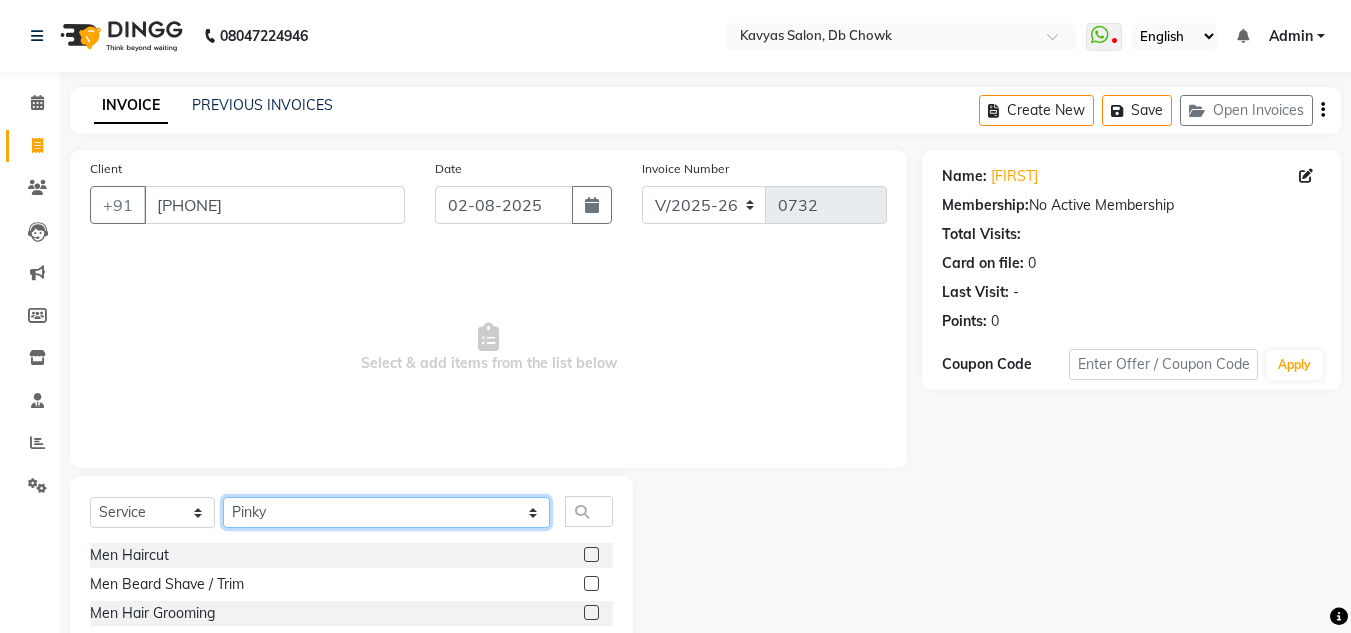 scroll, scrollTop: 168, scrollLeft: 0, axis: vertical 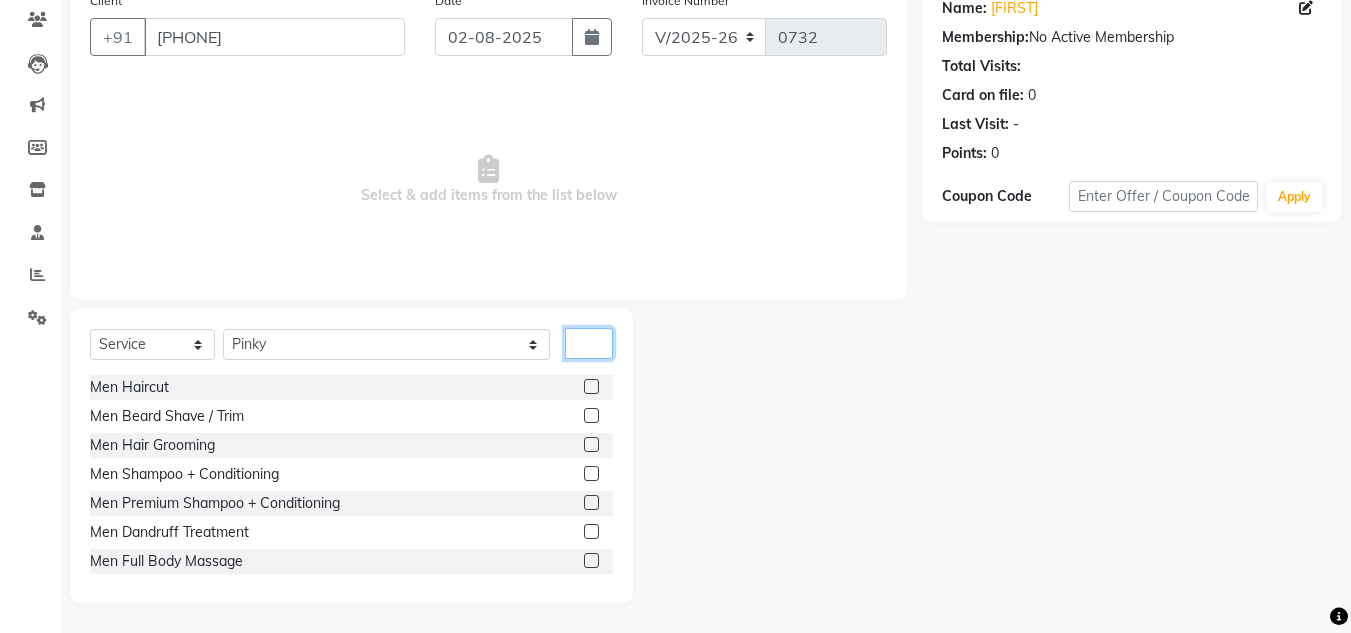 click 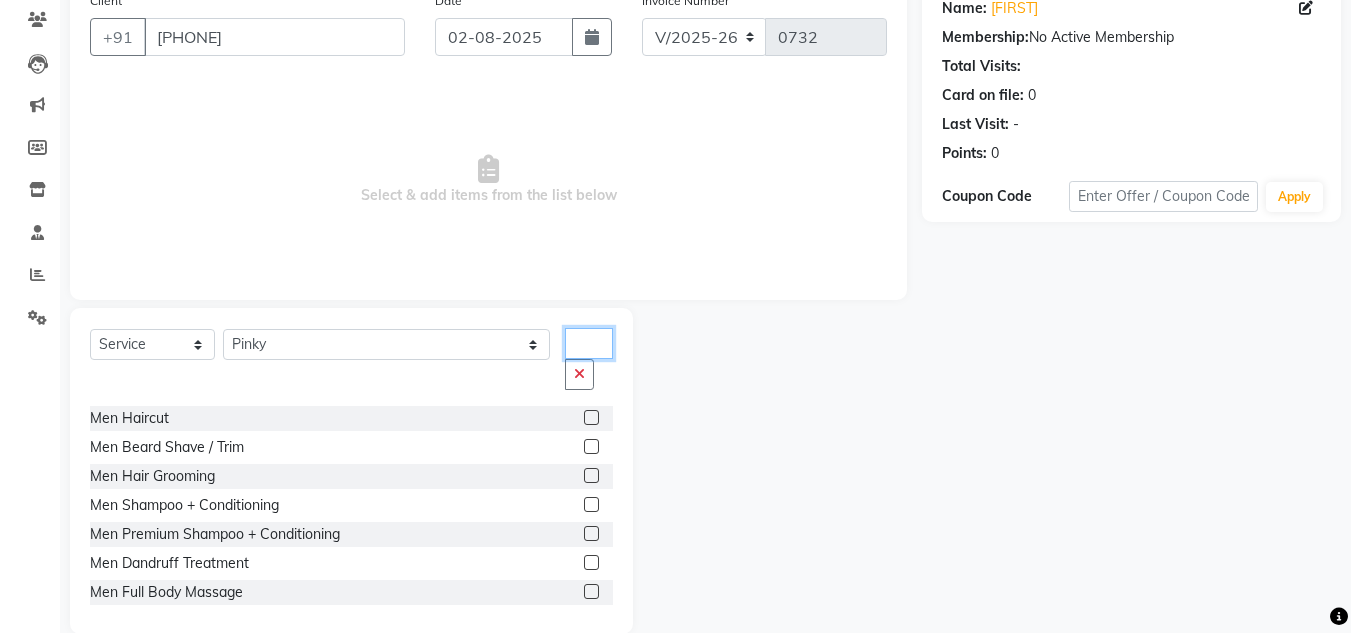 scroll, scrollTop: 72, scrollLeft: 0, axis: vertical 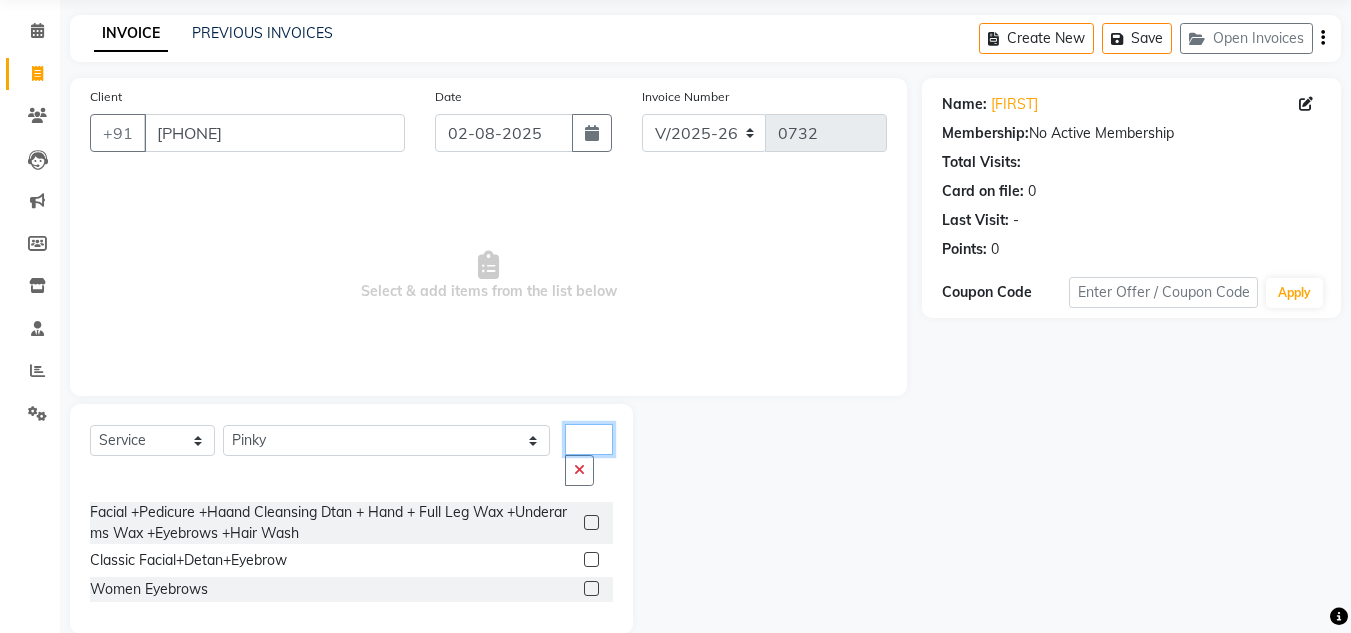 type on "ey" 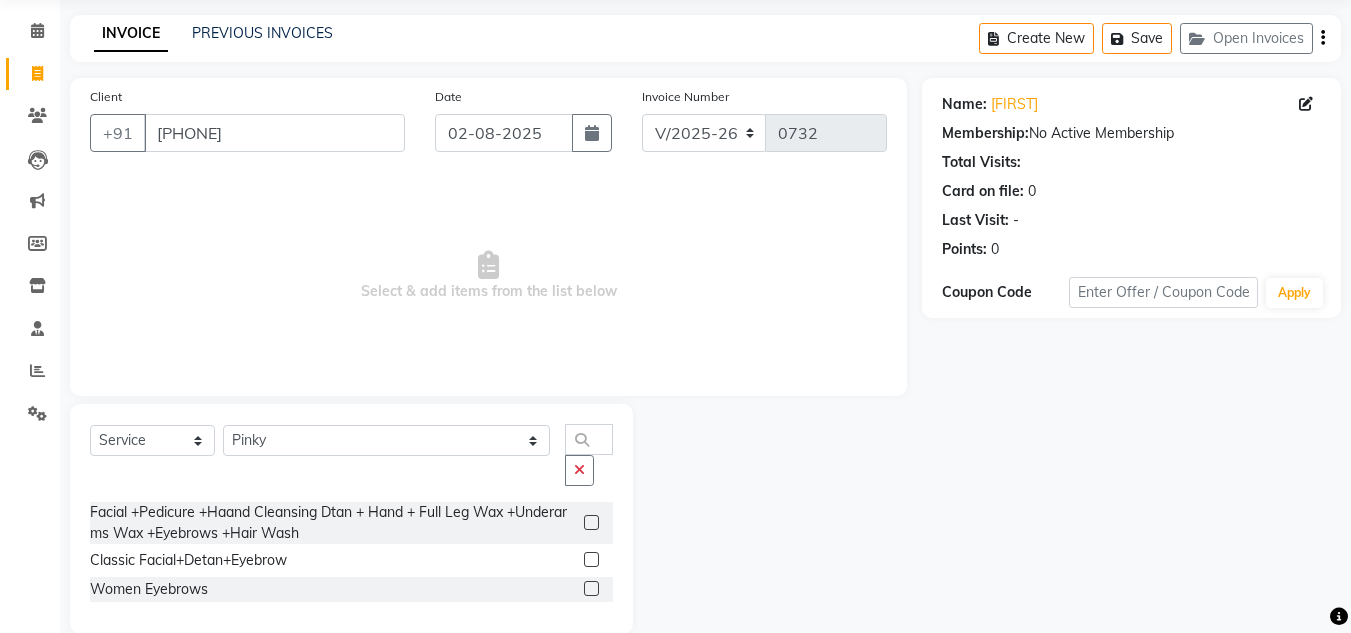 click 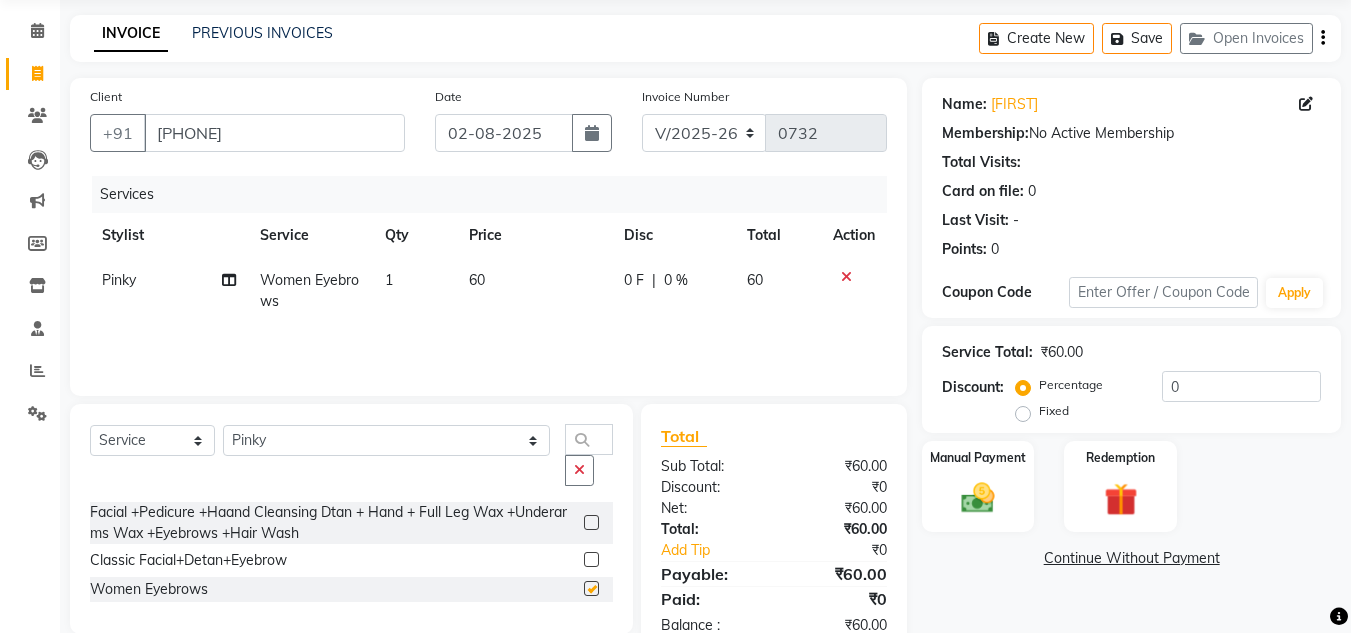 checkbox on "false" 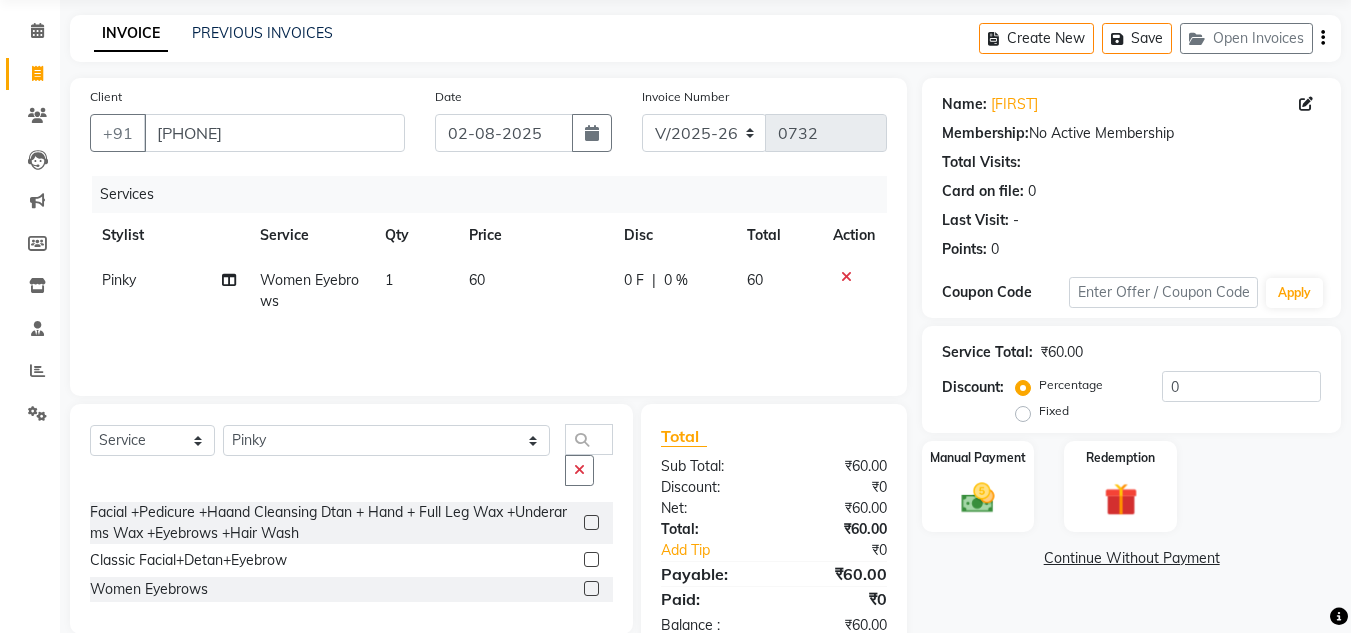 click on "60" 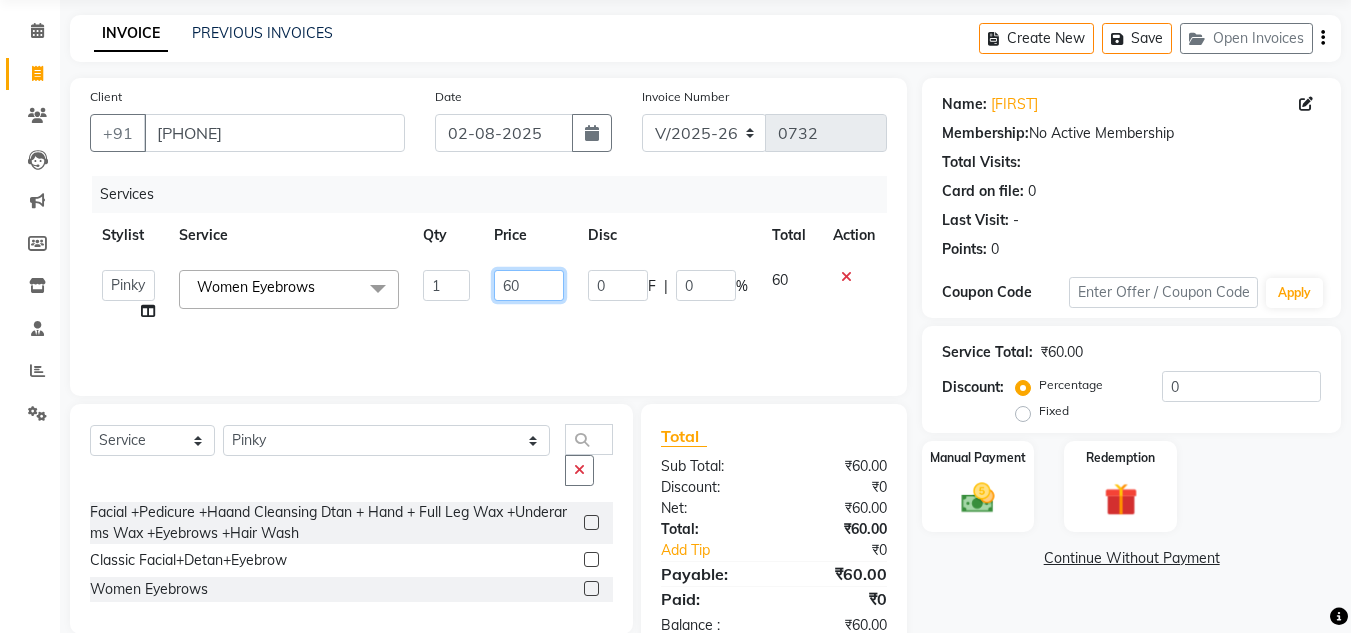 drag, startPoint x: 550, startPoint y: 283, endPoint x: 485, endPoint y: 287, distance: 65.12296 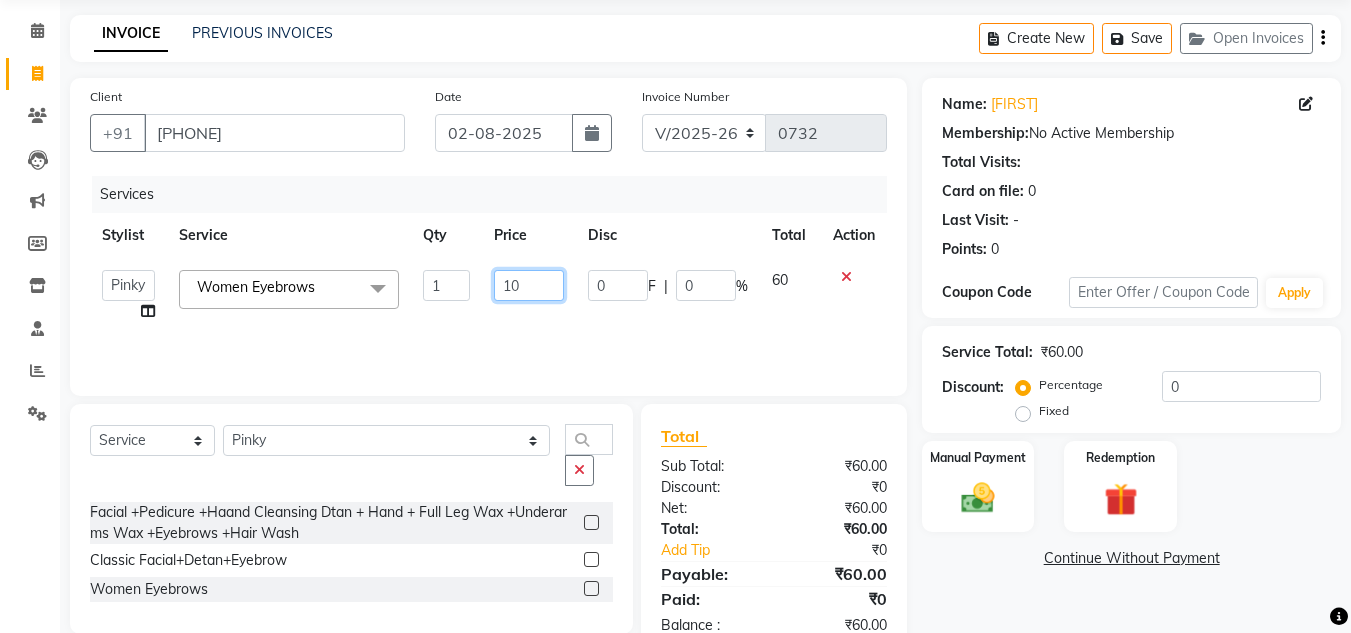 type on "100" 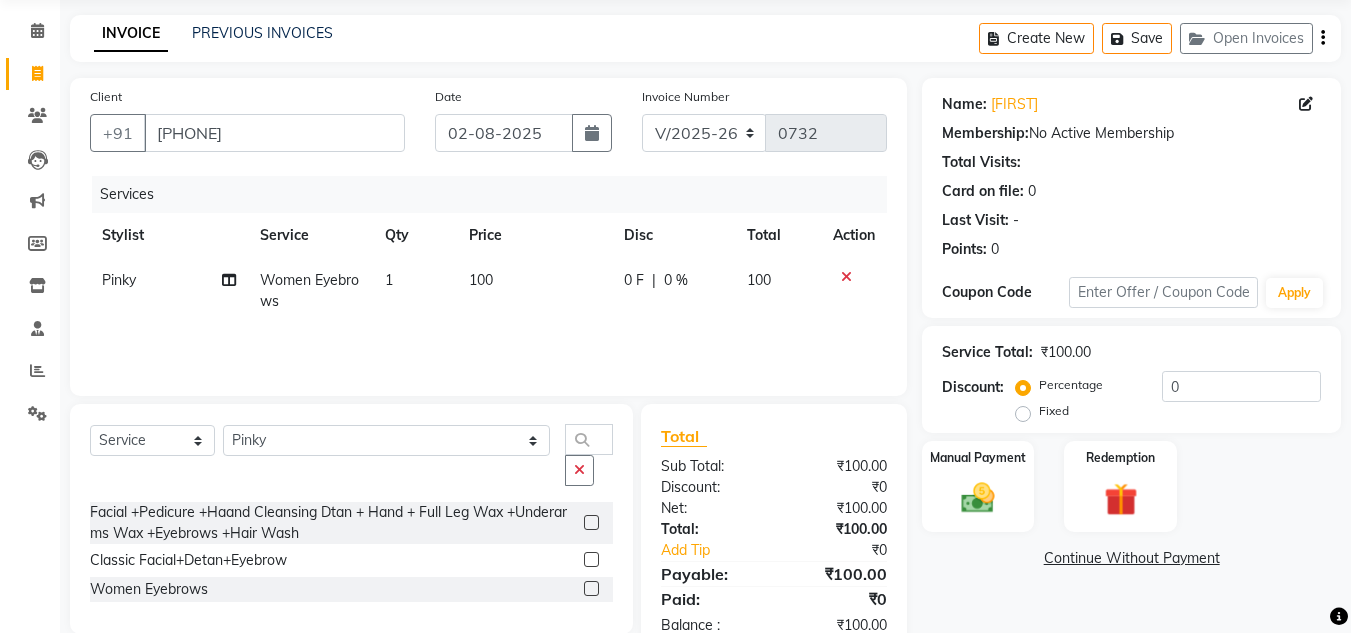 click on "Name: [FIRST]  Membership:  No Active Membership  Total Visits:   Card on file:  0 Last Visit:   - Points:   0  Coupon Code Apply Service Total:  ₹100.00  Discount:  Percentage   Fixed  0 Manual Payment Redemption  Continue Without Payment" 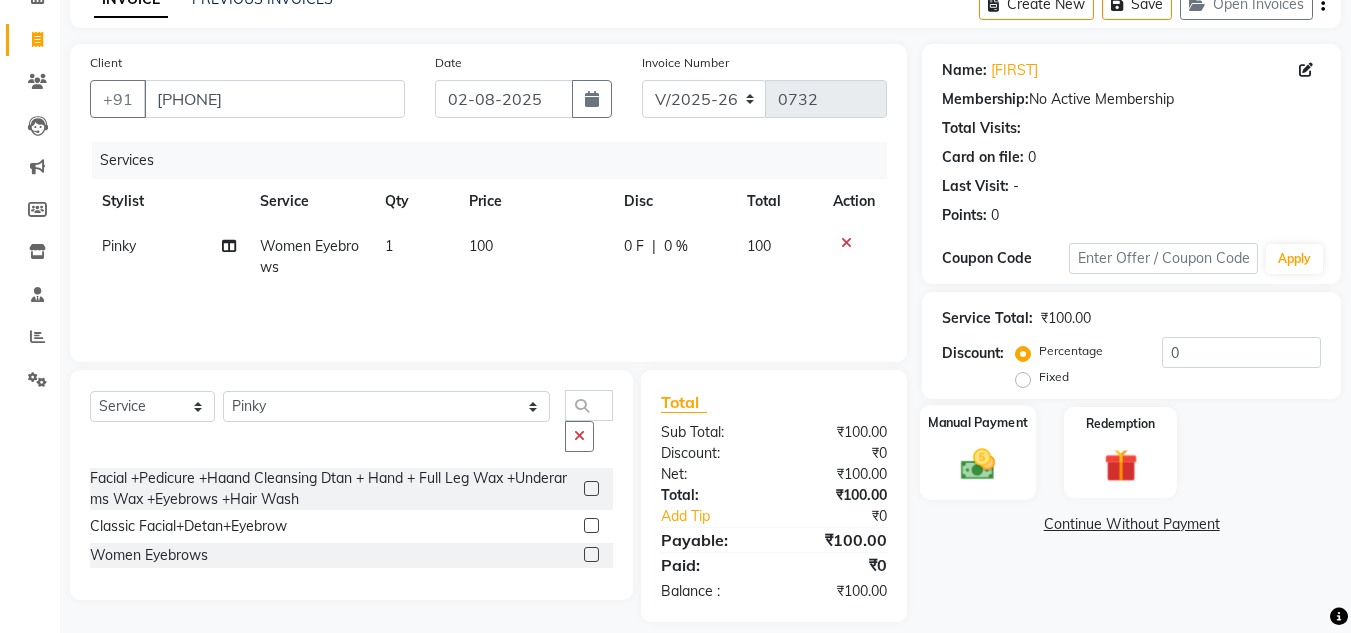 scroll, scrollTop: 125, scrollLeft: 0, axis: vertical 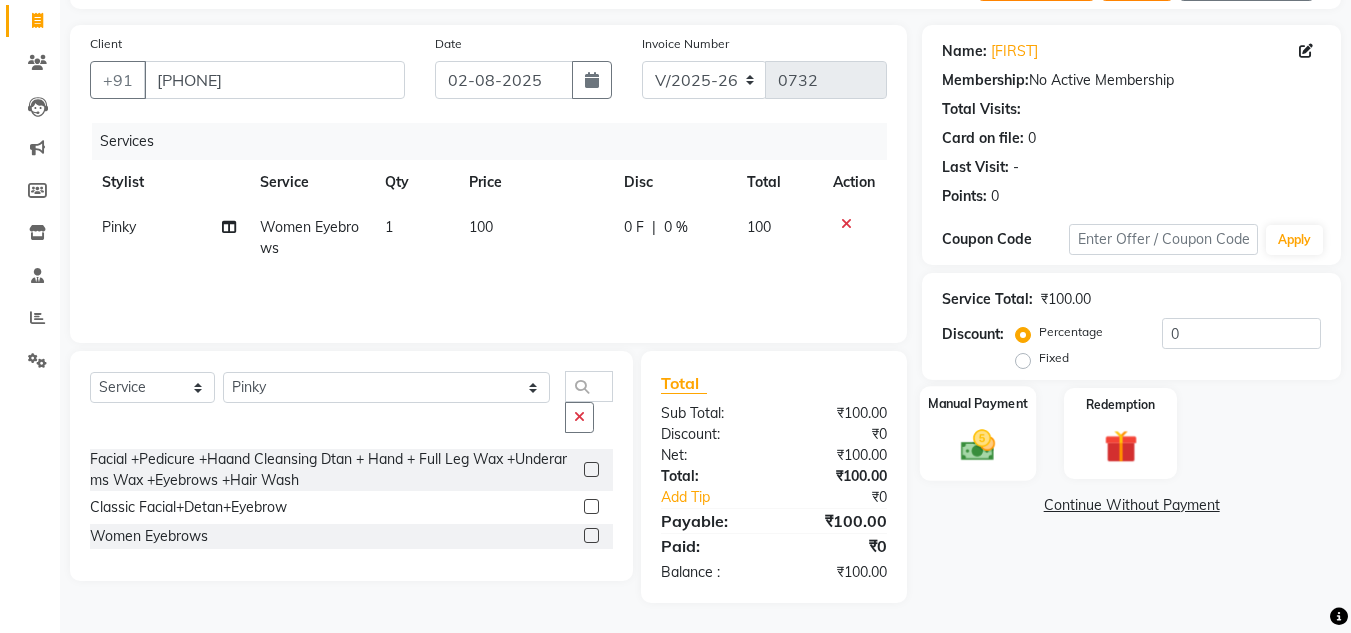 click 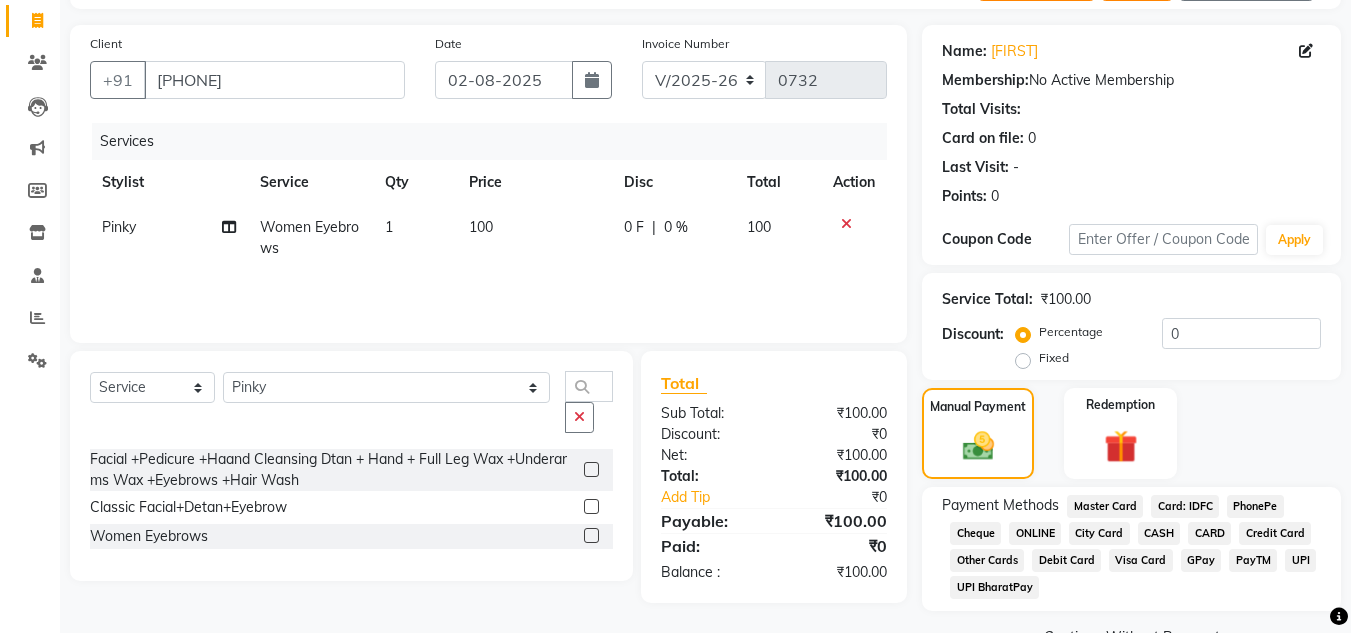 click on "CASH" 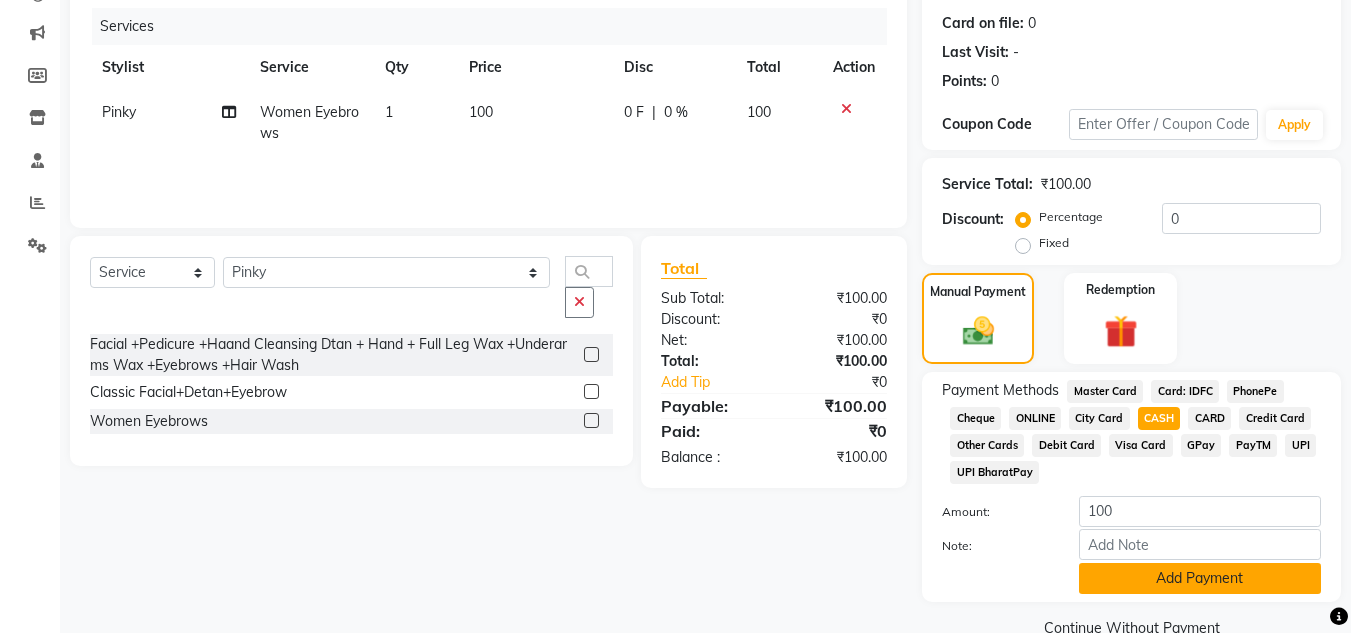 scroll, scrollTop: 280, scrollLeft: 0, axis: vertical 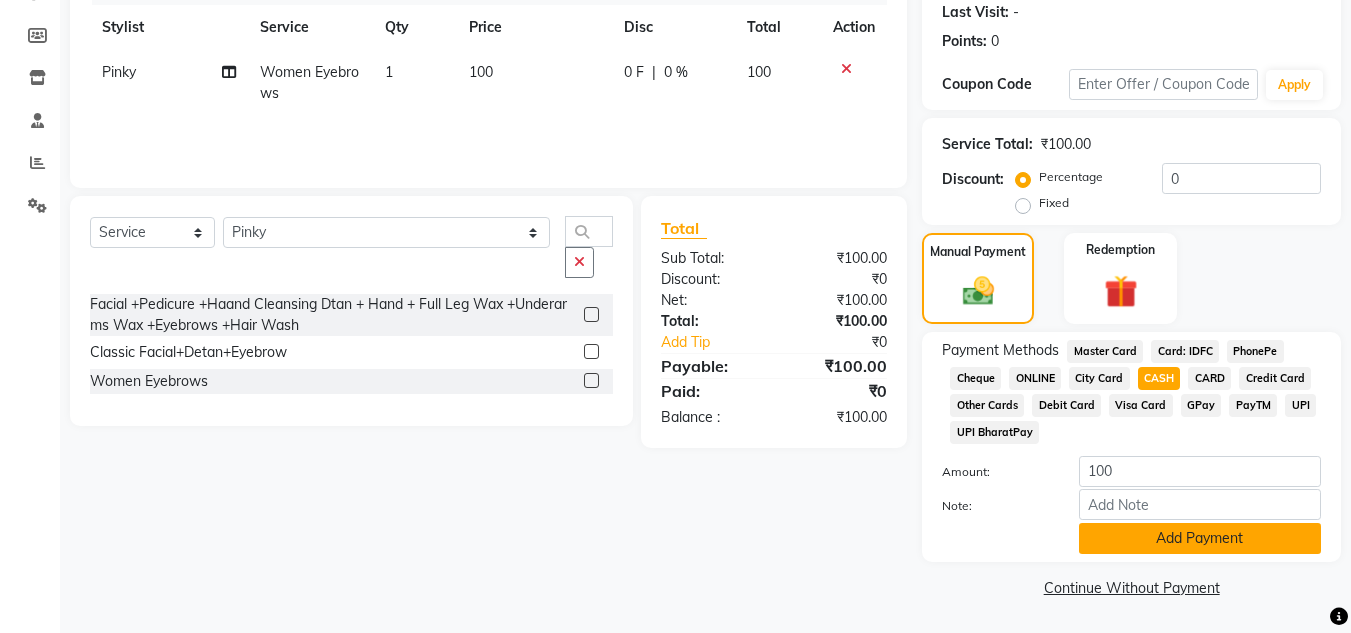 click on "Add Payment" 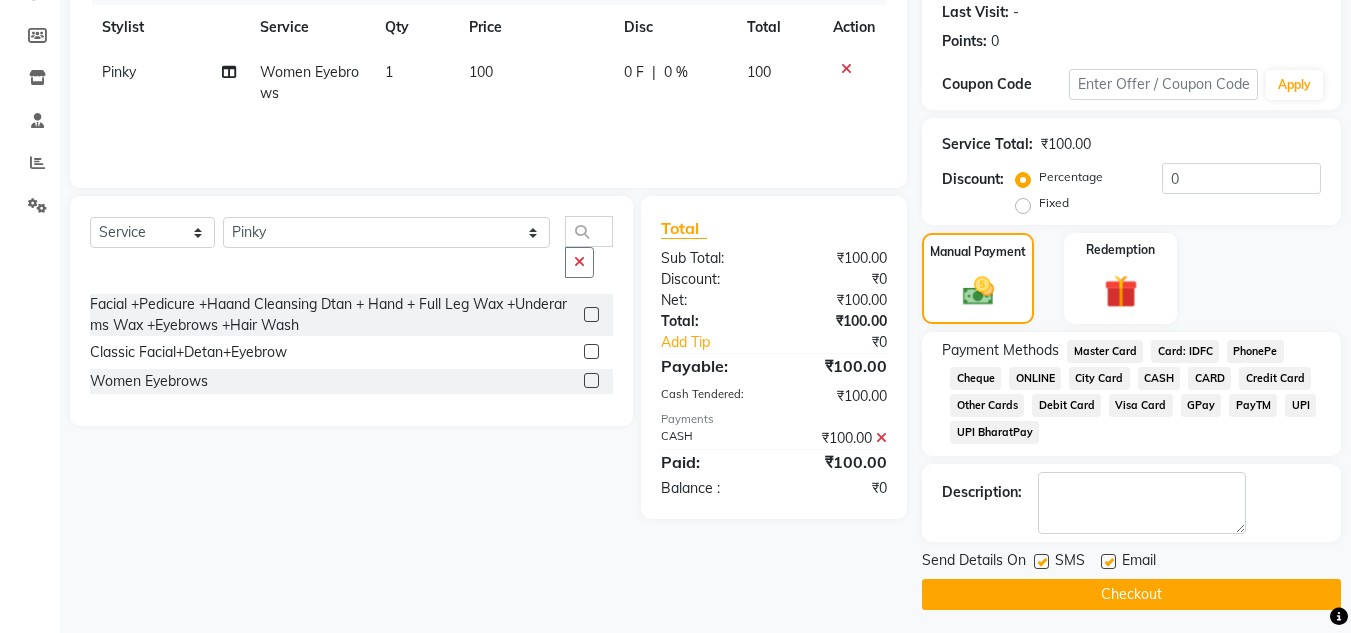 click 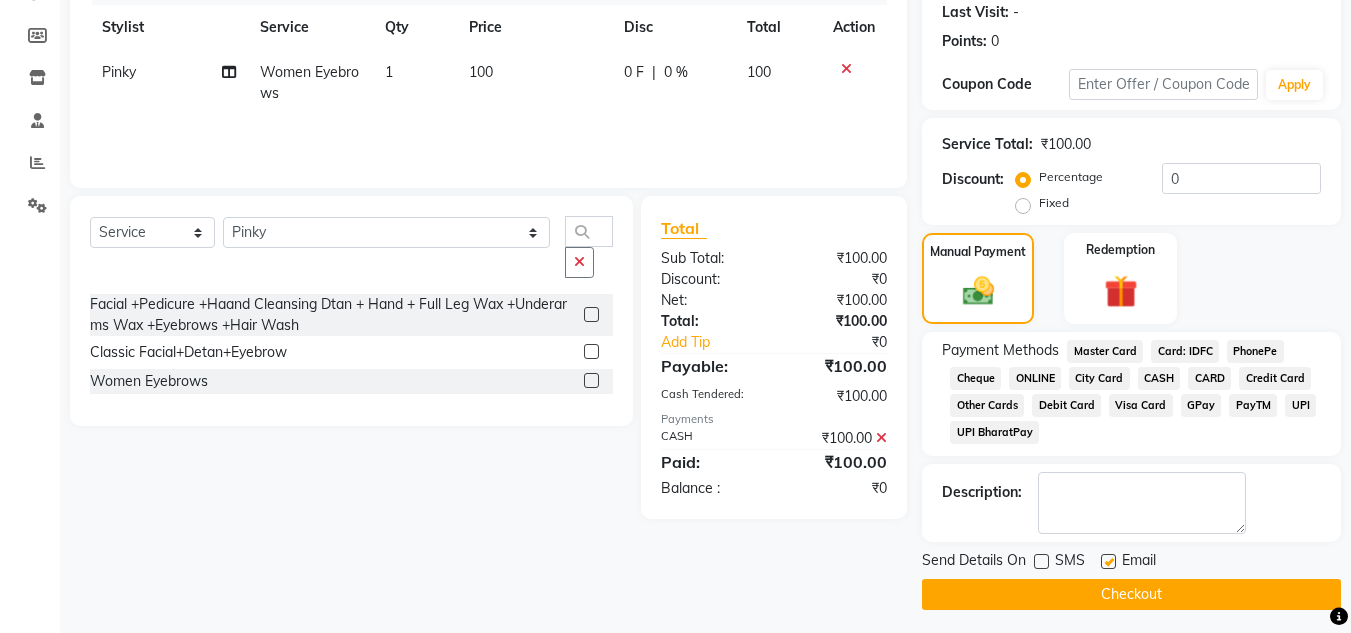 click on "Checkout" 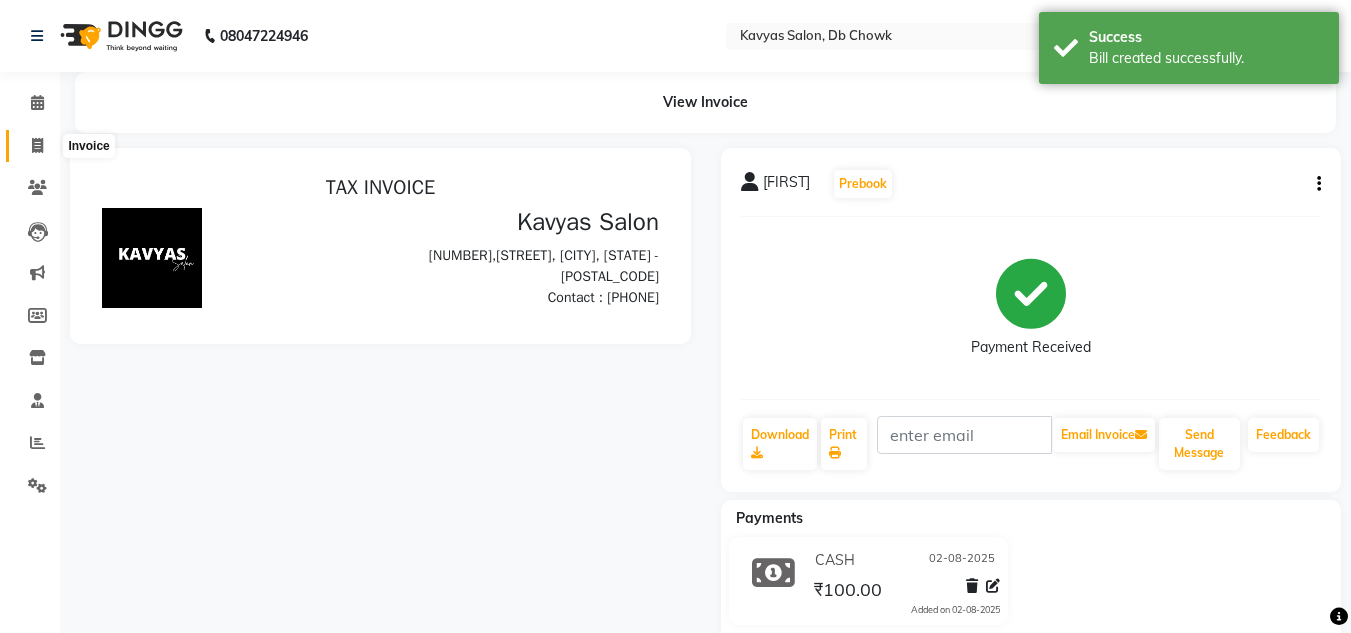 scroll, scrollTop: 0, scrollLeft: 0, axis: both 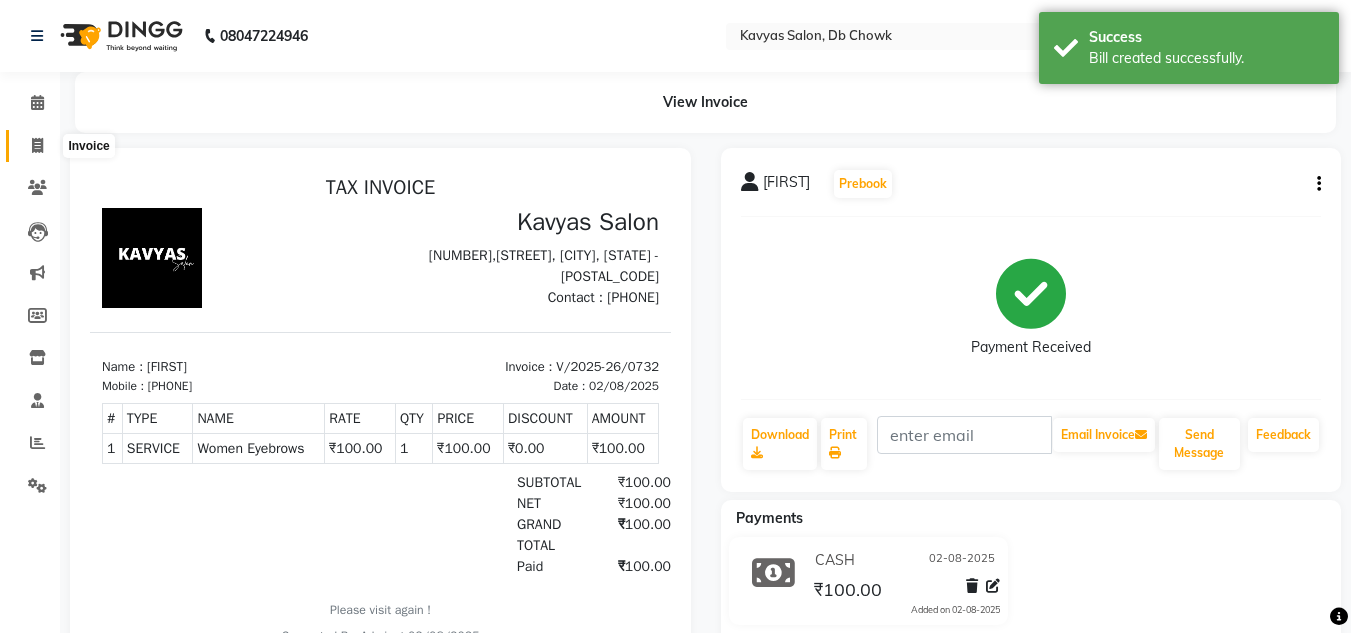 click 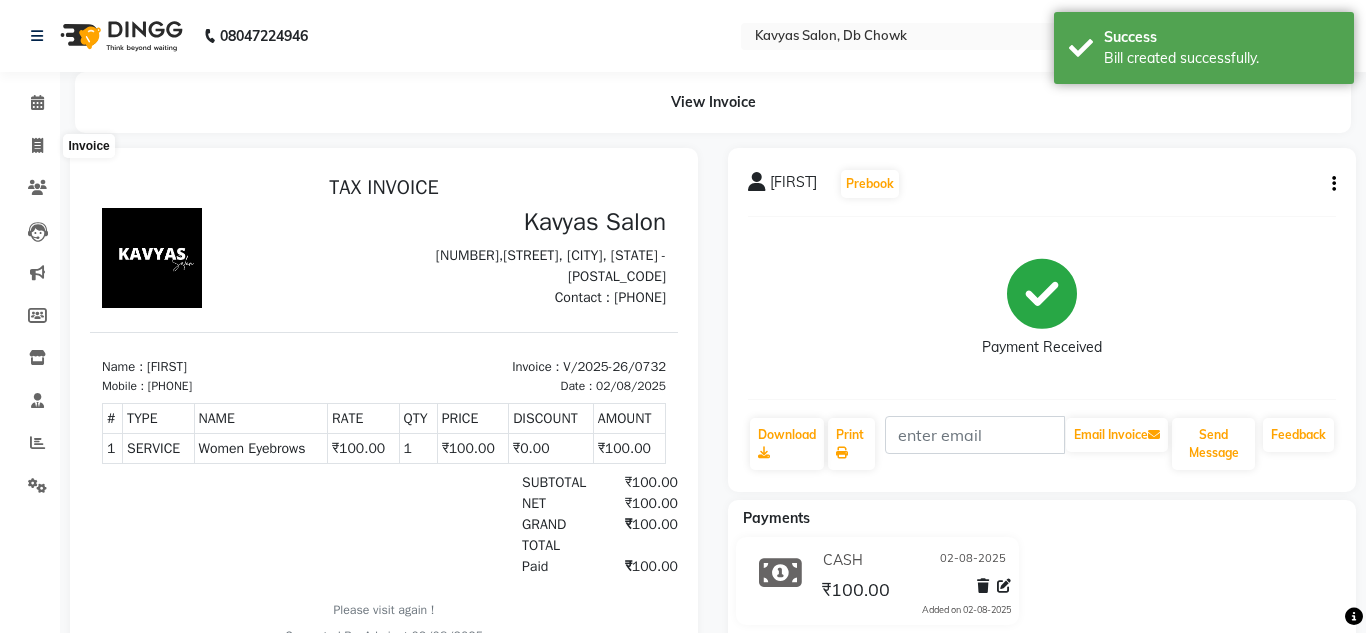 select on "6954" 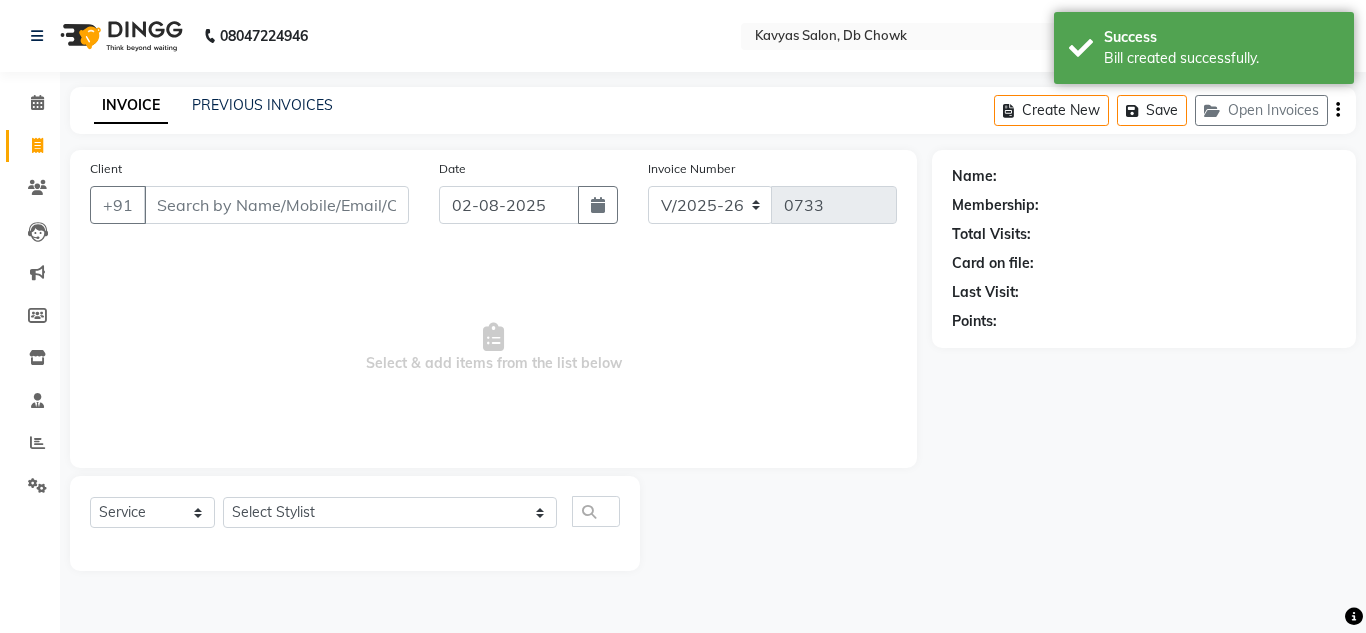 click on "Client" at bounding box center (276, 205) 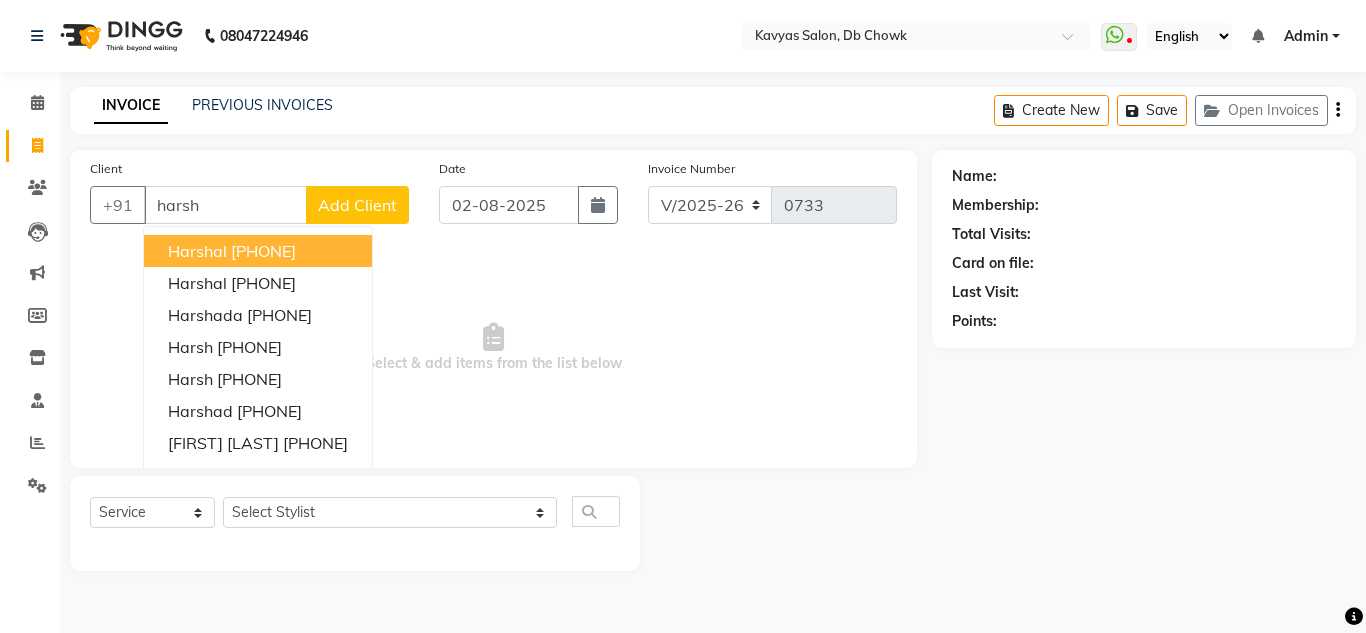 click on "[PHONE]" at bounding box center (263, 251) 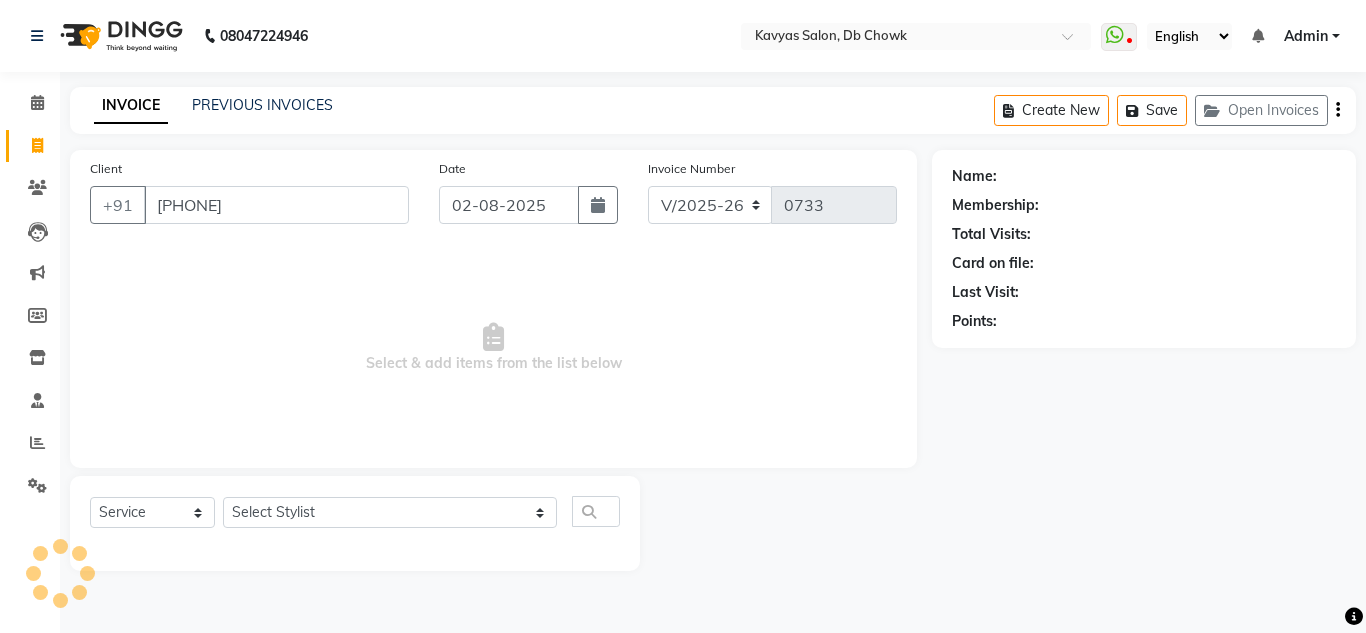 type on "[PHONE]" 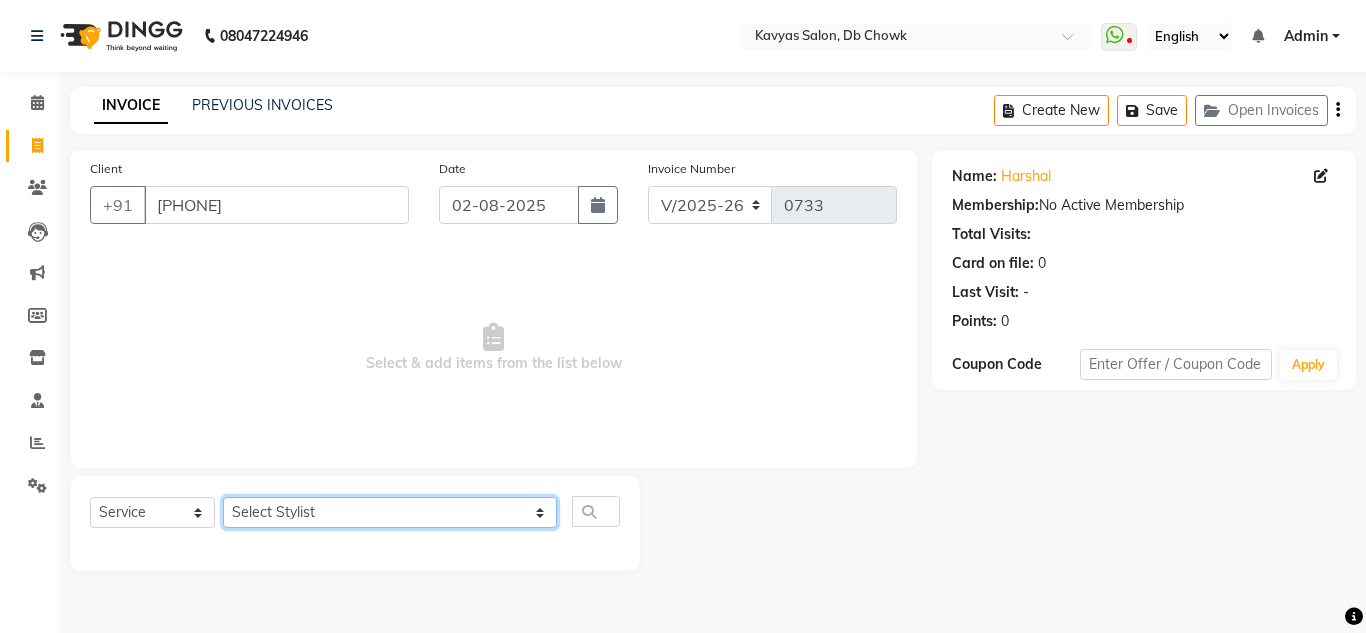 click on "Select Stylist Arif Fatah siddhiqui Kavya Upadhyay Minakshi Chavan Nahim Pinky Pranali Panchal pranjal more Pratibha Upadhyay Renuka Chavhan Salman Ansari Sam Khan Shanu Snehal Surve Vaishali Pachare Vali Hasan Vishal Ahmed Shaikh" 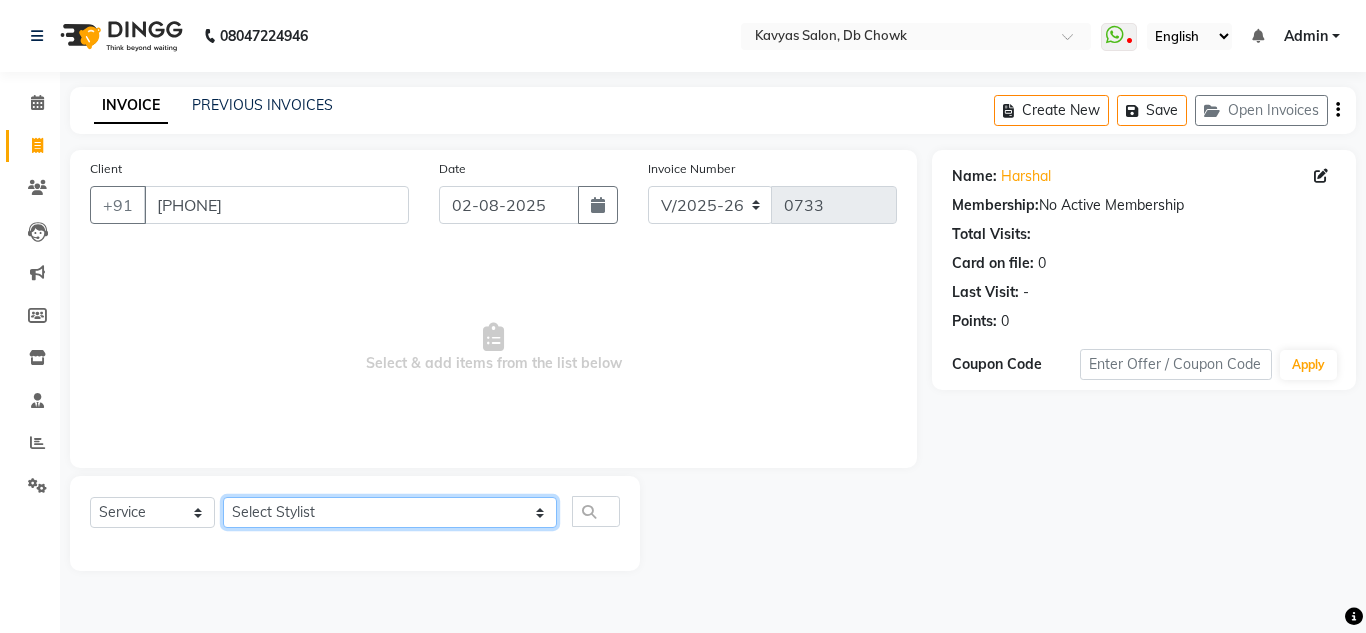 select on "71574" 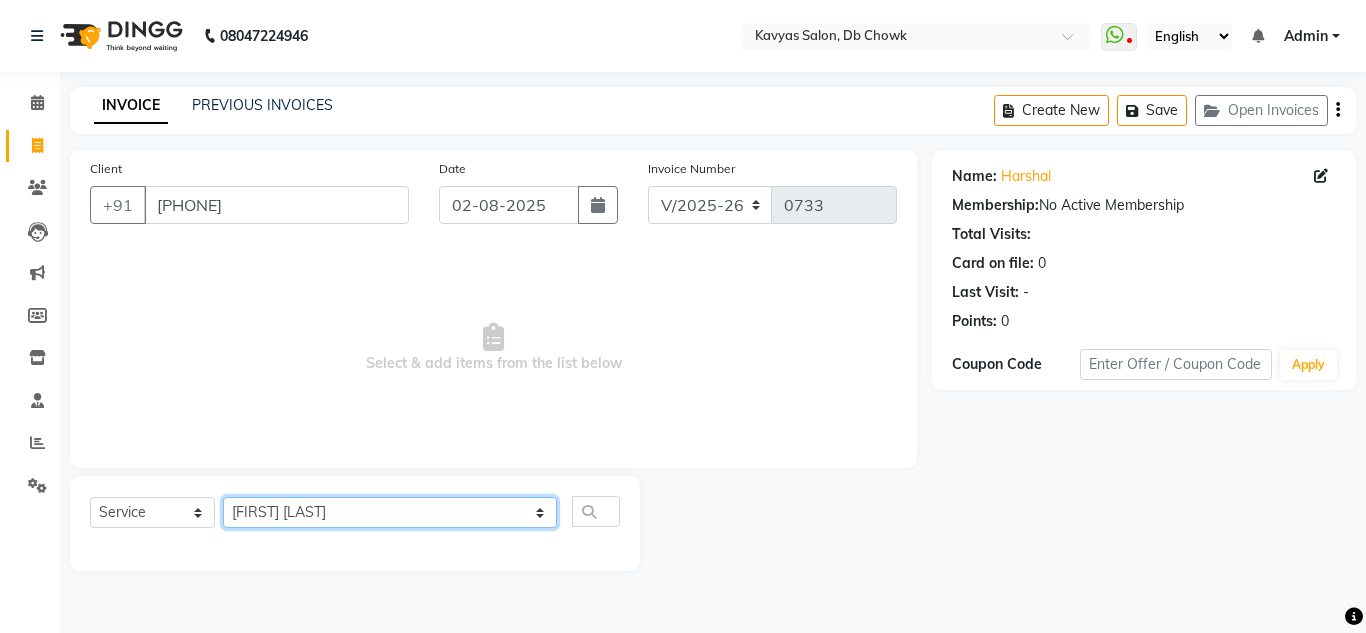 click on "Select Stylist Arif Fatah siddhiqui Kavya Upadhyay Minakshi Chavan Nahim Pinky Pranali Panchal pranjal more Pratibha Upadhyay Renuka Chavhan Salman Ansari Sam Khan Shanu Snehal Surve Vaishali Pachare Vali Hasan Vishal Ahmed Shaikh" 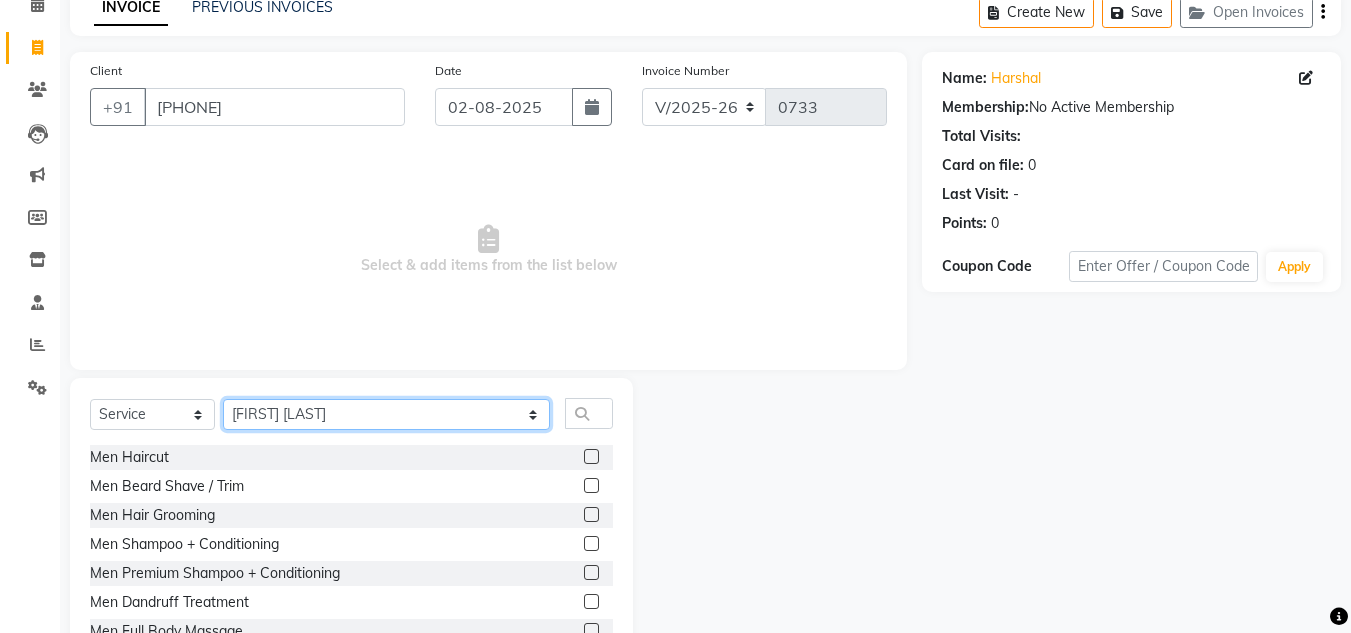 scroll, scrollTop: 168, scrollLeft: 0, axis: vertical 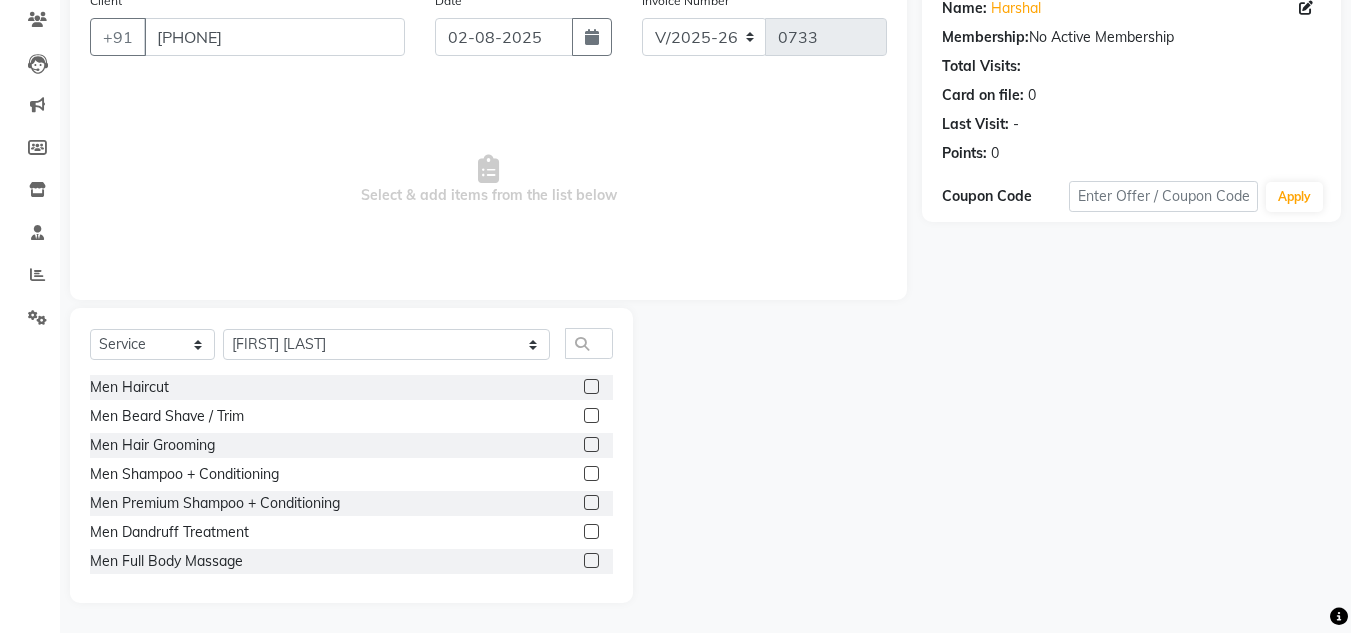 click 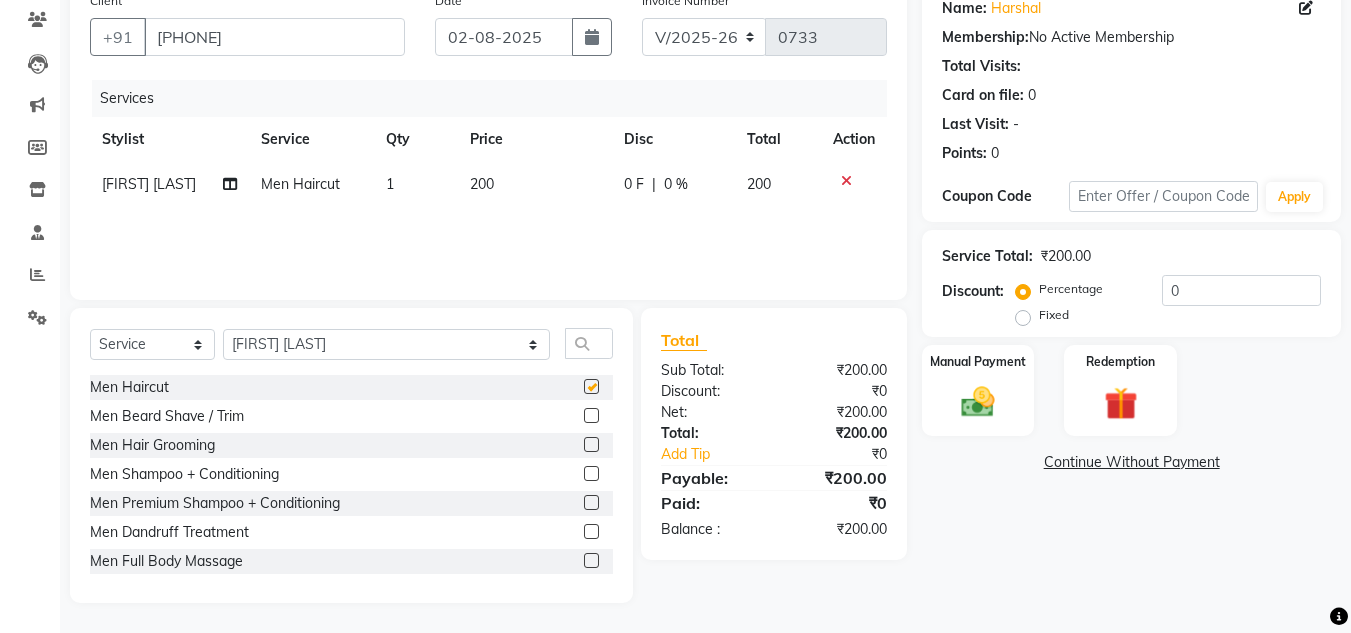 checkbox on "false" 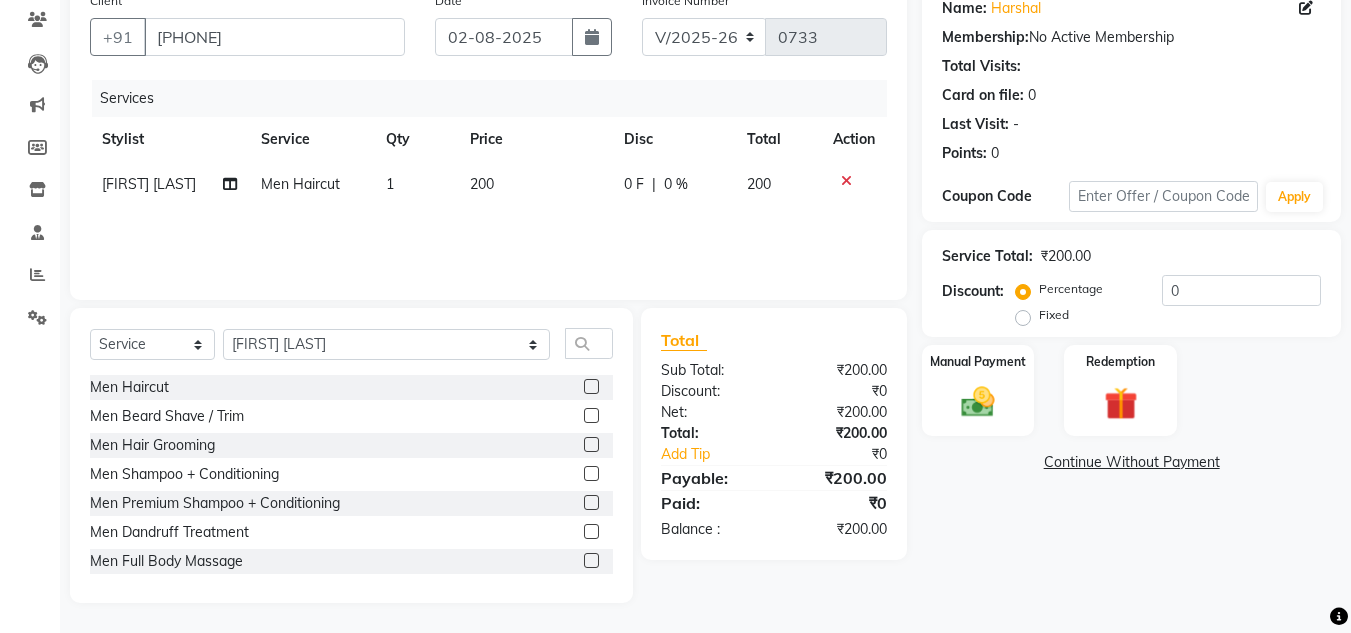 click 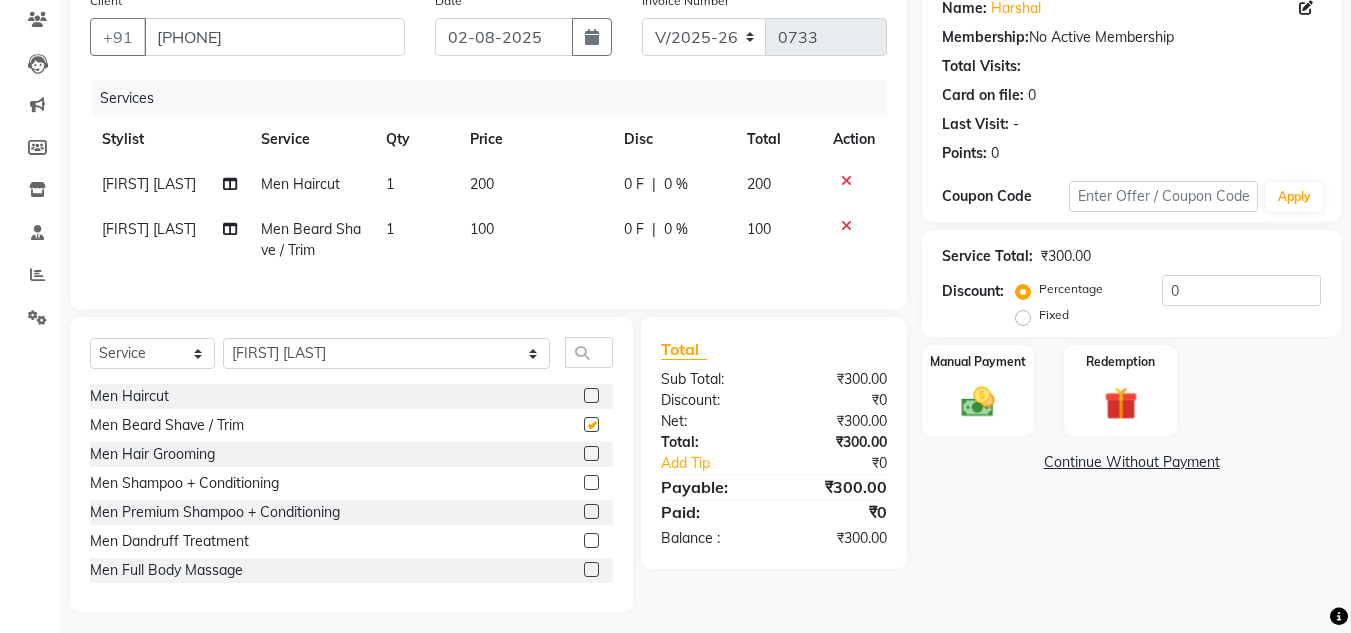checkbox on "false" 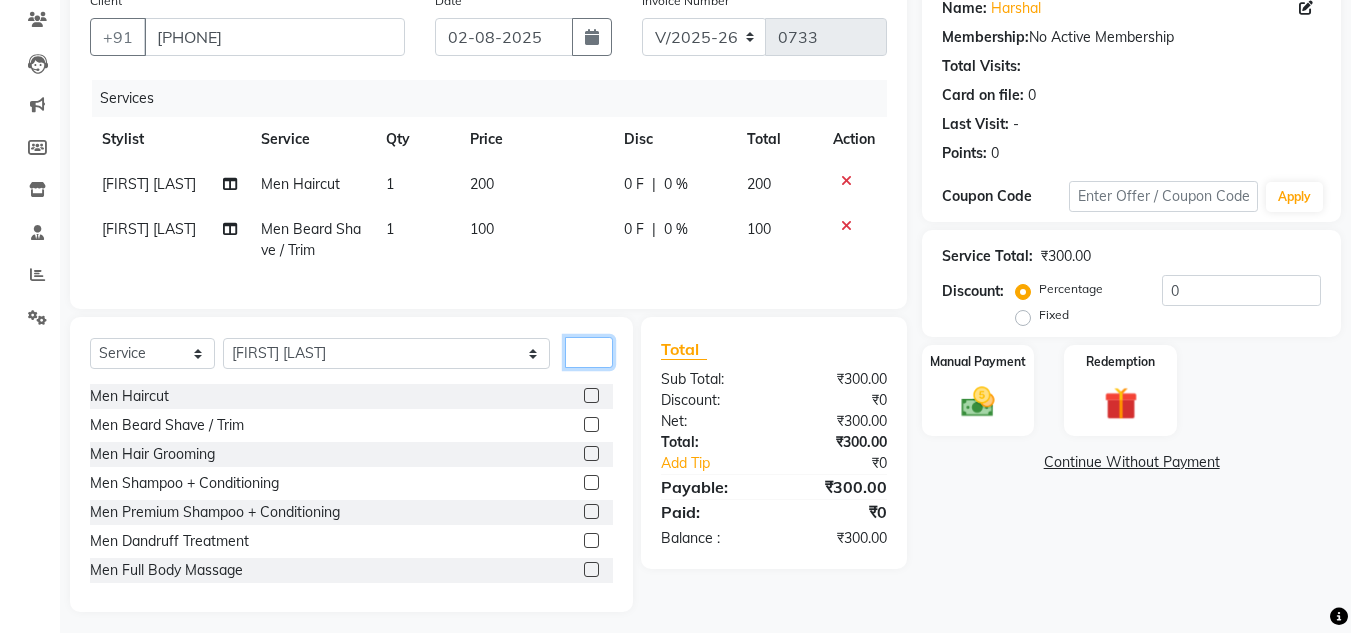 click 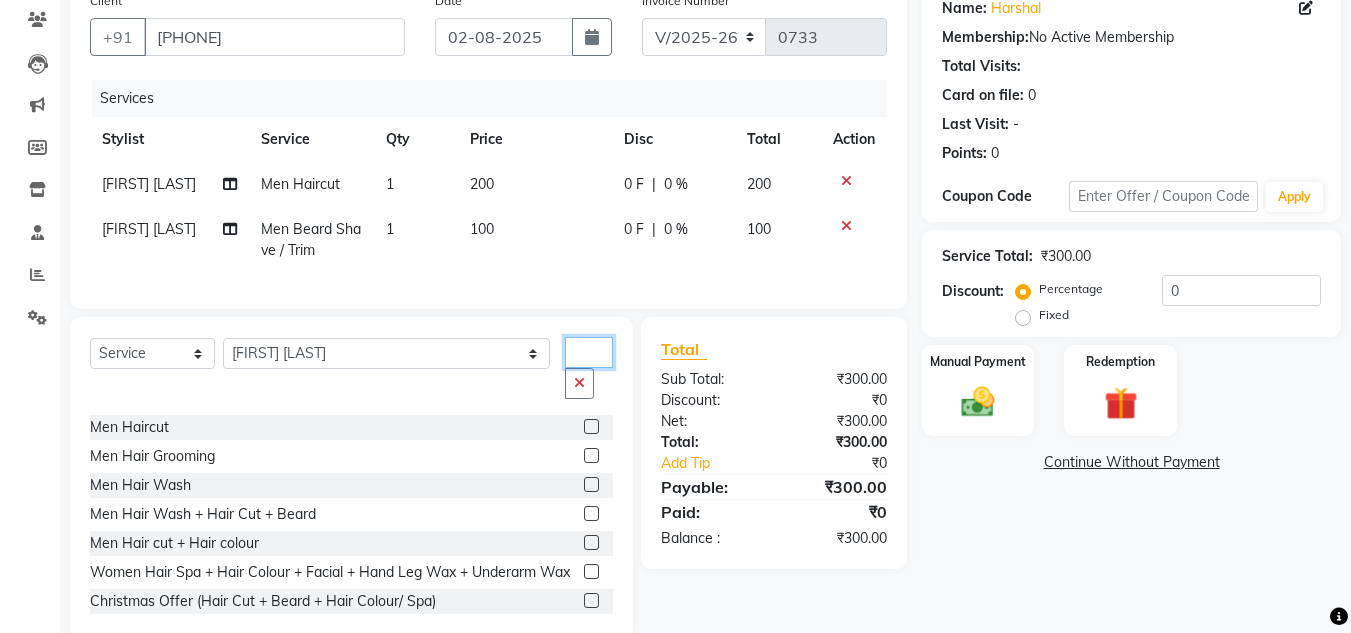 type on "hair" 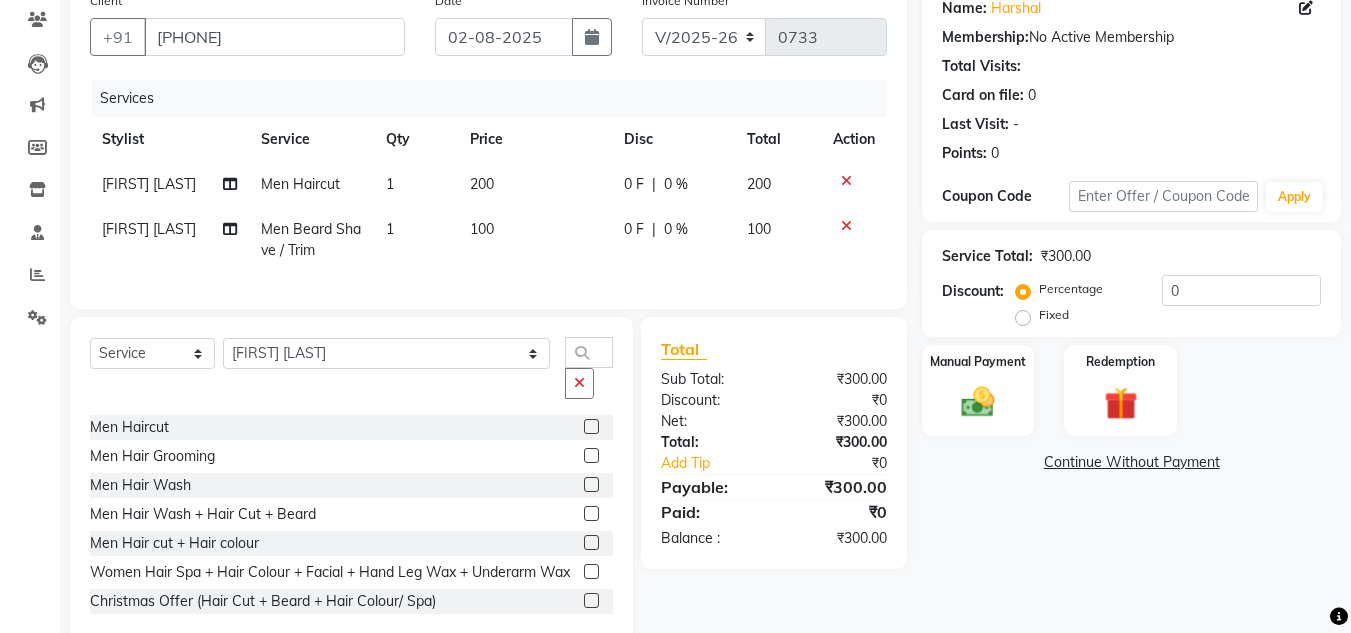click 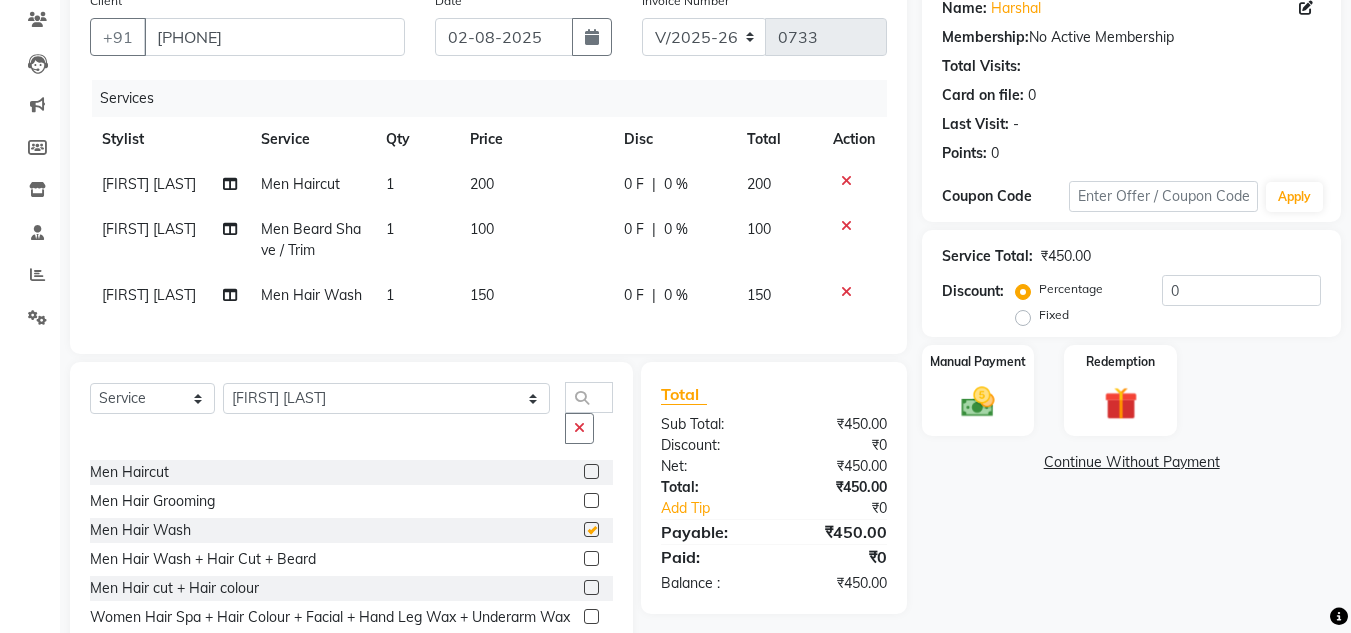 checkbox on "false" 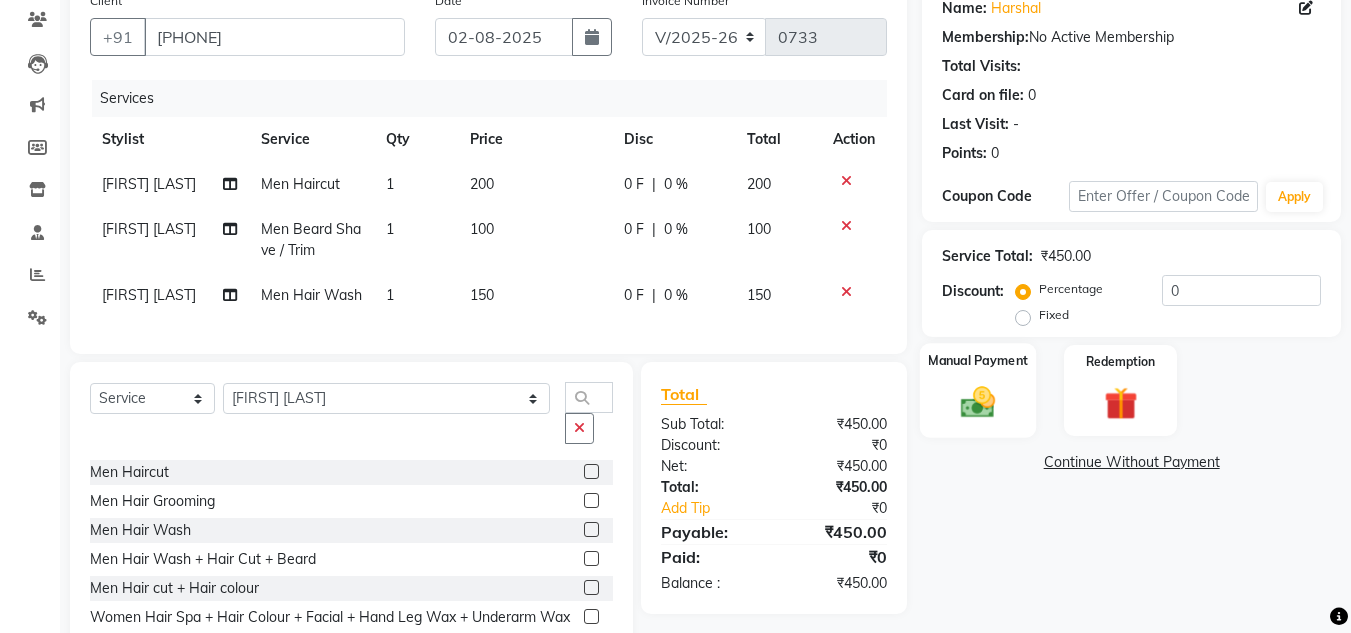 click 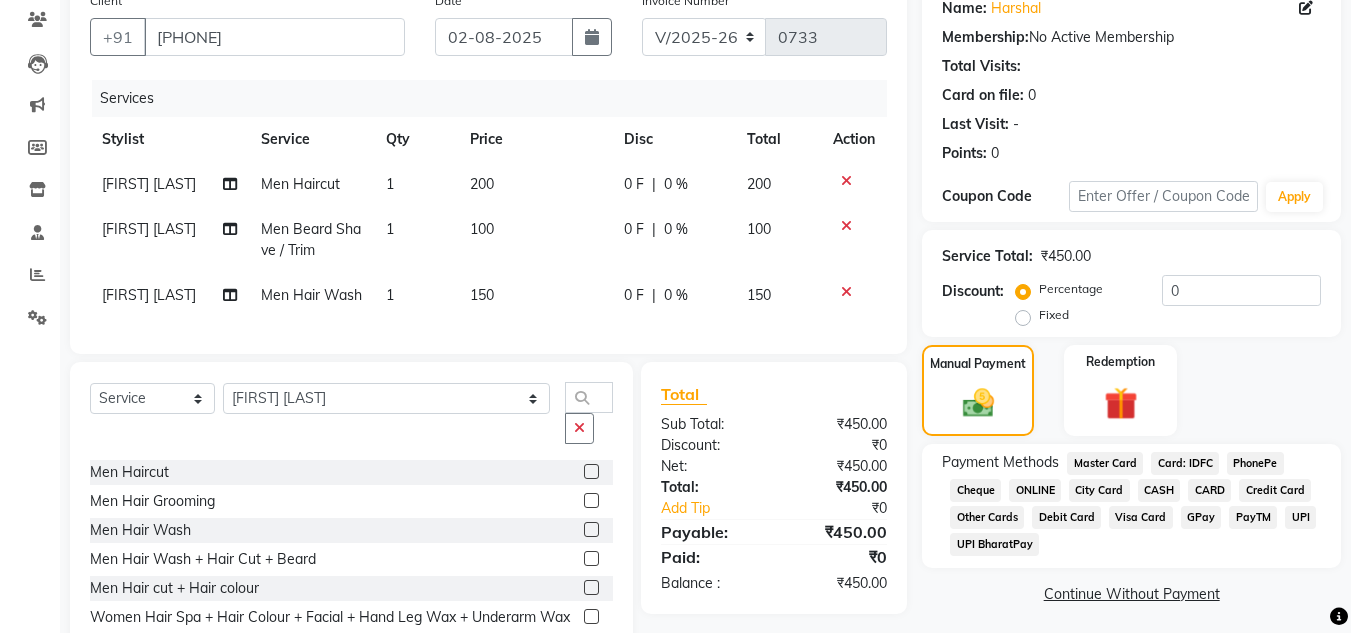click on "ONLINE" 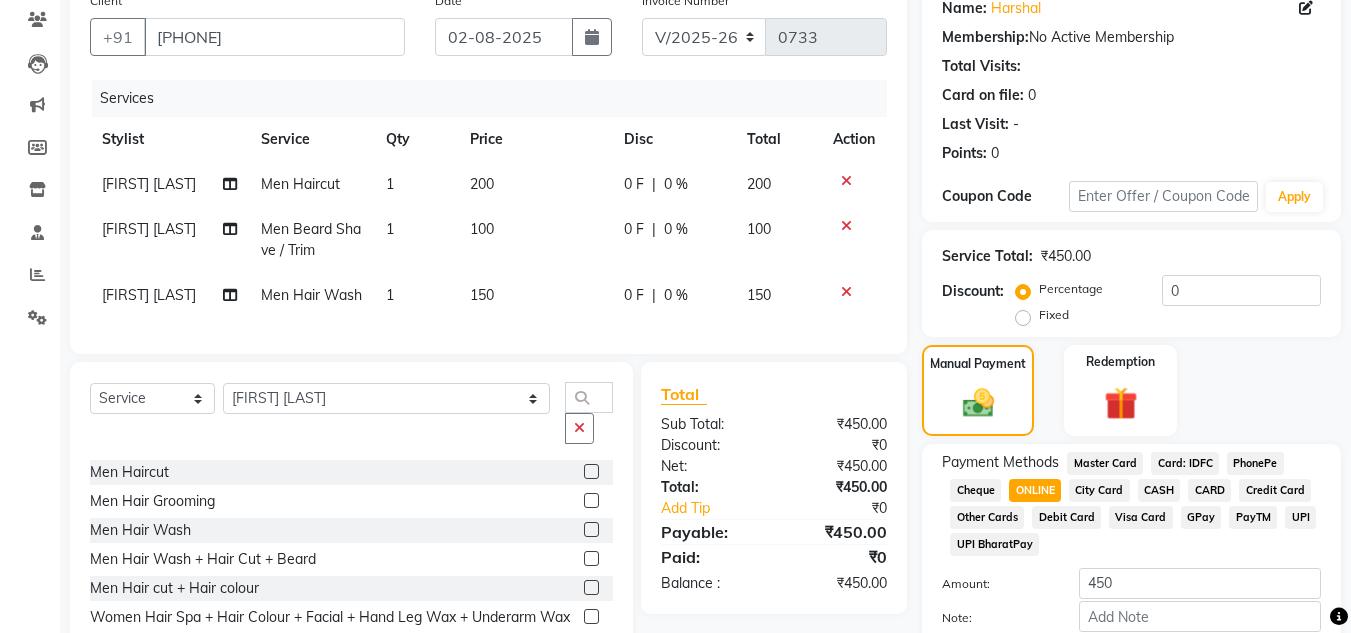 scroll, scrollTop: 280, scrollLeft: 0, axis: vertical 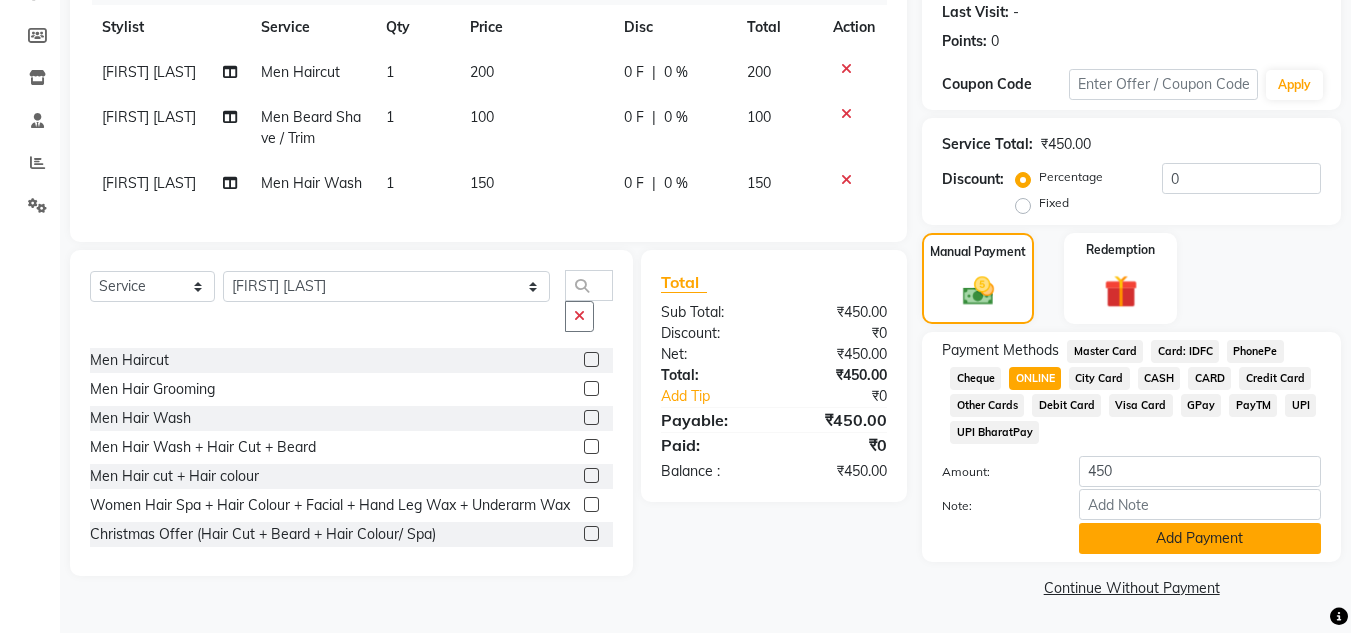 click on "Add Payment" 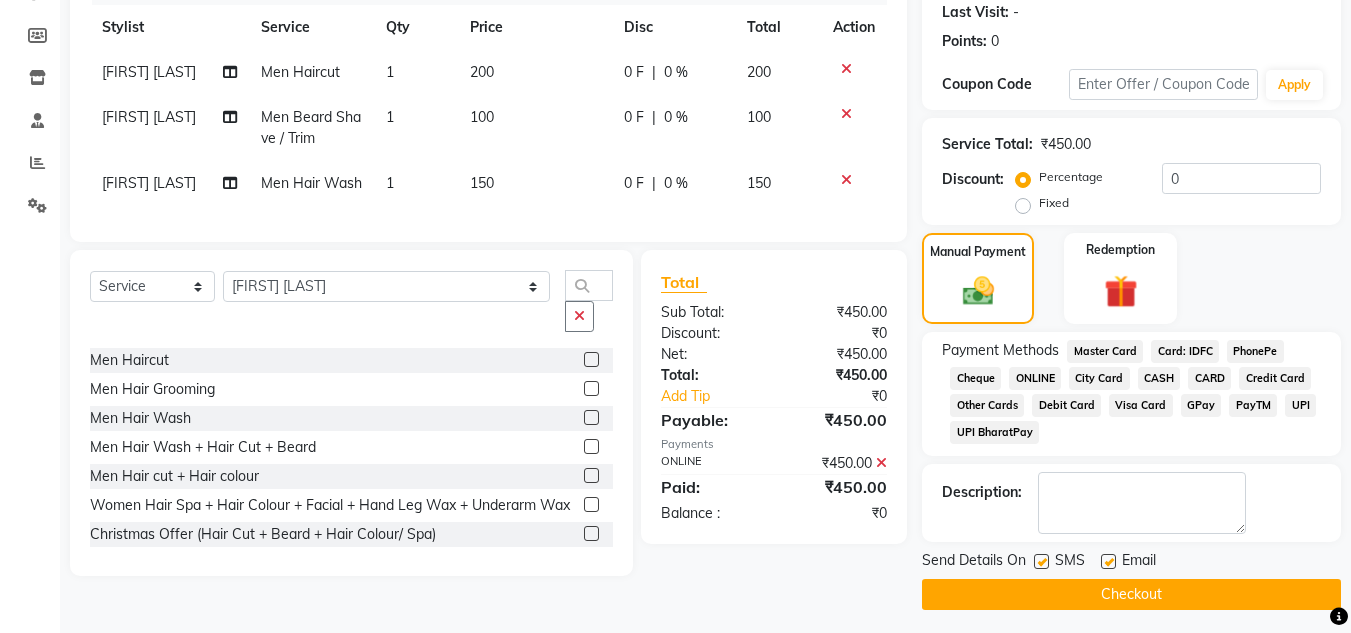 click on "SMS" 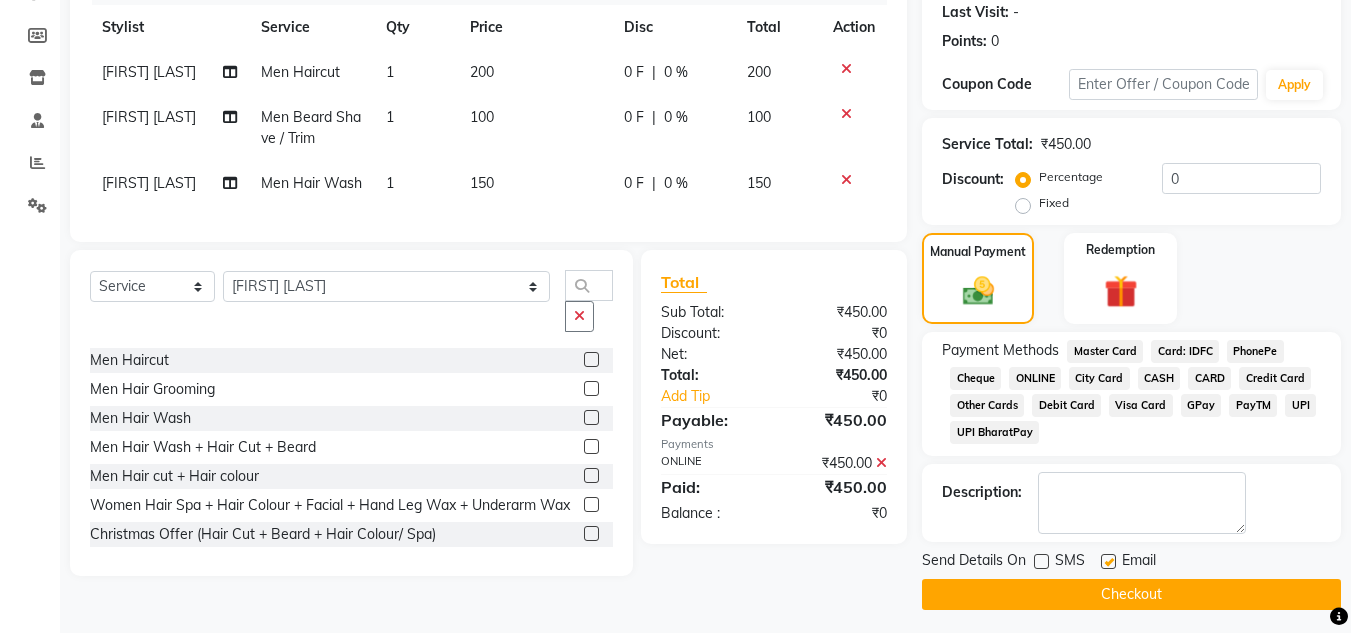 click 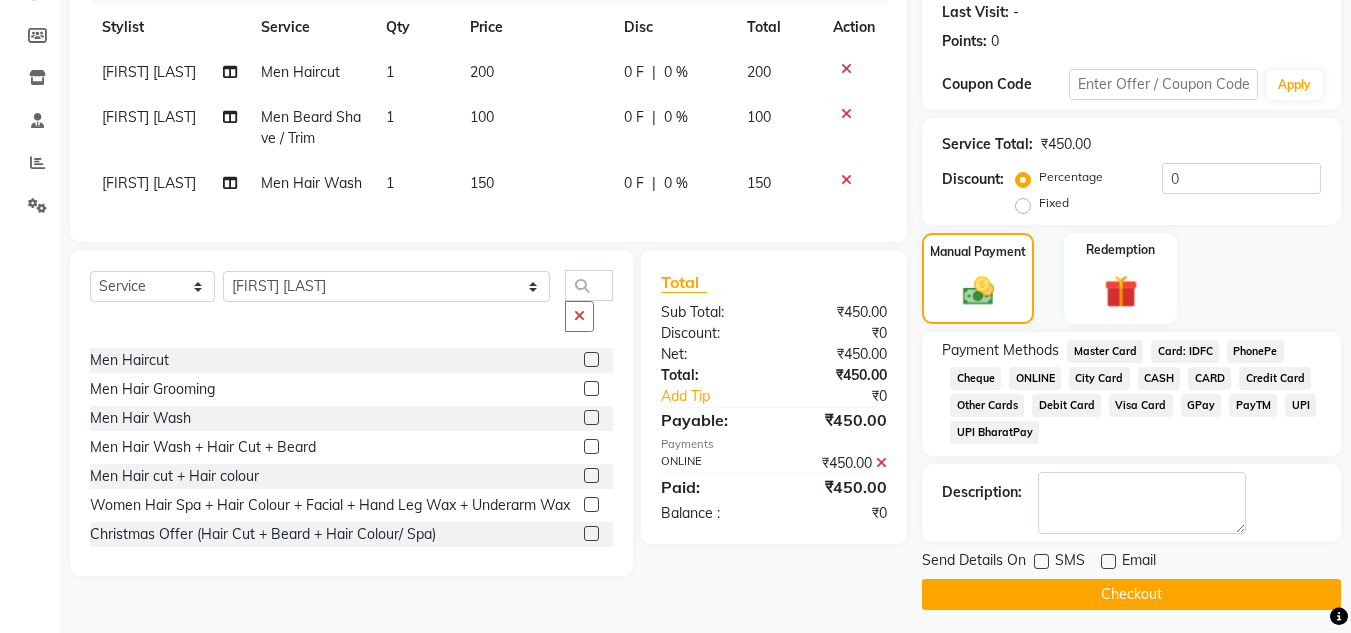click on "Checkout" 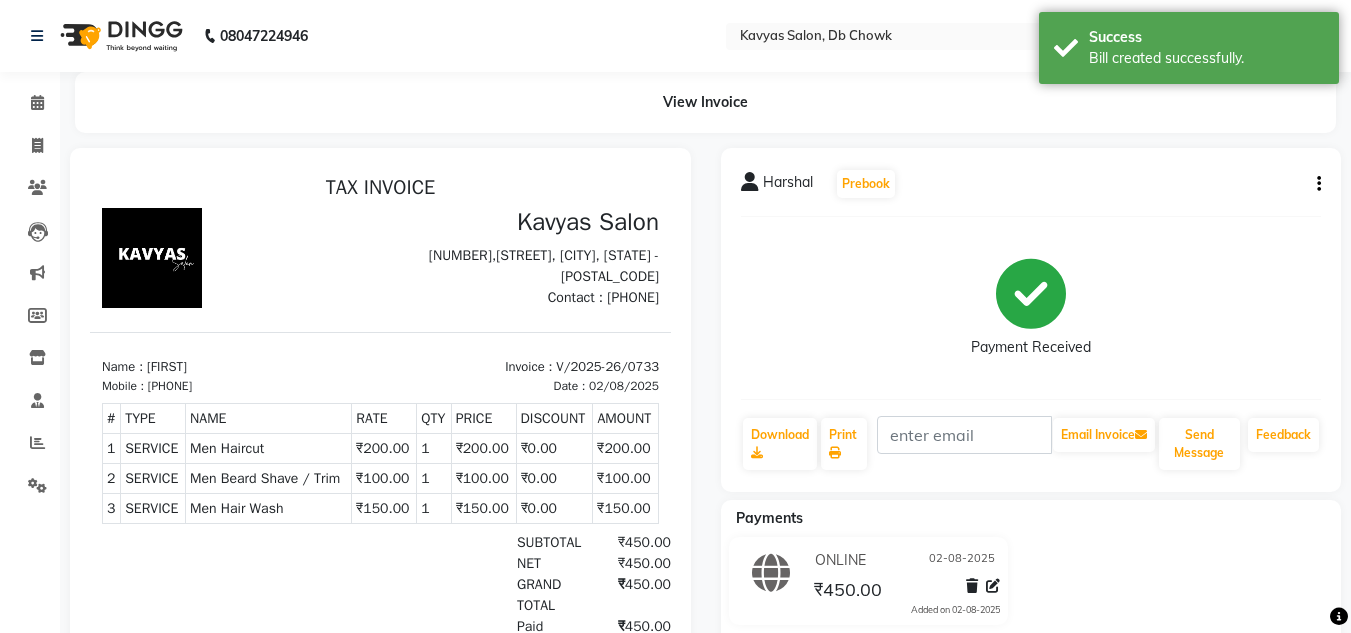 scroll, scrollTop: 0, scrollLeft: 0, axis: both 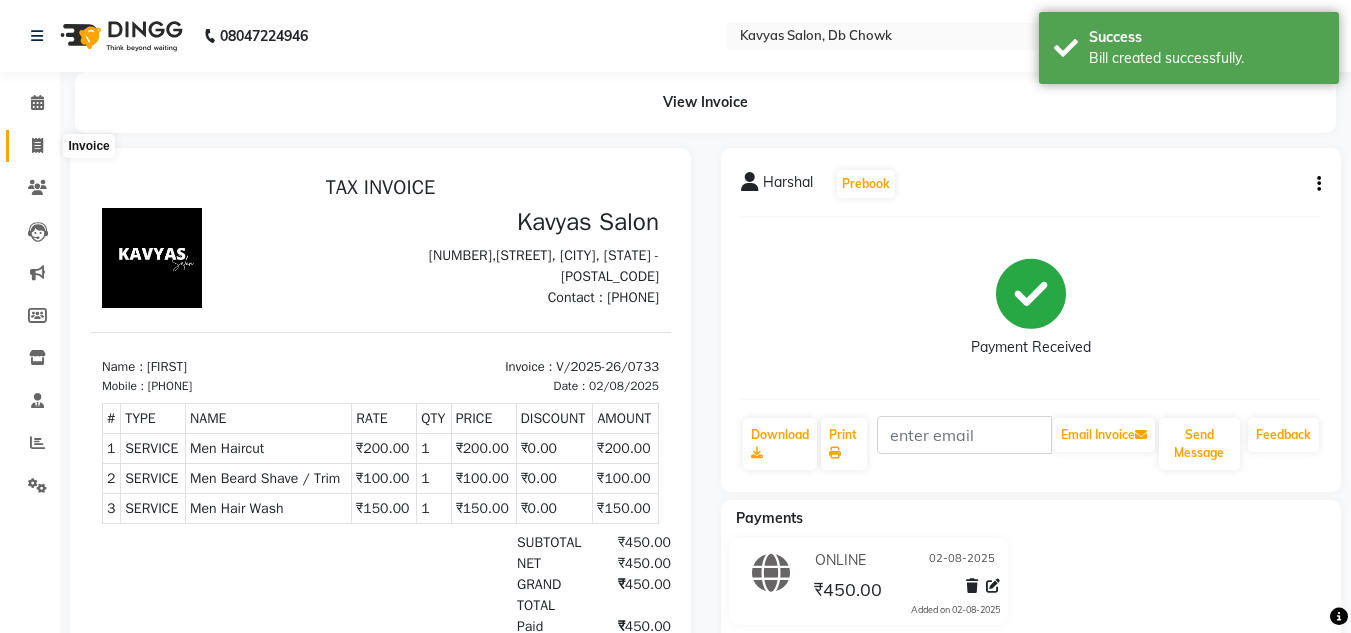 click 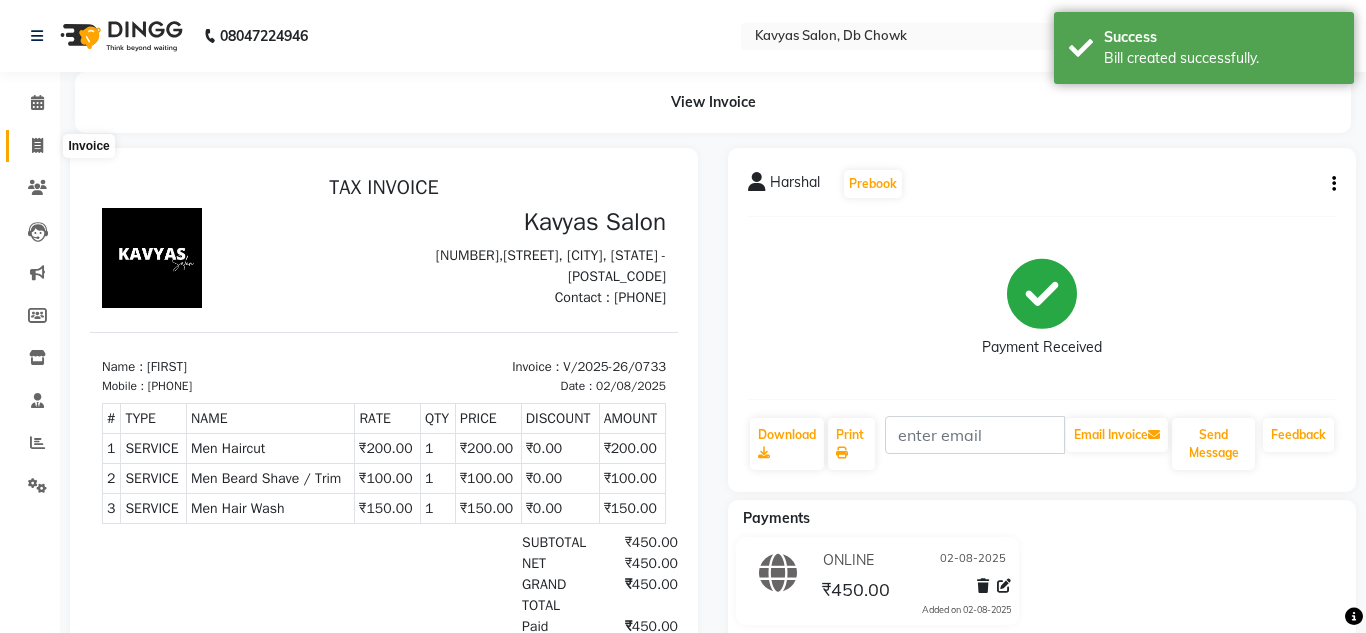 select on "6954" 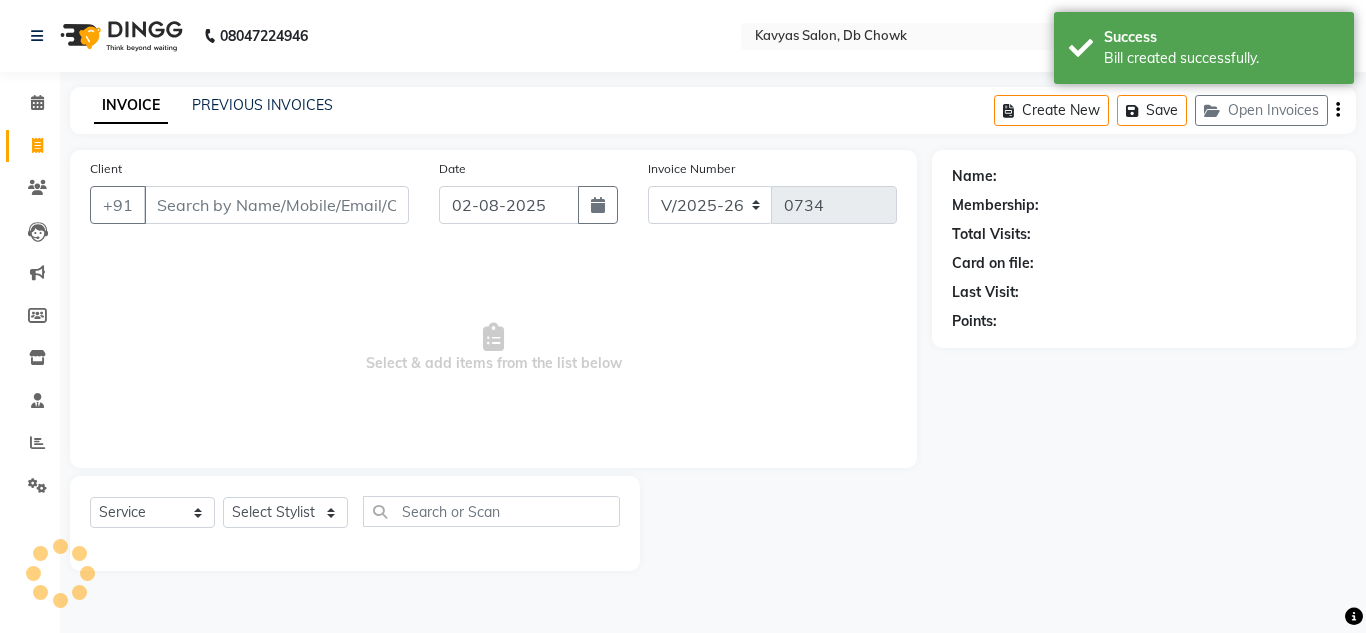 click on "Client" at bounding box center (276, 205) 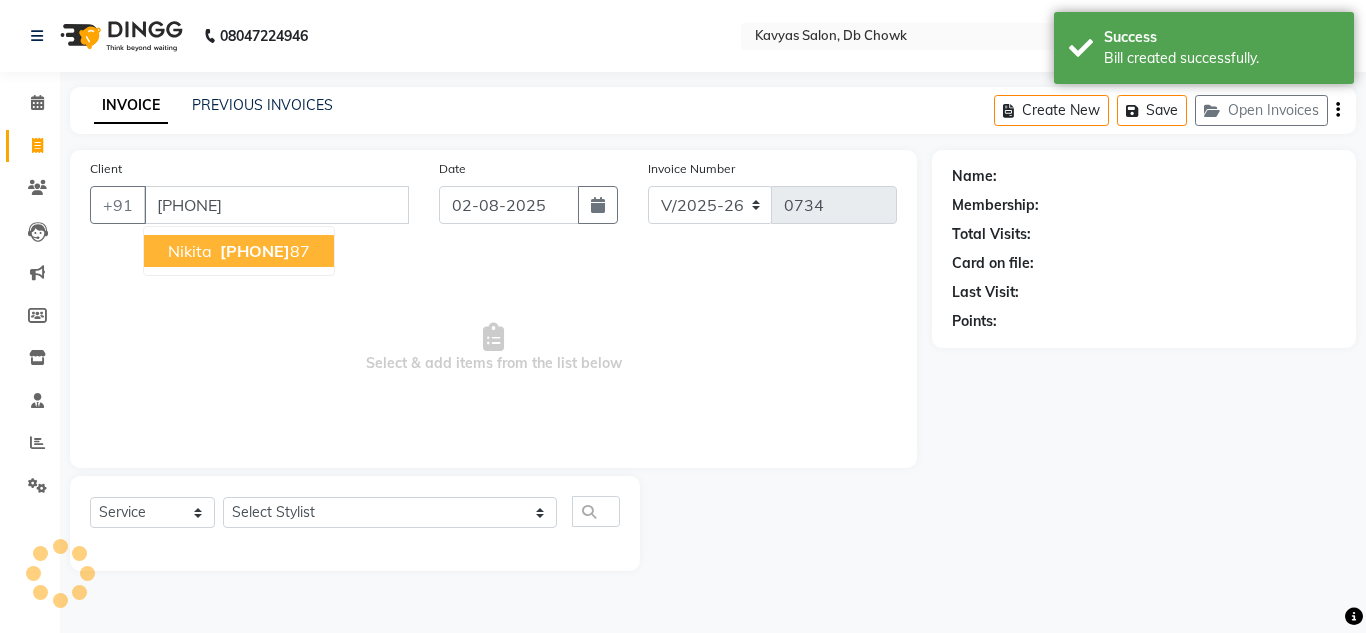 type on "[PHONE]" 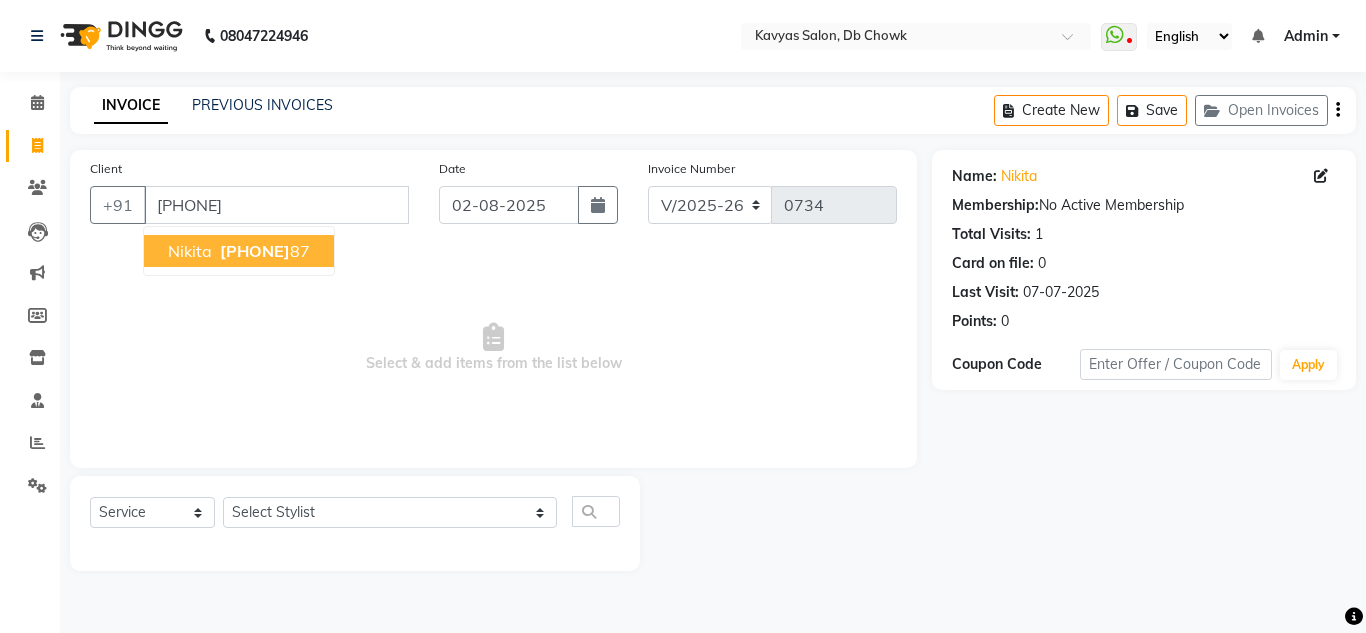 click on "[PHONE]" at bounding box center [255, 251] 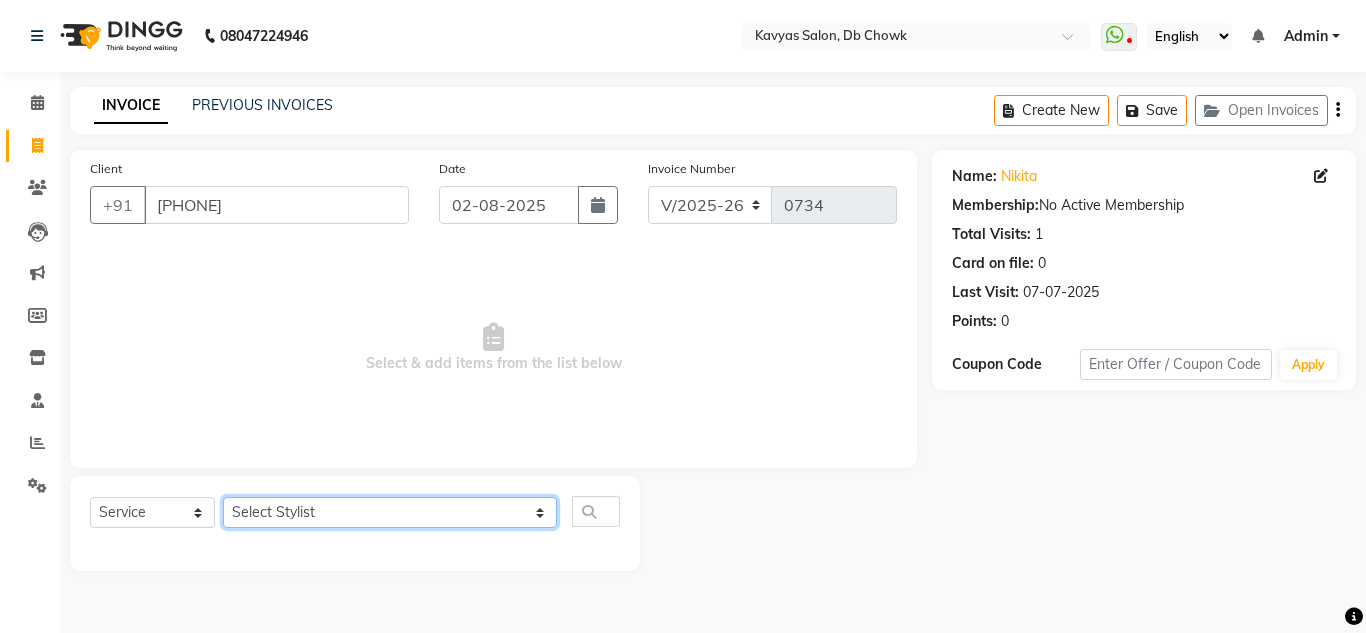 click on "Select Stylist Arif Fatah siddhiqui Kavya Upadhyay Minakshi Chavan Nahim Pinky Pranali Panchal pranjal more Pratibha Upadhyay Renuka Chavhan Salman Ansari Sam Khan Shanu Snehal Surve Vaishali Pachare Vali Hasan Vishal Ahmed Shaikh" 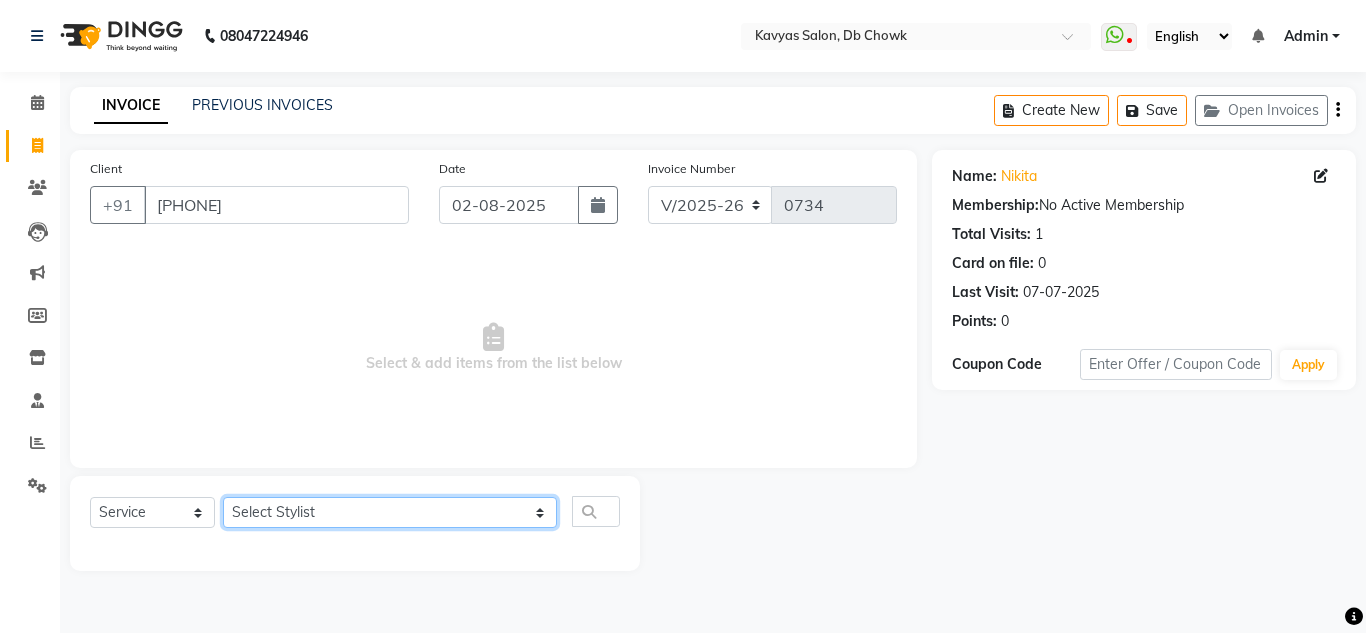 select on "61337" 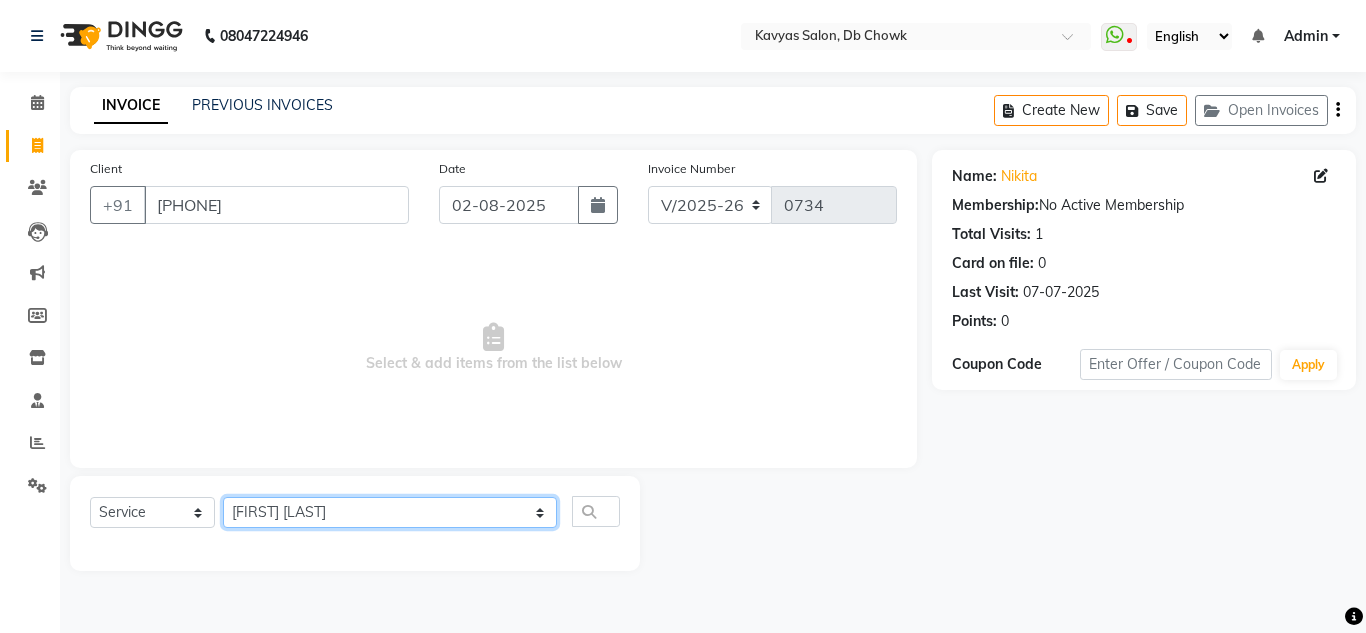click on "Select Stylist Arif Fatah siddhiqui Kavya Upadhyay Minakshi Chavan Nahim Pinky Pranali Panchal pranjal more Pratibha Upadhyay Renuka Chavhan Salman Ansari Sam Khan Shanu Snehal Surve Vaishali Pachare Vali Hasan Vishal Ahmed Shaikh" 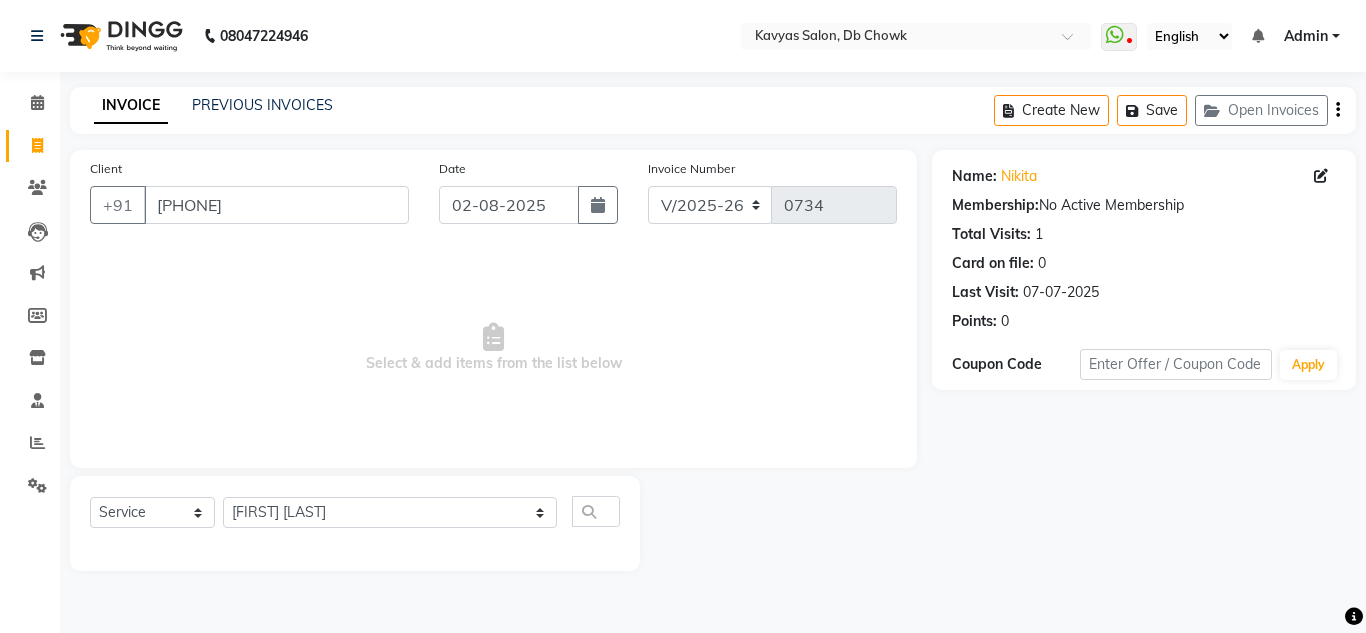 click on "Select & add items from the list below" at bounding box center (493, 348) 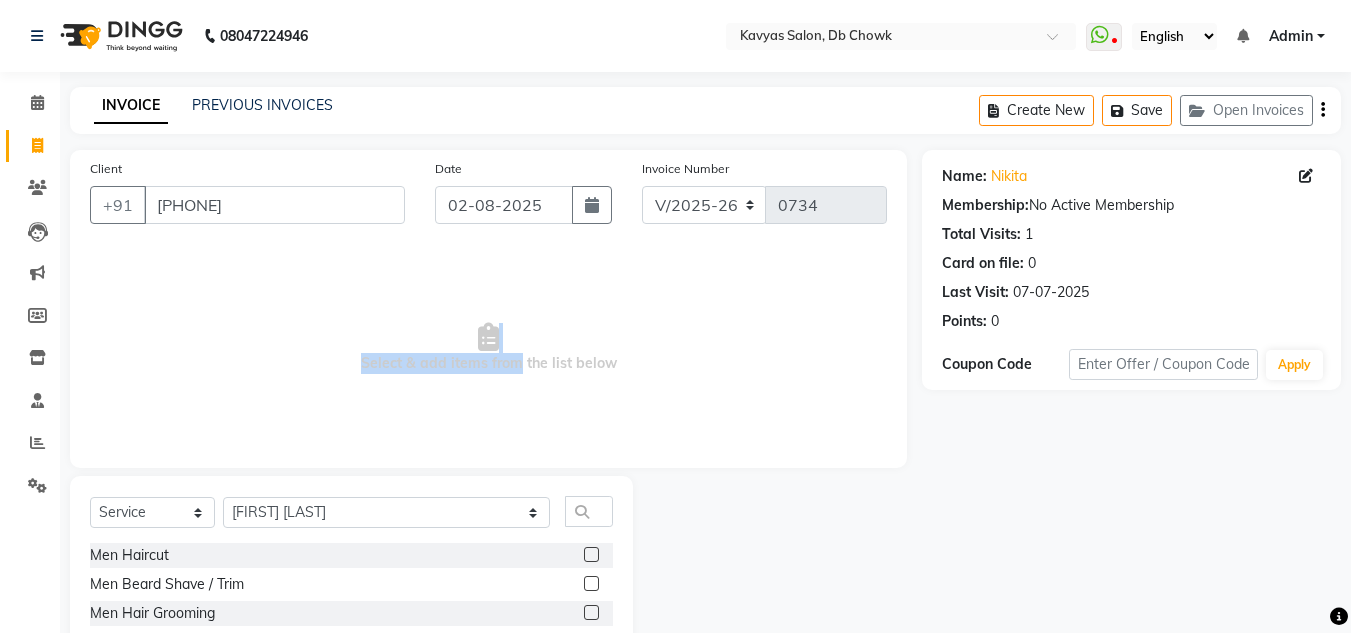 scroll, scrollTop: 168, scrollLeft: 0, axis: vertical 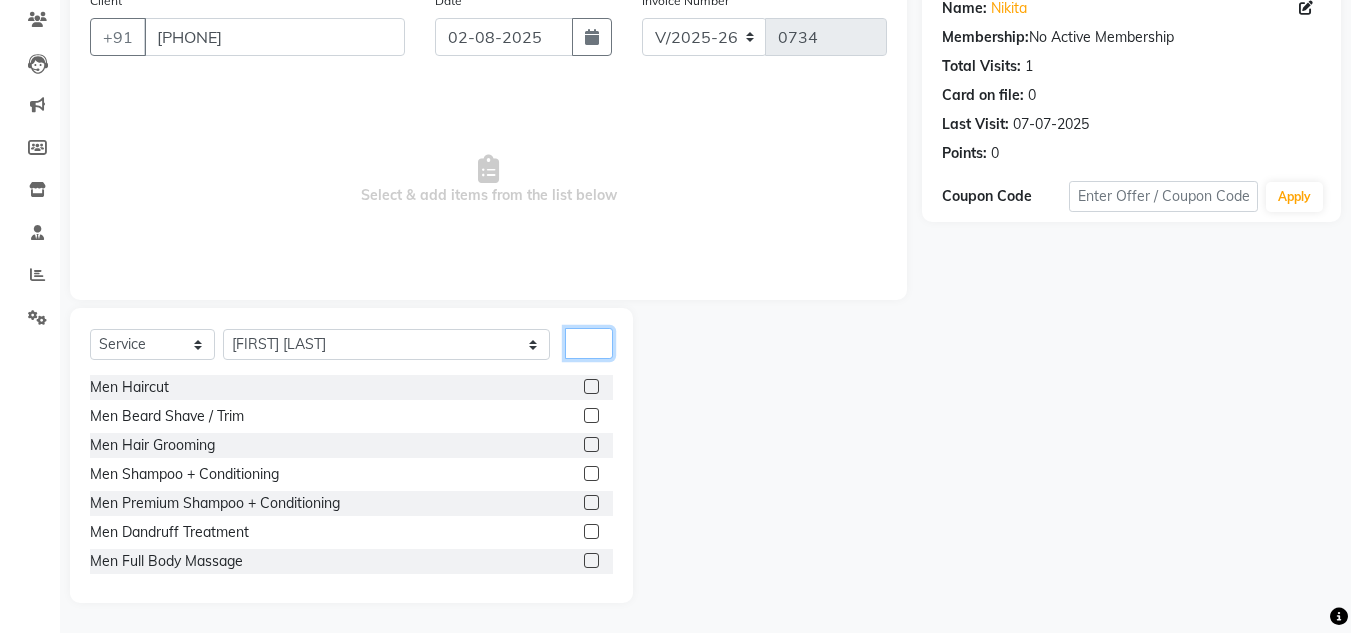 click 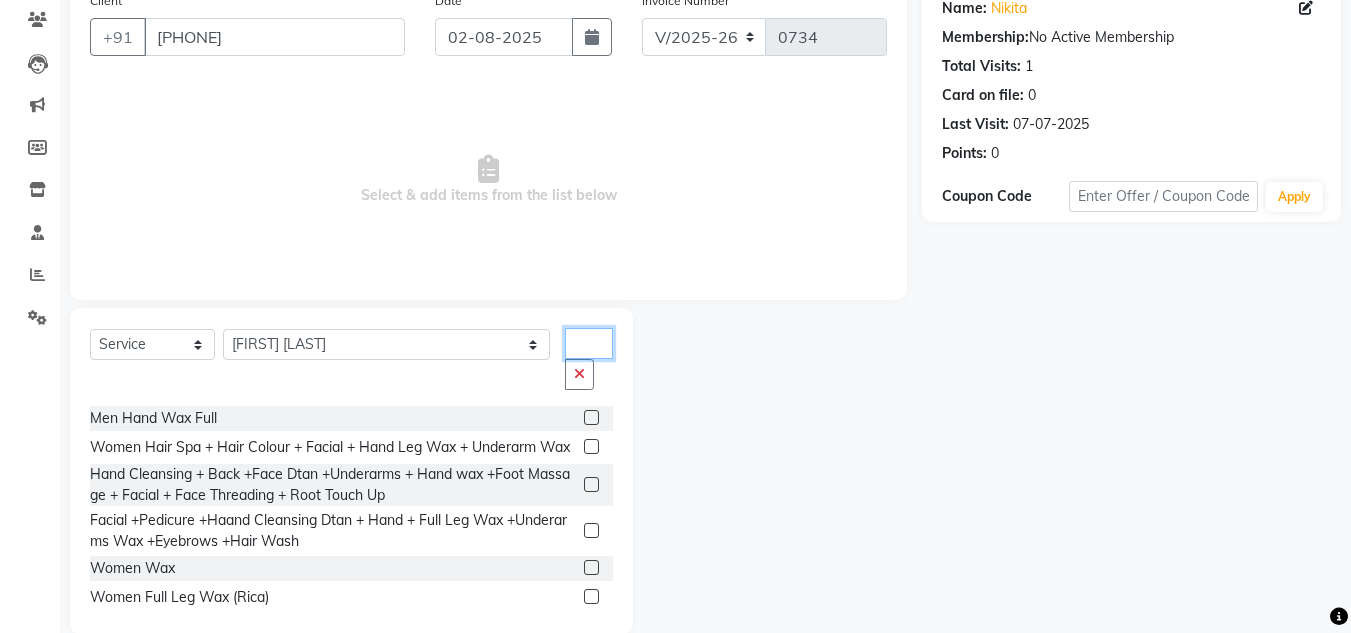 type on "wax" 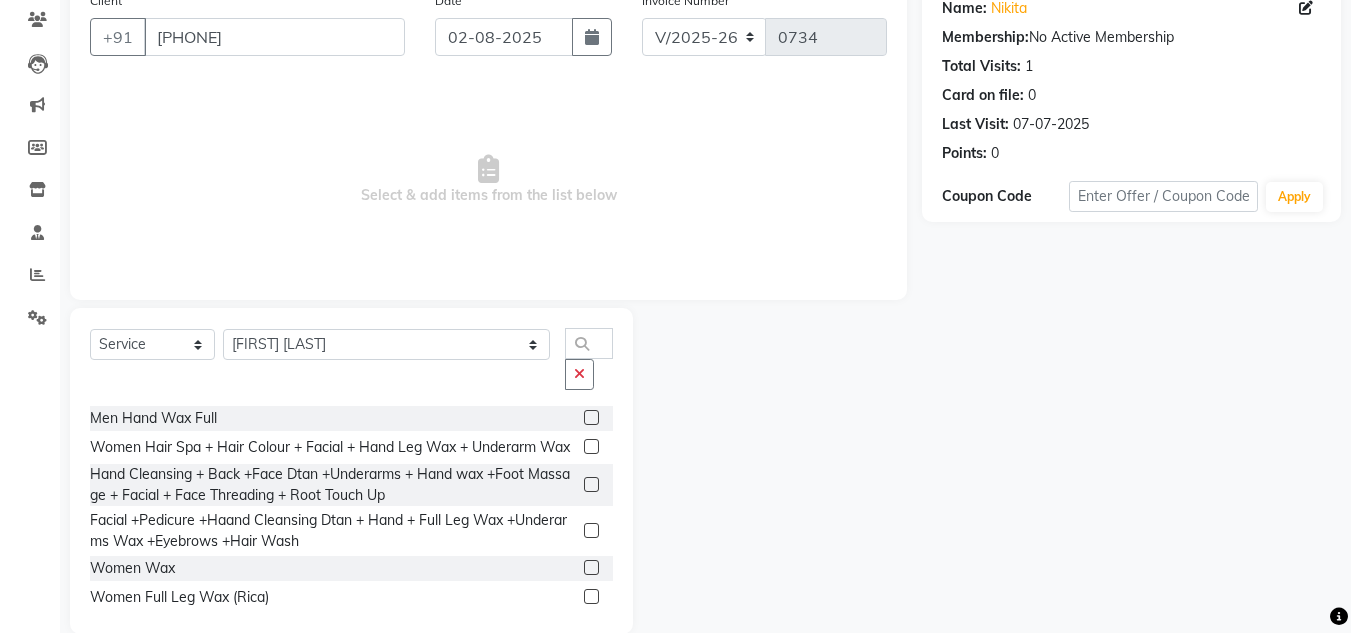 click 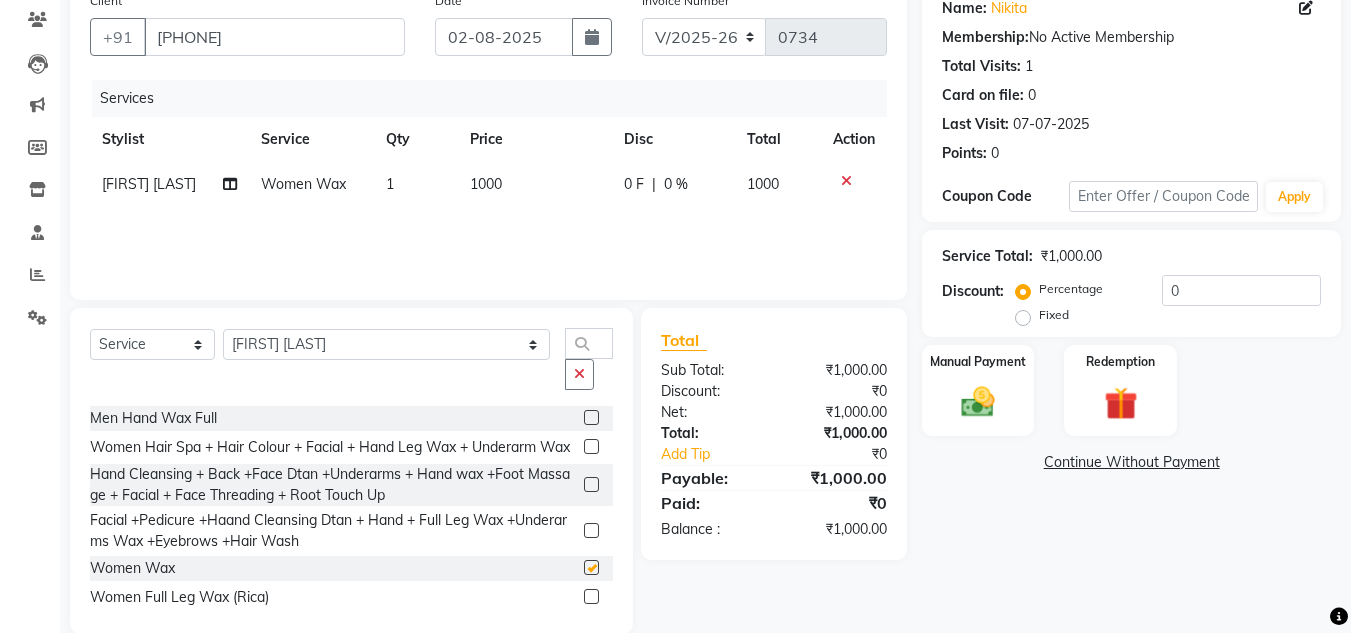 checkbox on "false" 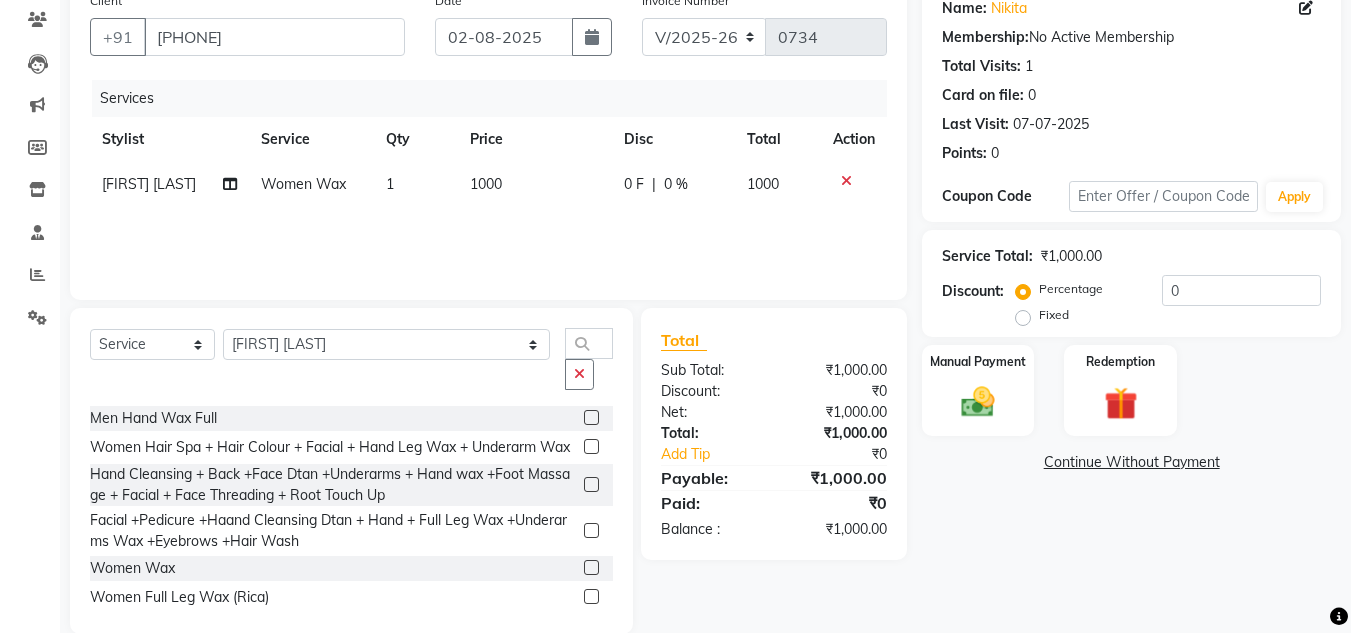 click on "1000" 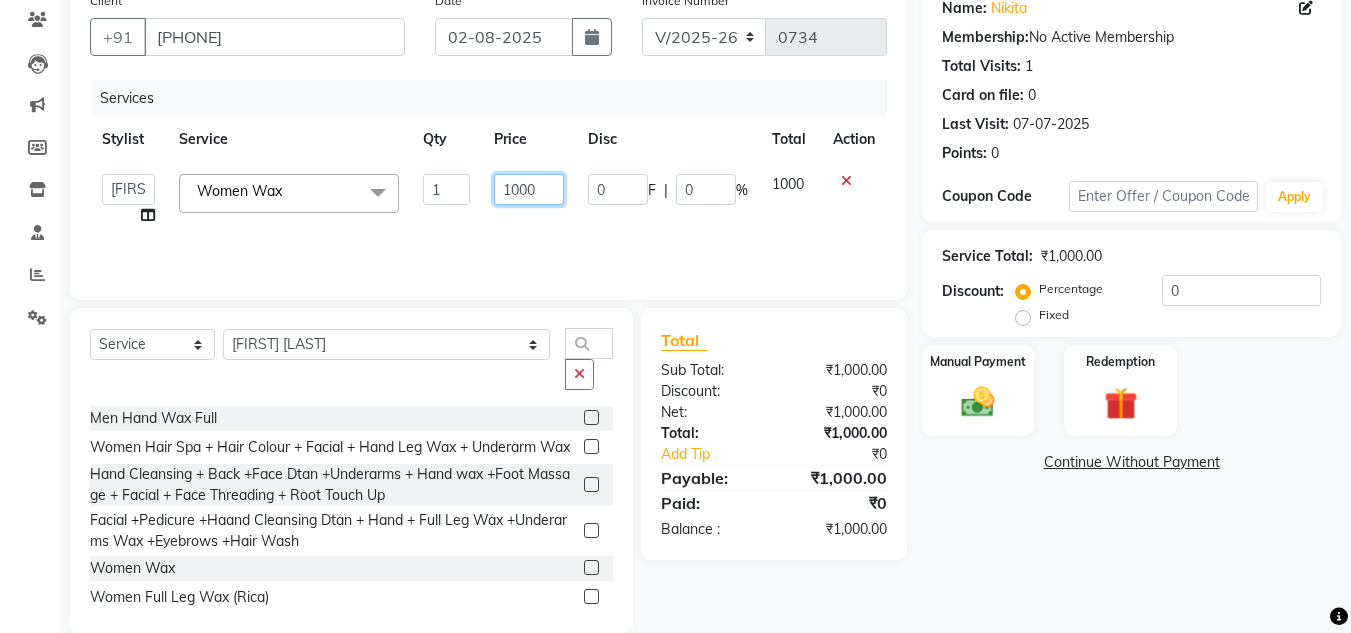 drag, startPoint x: 546, startPoint y: 184, endPoint x: 475, endPoint y: 195, distance: 71.84706 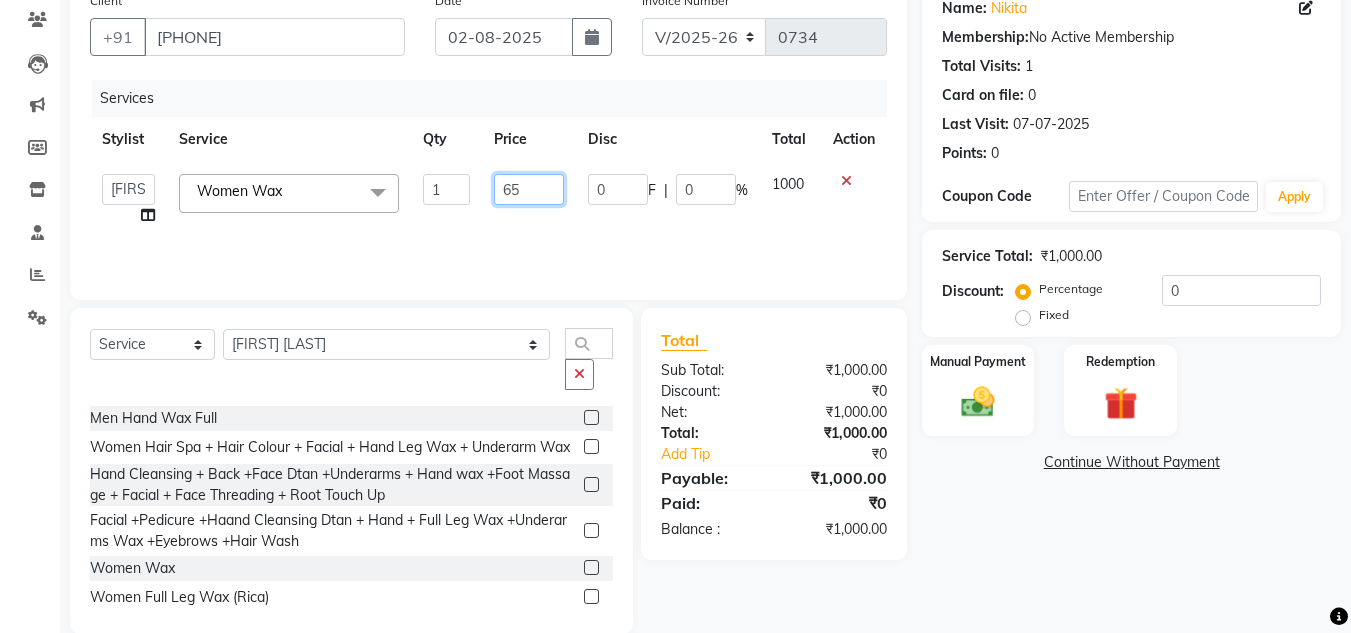 type on "650" 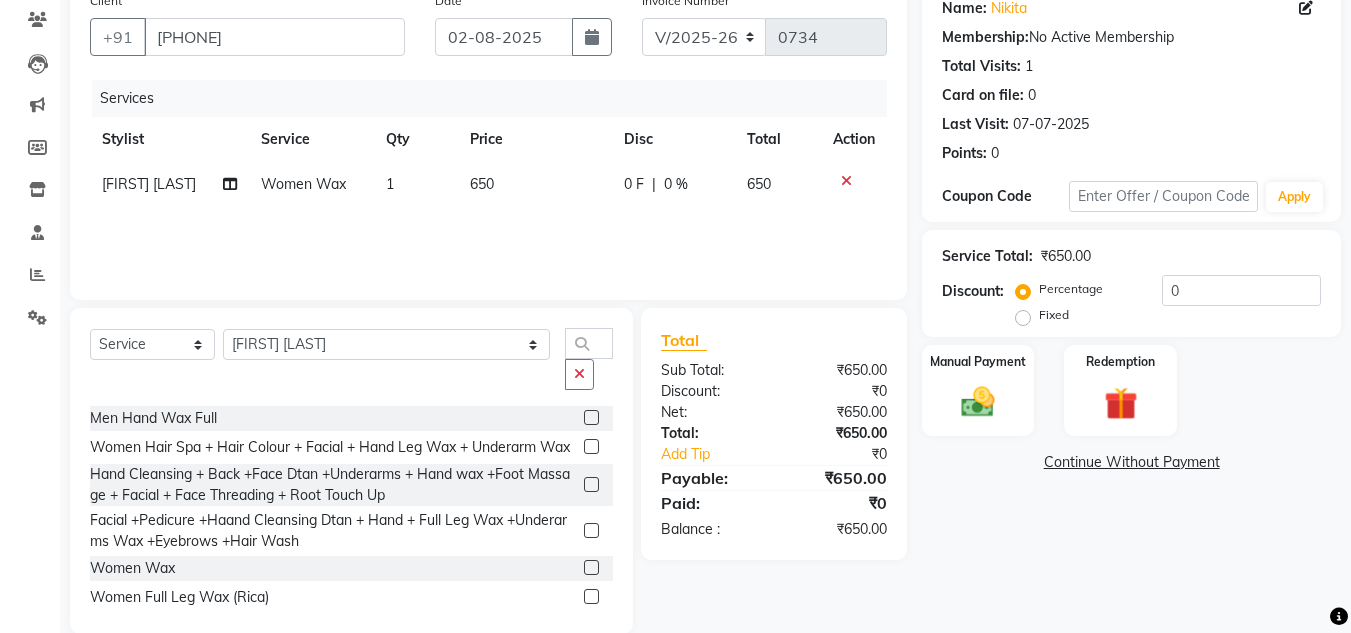 click on "Services Stylist Service Qty Price Disc Total Action Pranali Panchal Women Wax 1 650 0 F | 0 % 650" 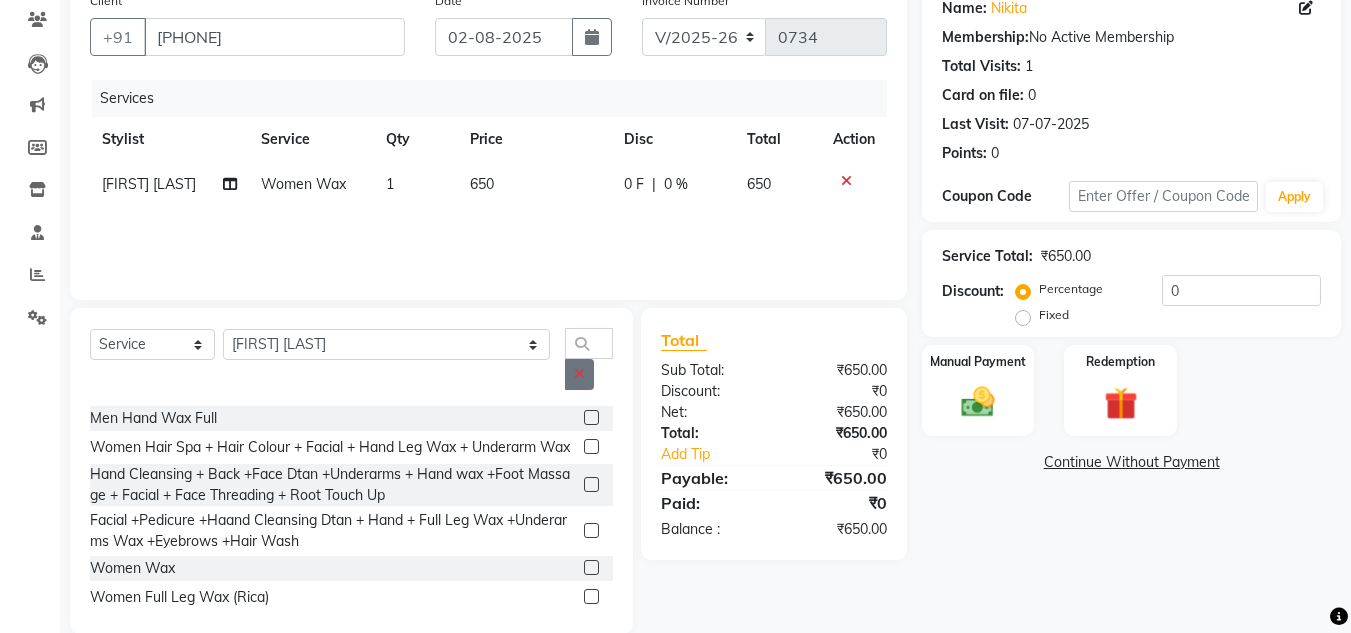 click 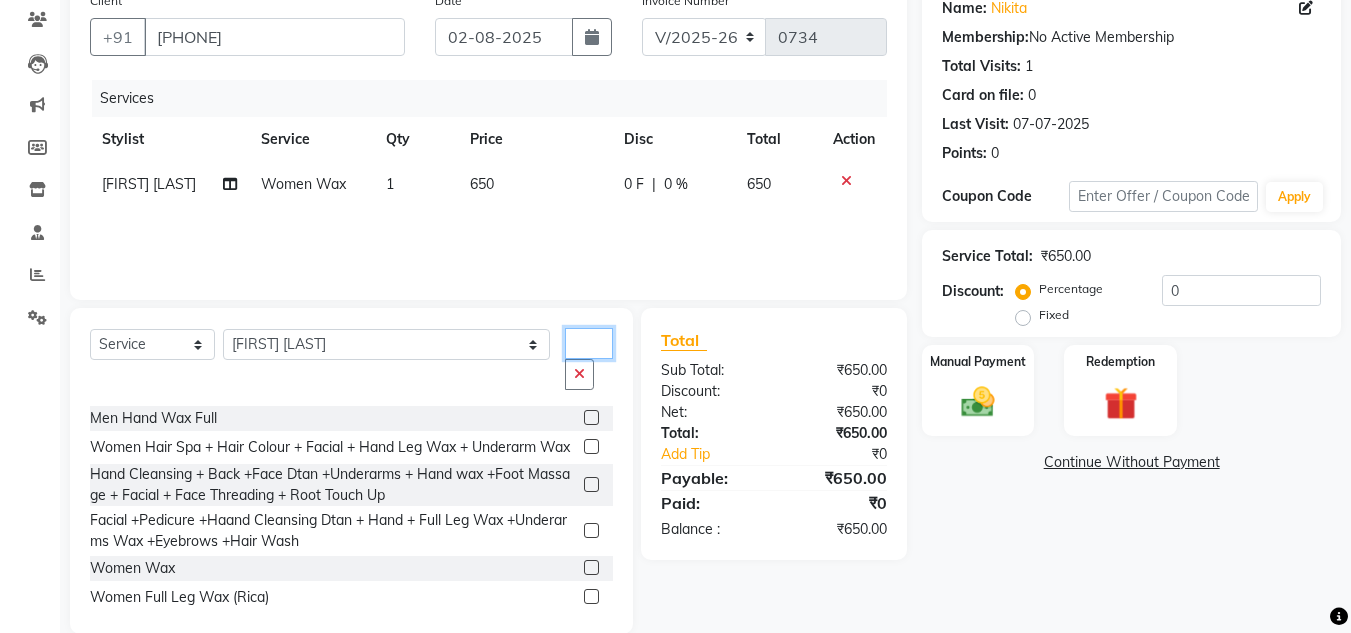 type 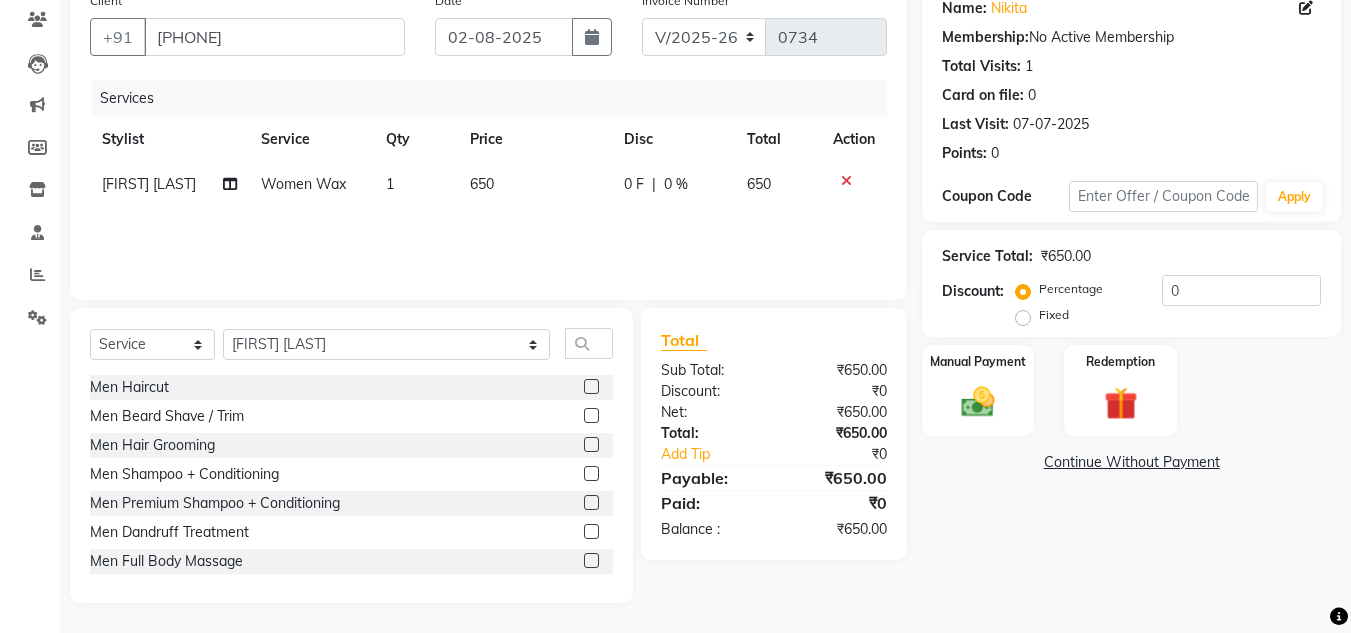 click 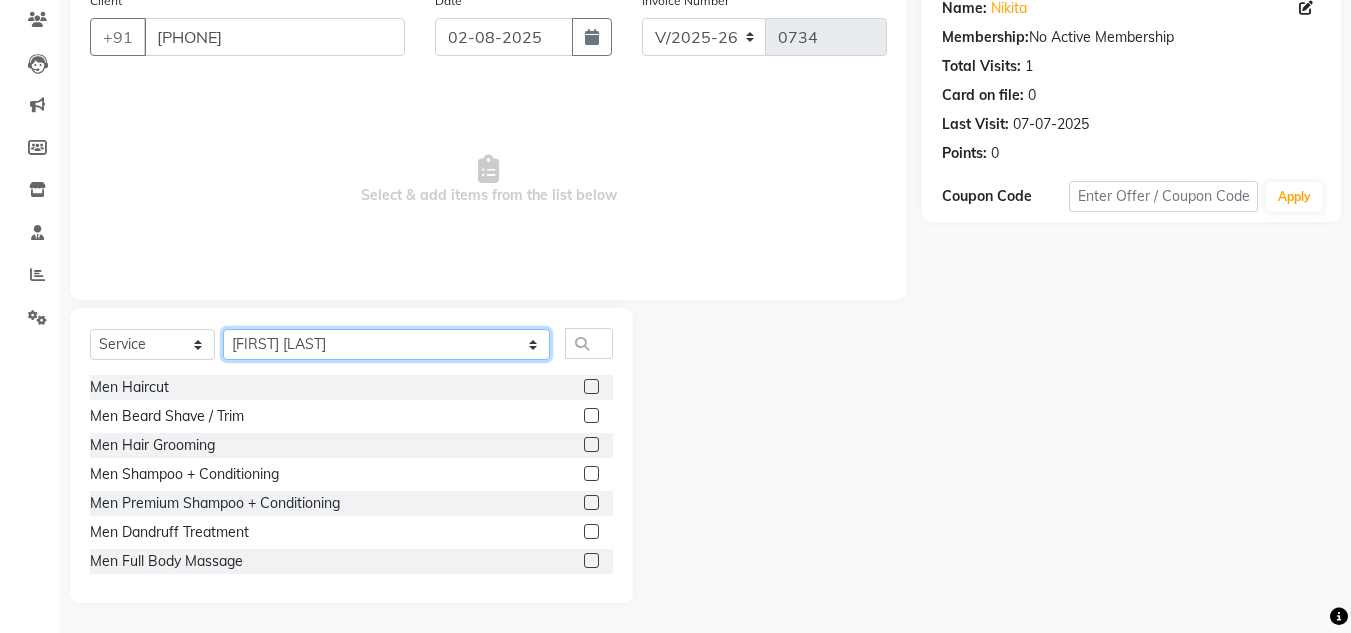 click on "Select Stylist Arif Fatah siddhiqui Kavya Upadhyay Minakshi Chavan Nahim Pinky Pranali Panchal pranjal more Pratibha Upadhyay Renuka Chavhan Salman Ansari Sam Khan Shanu Snehal Surve Vaishali Pachare Vali Hasan Vishal Ahmed Shaikh" 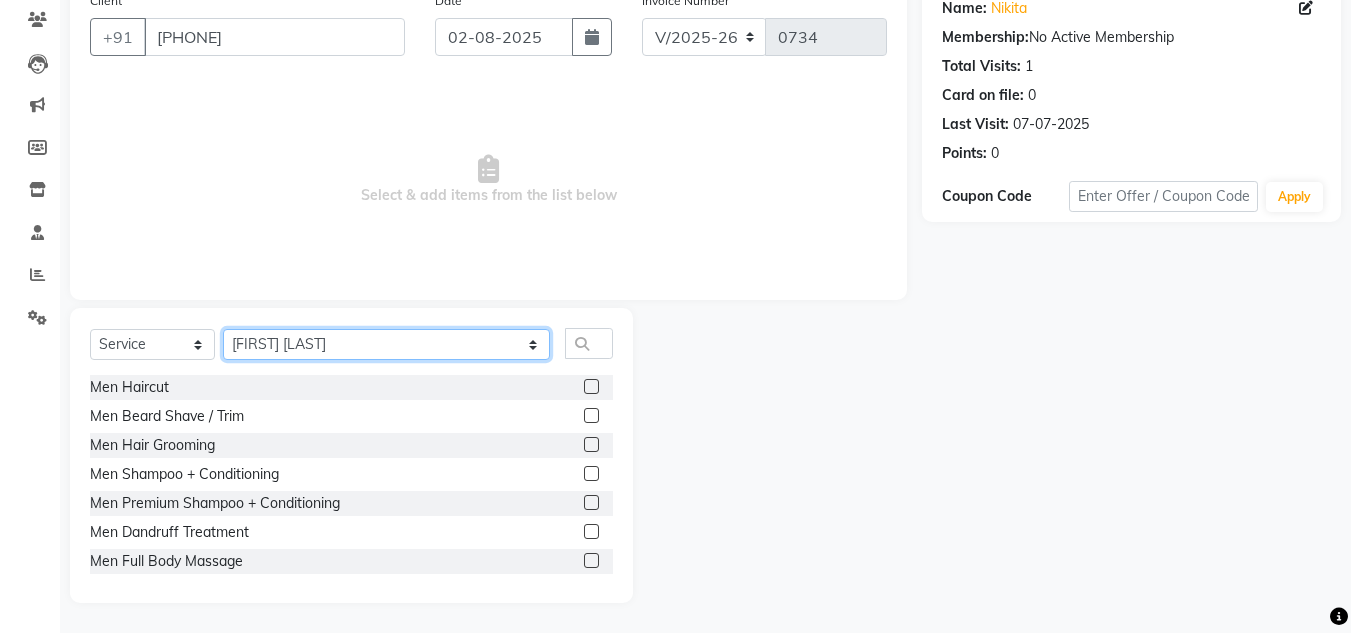 select on "86649" 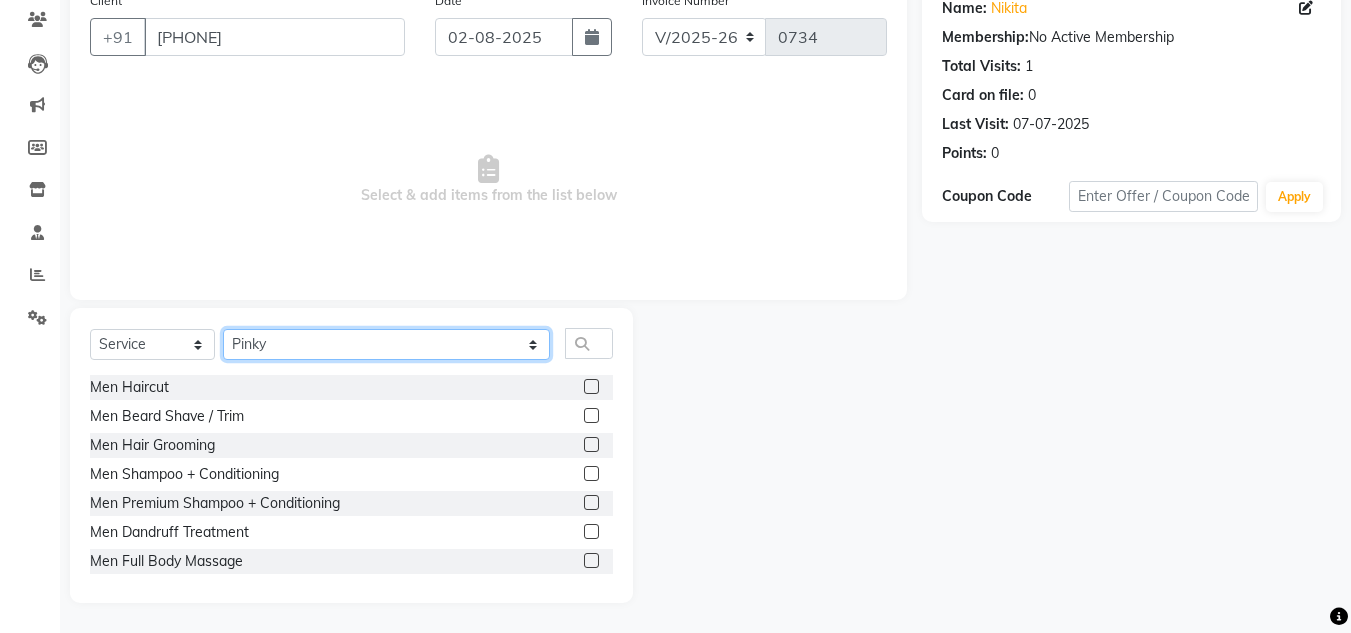 click on "Select Stylist Arif Fatah siddhiqui Kavya Upadhyay Minakshi Chavan Nahim Pinky Pranali Panchal pranjal more Pratibha Upadhyay Renuka Chavhan Salman Ansari Sam Khan Shanu Snehal Surve Vaishali Pachare Vali Hasan Vishal Ahmed Shaikh" 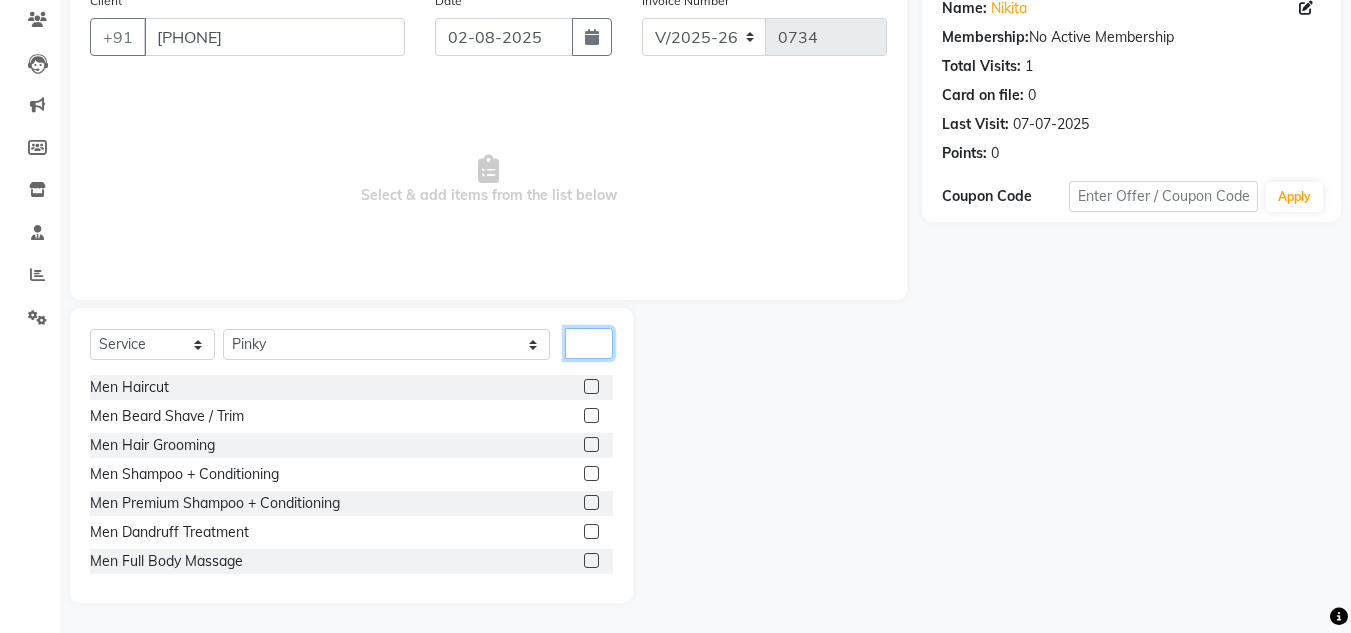 click 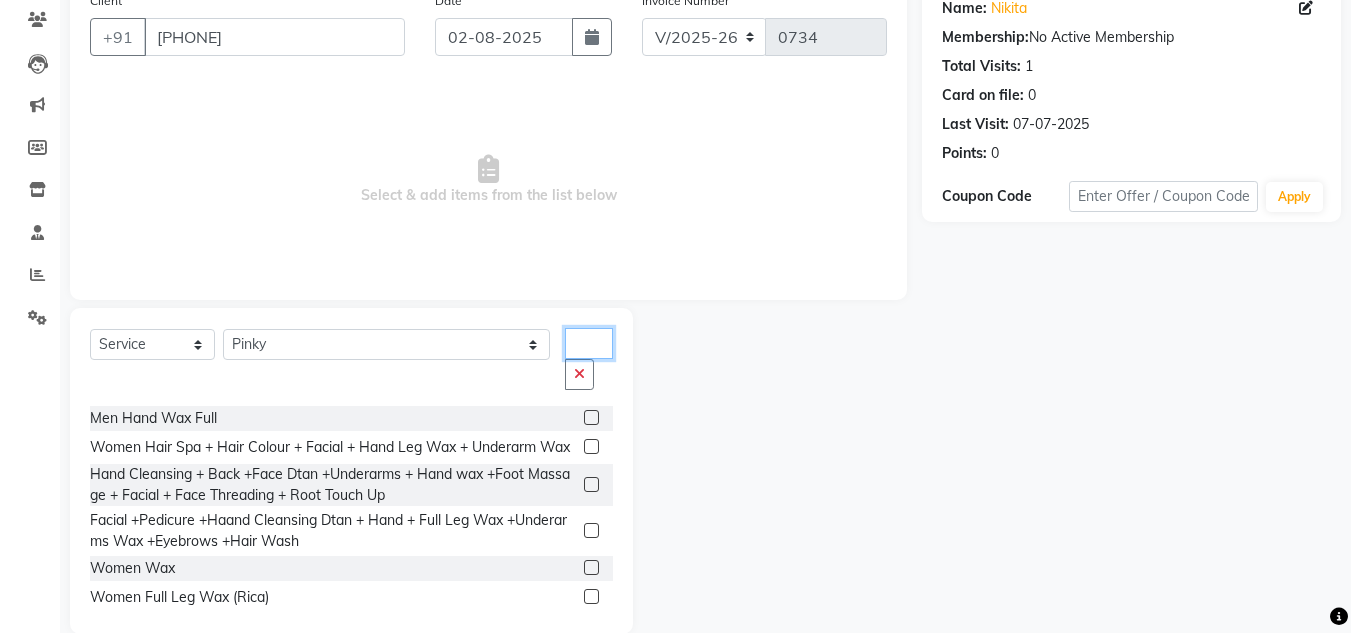 type on "wax" 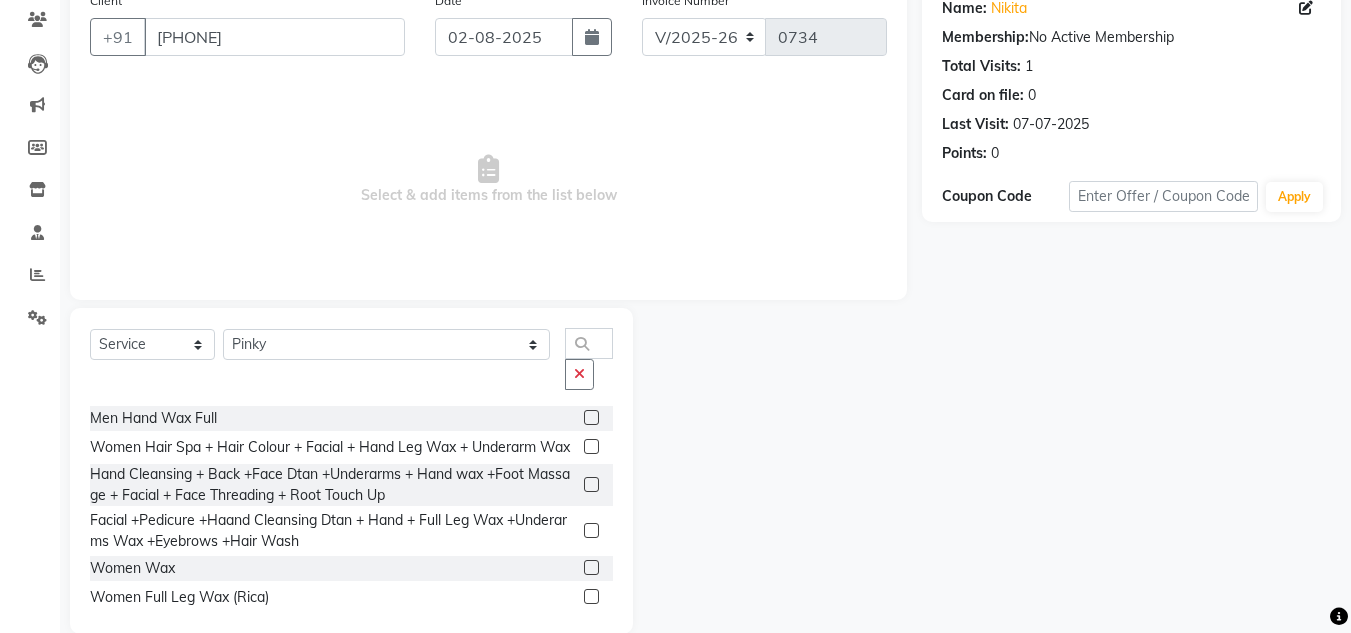 click 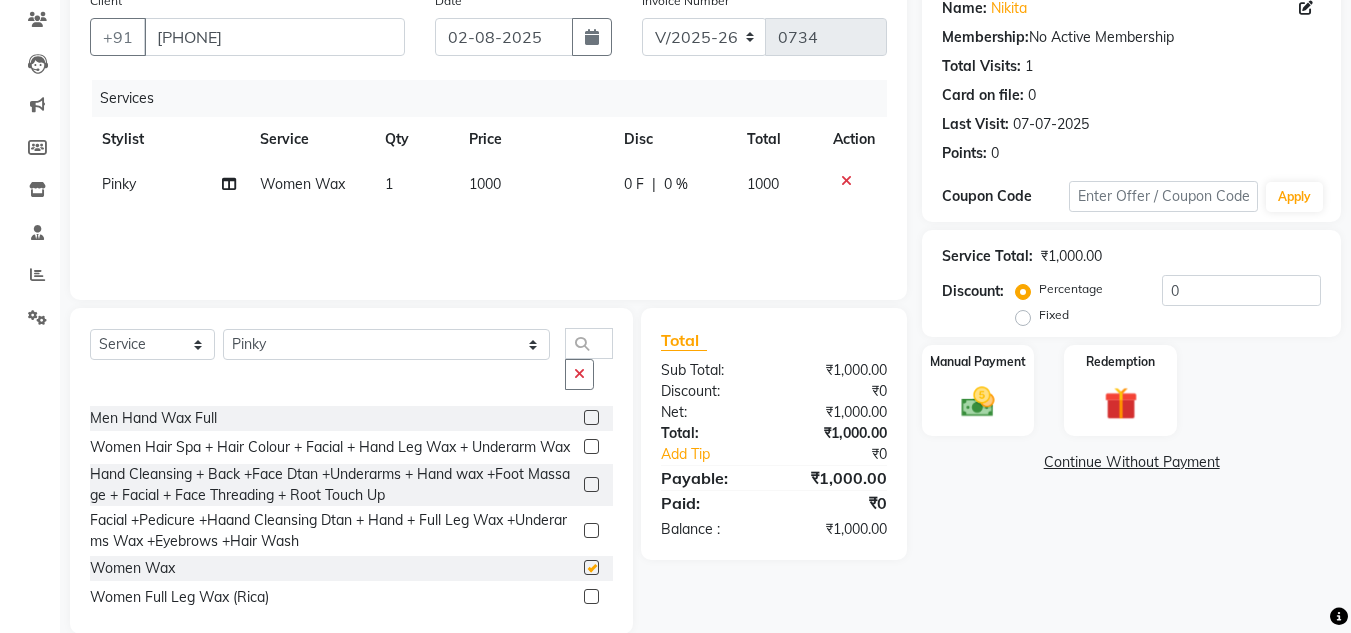 checkbox on "false" 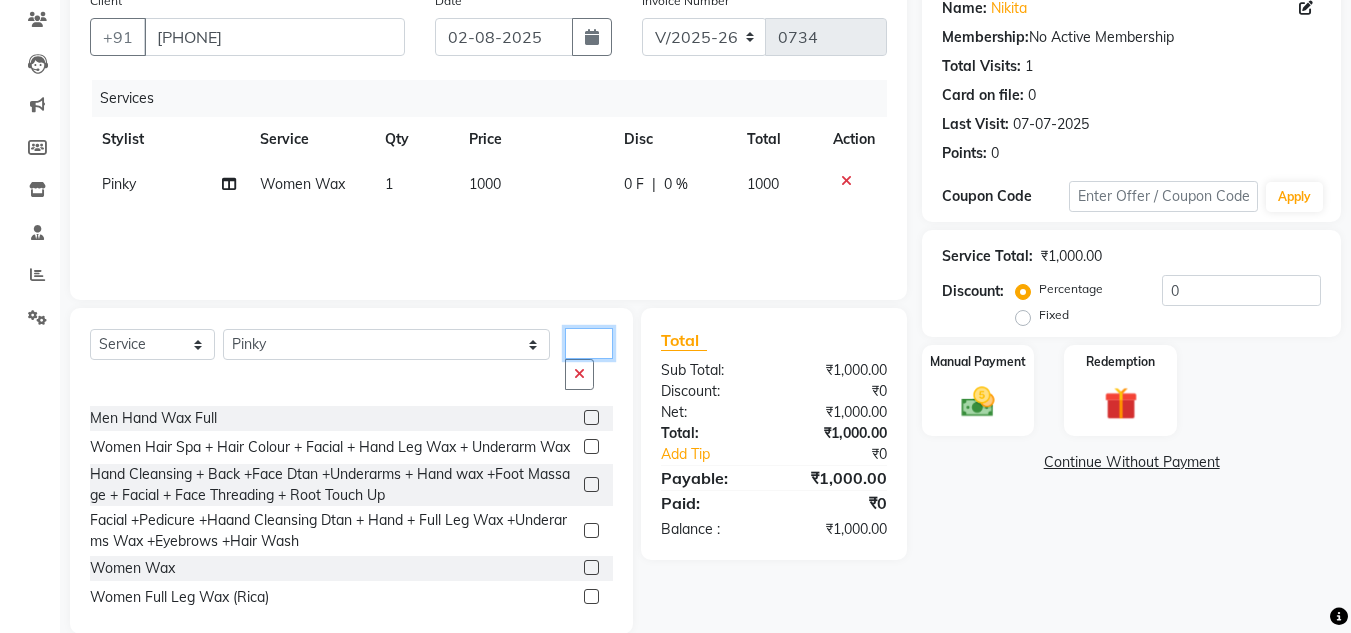 drag, startPoint x: 436, startPoint y: 341, endPoint x: 399, endPoint y: 345, distance: 37.215588 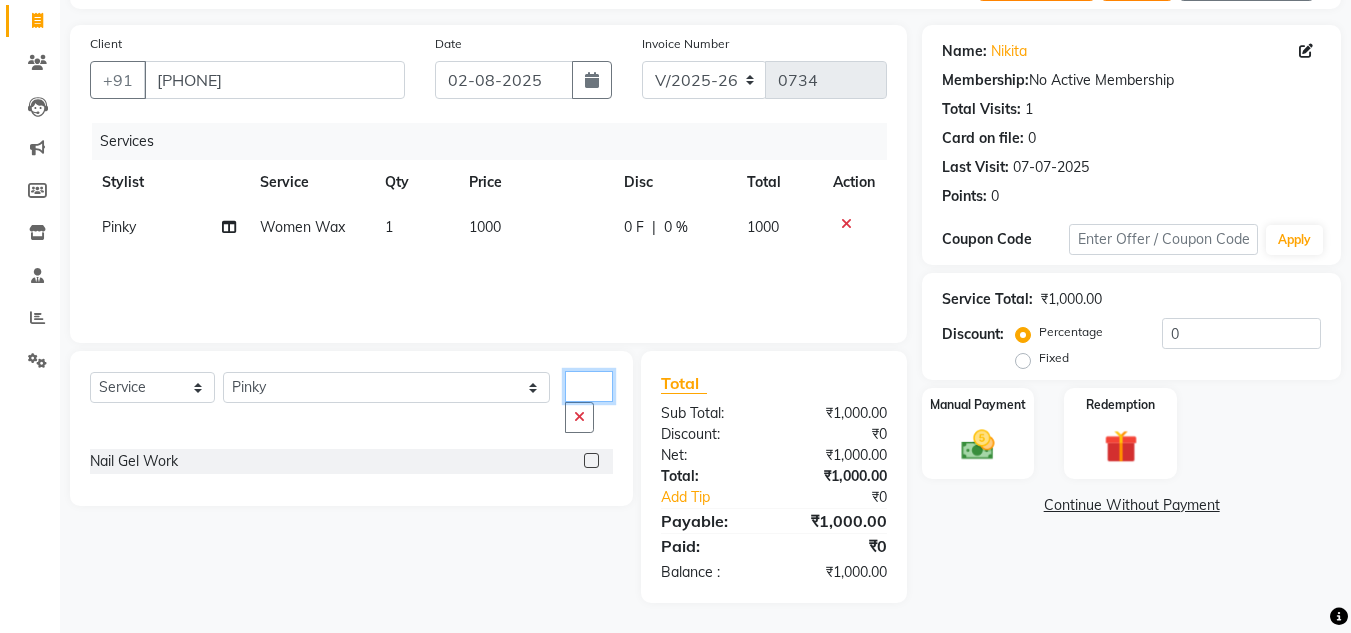 scroll, scrollTop: 125, scrollLeft: 0, axis: vertical 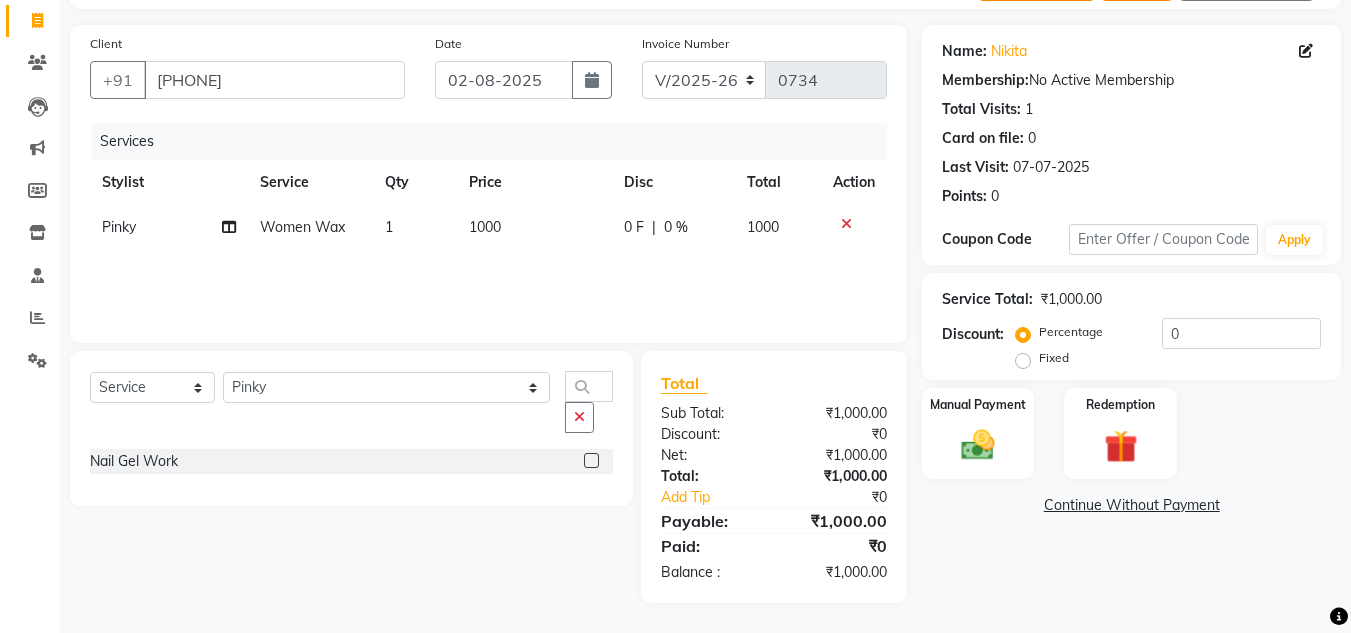 click 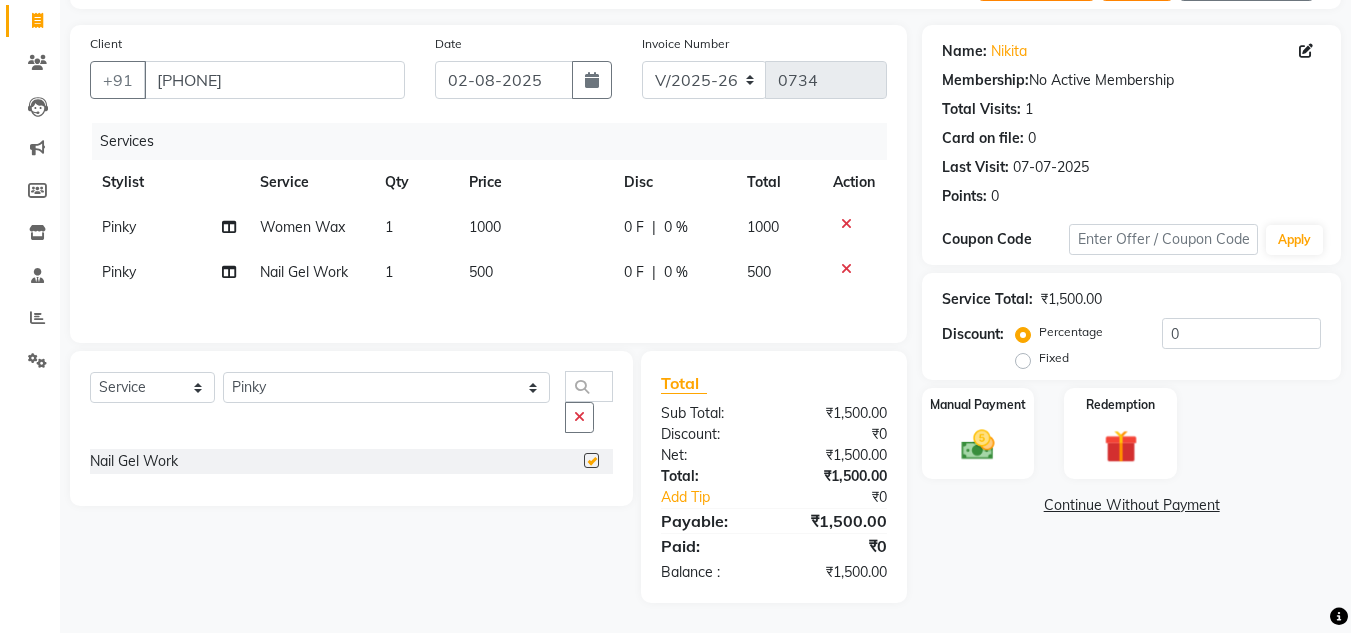 checkbox on "false" 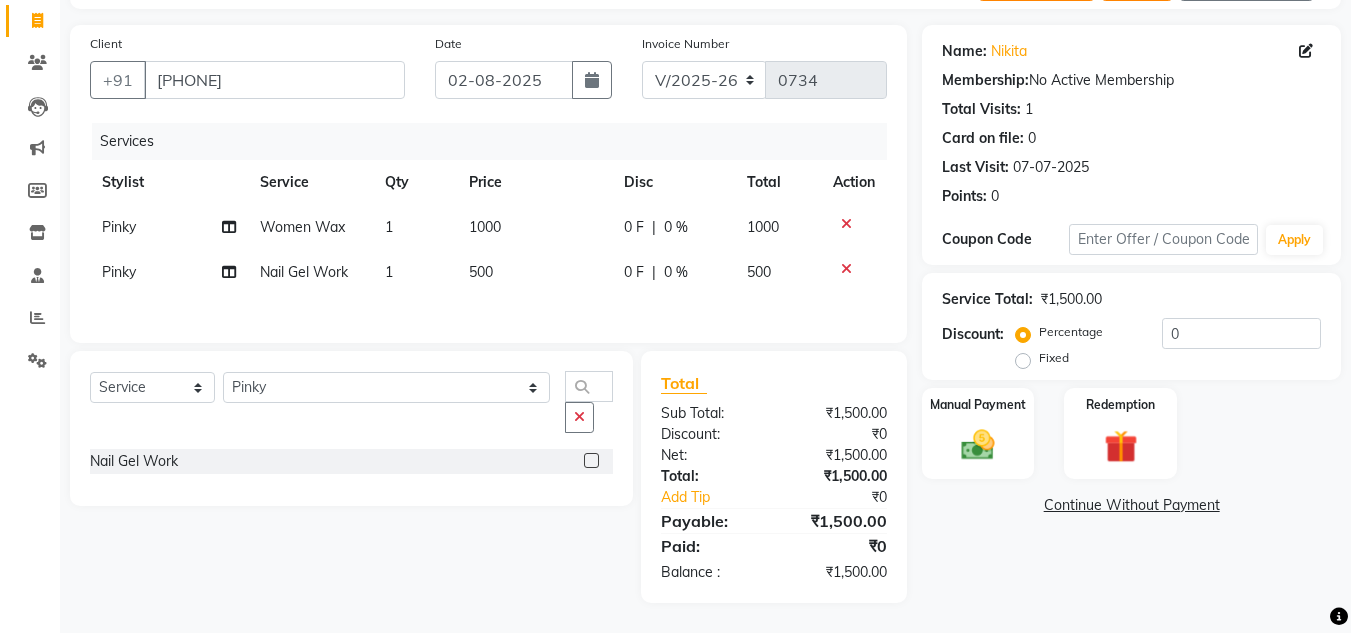 click on "500" 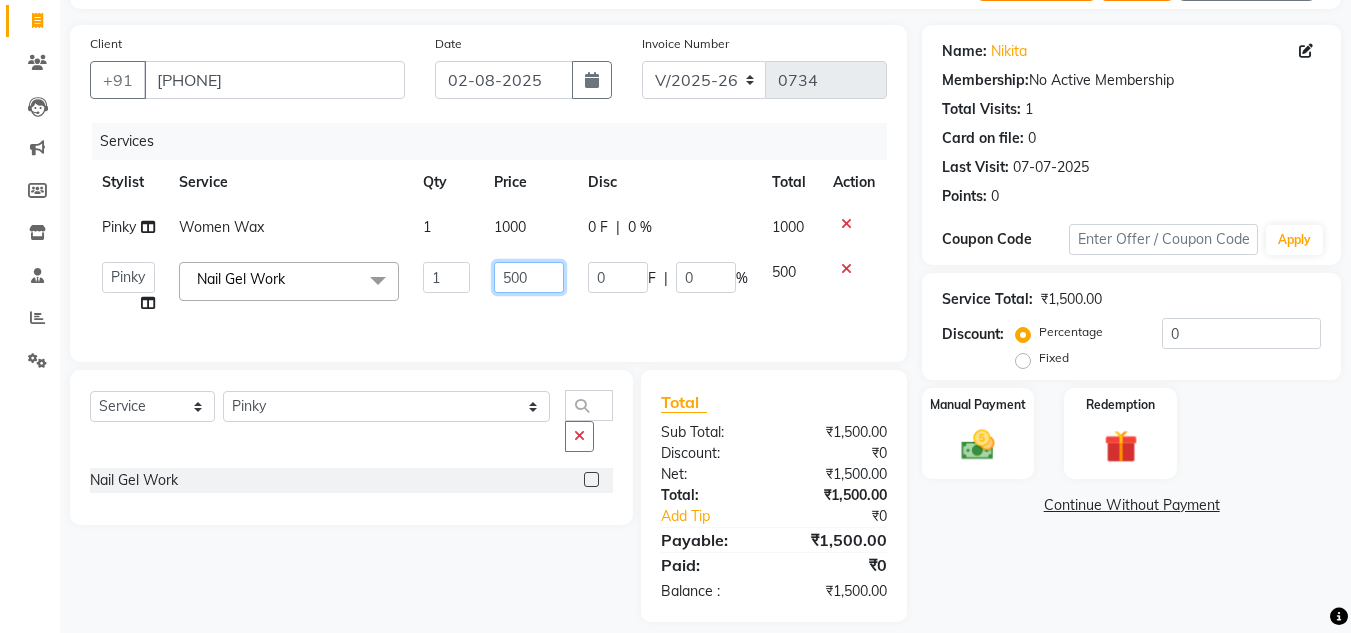 drag, startPoint x: 532, startPoint y: 282, endPoint x: 505, endPoint y: 282, distance: 27 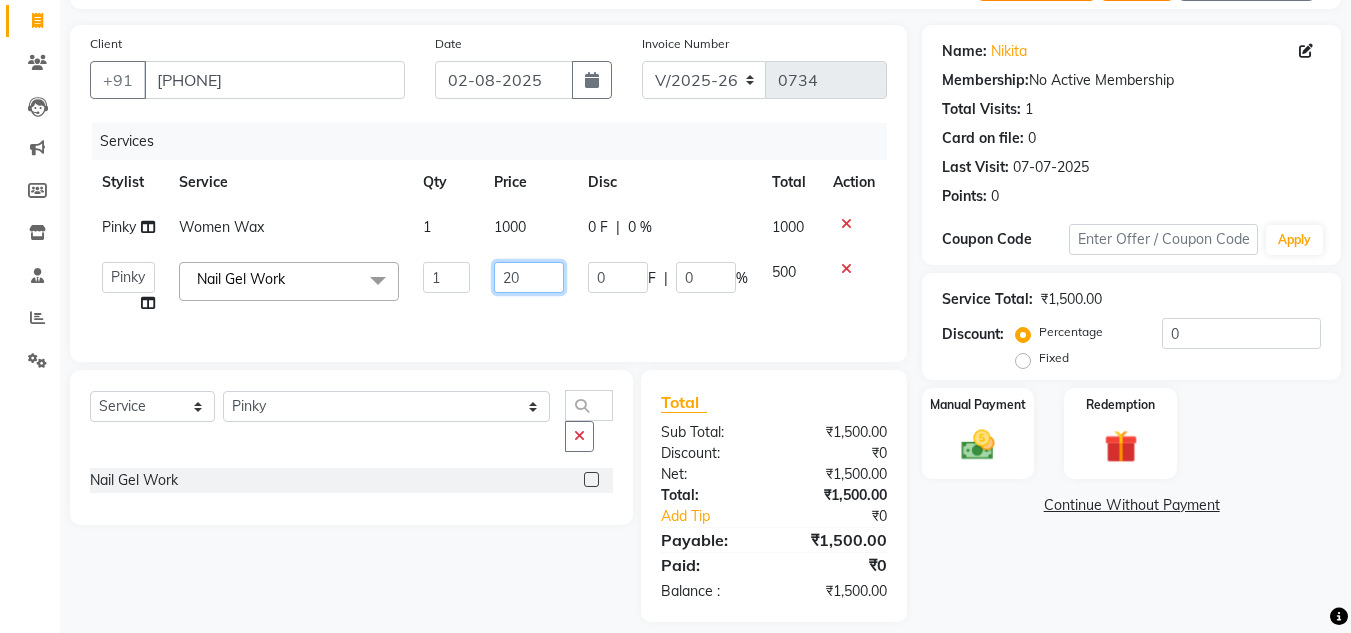 type on "200" 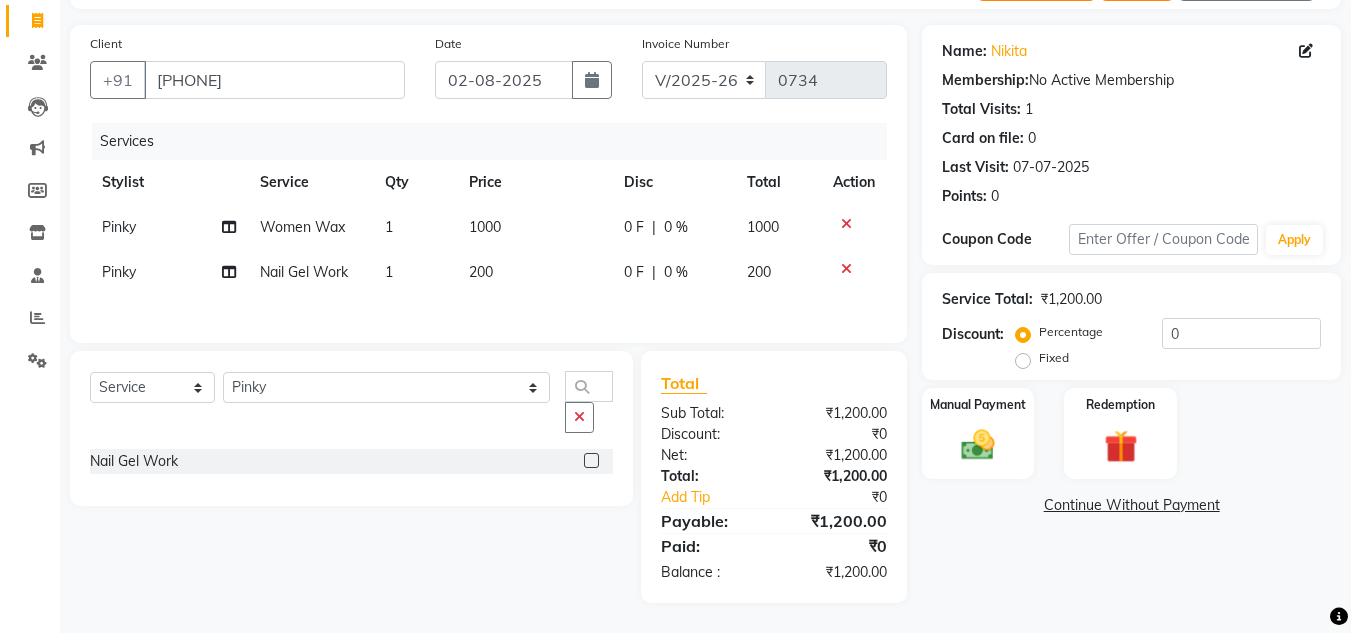 click on "1000" 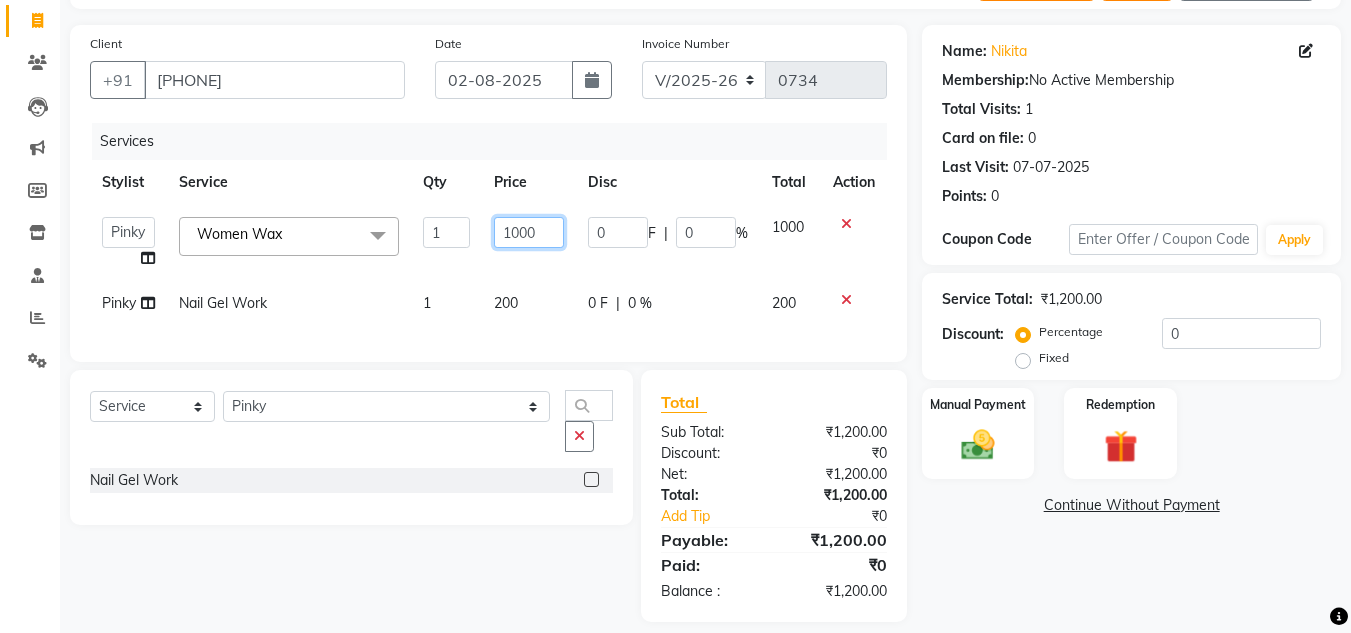 drag, startPoint x: 539, startPoint y: 229, endPoint x: 472, endPoint y: 233, distance: 67.11929 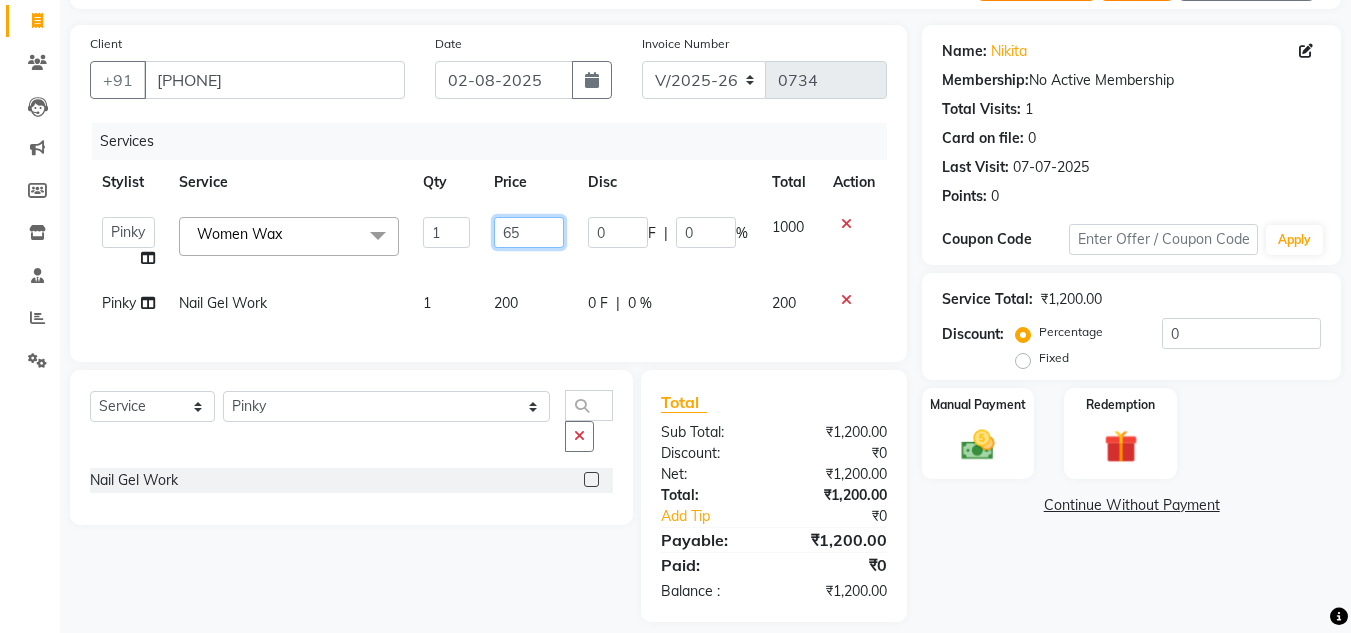 type on "650" 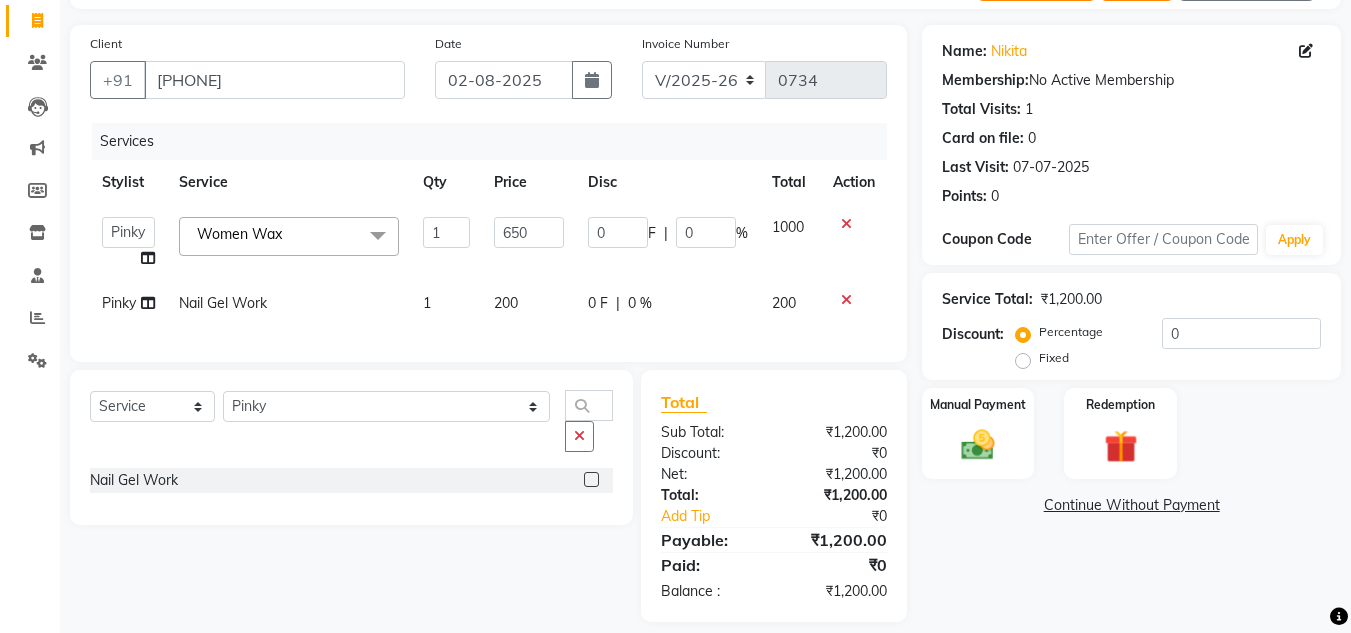 click on "Select  Service  Product  Membership  Package Voucher Prepaid Gift Card  Select Stylist Arif Fatah siddhiqui Kavya Upadhyay Minakshi Chavan Nahim Pinky Pranali Panchal pranjal more Pratibha Upadhyay Renuka Chavhan Salman Ansari Sam Khan Shanu Snehal Surve Vaishali Pachare Vali Hasan Vishal Ahmed Shaikh  Women Wax  x Men Haircut Men Beard Shave / Trim Men Hair Grooming Men Shampoo + Conditioning Men Premium Shampoo + Conditioning Men Dandruff Treatment Men Full Body Massage Men Nanoplastia Men Hair Wash Men Hair Wash + Hair Cut + Beard Men Beard Color Full Women Dandruff Treatment Women Gel Extention Removal Men Hand Wax Full Women Face Threading Men Hair cut + Hair colour Women Hair Spa + Hair Colour + Facial + Hand Leg Wax + Underarm Wax Christmas Offer (Hair Cut + Beard + Hair Colour/ Spa) Nail Gel  Work Hand Cleansing + Back +Face Dtan +Underarms + Hand wax +Foot Massage + Facial + Face Threading + Root Touch Up Facial +Pedicure +Haand Cleansing Dtan + Hand + Full Leg Wax +Underarms Wax +Eyebrows +Hair Wash  Facial + Hair cut +Hair Colour + Hair Treatment  1" 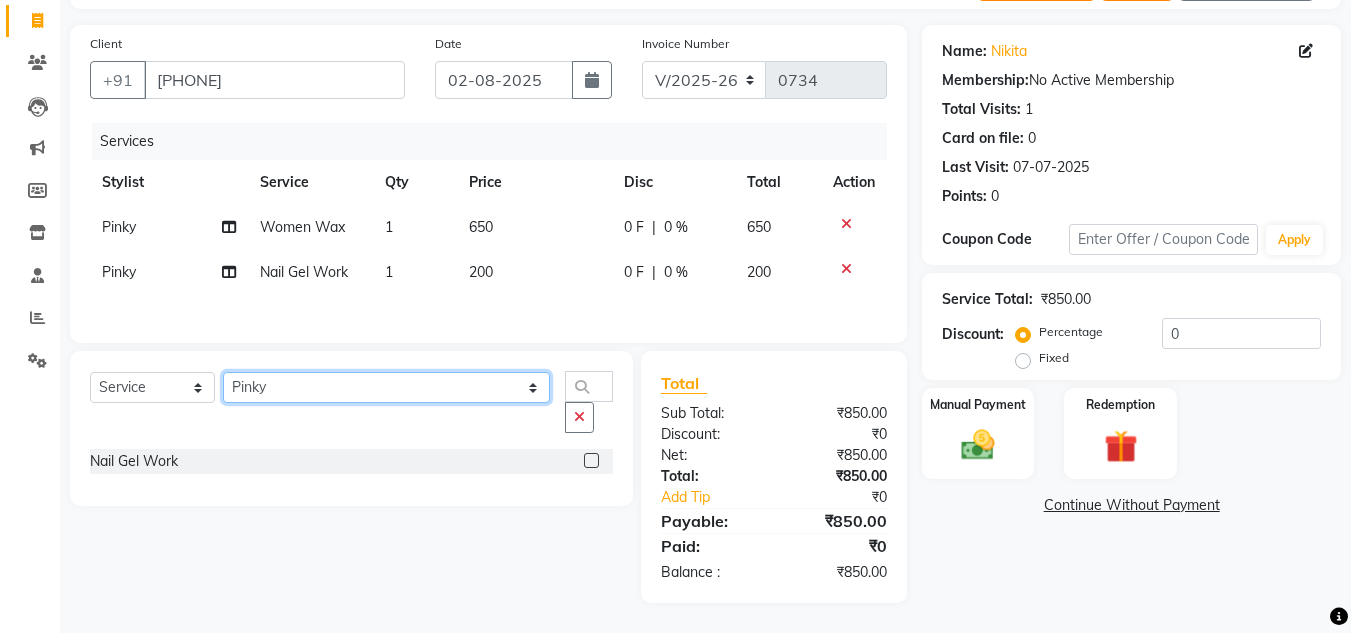 drag, startPoint x: 287, startPoint y: 395, endPoint x: 284, endPoint y: 384, distance: 11.401754 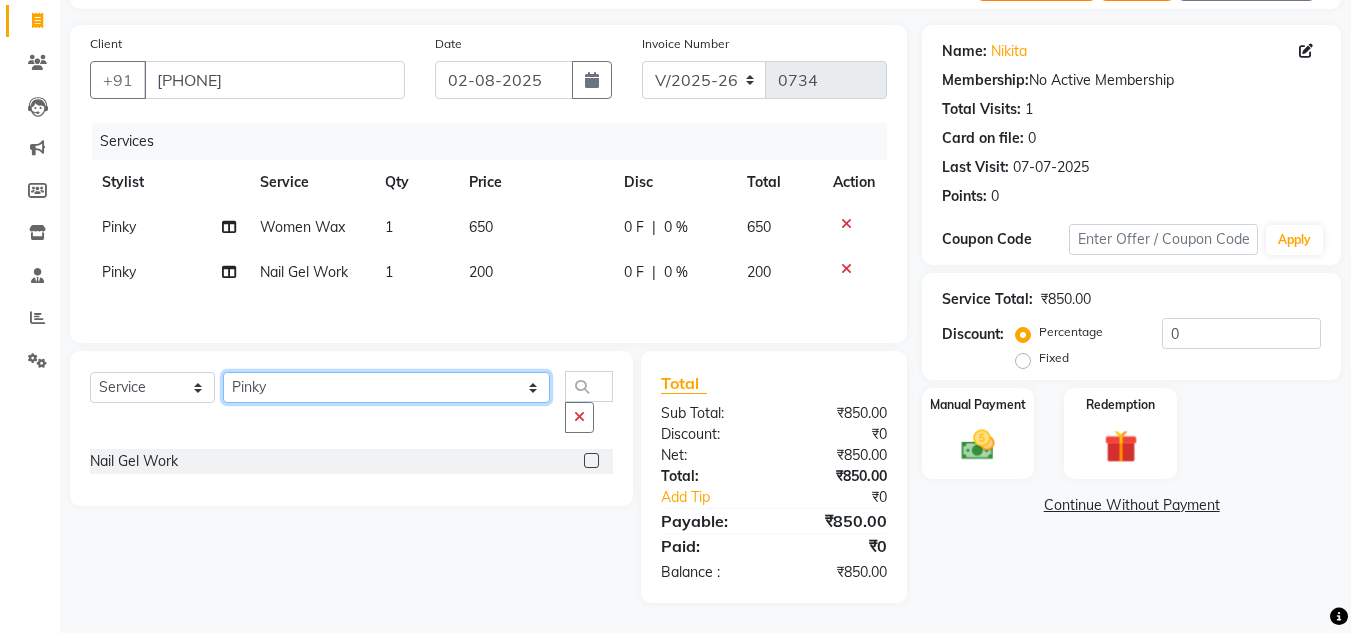select on "68520" 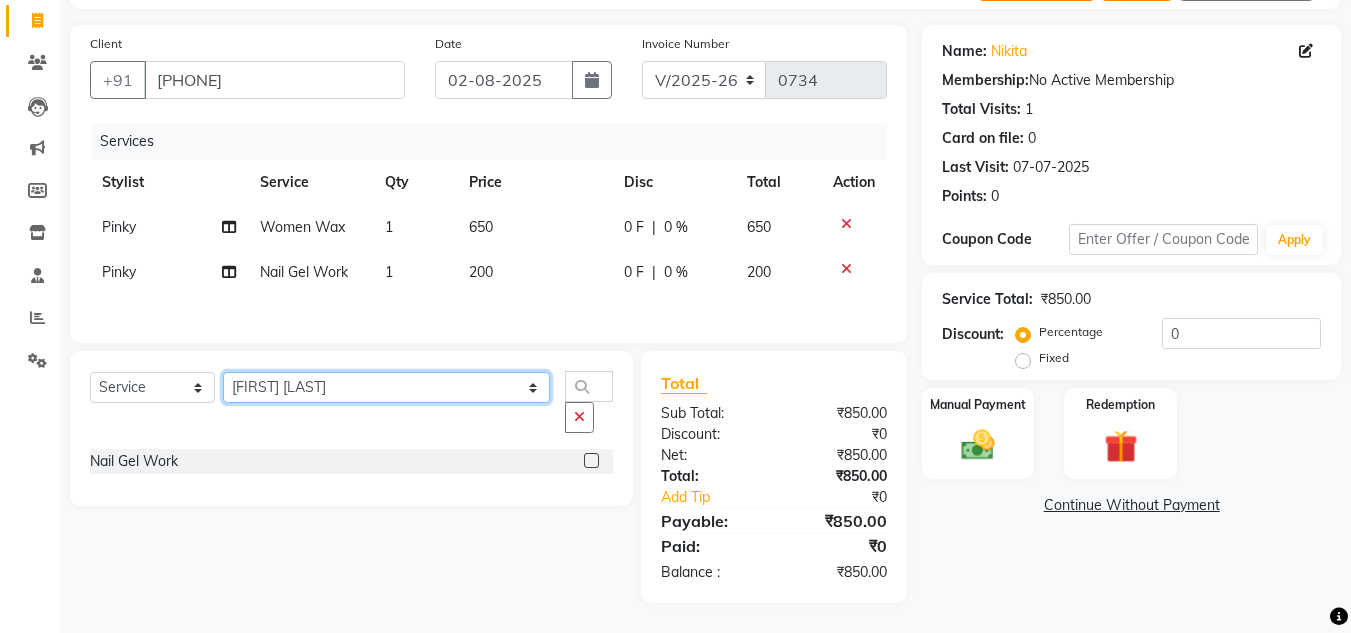 click on "Select Stylist Arif Fatah siddhiqui Kavya Upadhyay Minakshi Chavan Nahim Pinky Pranali Panchal pranjal more Pratibha Upadhyay Renuka Chavhan Salman Ansari Sam Khan Shanu Snehal Surve Vaishali Pachare Vali Hasan Vishal Ahmed Shaikh" 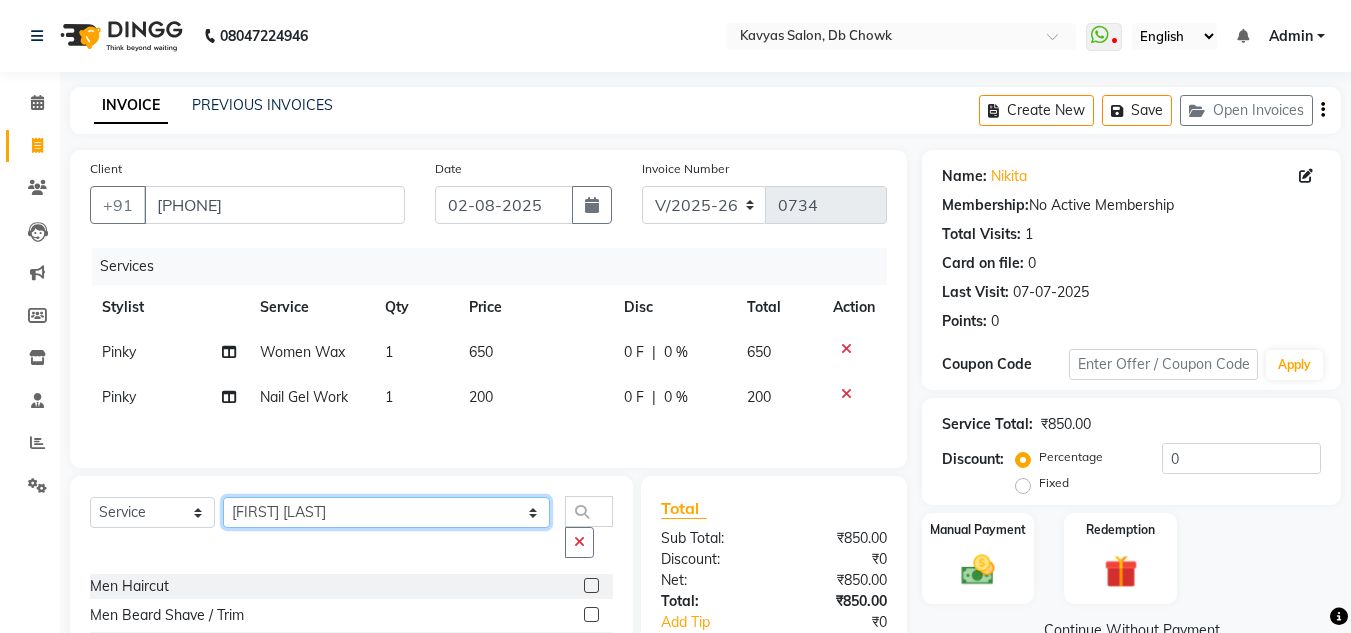scroll, scrollTop: 171, scrollLeft: 0, axis: vertical 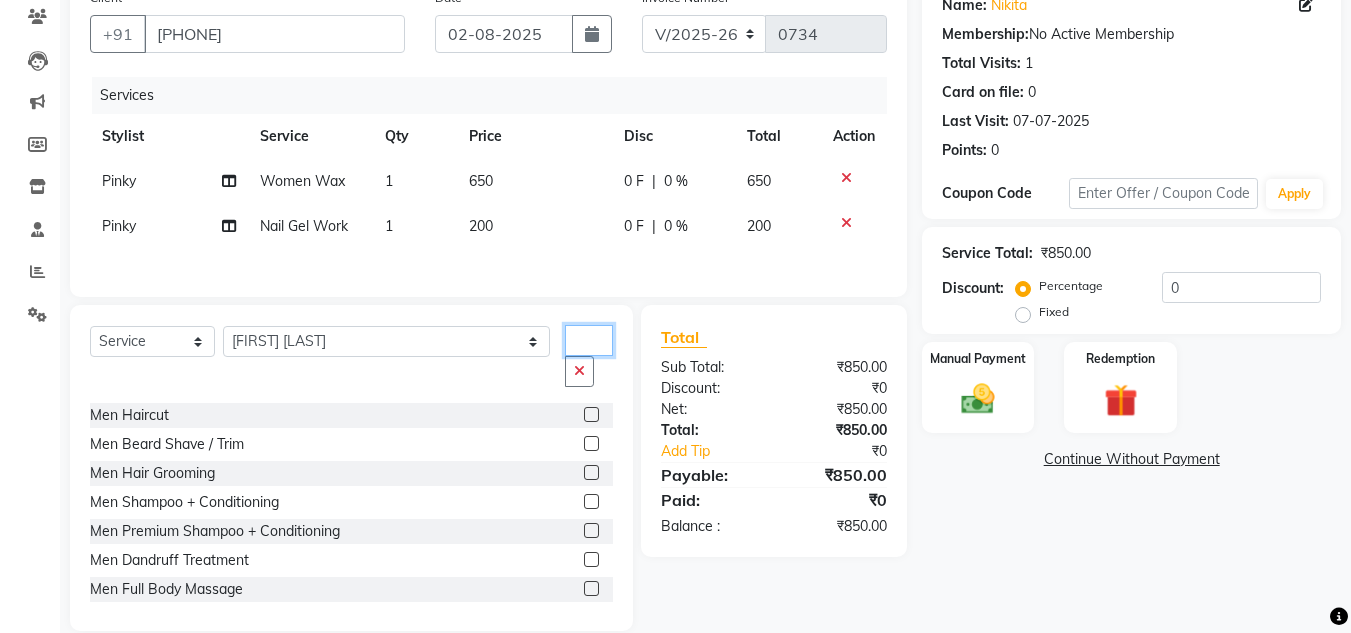 drag, startPoint x: 451, startPoint y: 347, endPoint x: 269, endPoint y: 366, distance: 182.98907 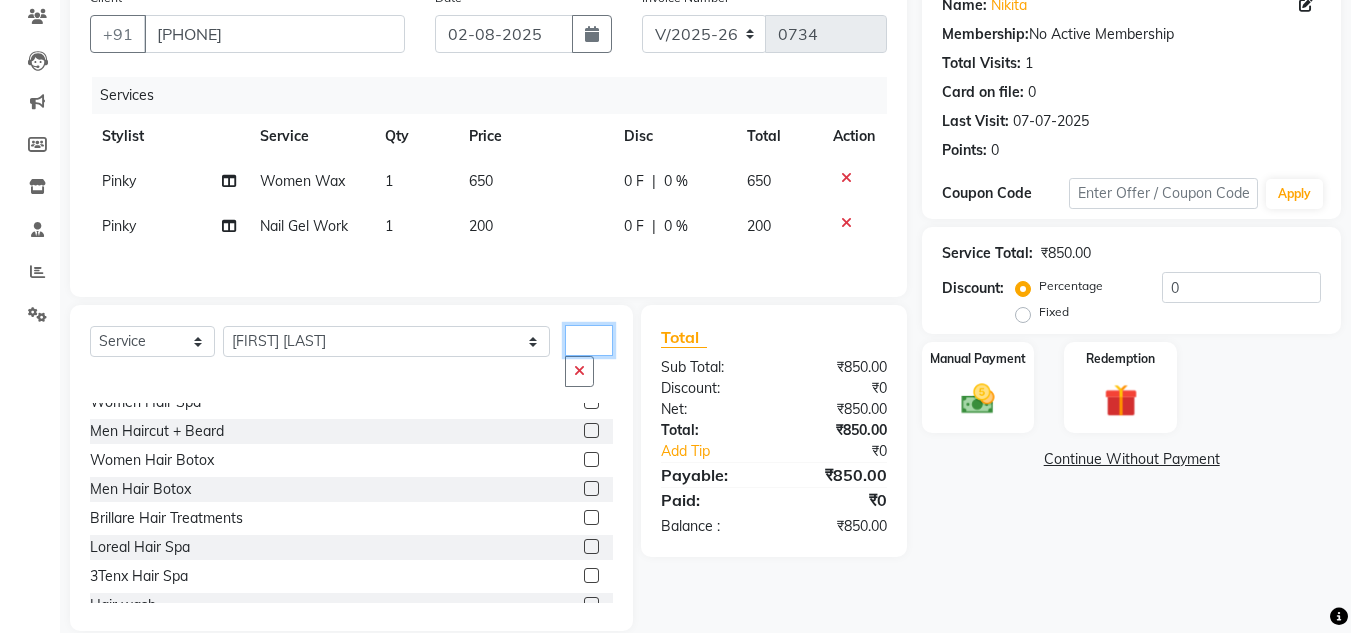 scroll, scrollTop: 296, scrollLeft: 0, axis: vertical 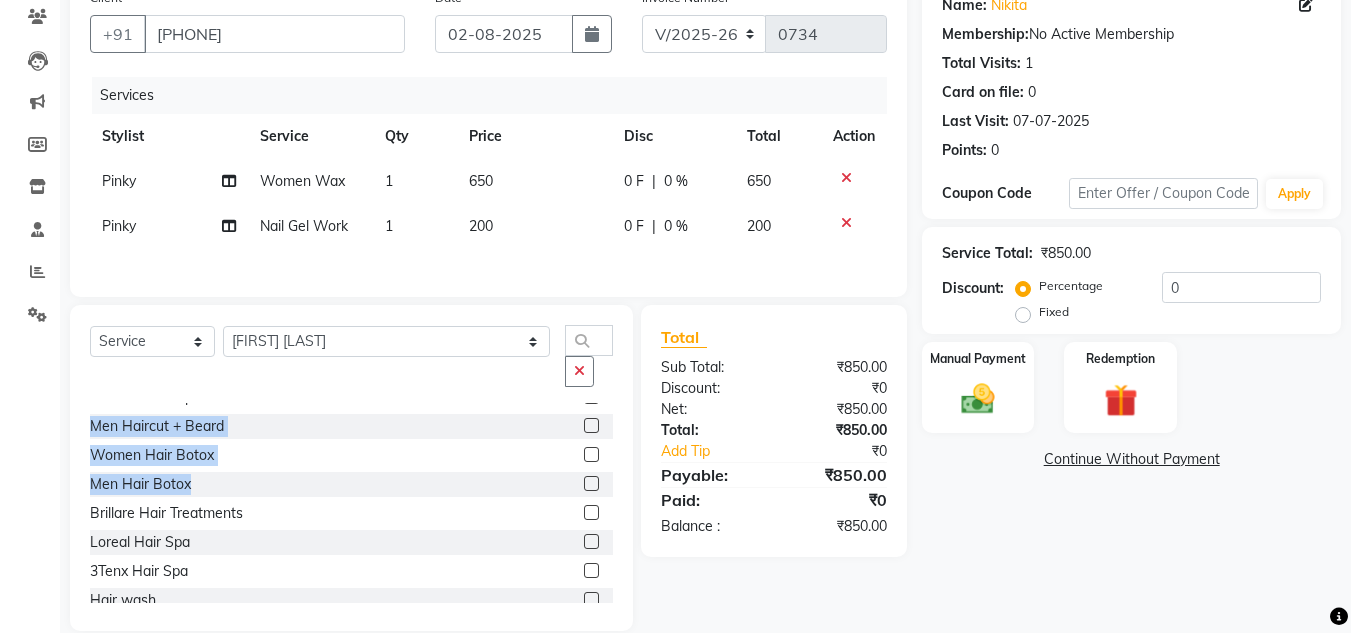 drag, startPoint x: 589, startPoint y: 467, endPoint x: 601, endPoint y: 398, distance: 70.035706 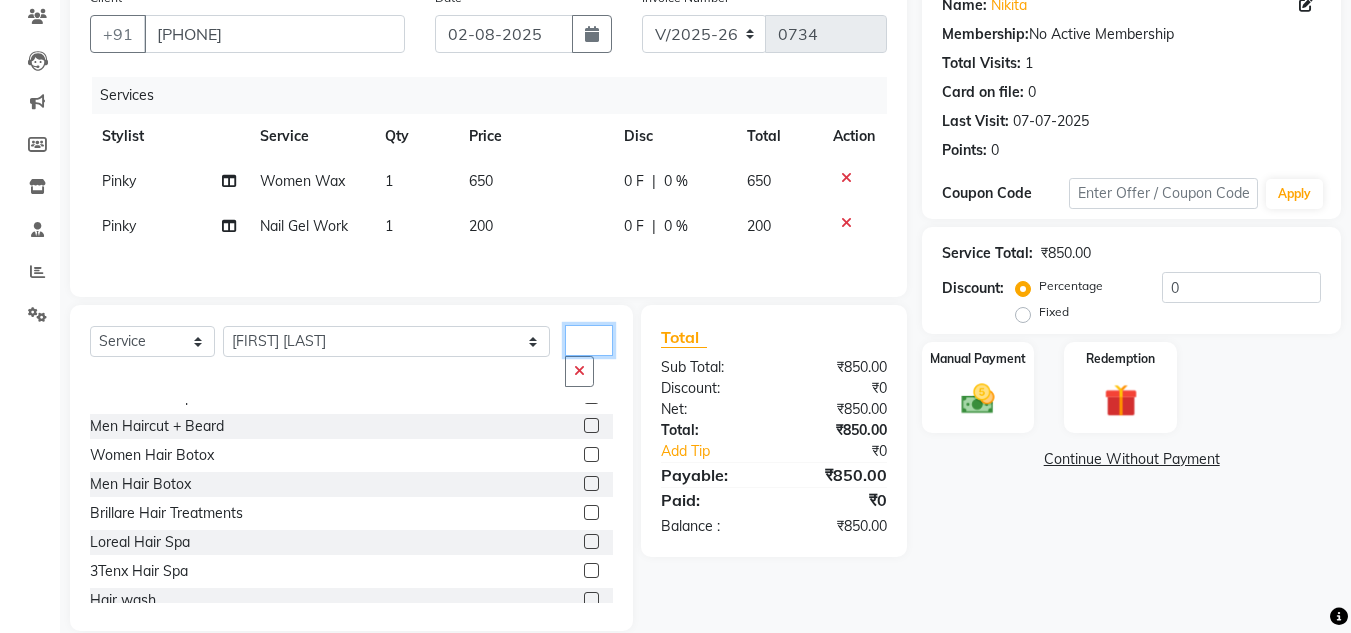 click on "hair" 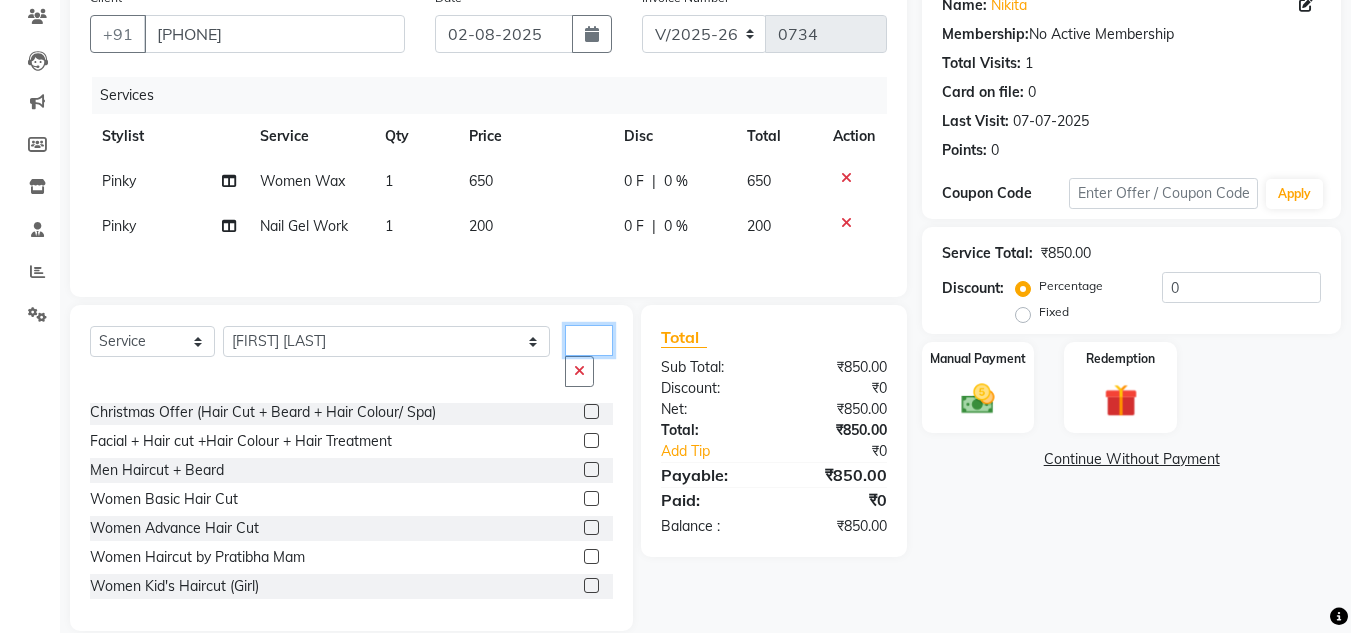 scroll, scrollTop: 90, scrollLeft: 0, axis: vertical 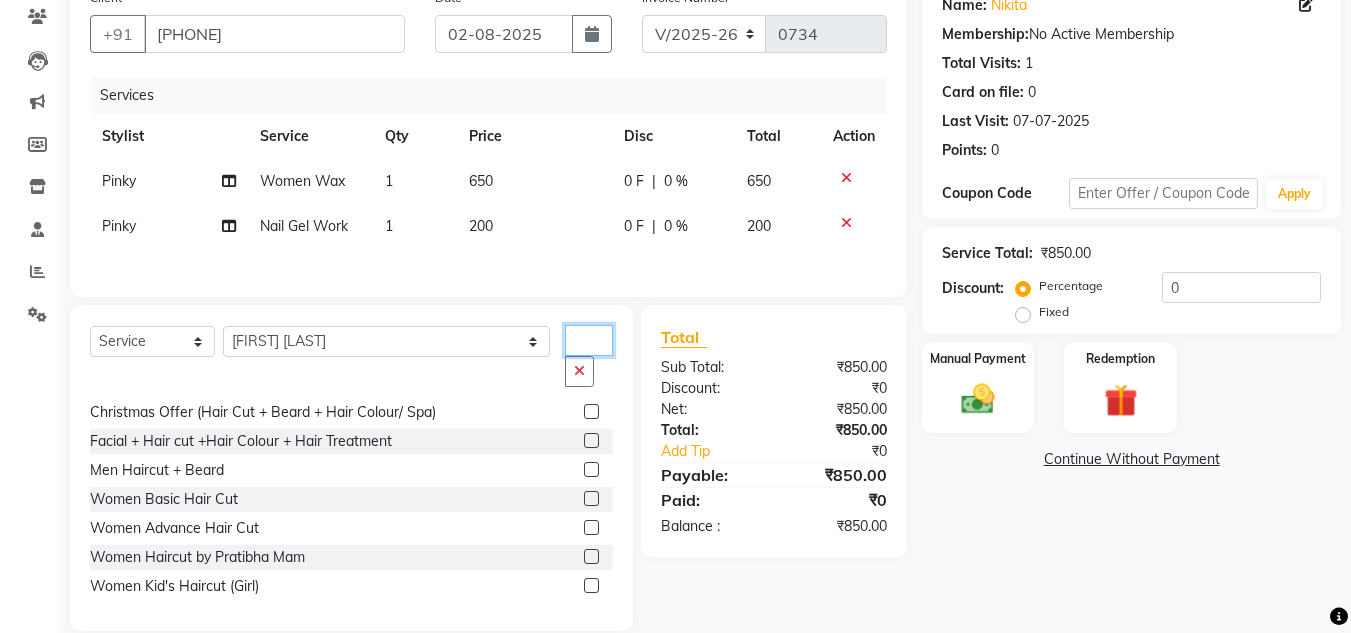 type on "hair cu" 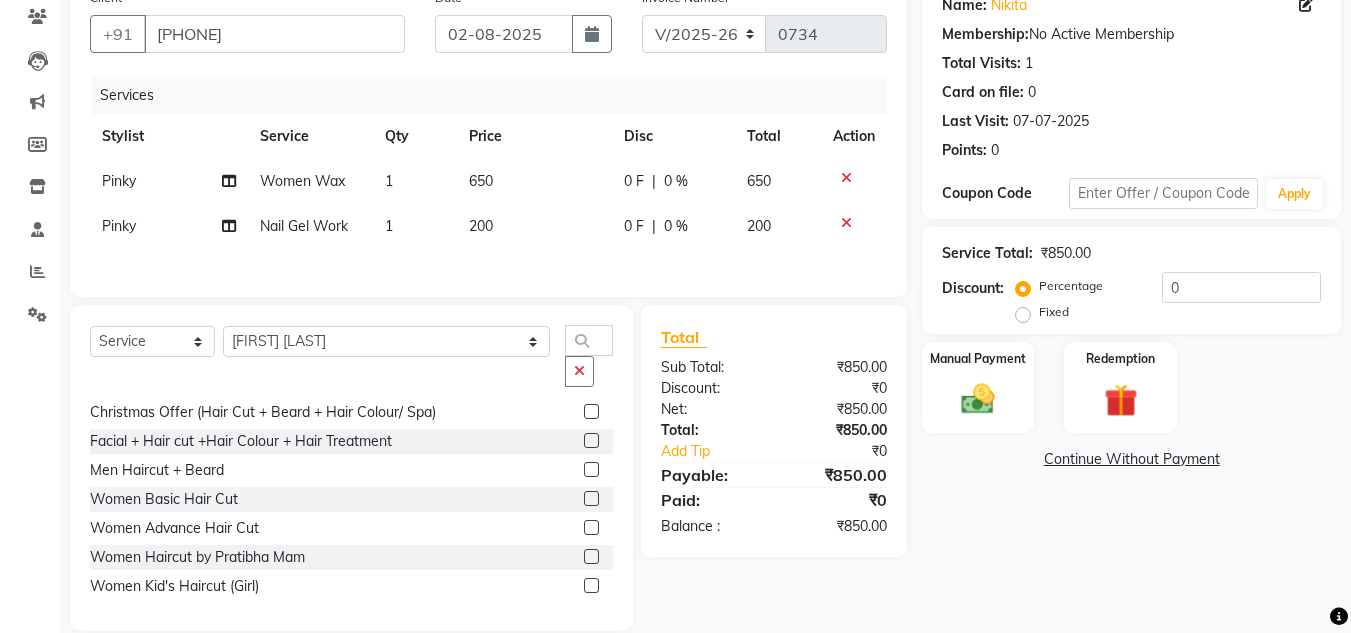 click 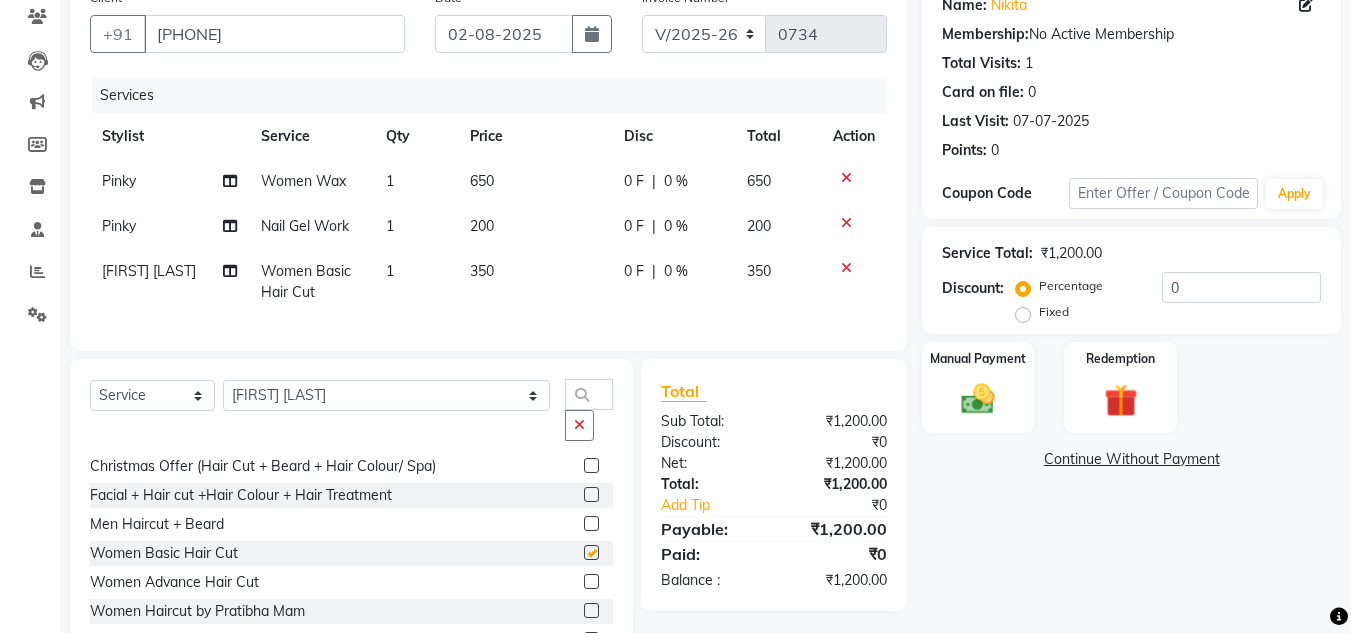 checkbox on "false" 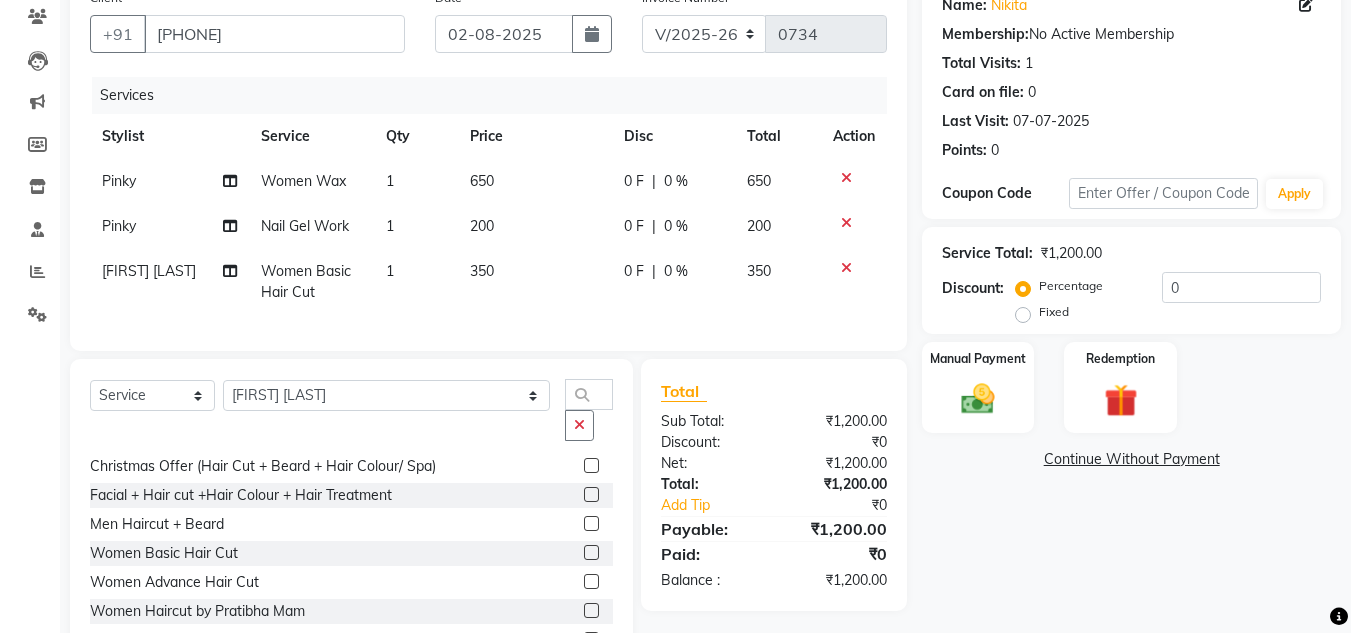 click on "350" 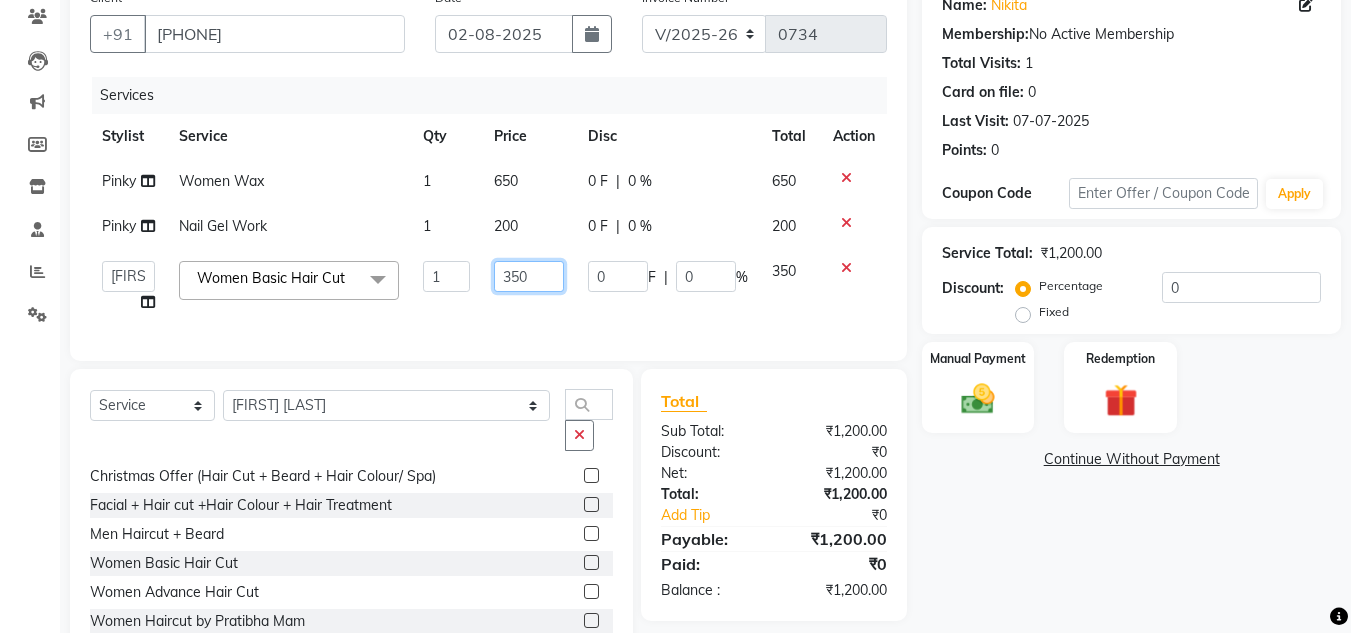 drag, startPoint x: 541, startPoint y: 282, endPoint x: 415, endPoint y: 293, distance: 126.47925 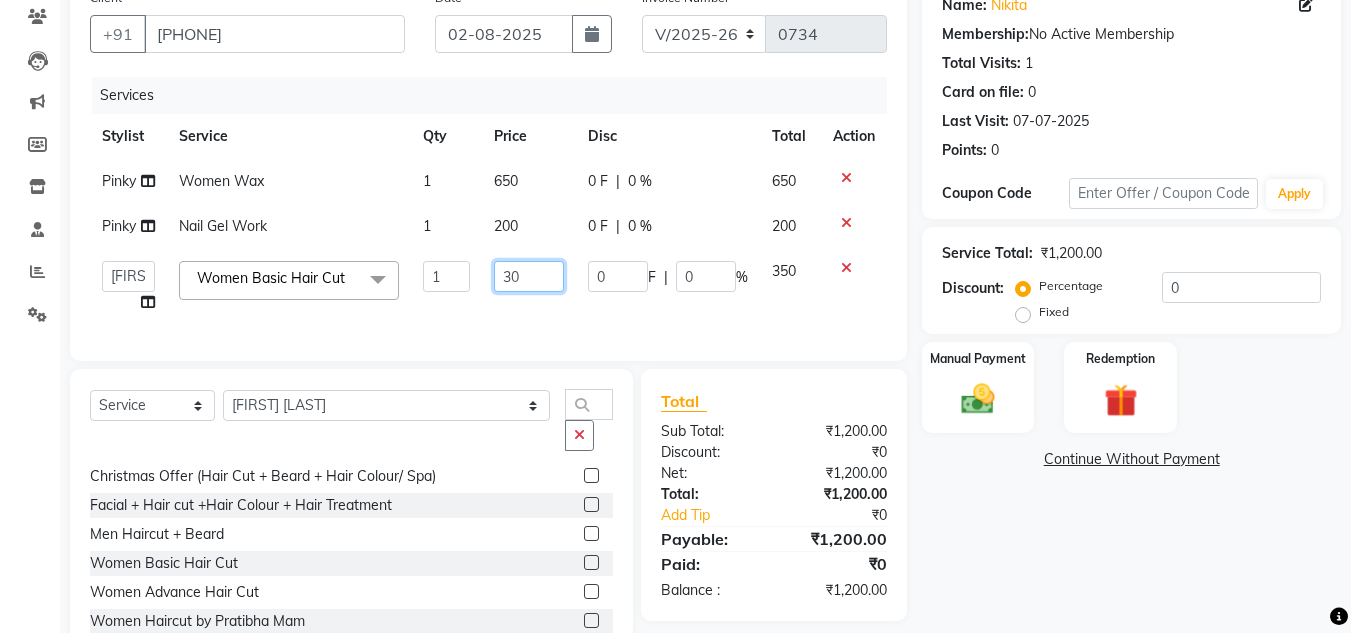 type on "300" 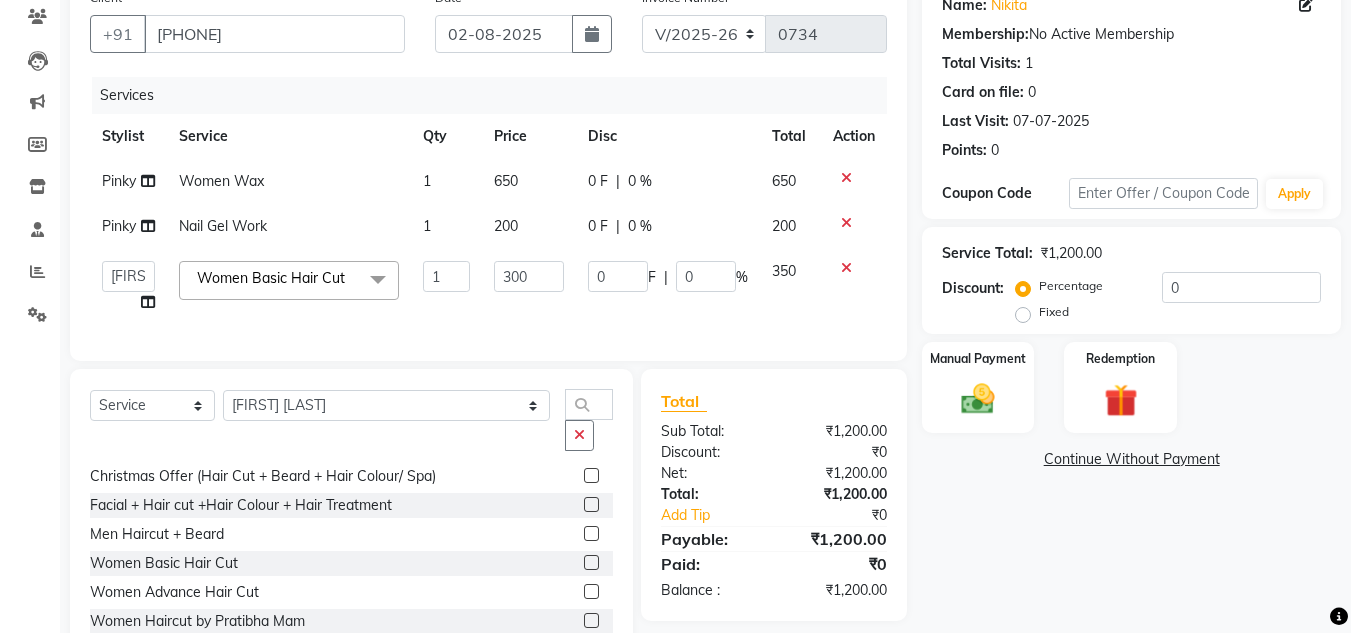 click on "1" 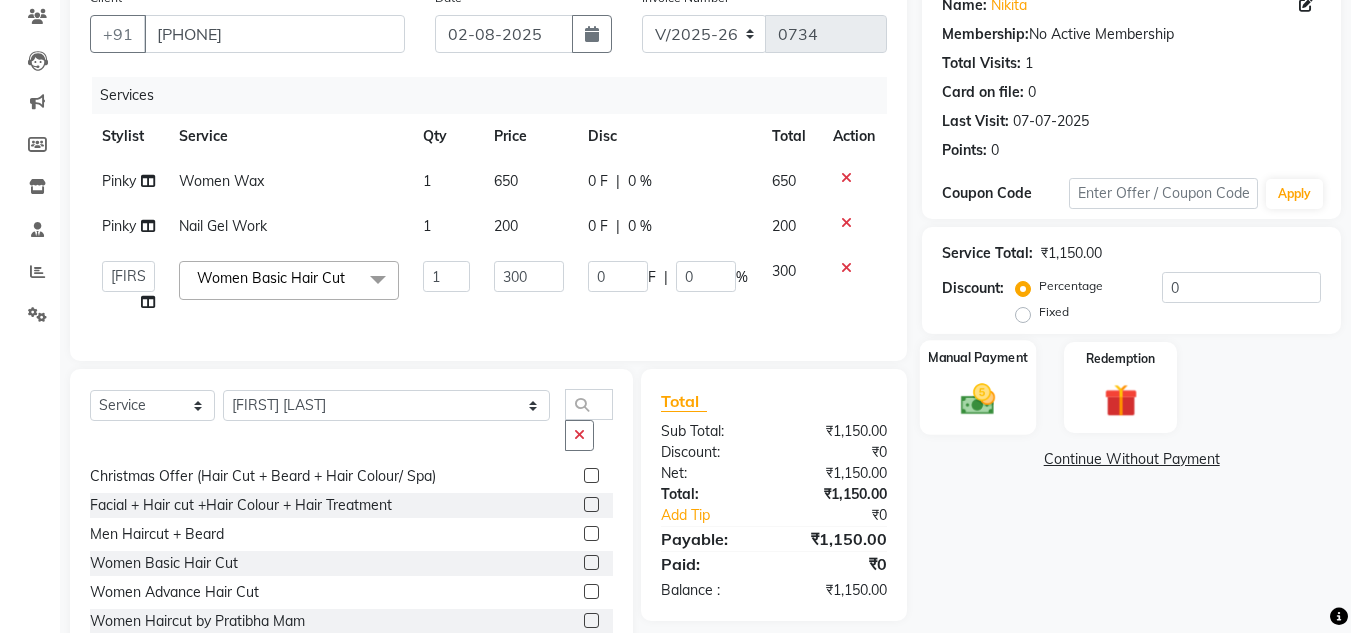 click 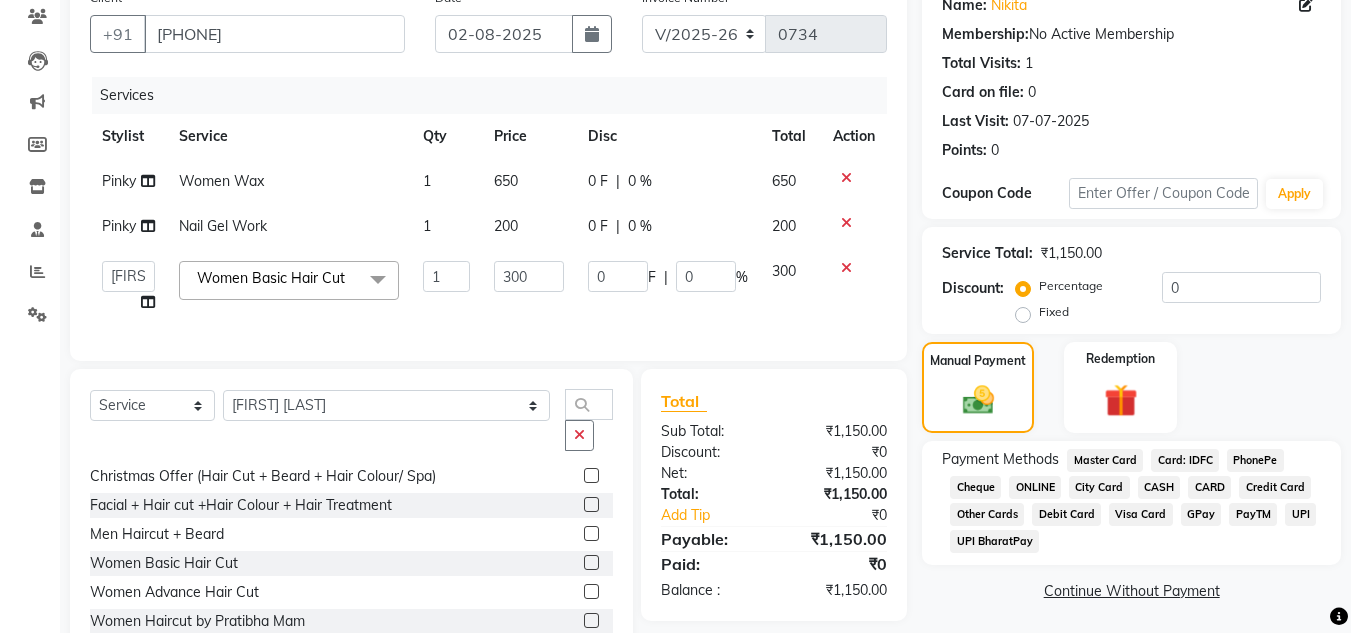 click on "ONLINE" 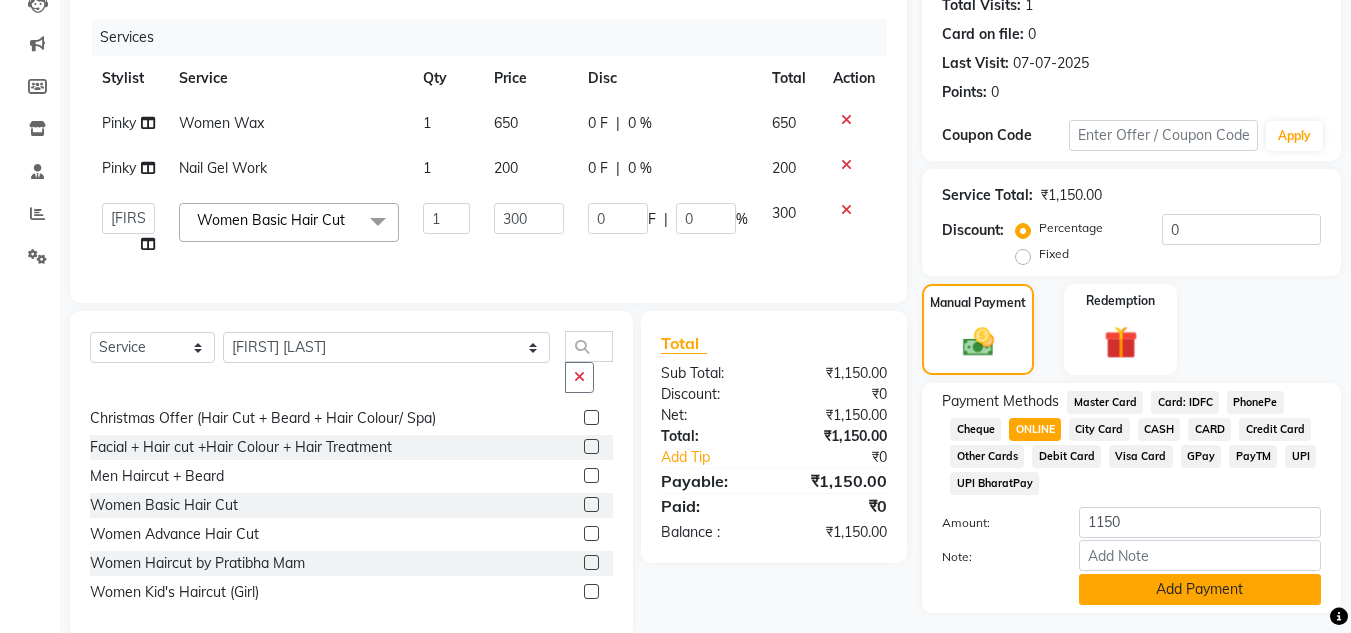 scroll, scrollTop: 280, scrollLeft: 0, axis: vertical 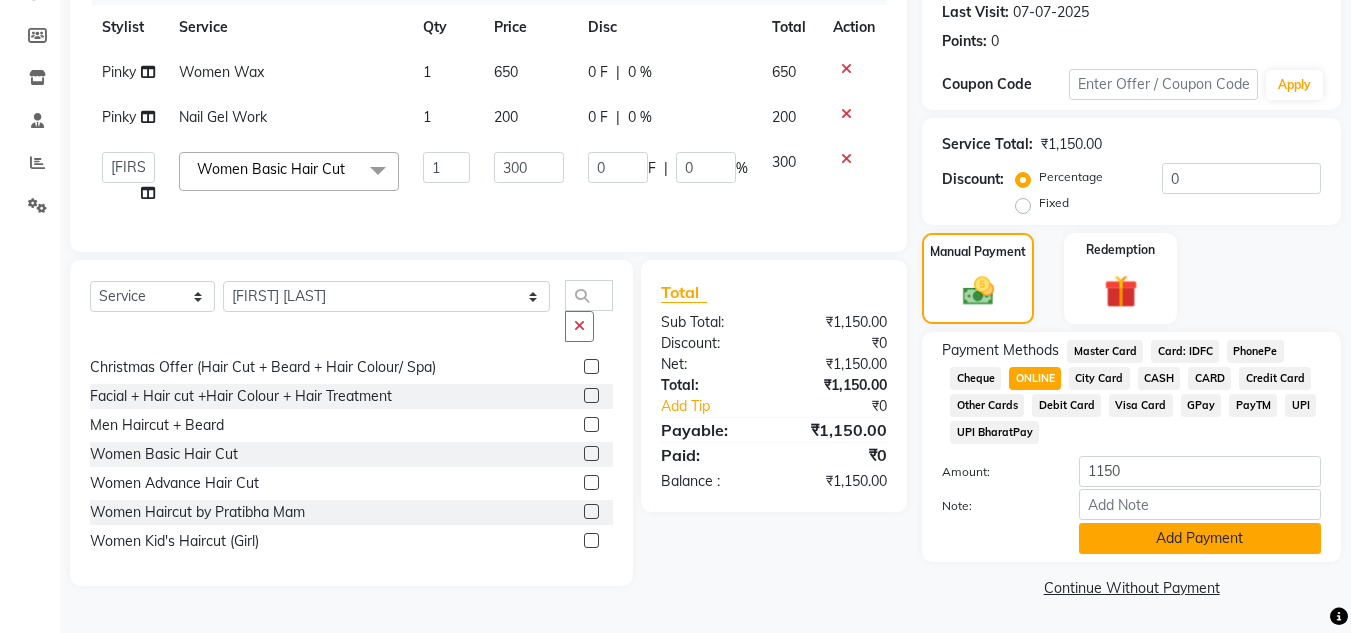 click on "Add Payment" 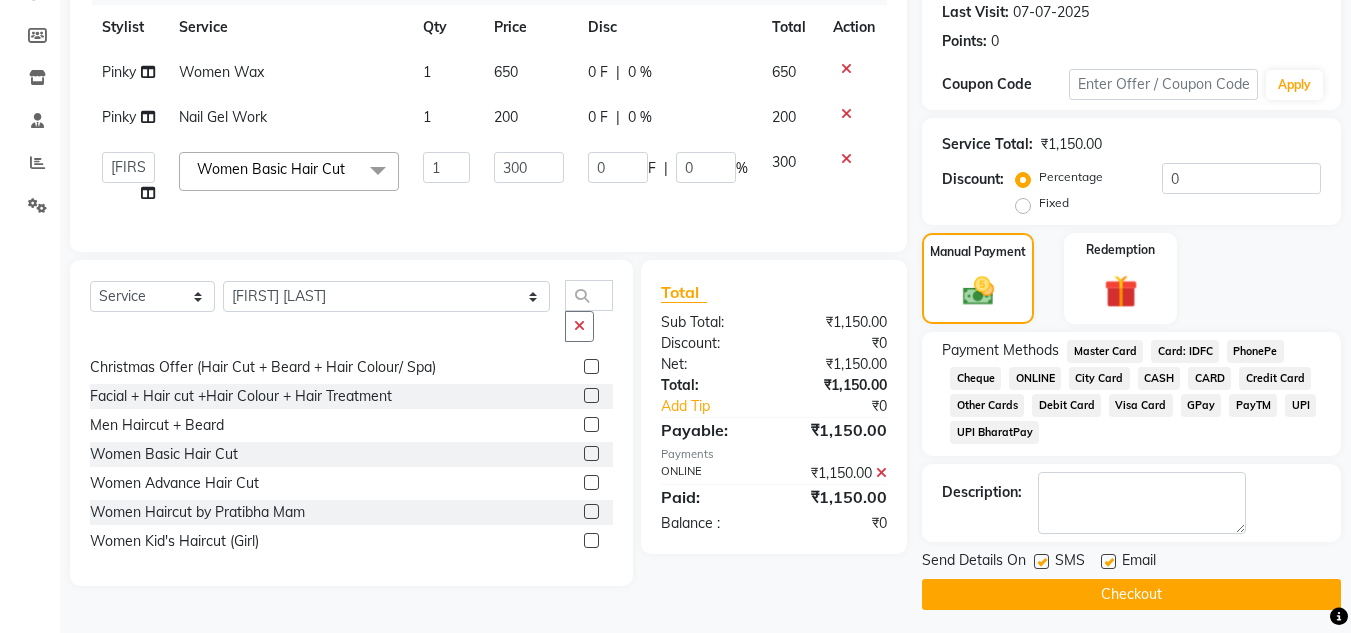 click 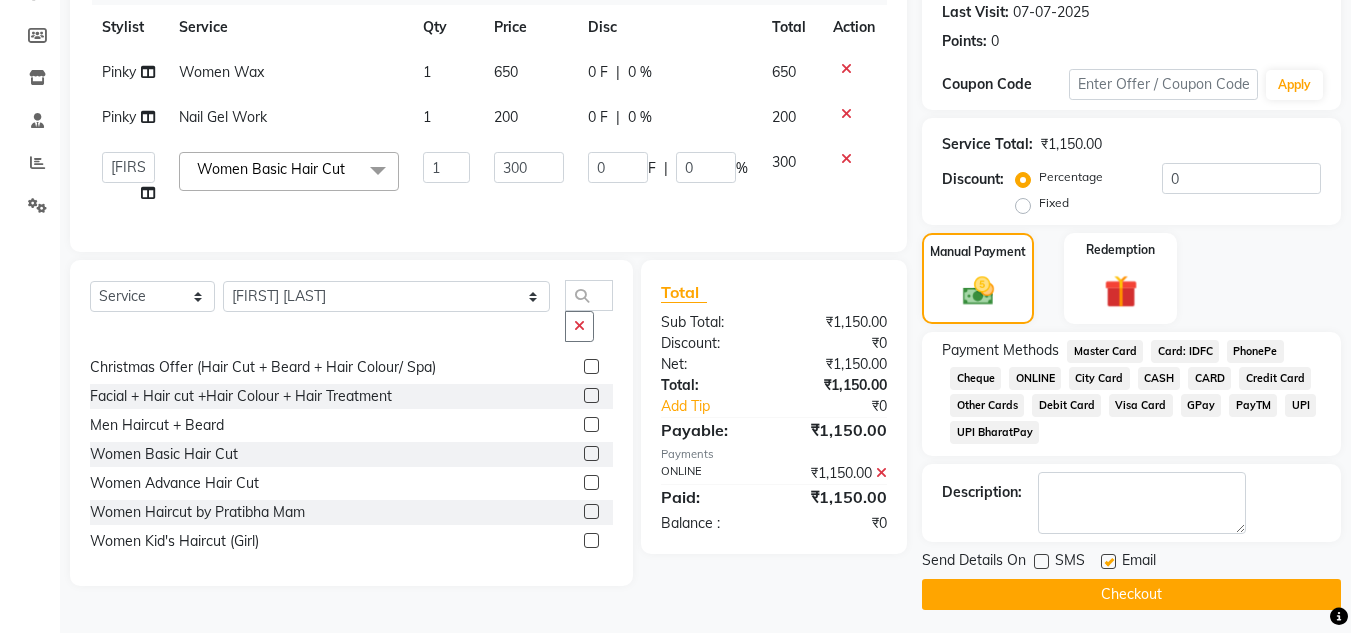 click on "Checkout" 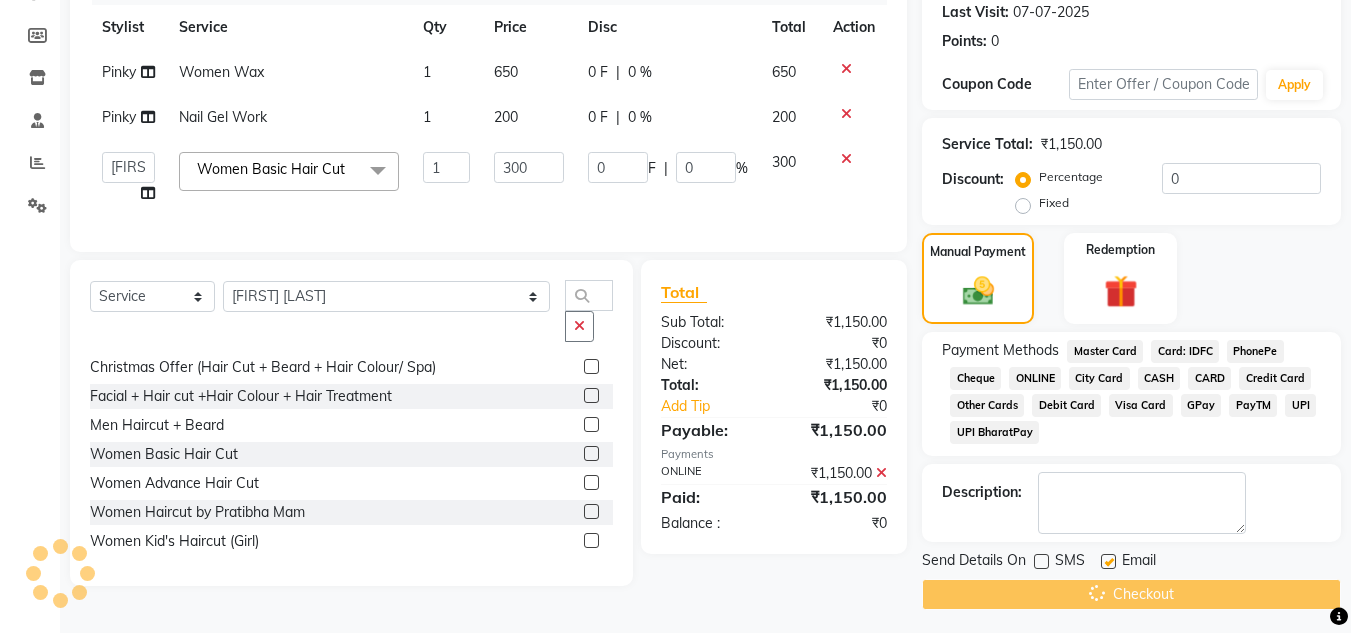 scroll, scrollTop: 0, scrollLeft: 0, axis: both 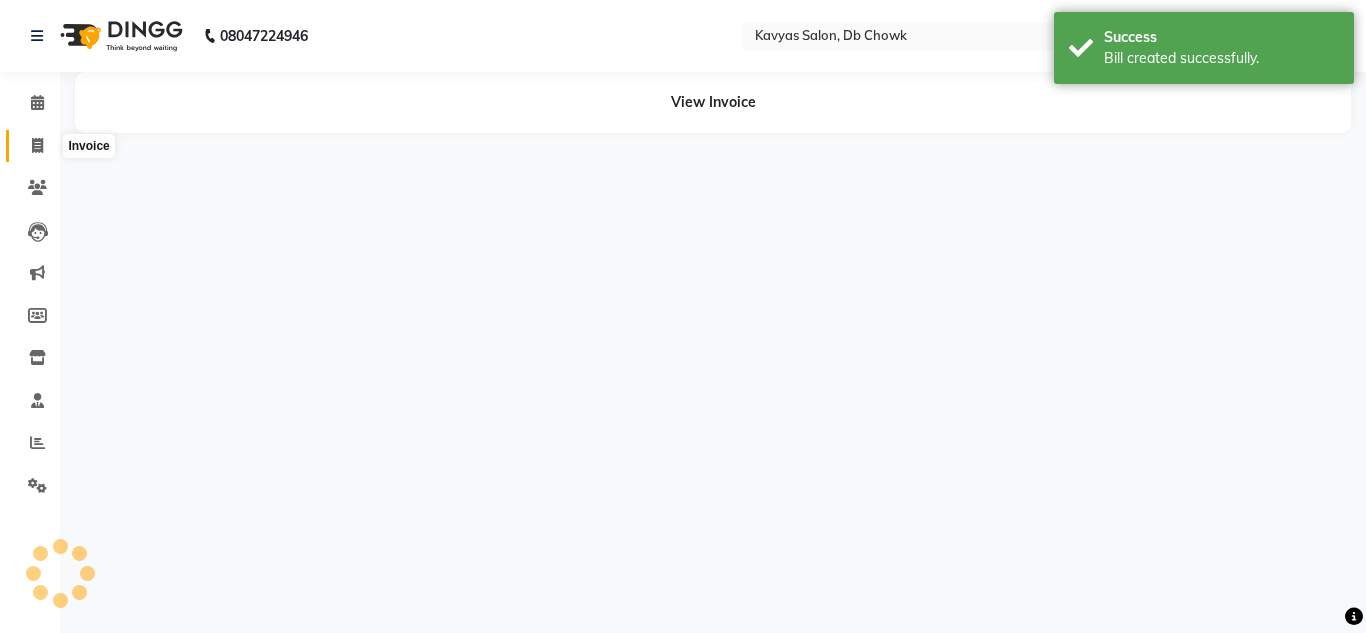 click 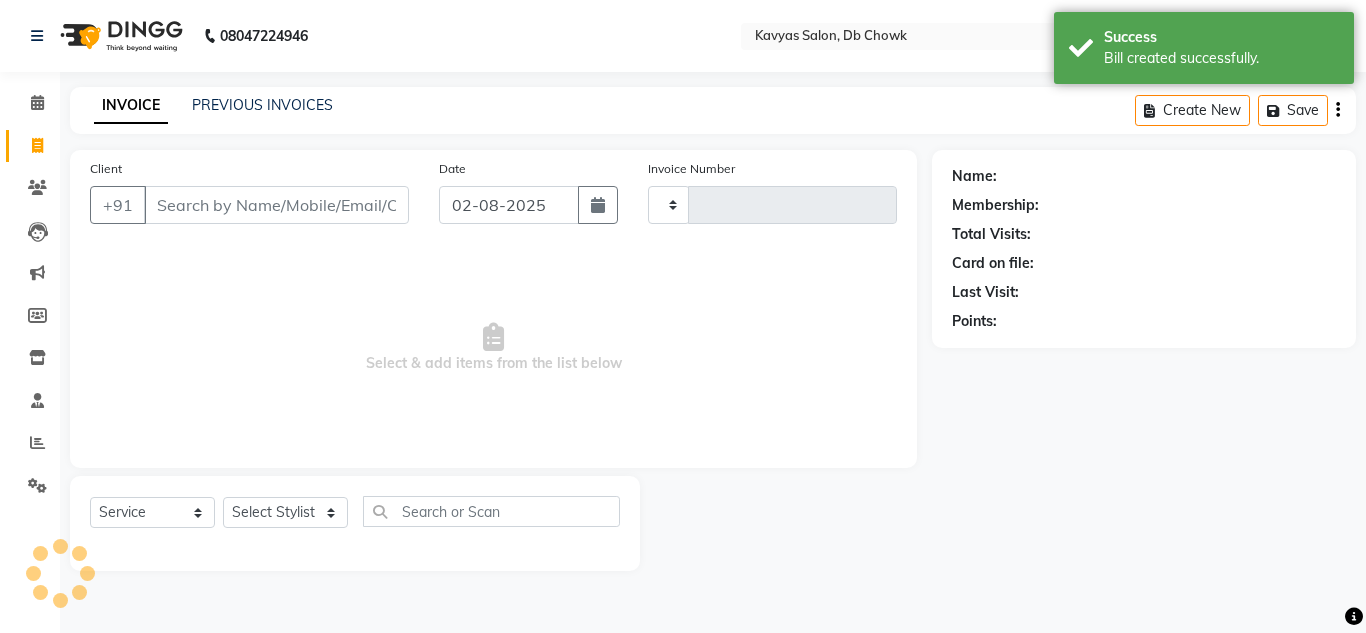 type on "0735" 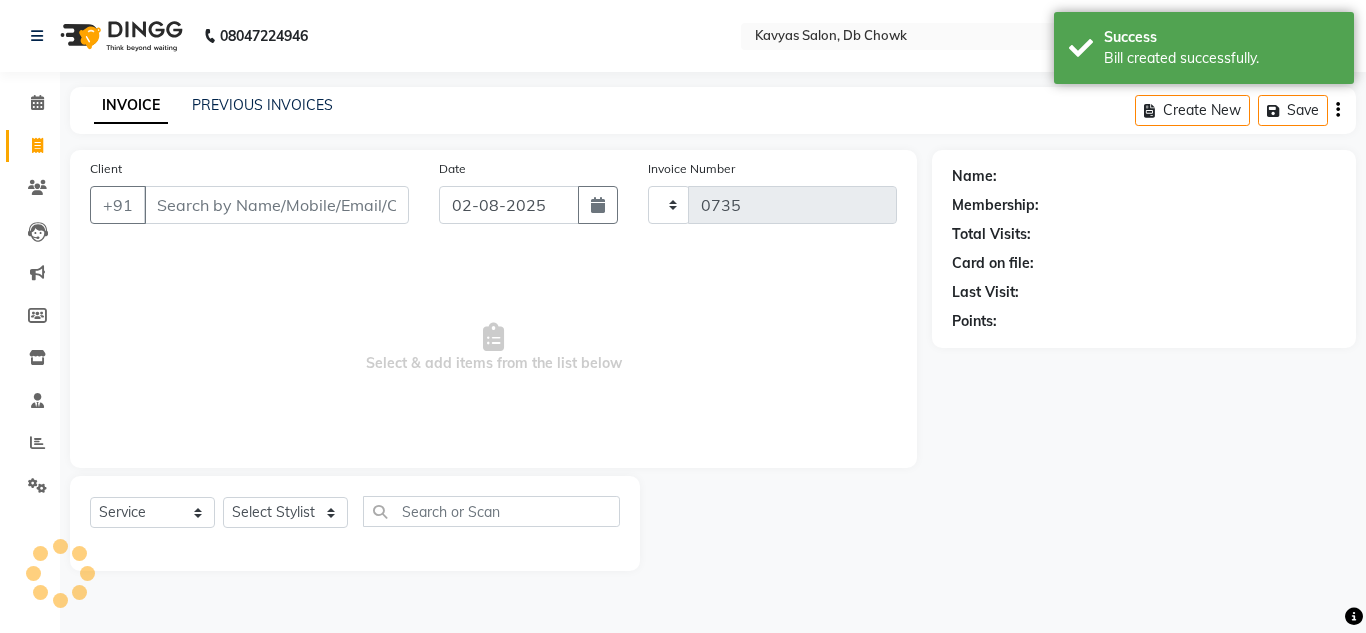 select on "6954" 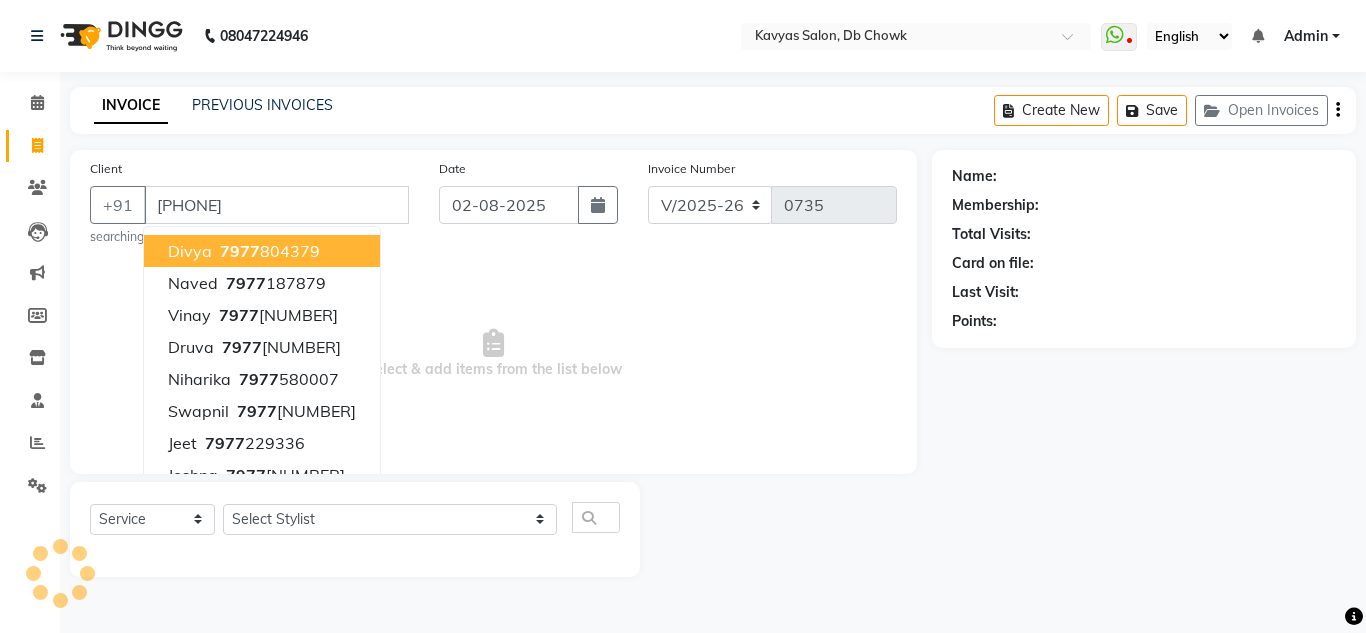 click on "7977" at bounding box center [240, 251] 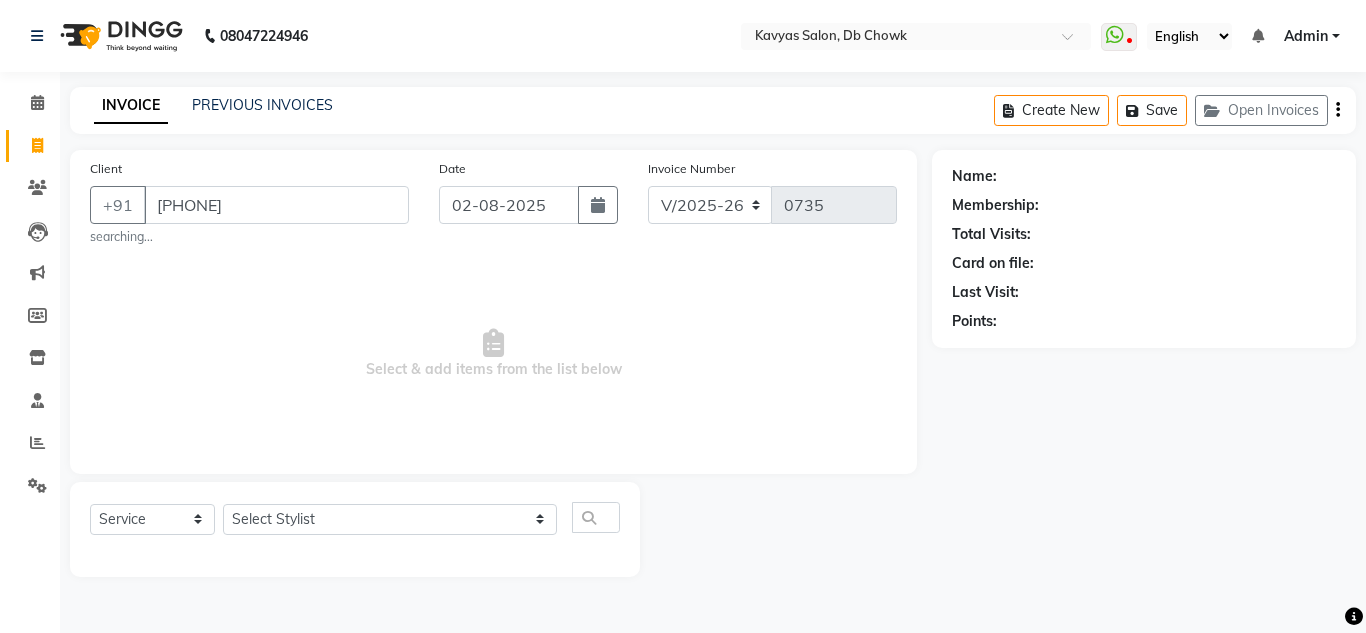 type on "[PHONE]" 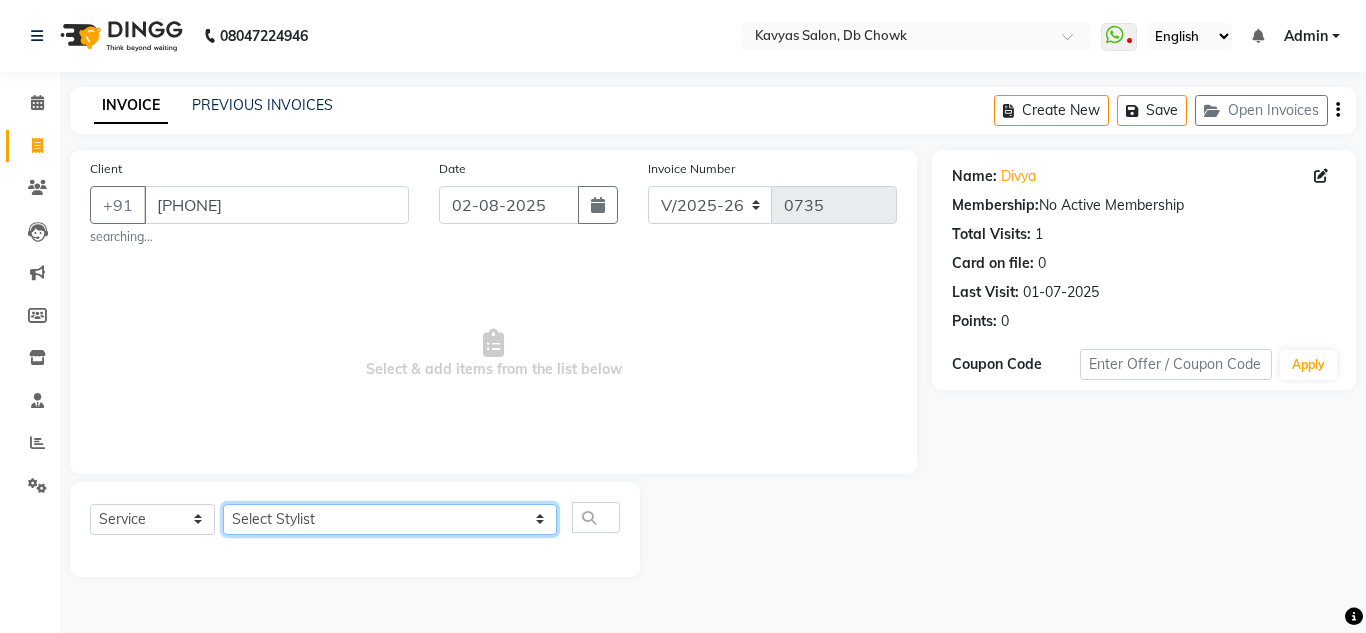click on "Select Stylist Arif Fatah siddhiqui Kavya Upadhyay Minakshi Chavan Nahim Pinky Pranali Panchal pranjal more Pratibha Upadhyay Renuka Chavhan Salman Ansari Sam Khan Shanu Snehal Surve Vaishali Pachare Vali Hasan Vishal Ahmed Shaikh" 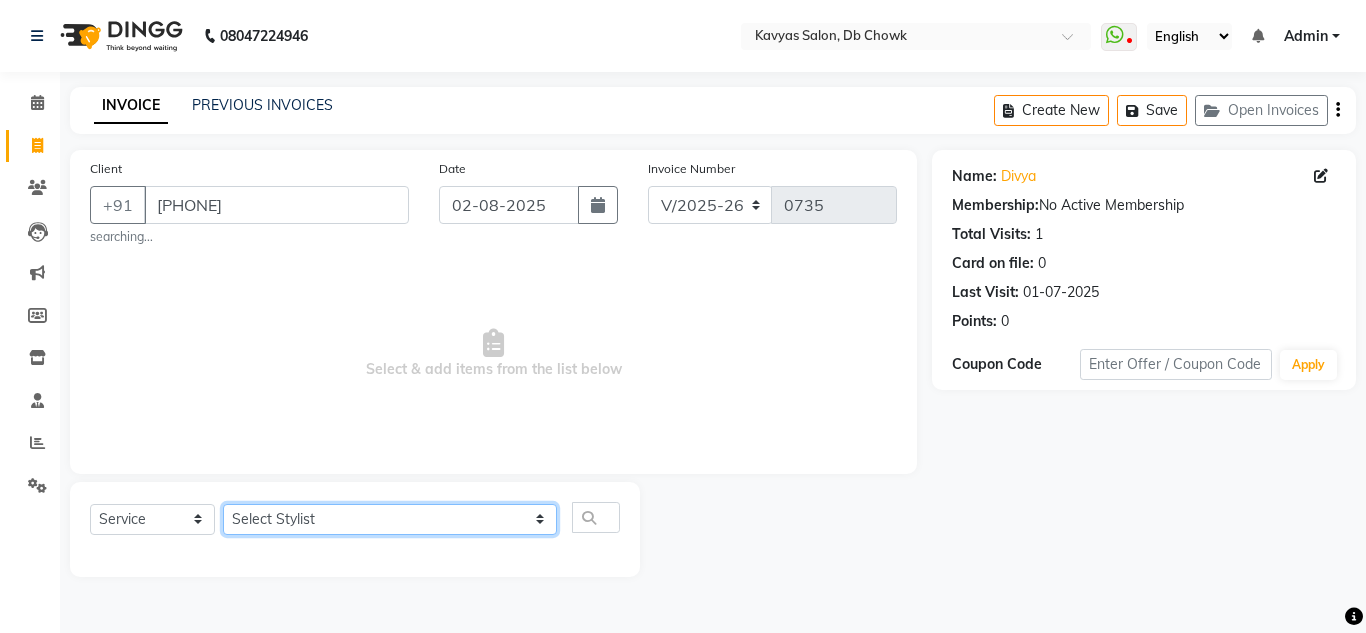 select on "[NUMBER]" 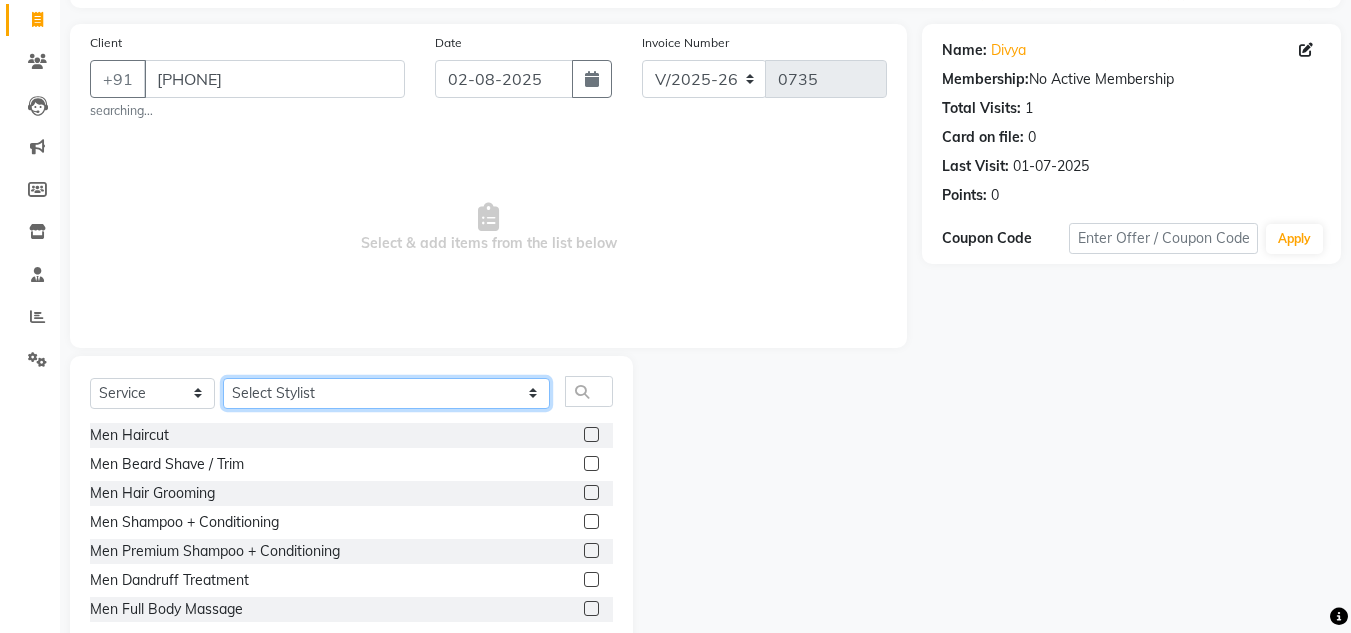 scroll, scrollTop: 174, scrollLeft: 0, axis: vertical 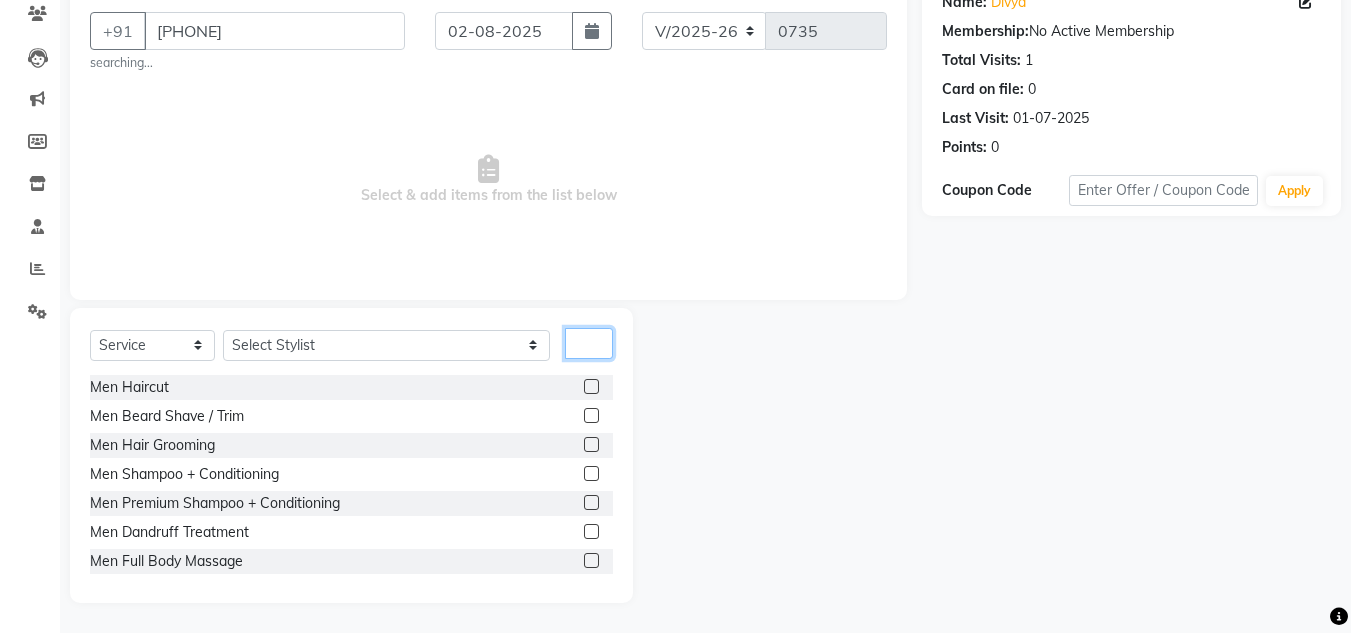 click 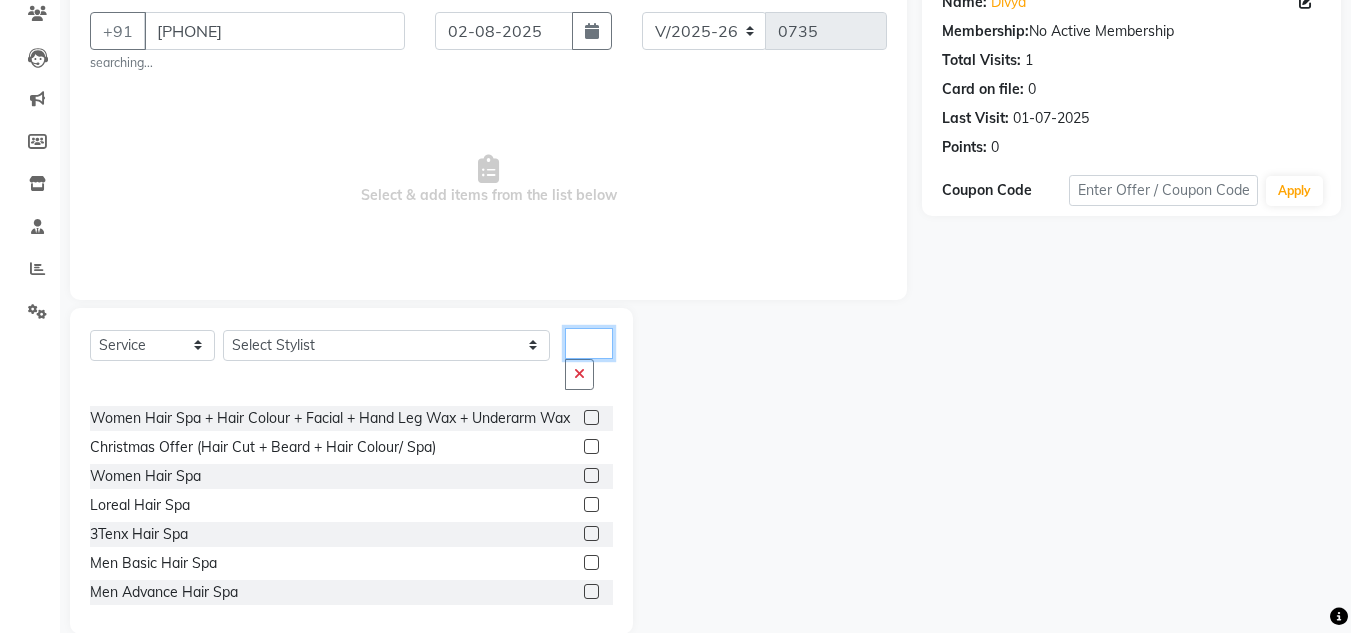 type on "hair sp" 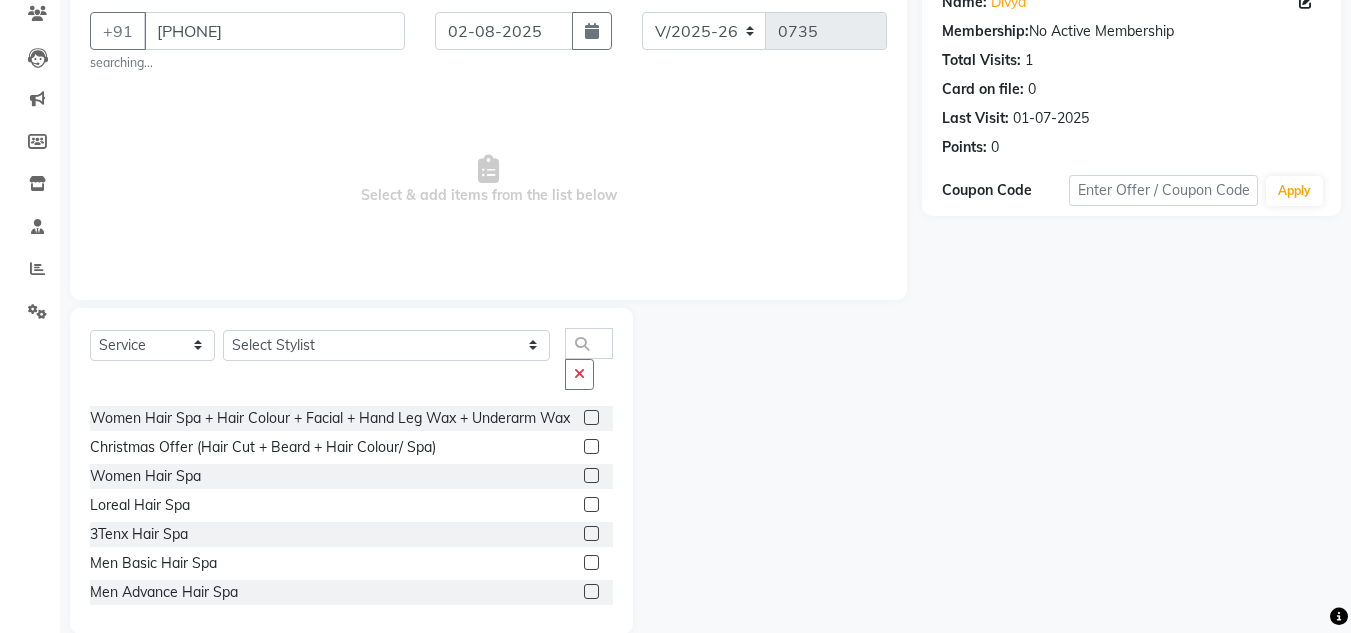 click 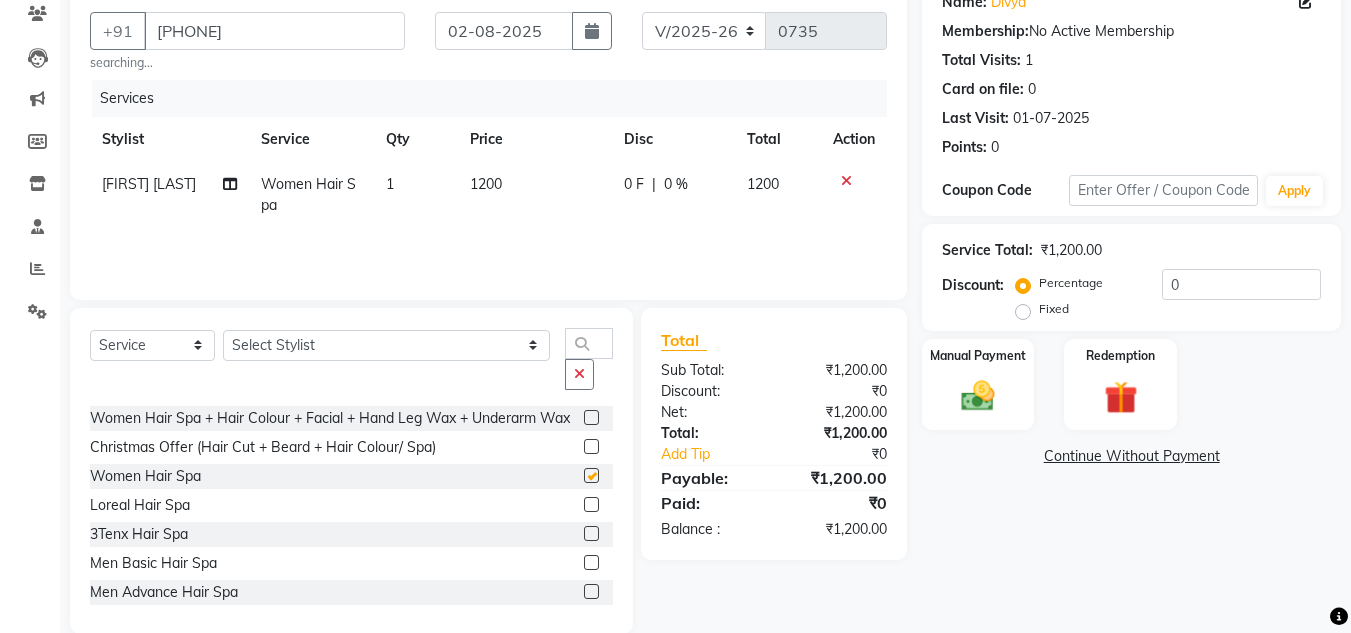 checkbox on "false" 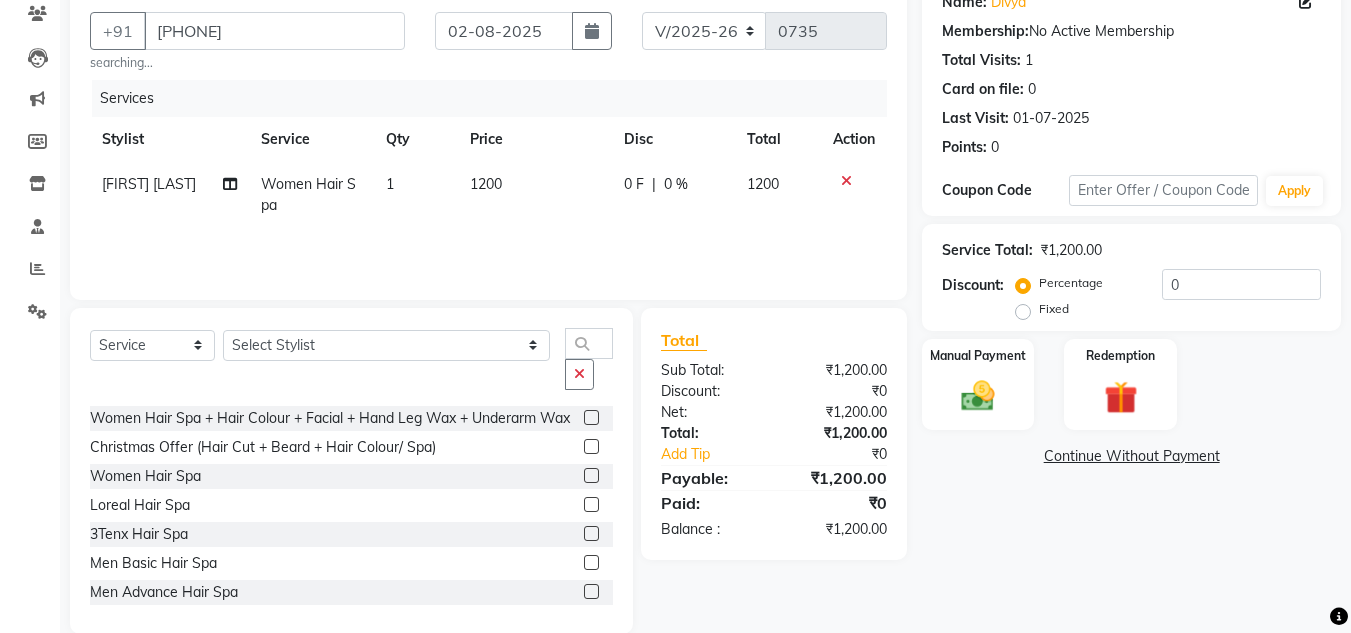 click on "1200" 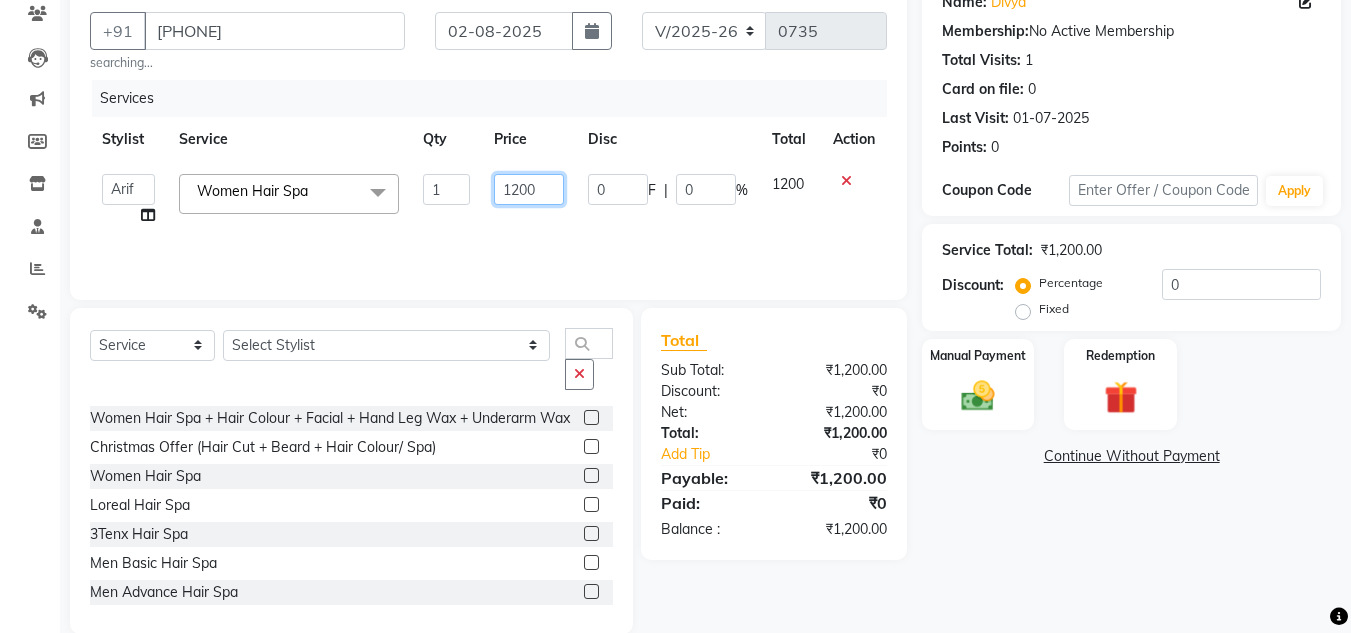 drag, startPoint x: 553, startPoint y: 199, endPoint x: 479, endPoint y: 205, distance: 74.24284 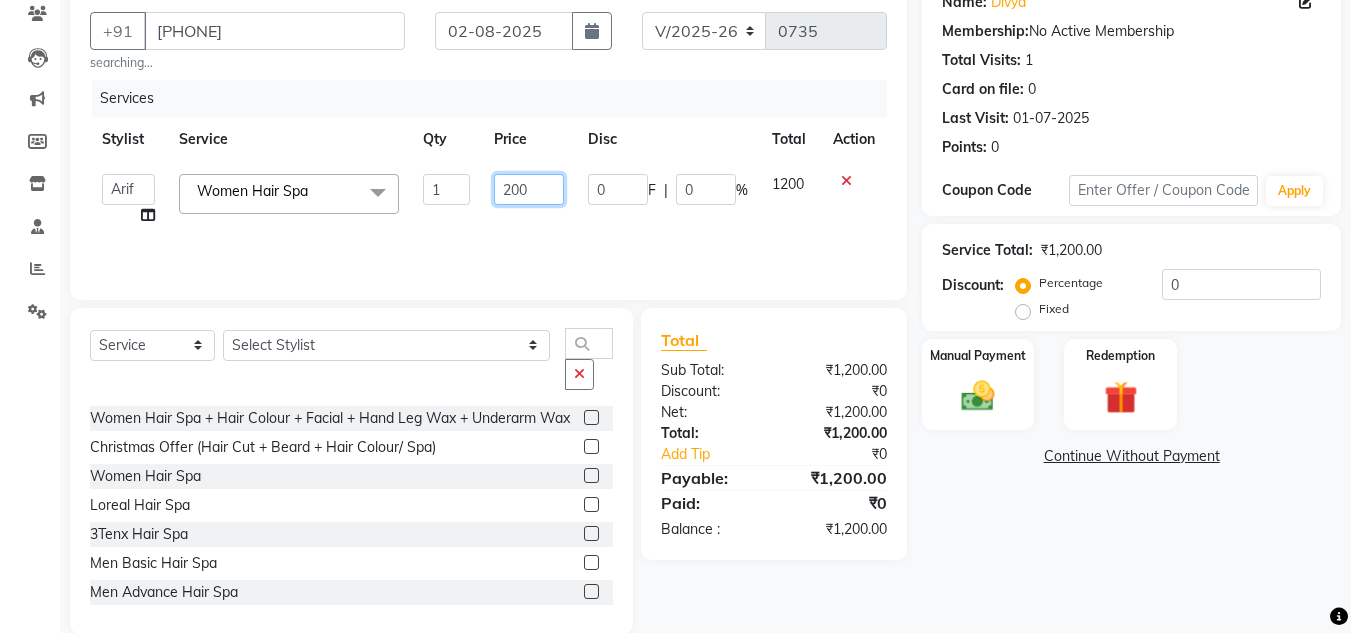 type on "2000" 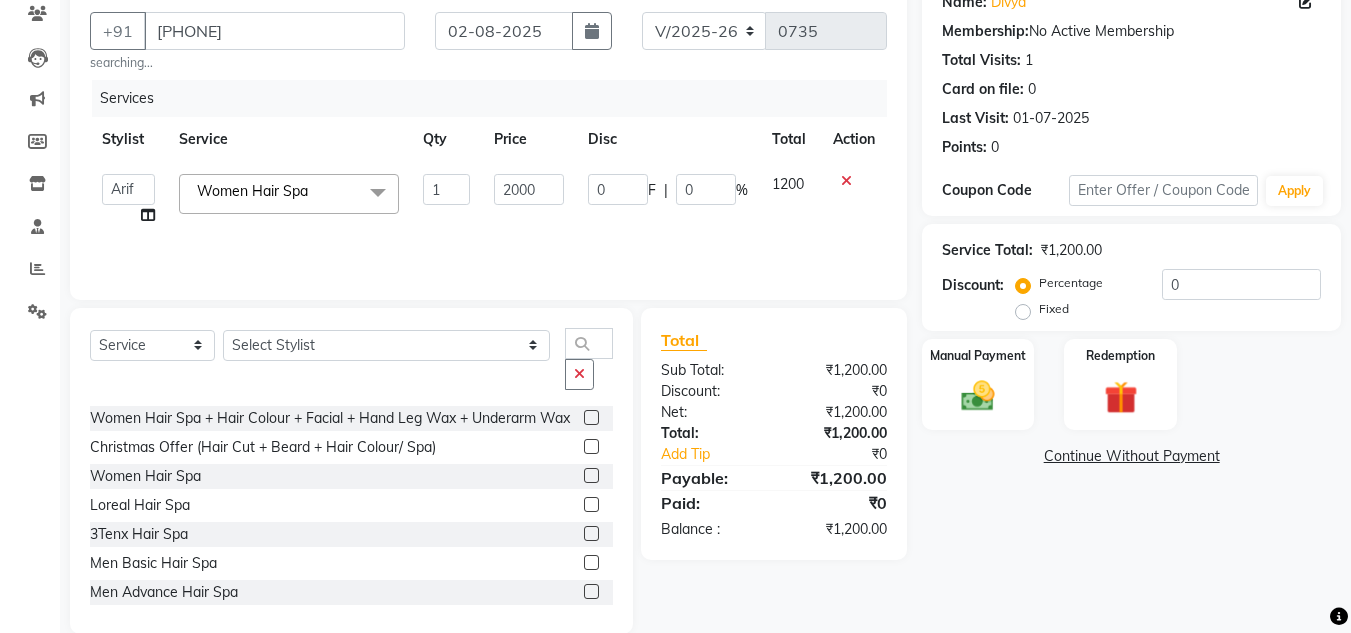 click on "Select  Service  Product  Membership  Package Voucher Prepaid Gift Card  Select Stylist Arif Fatah siddhiqui Kavya Upadhyay Minakshi Chavan Nahim Pinky Pranali Panchal pranjal more Pratibha Upadhyay Renuka Chavhan Salman Ansari Sam Khan Shanu Snehal Surve Vaishali Pachare Vali Hasan Vishal Ahmed Shaikh  Women Hair Spa  x Men Haircut Men Beard Shave / Trim Men Hair Grooming Men Shampoo + Conditioning Men Premium Shampoo + Conditioning Men Dandruff Treatment Men Full Body Massage Men Nanoplastia Men Hair Wash Men Hair Wash + Hair Cut + Beard Men Beard Color Full Women Dandruff Treatment Women Gel Extention Removal Men Hand Wax Full Women Face Threading Men Hair cut + Hair colour Women Hair Spa + Hair Colour + Facial + Hand Leg Wax + Underarm Wax Christmas Offer (Hair Cut + Beard + Hair Colour/ Spa) Nail Gel  Work Hand Cleansing + Back +Face Dtan +Underarms + Hand wax +Foot Massage + Facial + Face Threading + Root Touch Up Facial + Hair cut +Hair Colour + Hair Treatment  Women Hair Spa Women Wax Make Up Sari Drap" 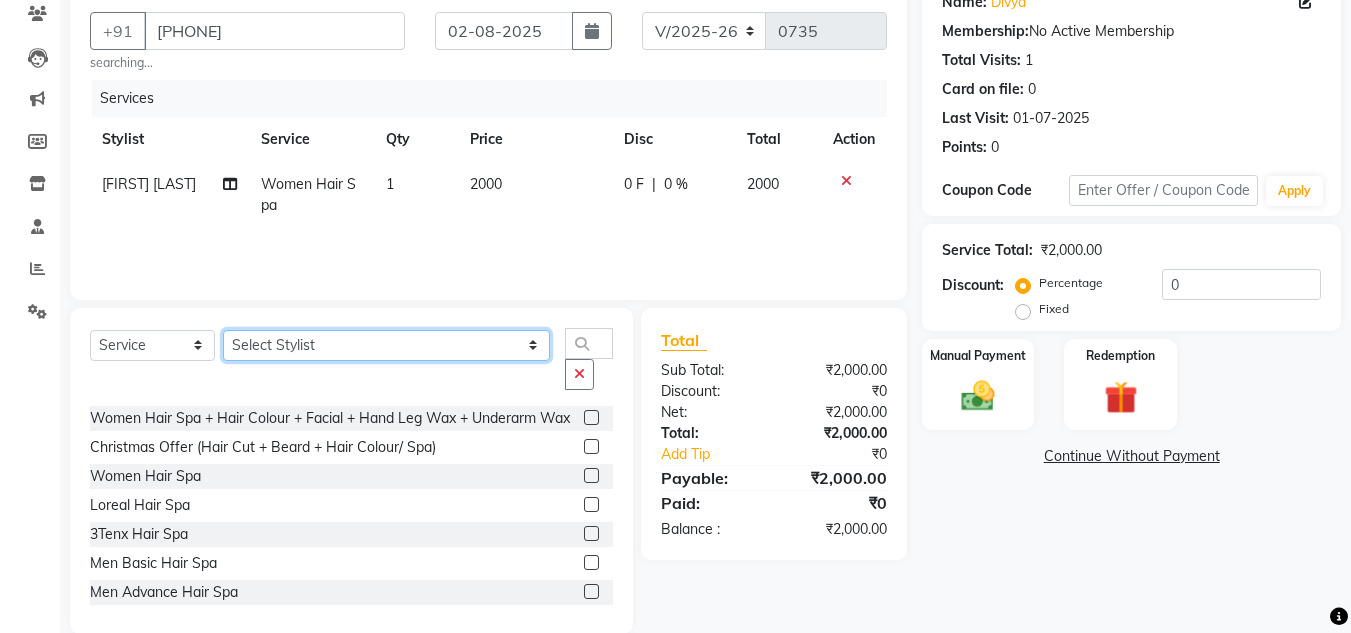 click on "Select Stylist Arif Fatah siddhiqui Kavya Upadhyay Minakshi Chavan Nahim Pinky Pranali Panchal pranjal more Pratibha Upadhyay Renuka Chavhan Salman Ansari Sam Khan Shanu Snehal Surve Vaishali Pachare Vali Hasan Vishal Ahmed Shaikh" 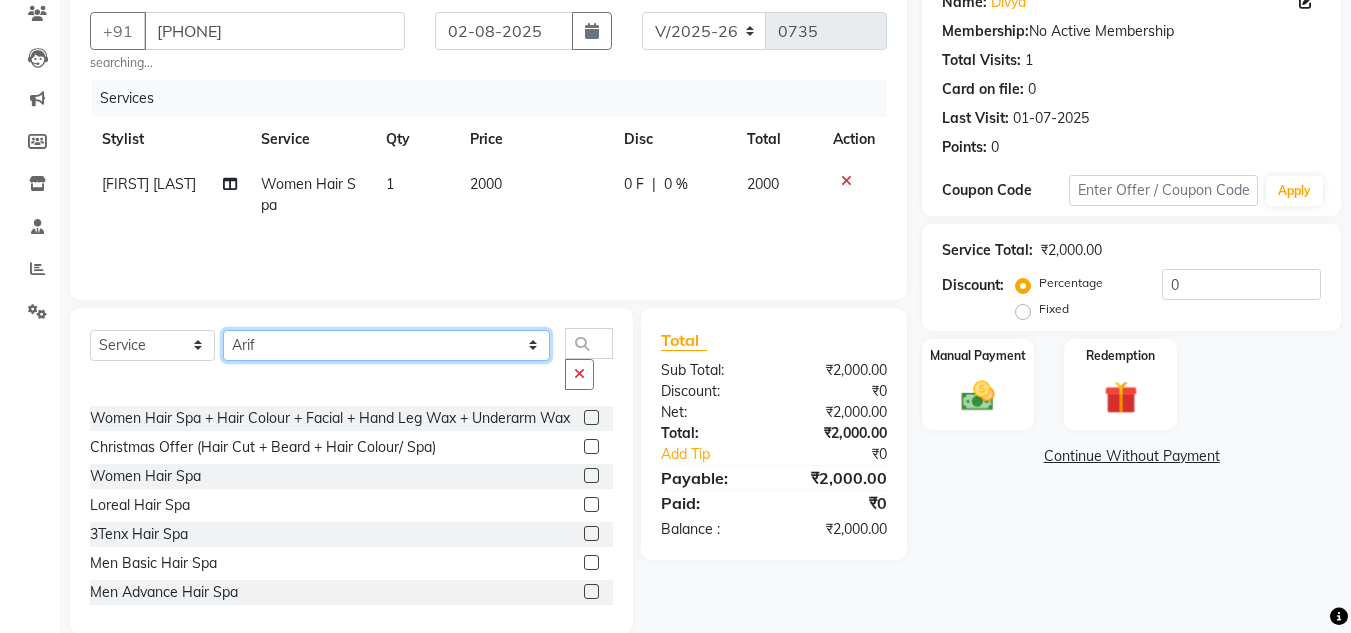 click on "Select Stylist Arif Fatah siddhiqui Kavya Upadhyay Minakshi Chavan Nahim Pinky Pranali Panchal pranjal more Pratibha Upadhyay Renuka Chavhan Salman Ansari Sam Khan Shanu Snehal Surve Vaishali Pachare Vali Hasan Vishal Ahmed Shaikh" 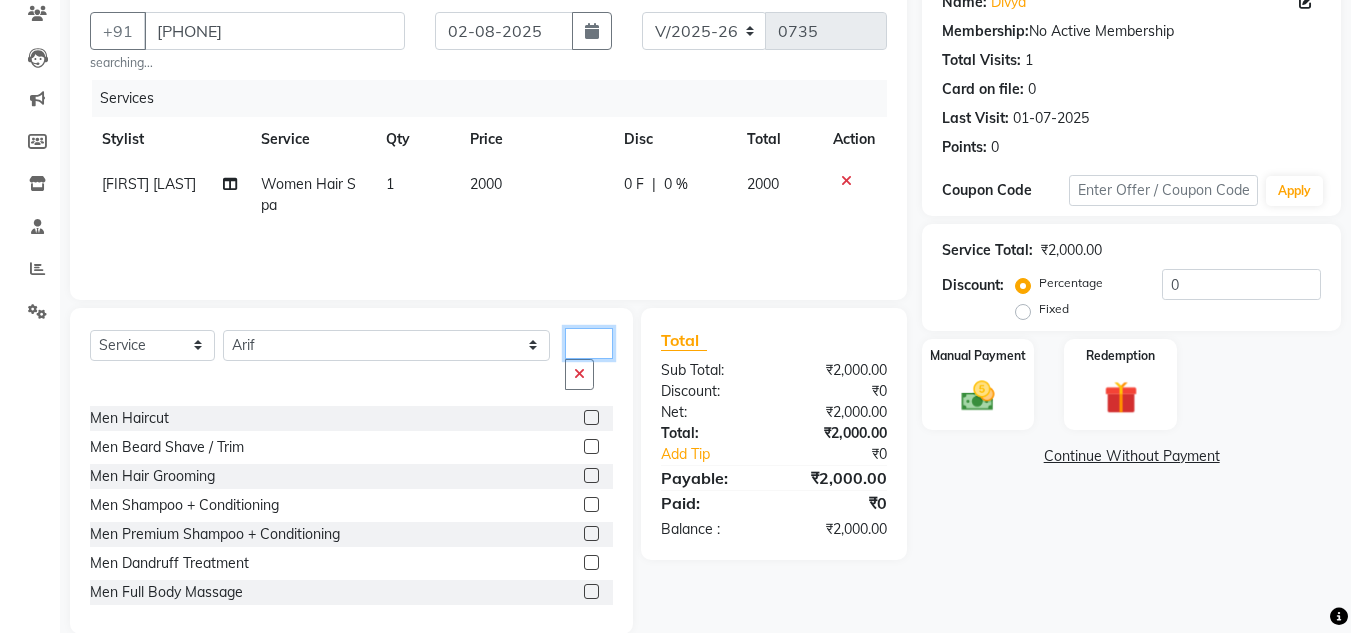click on "hair sp" 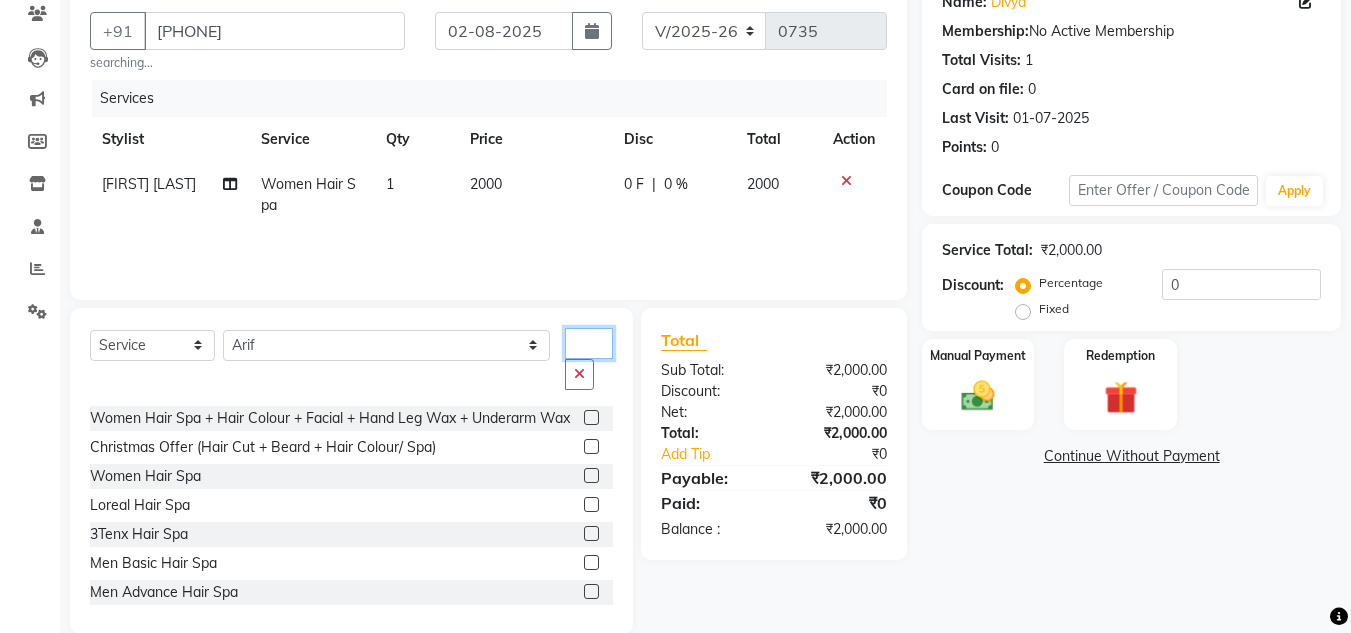 type on "hair spa" 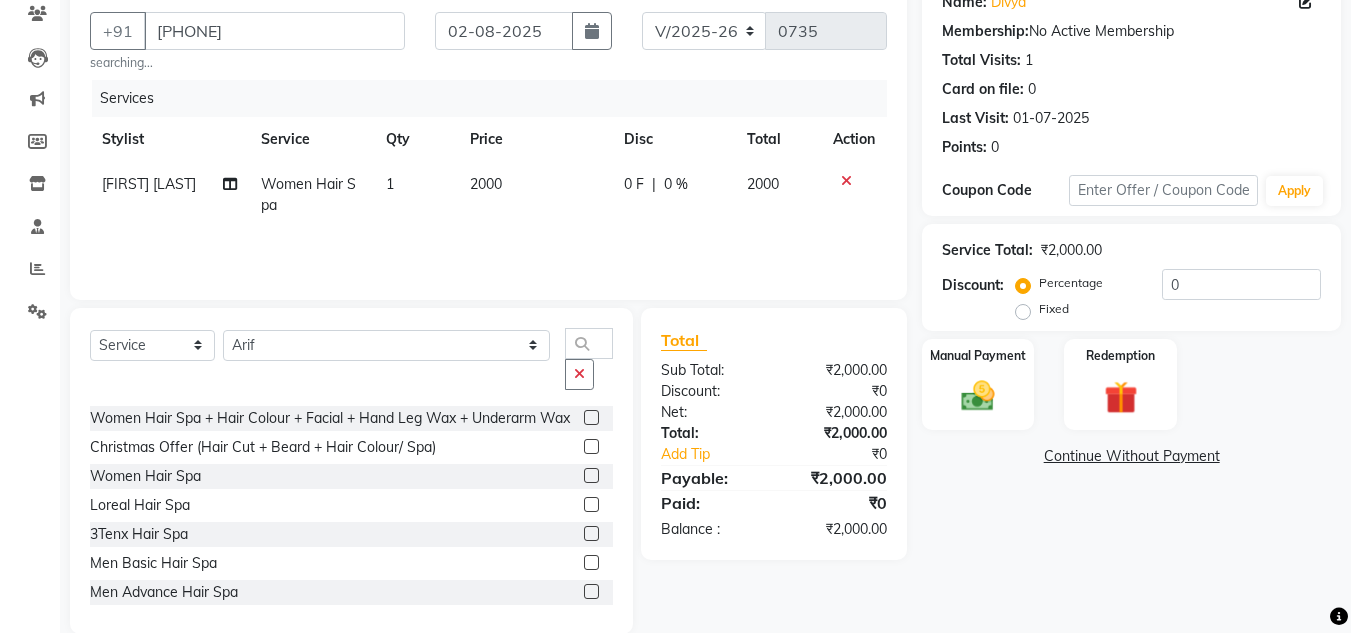 click 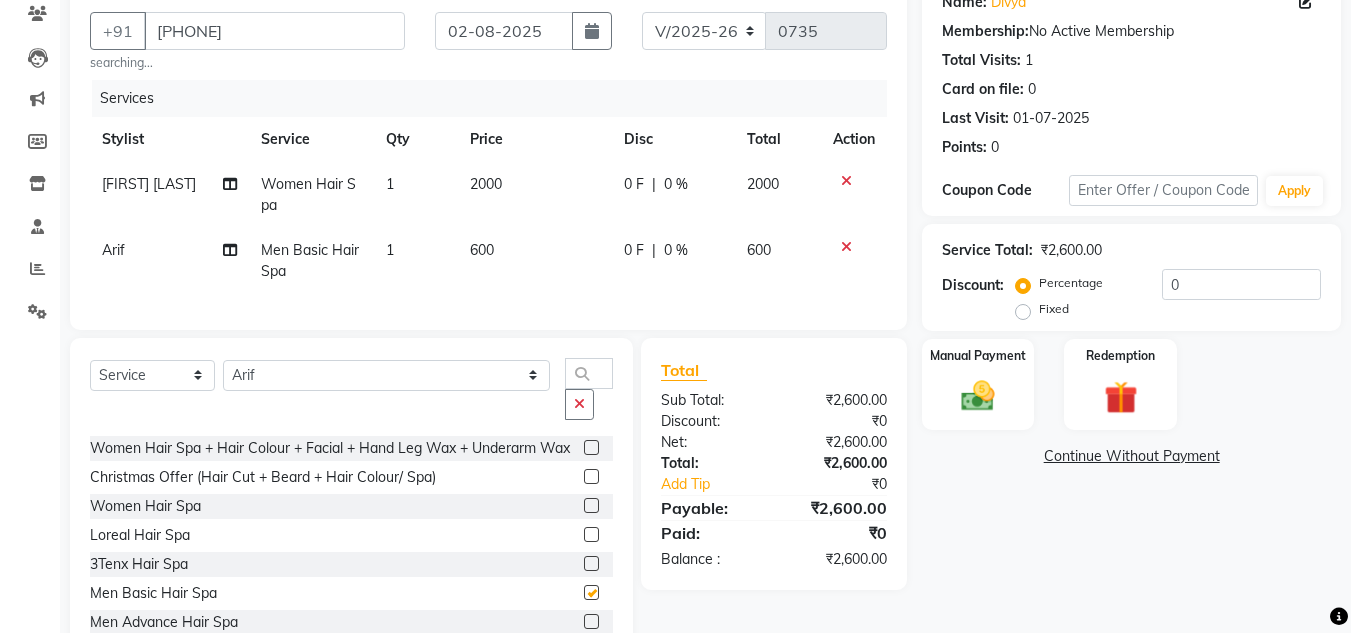 checkbox on "false" 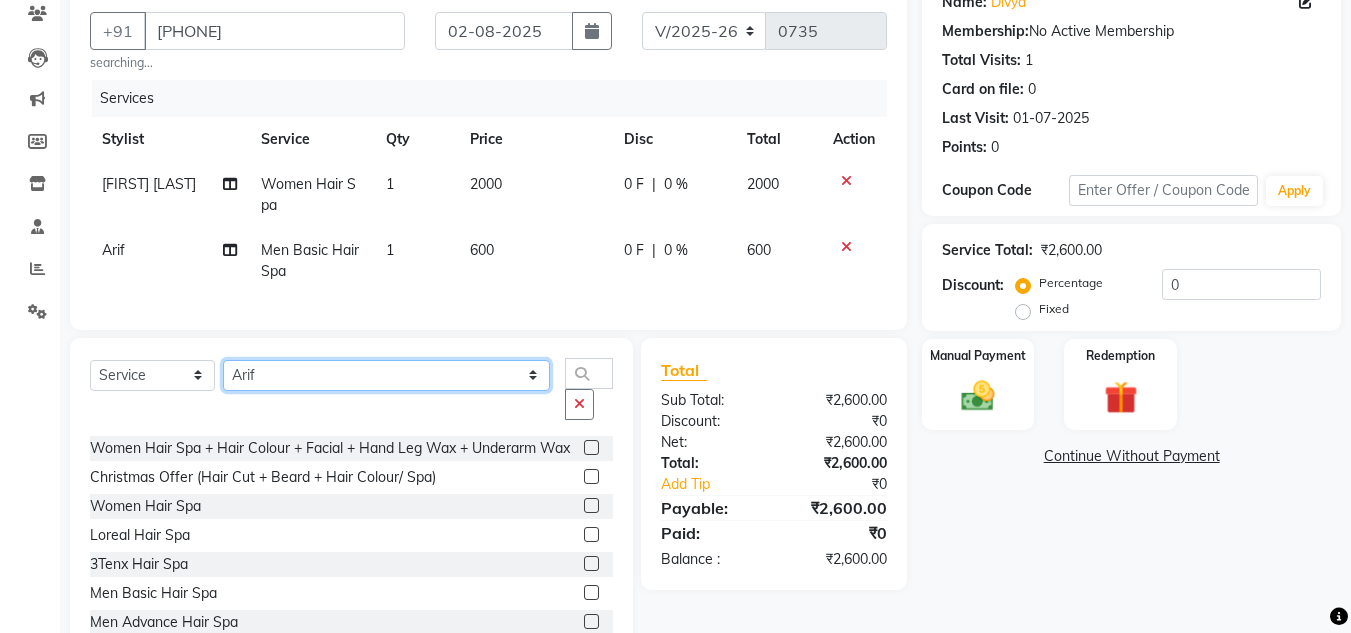 click on "Select Stylist Arif Fatah siddhiqui Kavya Upadhyay Minakshi Chavan Nahim Pinky Pranali Panchal pranjal more Pratibha Upadhyay Renuka Chavhan Salman Ansari Sam Khan Shanu Snehal Surve Vaishali Pachare Vali Hasan Vishal Ahmed Shaikh" 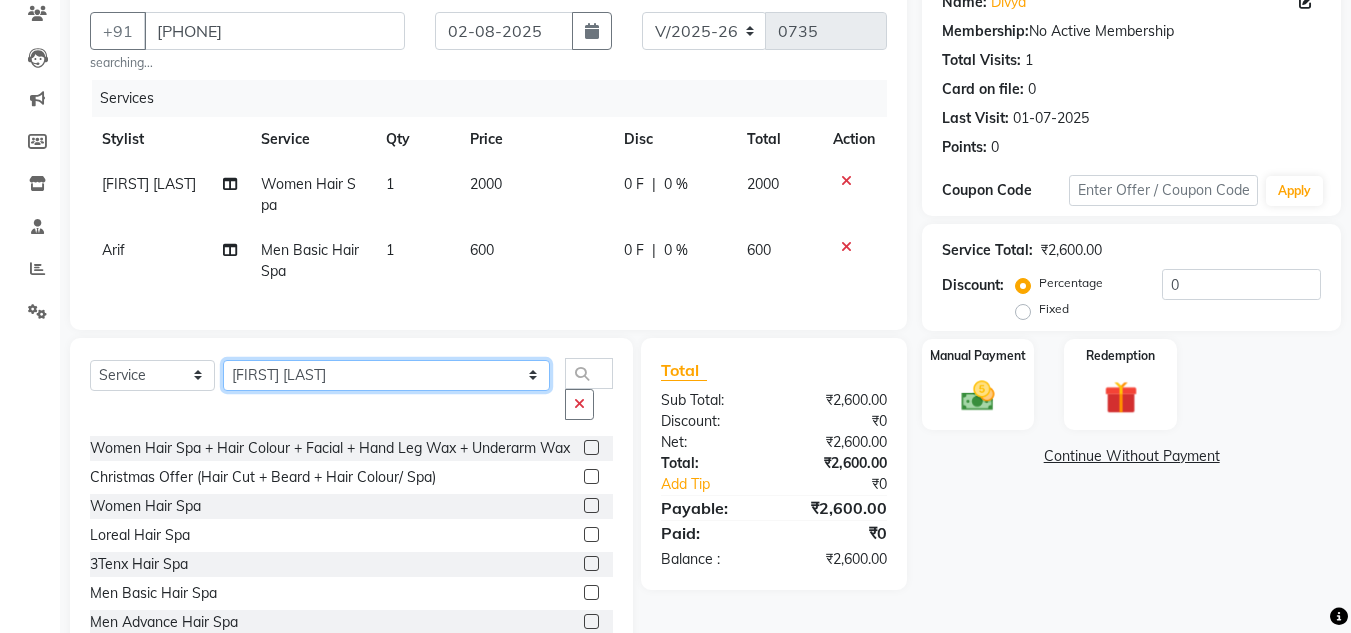 click on "Select Stylist Arif Fatah siddhiqui Kavya Upadhyay Minakshi Chavan Nahim Pinky Pranali Panchal pranjal more Pratibha Upadhyay Renuka Chavhan Salman Ansari Sam Khan Shanu Snehal Surve Vaishali Pachare Vali Hasan Vishal Ahmed Shaikh" 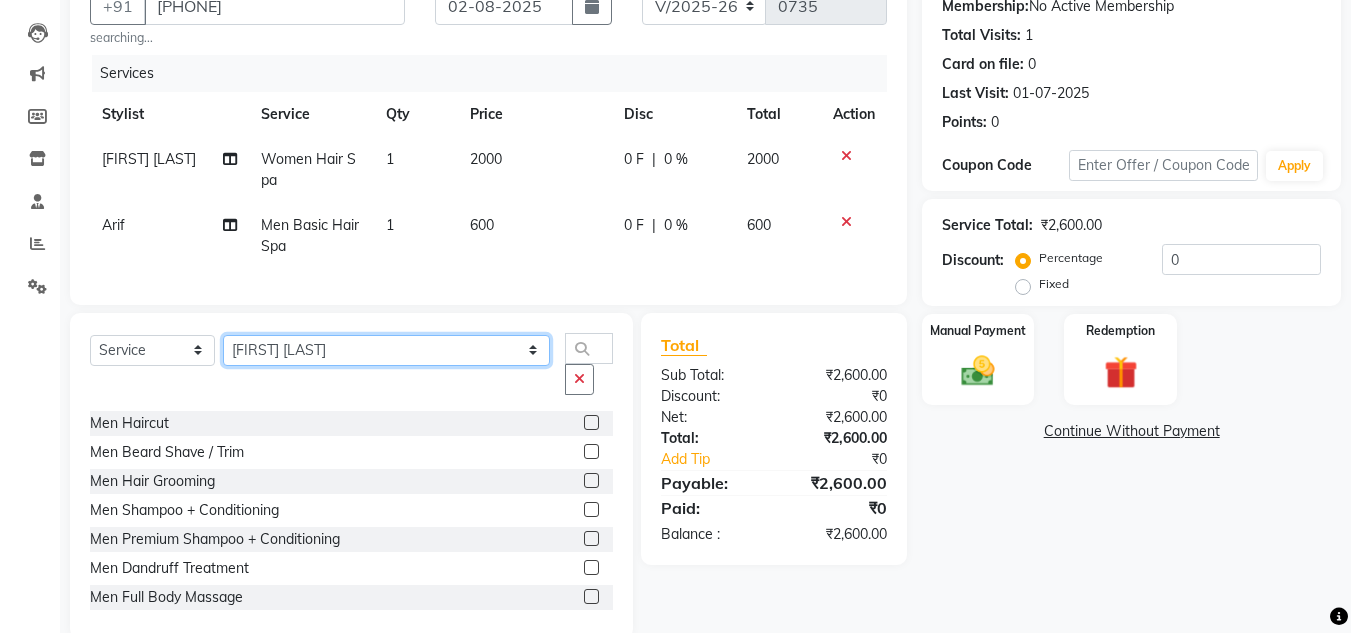 scroll, scrollTop: 219, scrollLeft: 0, axis: vertical 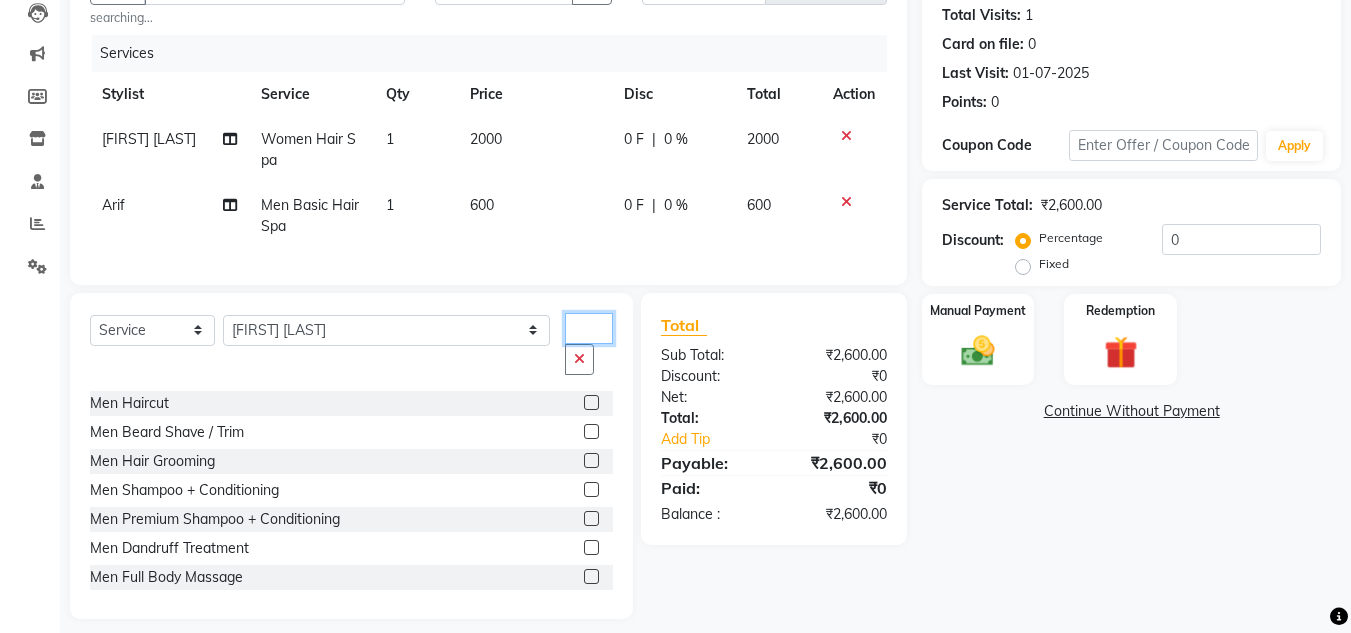 click on "hair spa" 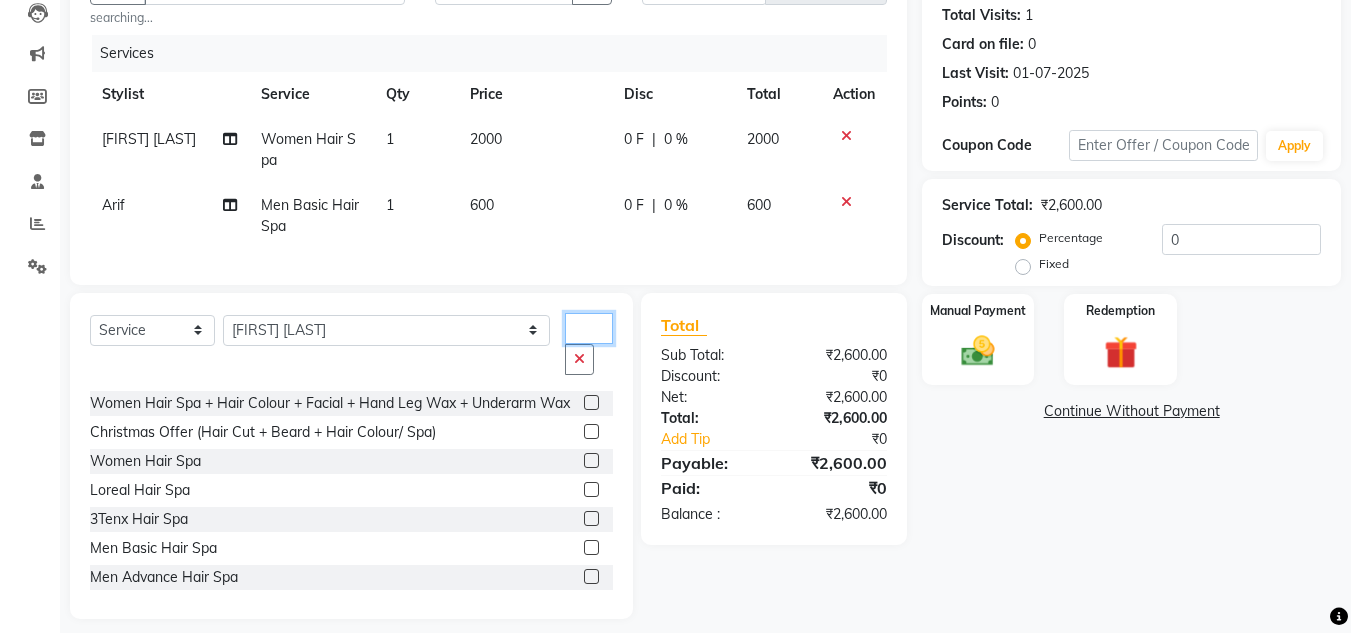 type on "hair sp" 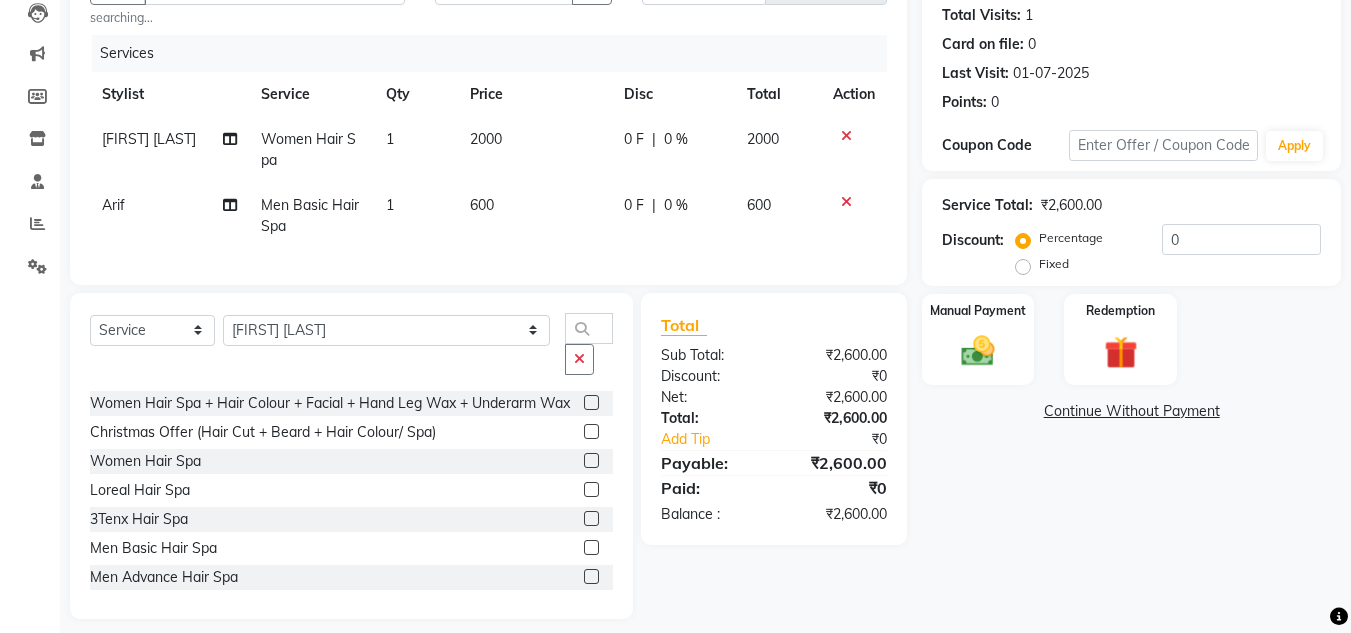 click 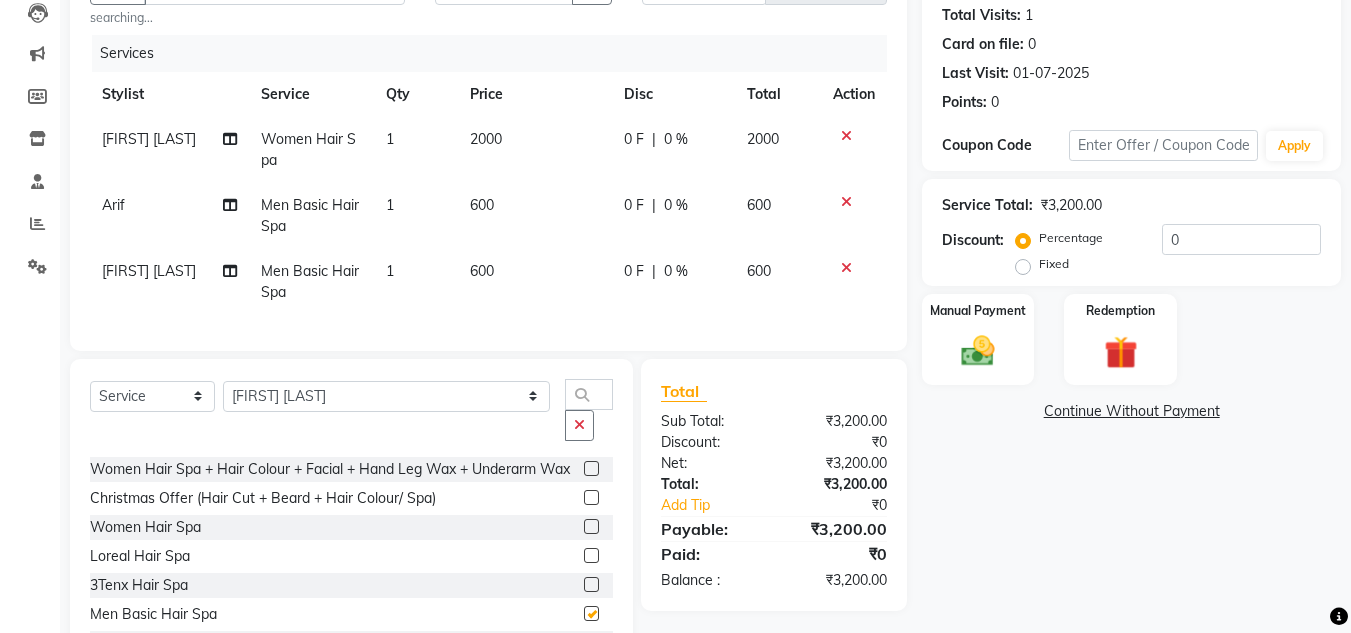checkbox on "false" 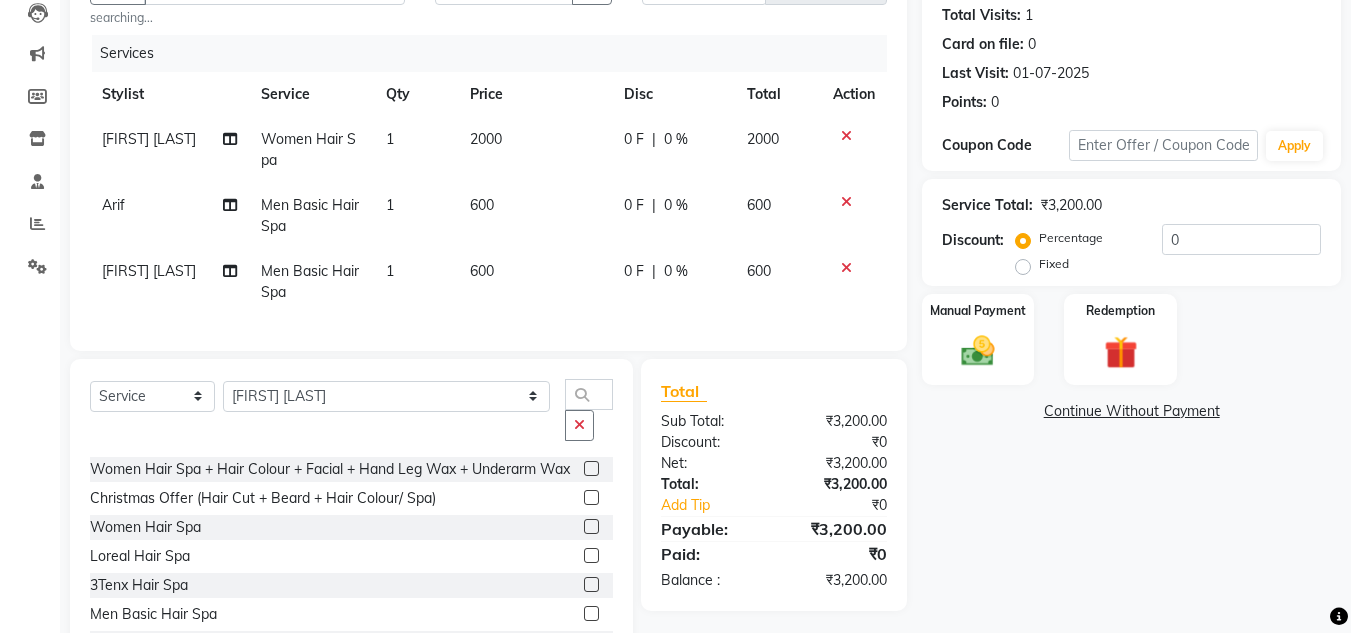 click on "600" 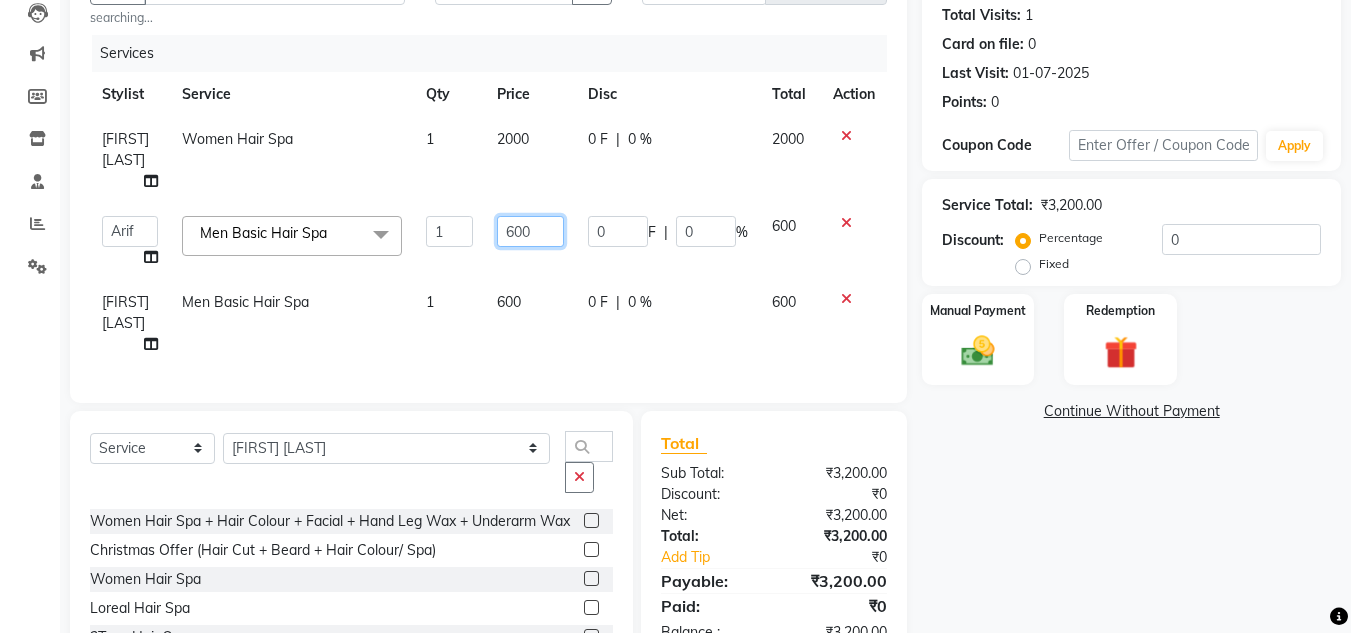 drag, startPoint x: 544, startPoint y: 203, endPoint x: 500, endPoint y: 216, distance: 45.88028 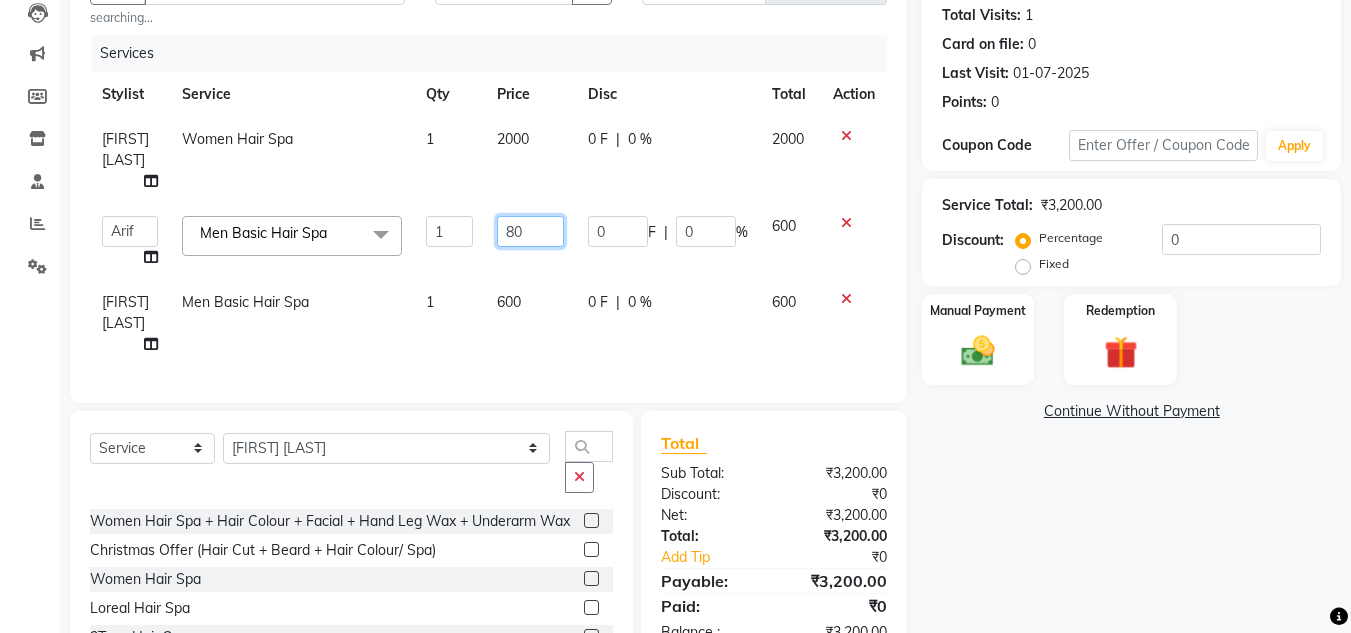 type on "800" 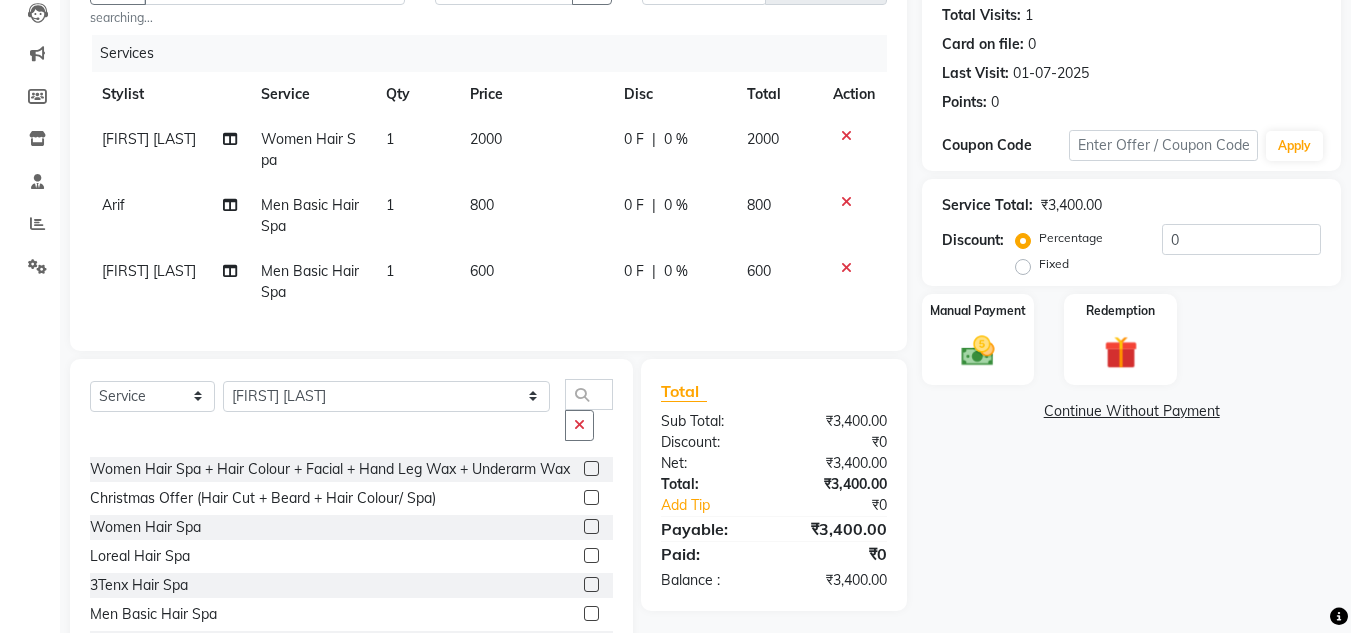 click on "600" 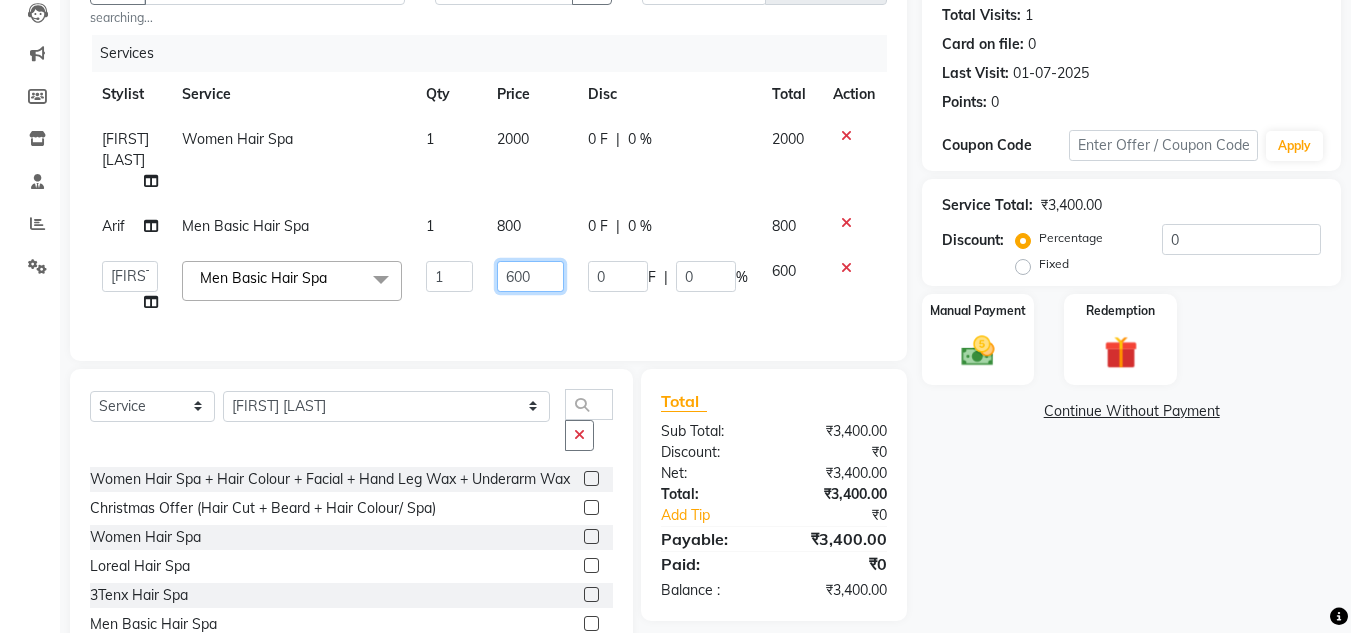 drag, startPoint x: 538, startPoint y: 252, endPoint x: 498, endPoint y: 258, distance: 40.4475 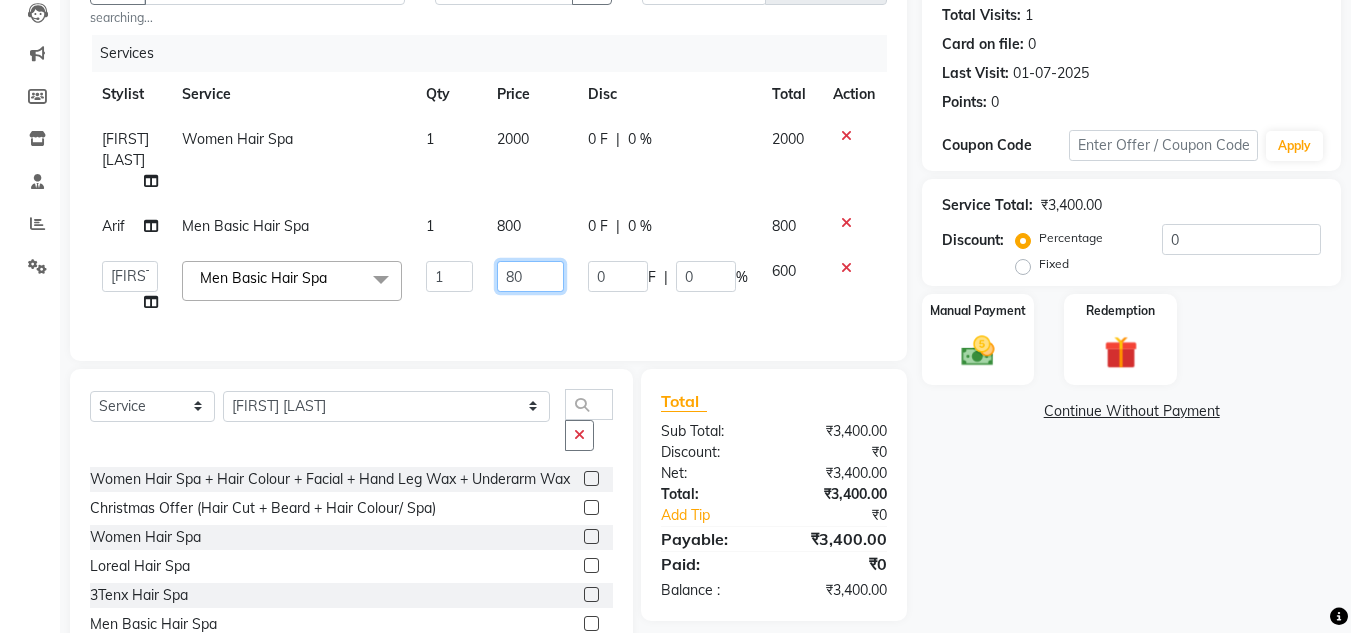 type on "800" 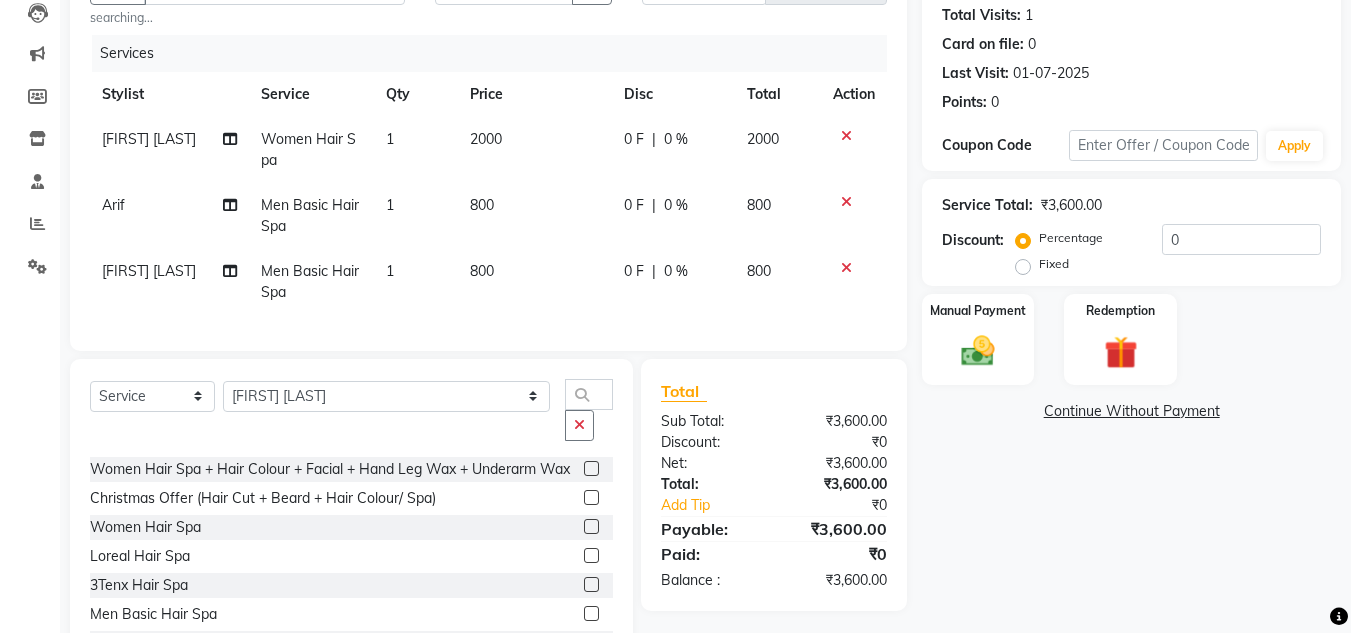 click on "0 F | 0 %" 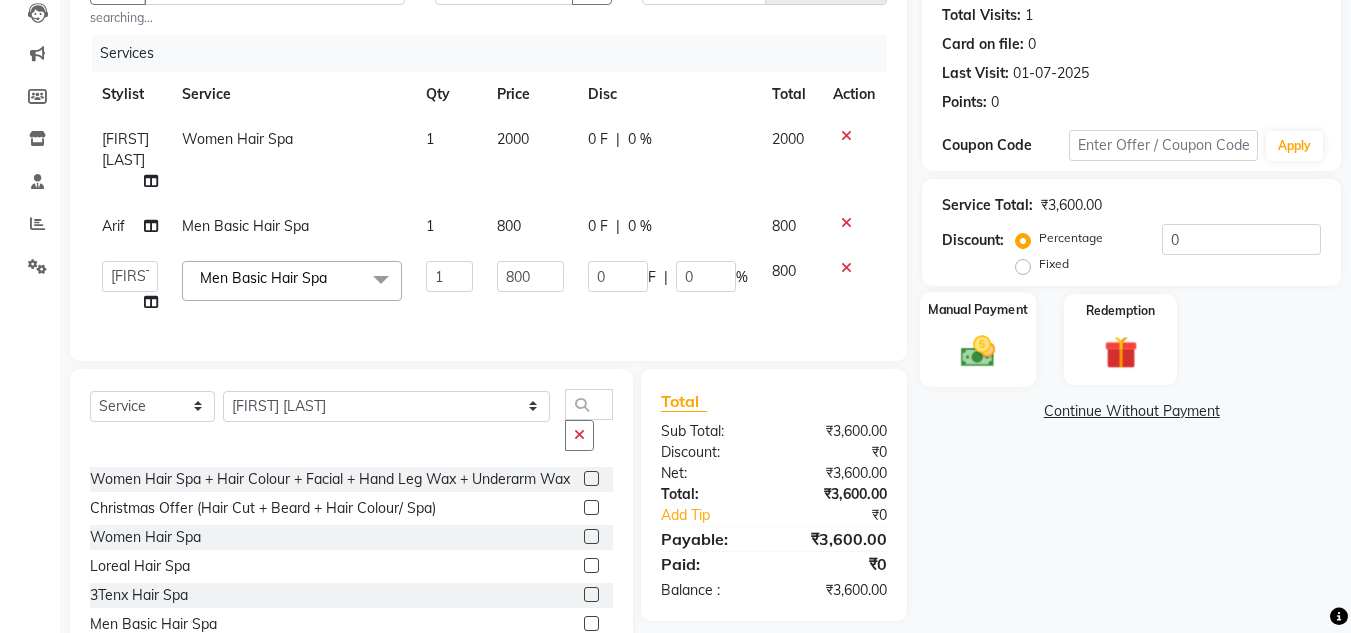 click on "Manual Payment" 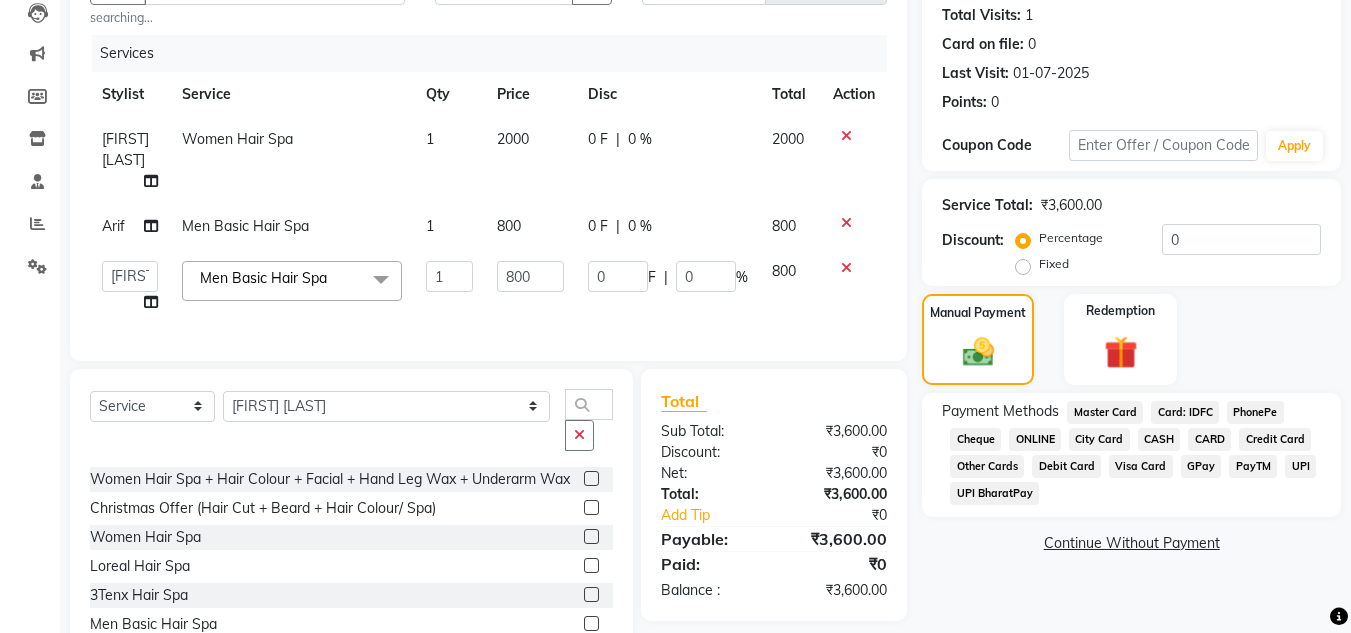 click on "CARD" 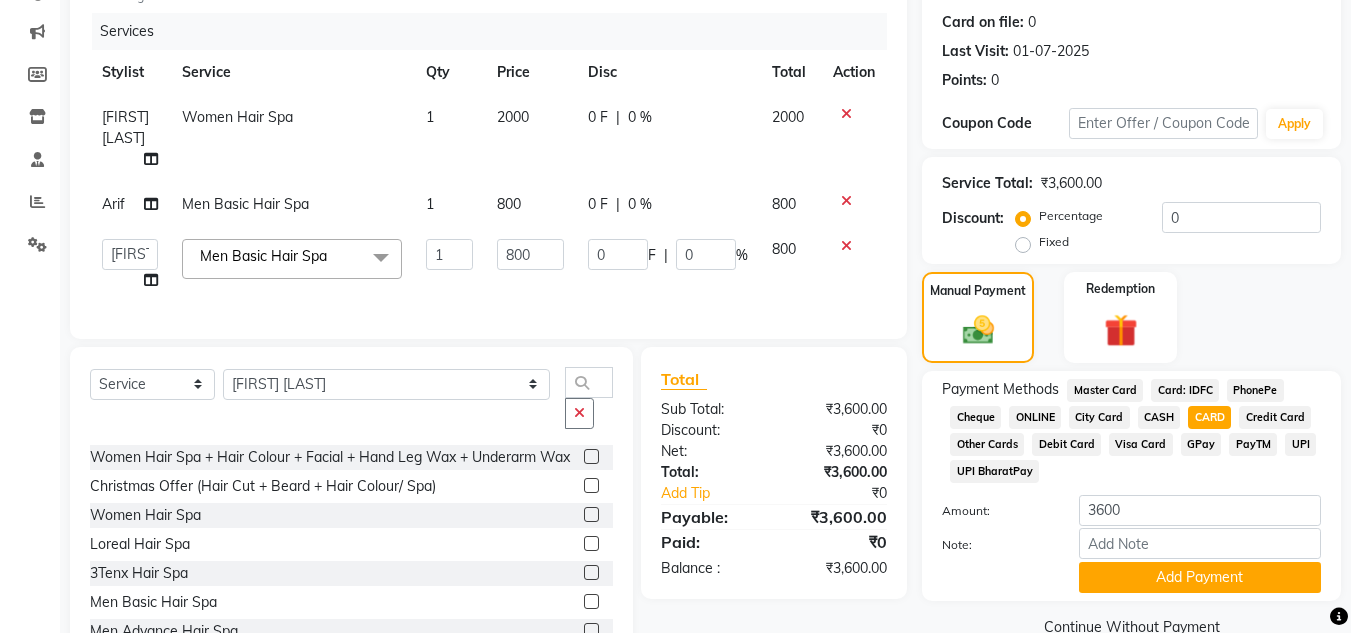 scroll, scrollTop: 280, scrollLeft: 0, axis: vertical 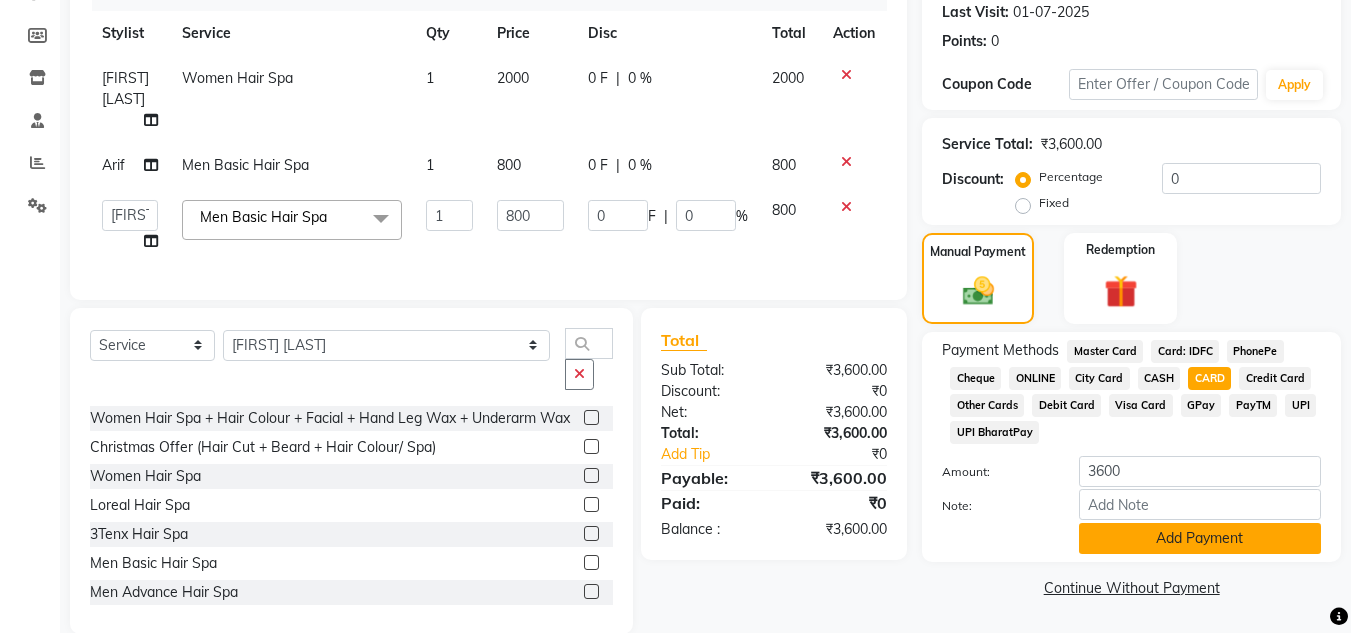 click on "Add Payment" 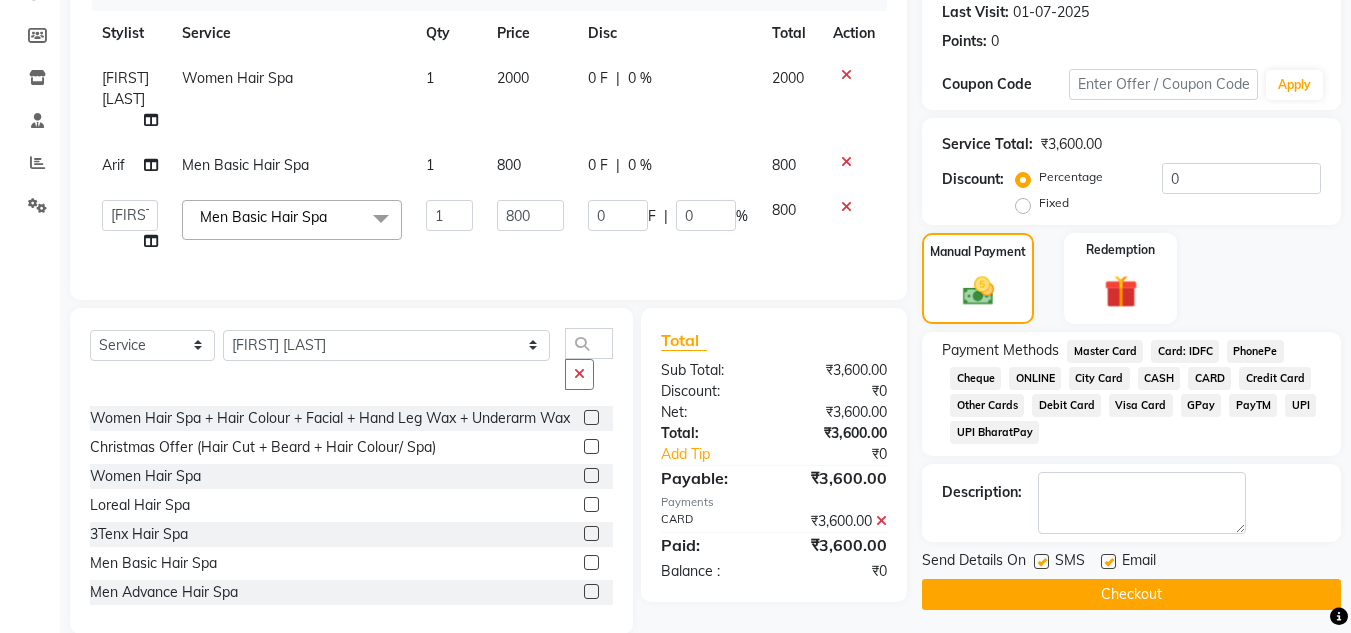 click 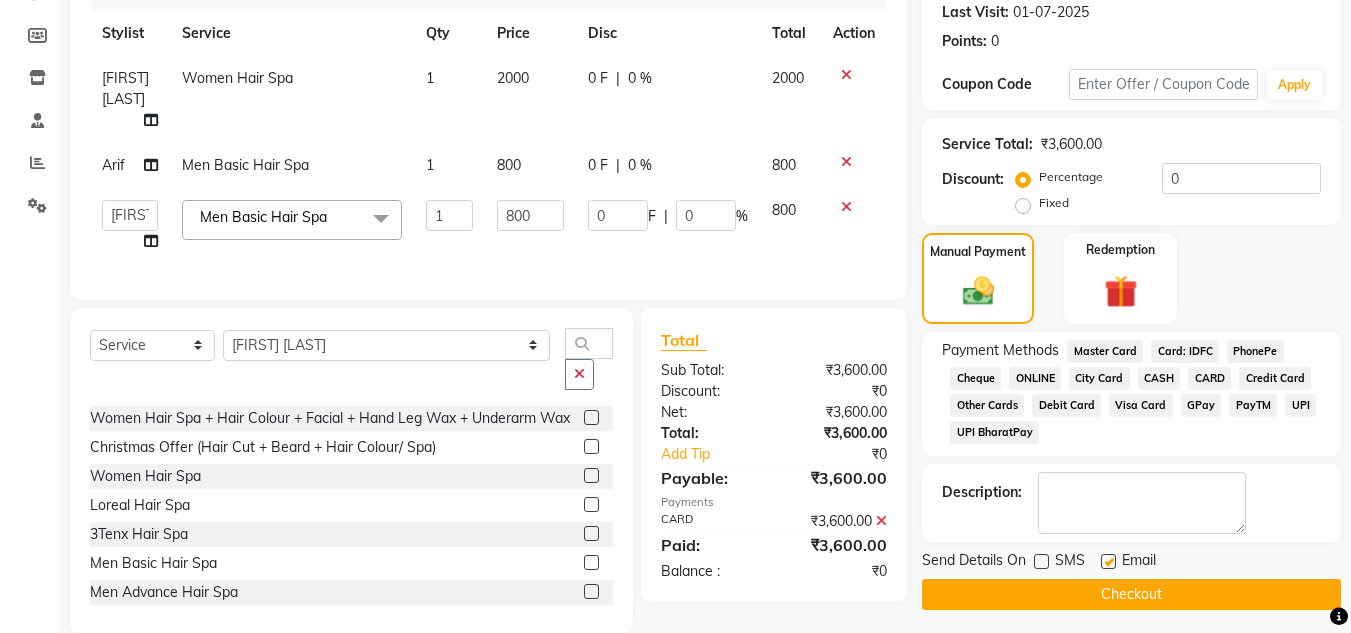 click on "Checkout" 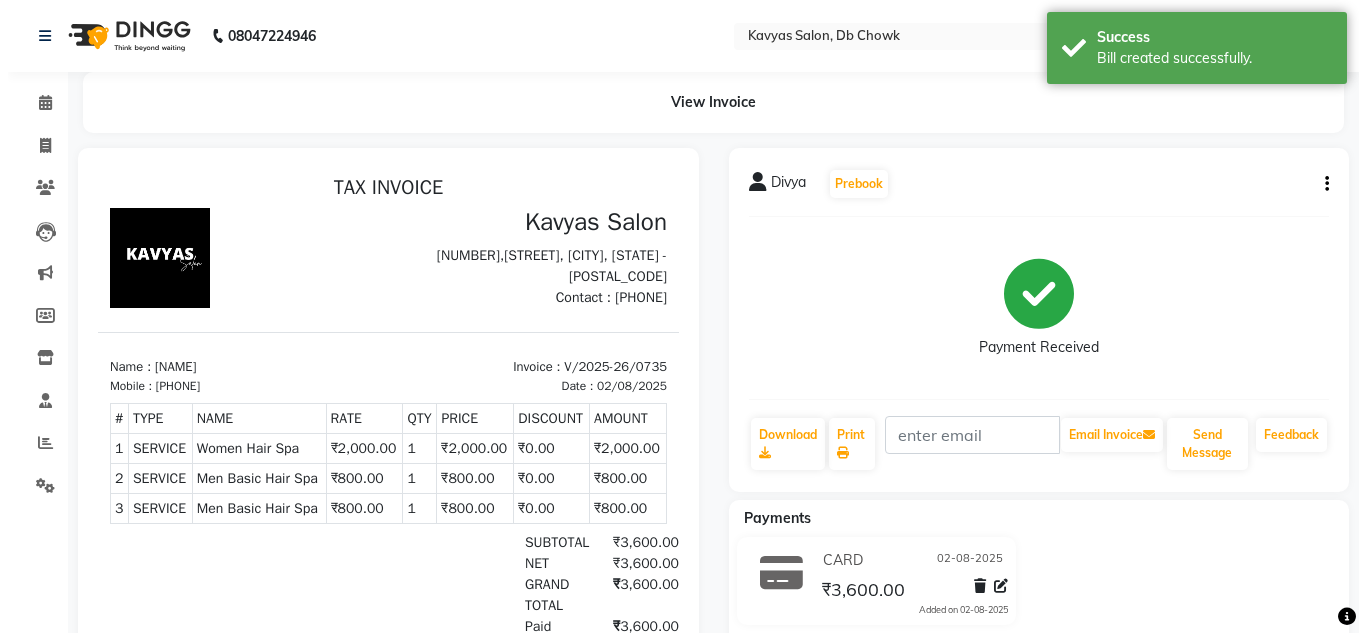 scroll, scrollTop: 0, scrollLeft: 0, axis: both 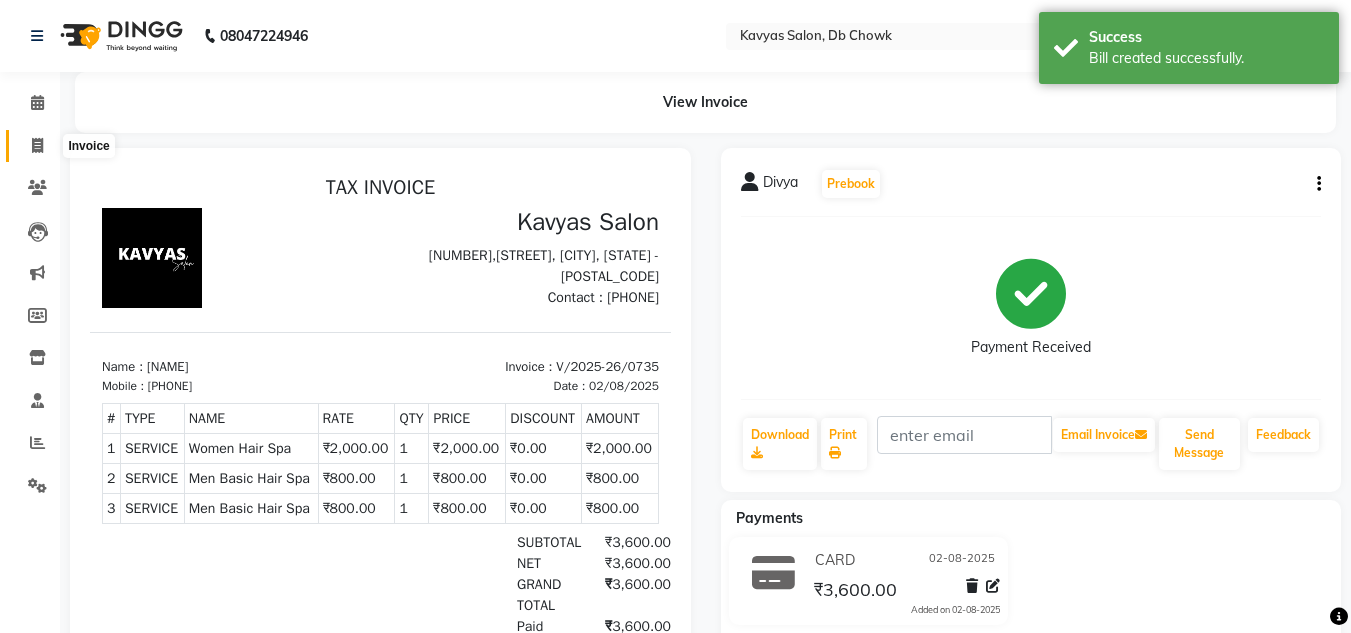 click 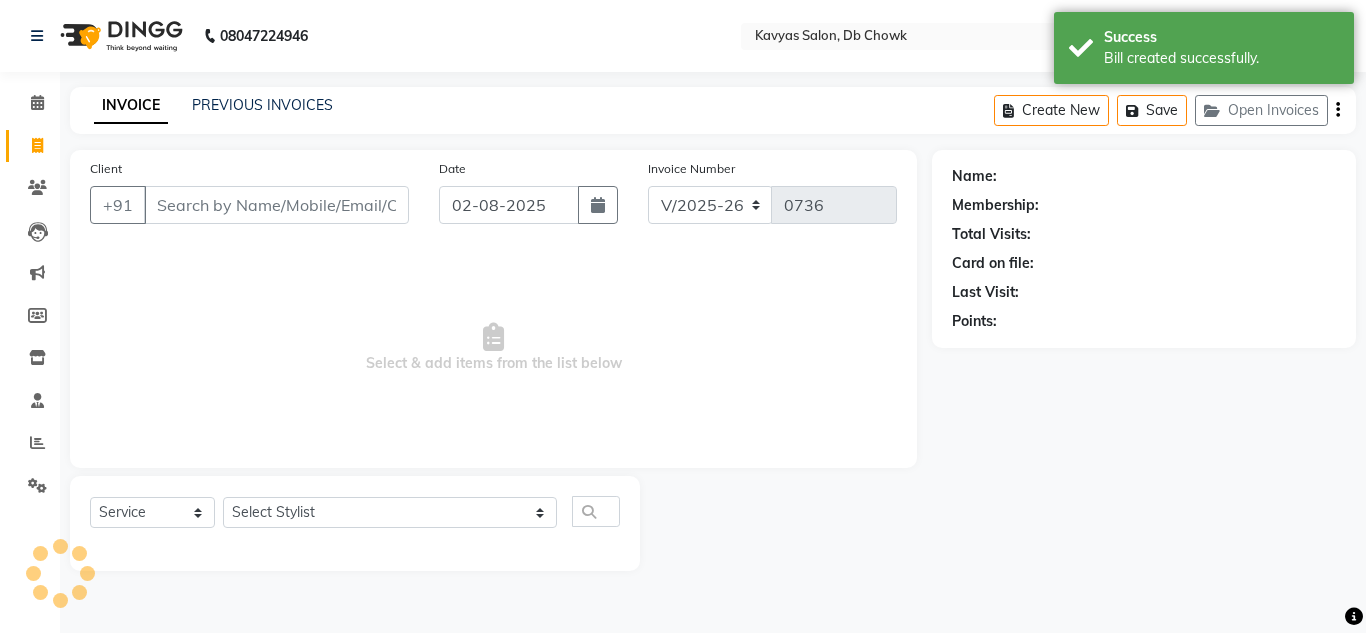 click on "Client" at bounding box center [276, 205] 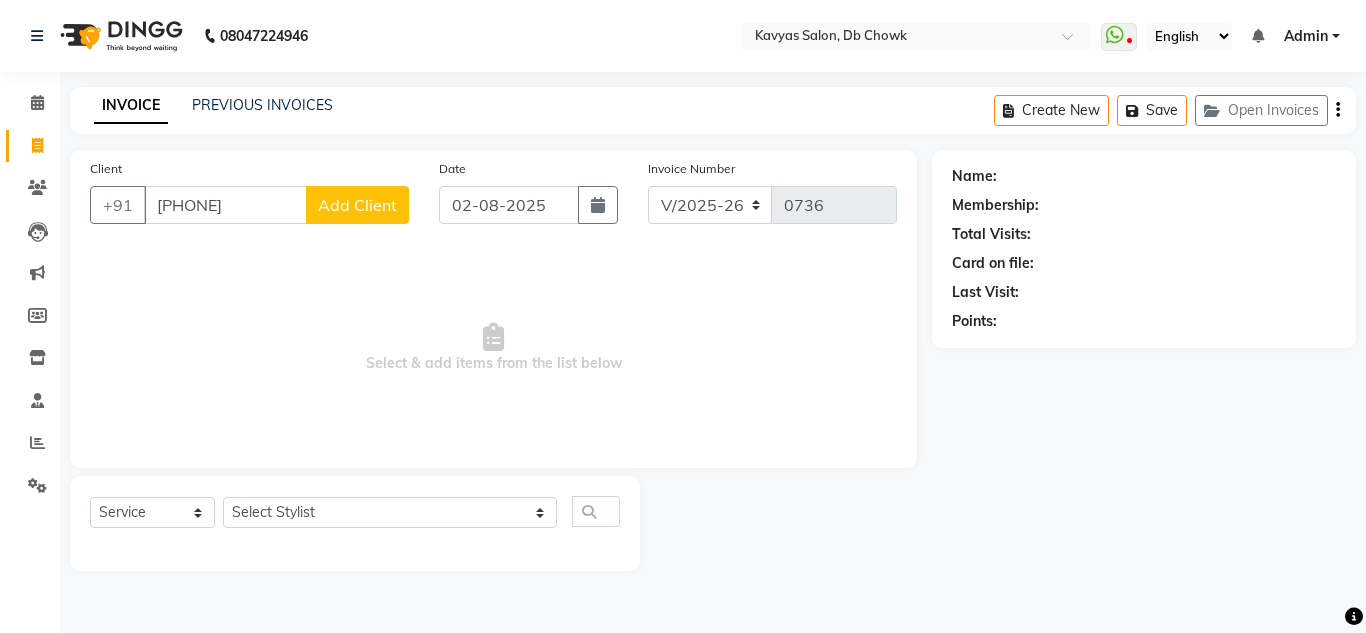 type on "[PHONE]" 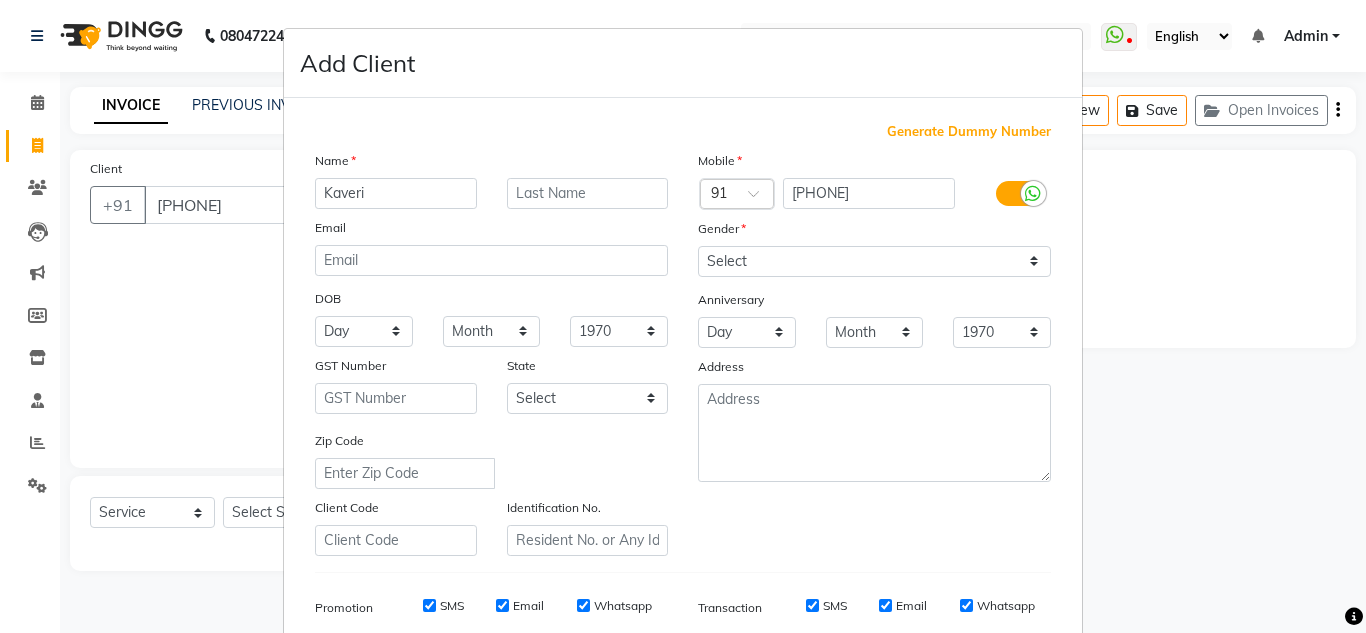 type on "Kaveri" 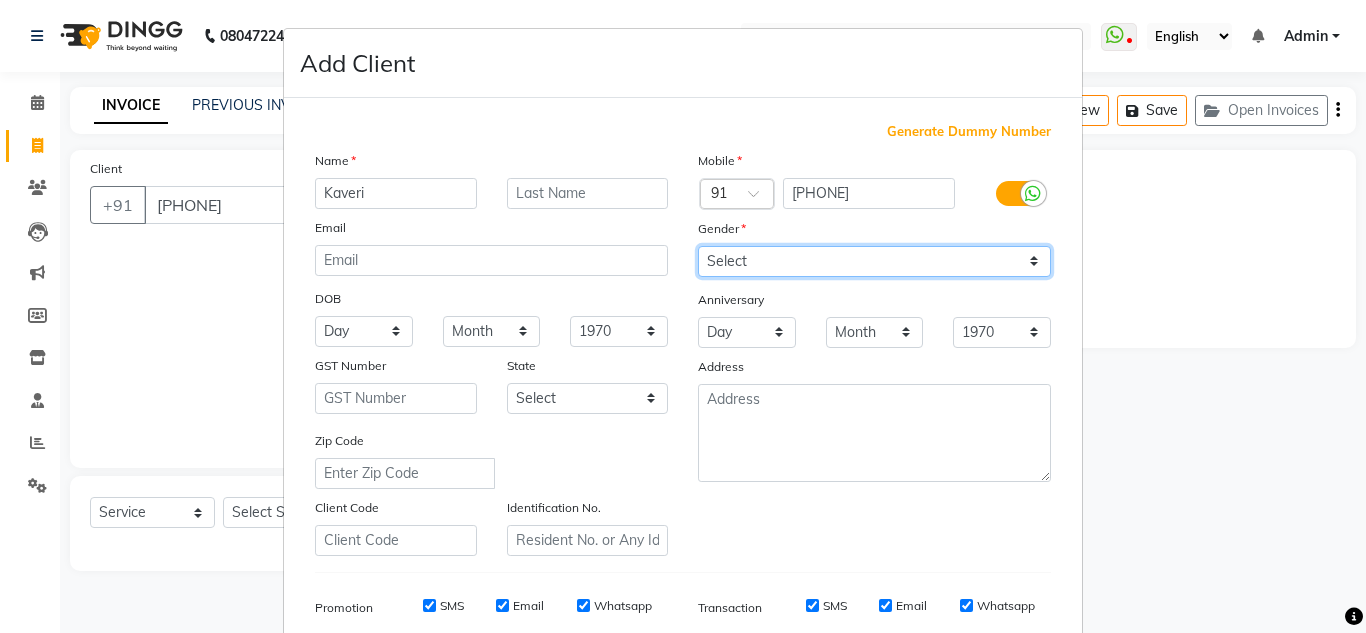 click on "Select Male Female Other Prefer Not To Say" at bounding box center (874, 261) 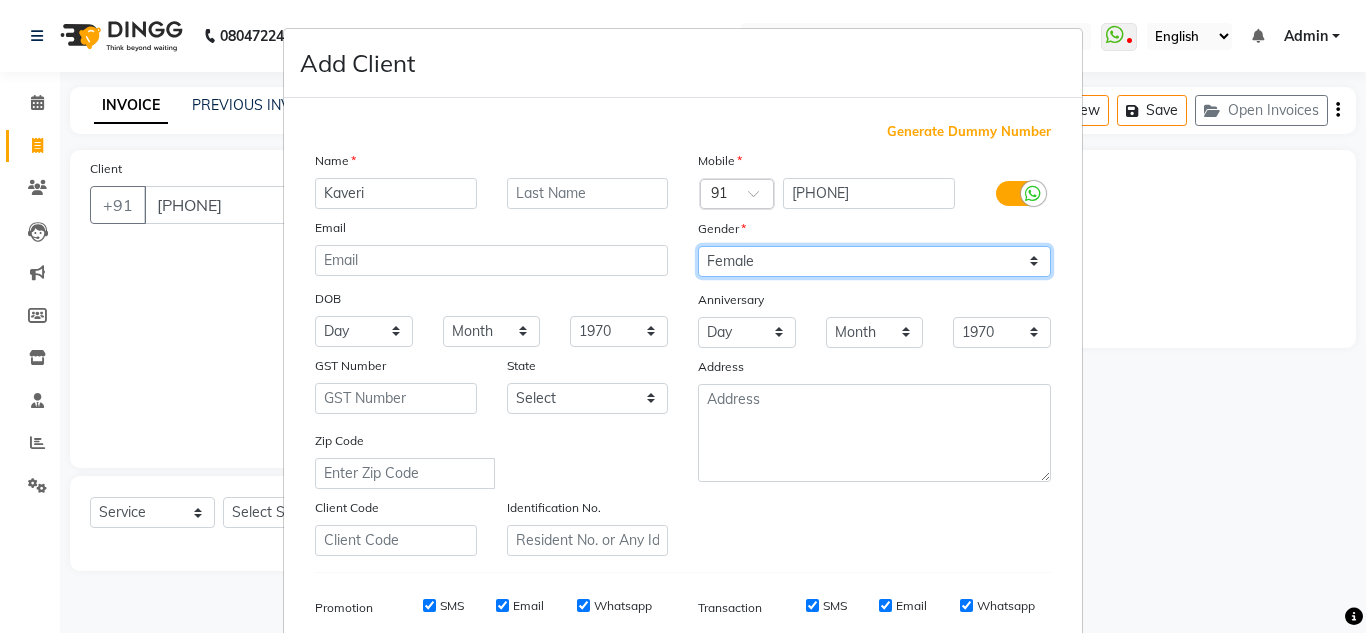 click on "Select Male Female Other Prefer Not To Say" at bounding box center (874, 261) 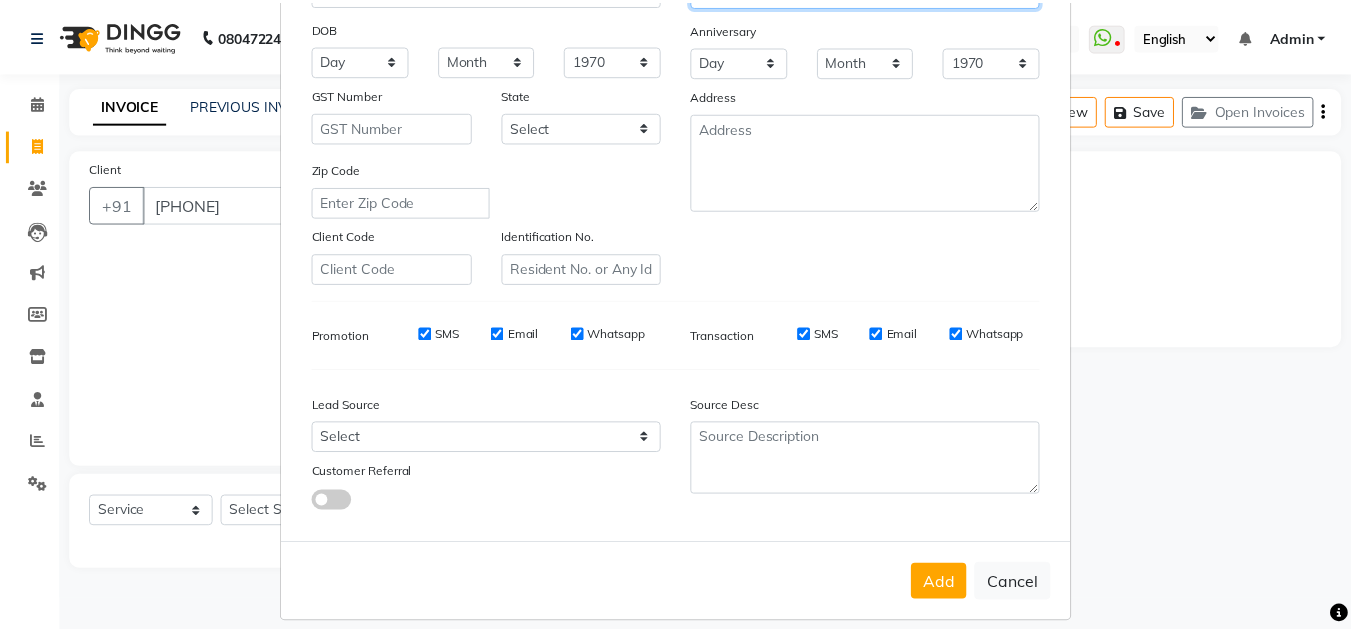 scroll, scrollTop: 290, scrollLeft: 0, axis: vertical 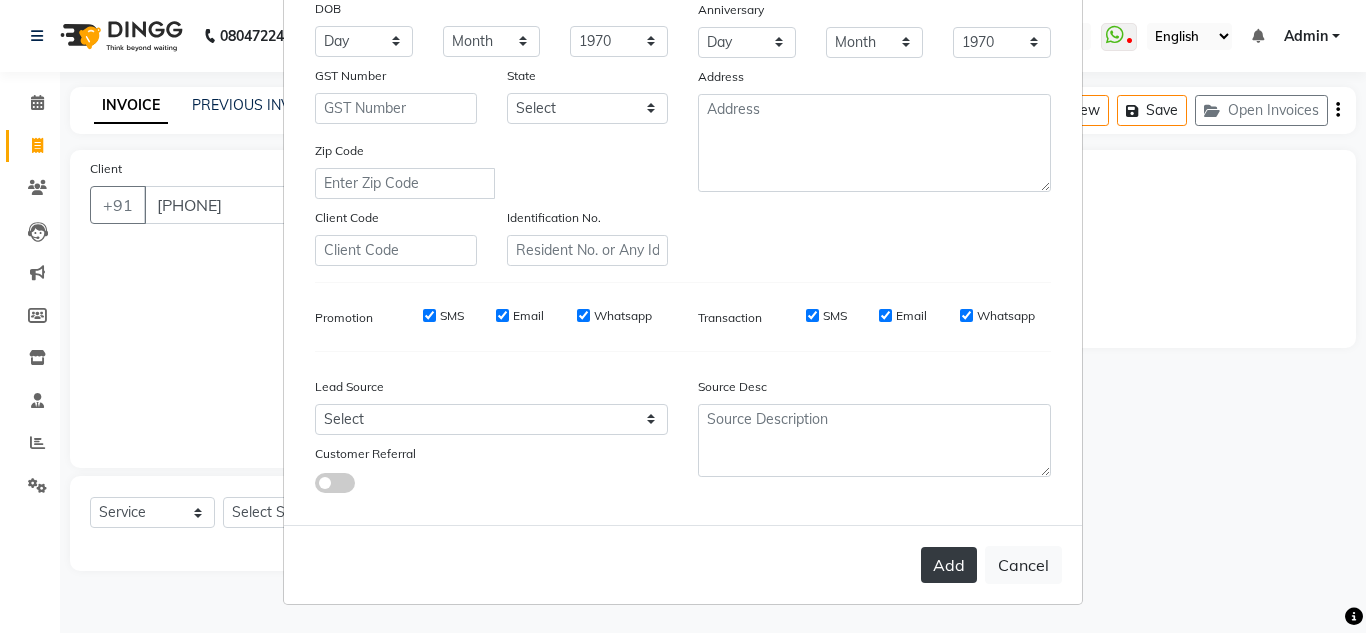 click on "Add" at bounding box center [949, 565] 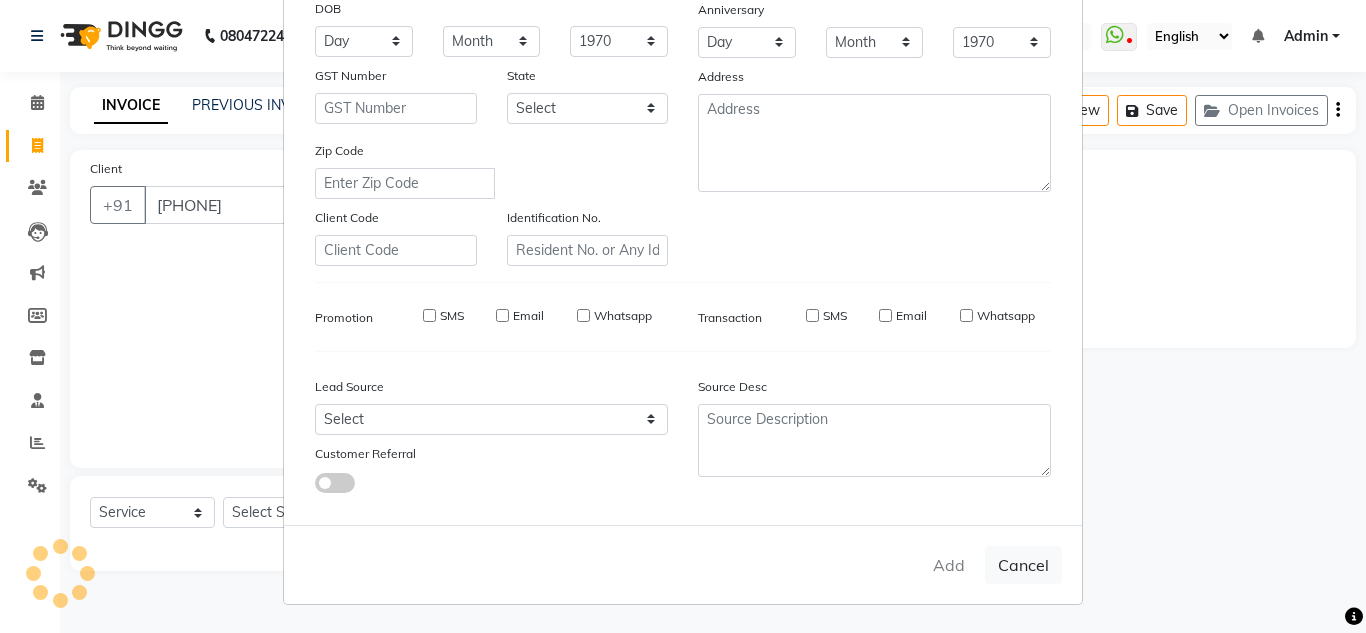 type 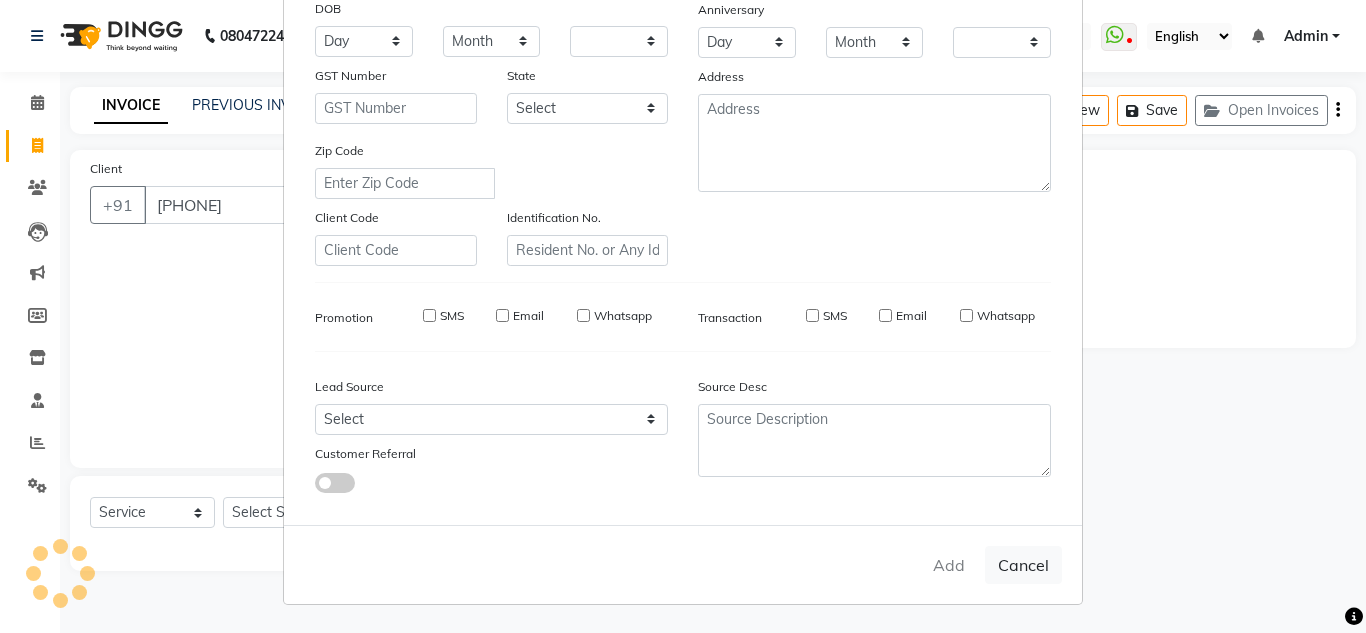 checkbox on "false" 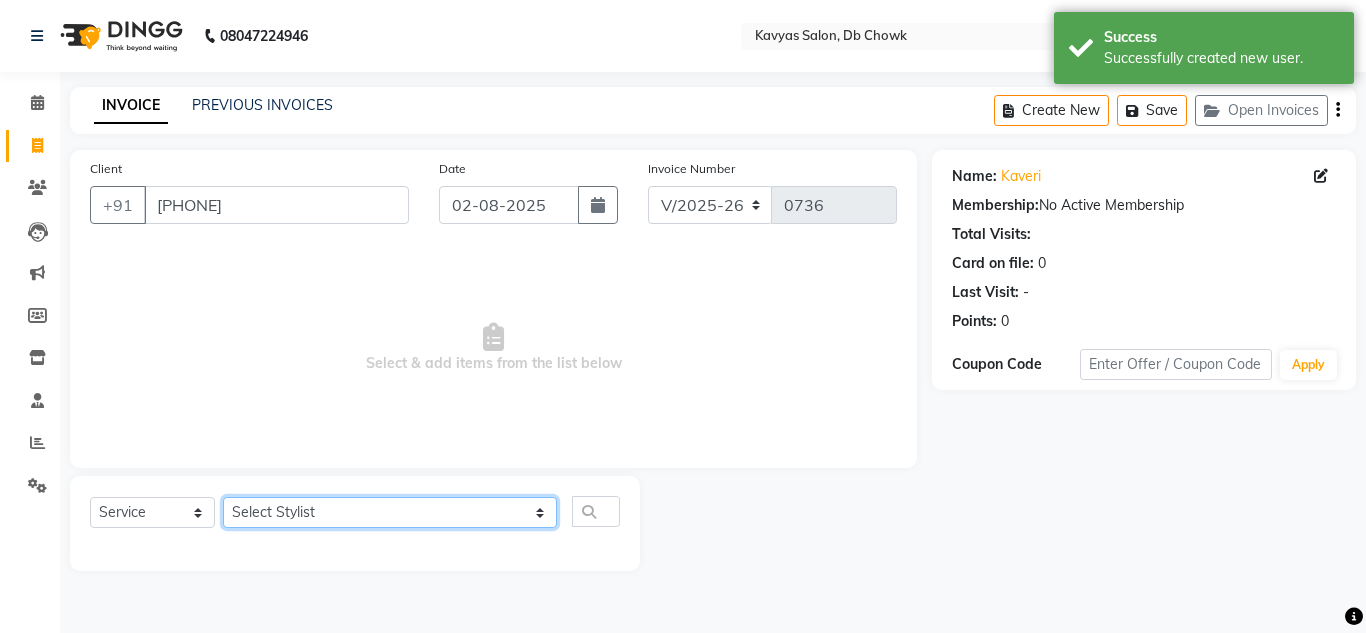 click on "Select Stylist Arif Fatah siddhiqui Kavya Upadhyay Minakshi Chavan Nahim Pinky Pranali Panchal pranjal more Pratibha Upadhyay Renuka Chavhan Salman Ansari Sam Khan Shanu Snehal Surve Vaishali Pachare Vali Hasan Vishal Ahmed Shaikh" 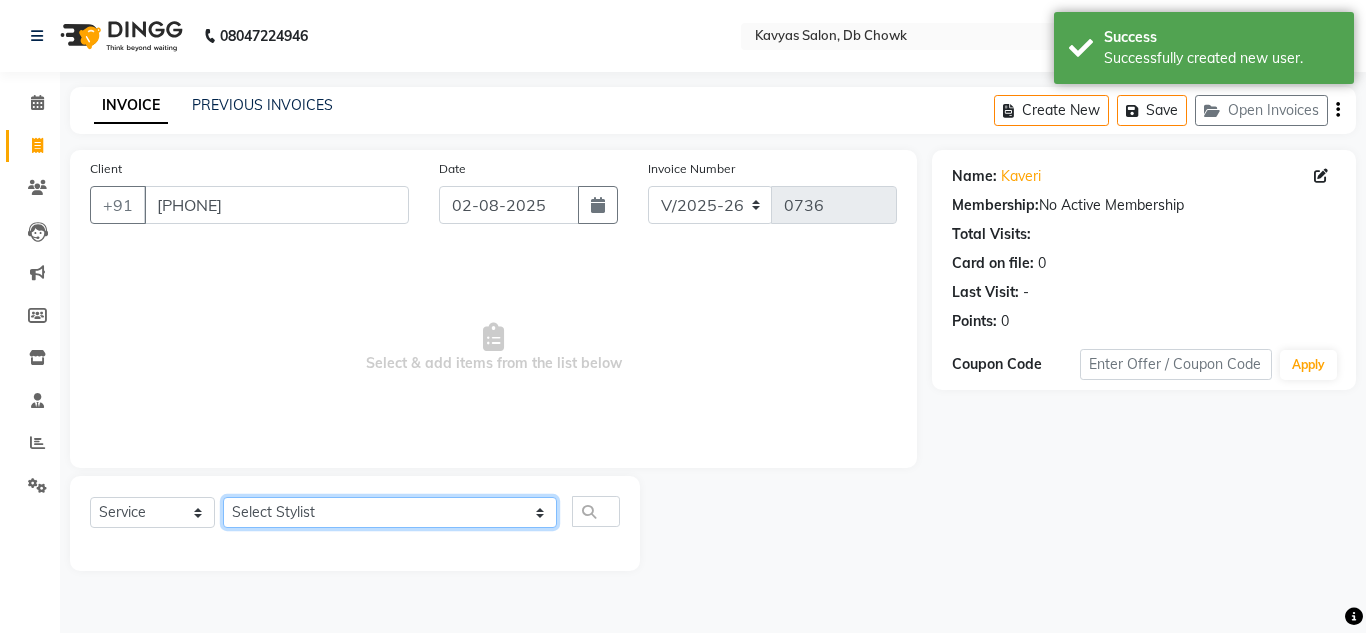 select on "86649" 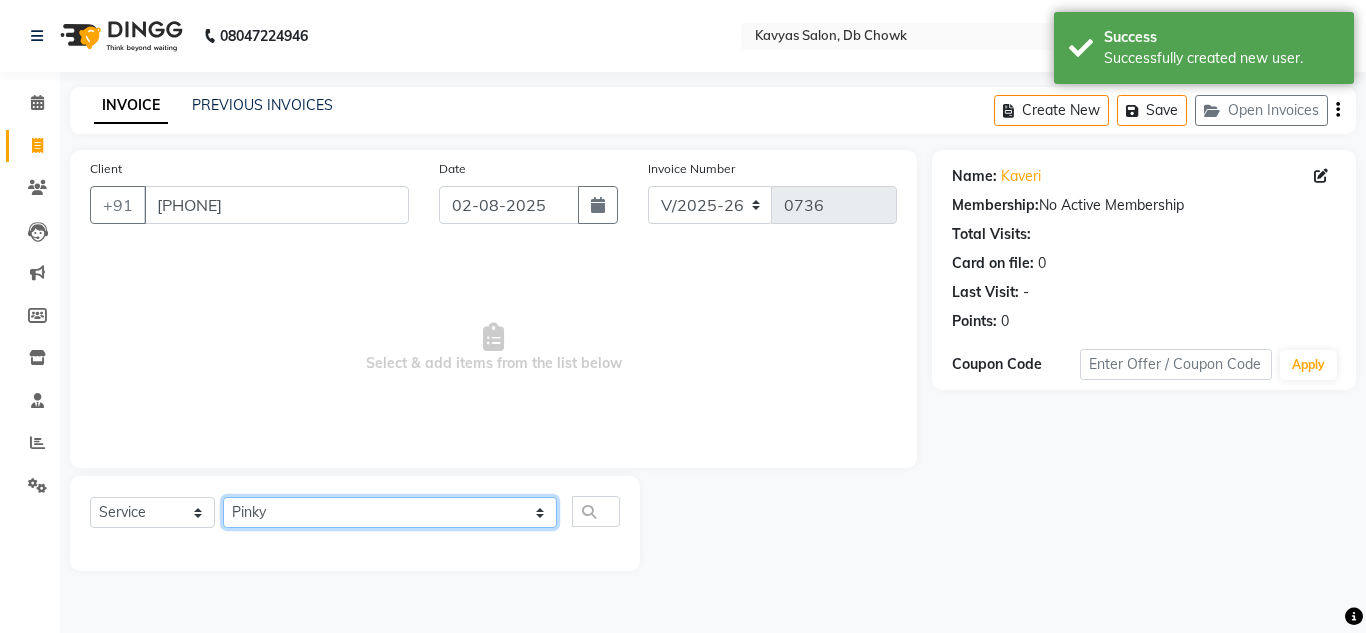 click on "Select Stylist Arif Fatah siddhiqui Kavya Upadhyay Minakshi Chavan Nahim Pinky Pranali Panchal pranjal more Pratibha Upadhyay Renuka Chavhan Salman Ansari Sam Khan Shanu Snehal Surve Vaishali Pachare Vali Hasan Vishal Ahmed Shaikh" 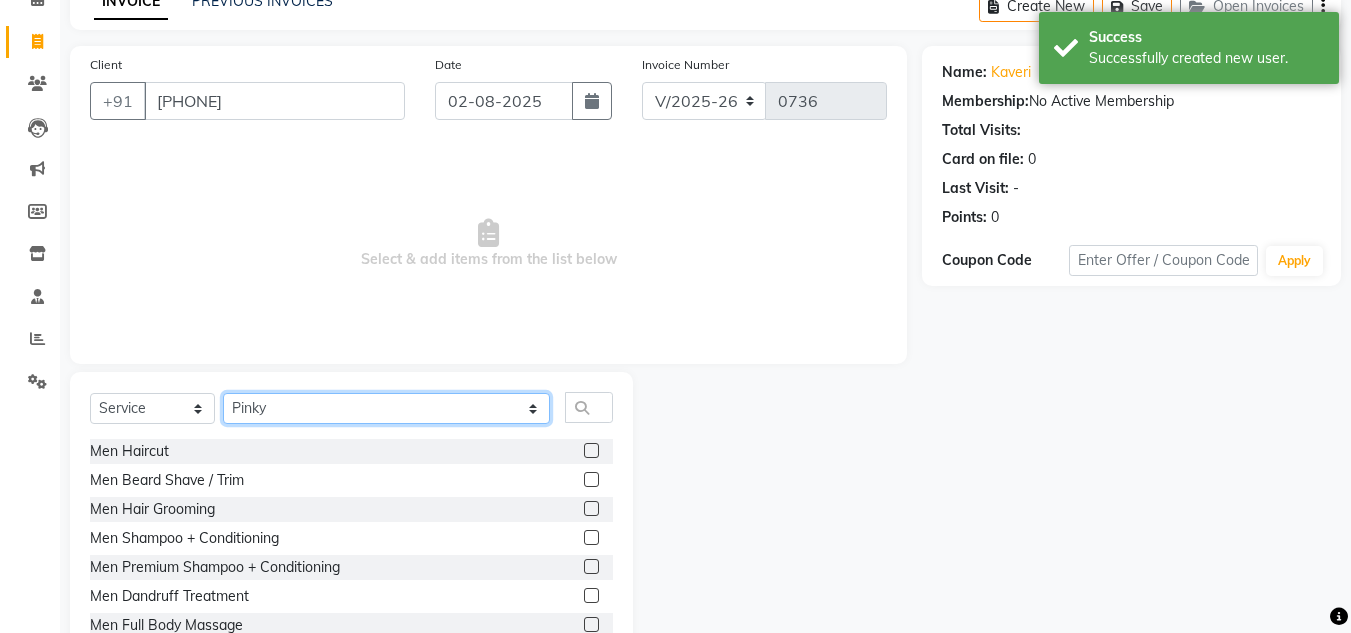 scroll, scrollTop: 168, scrollLeft: 0, axis: vertical 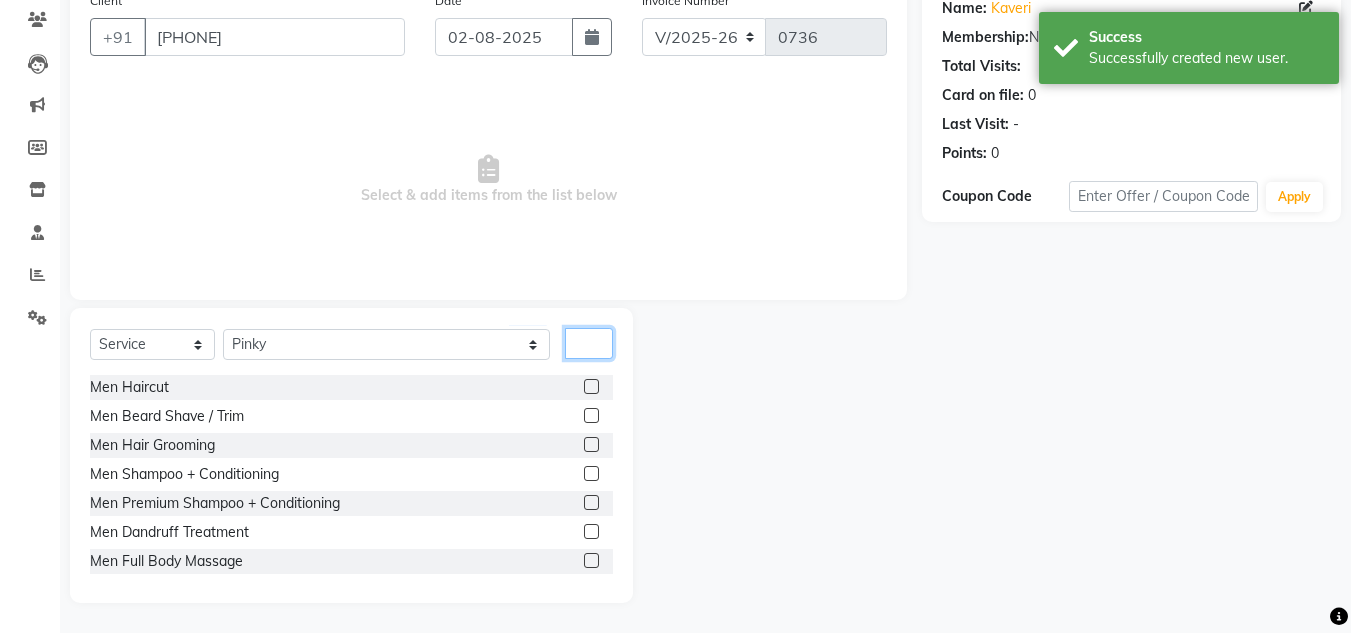 click 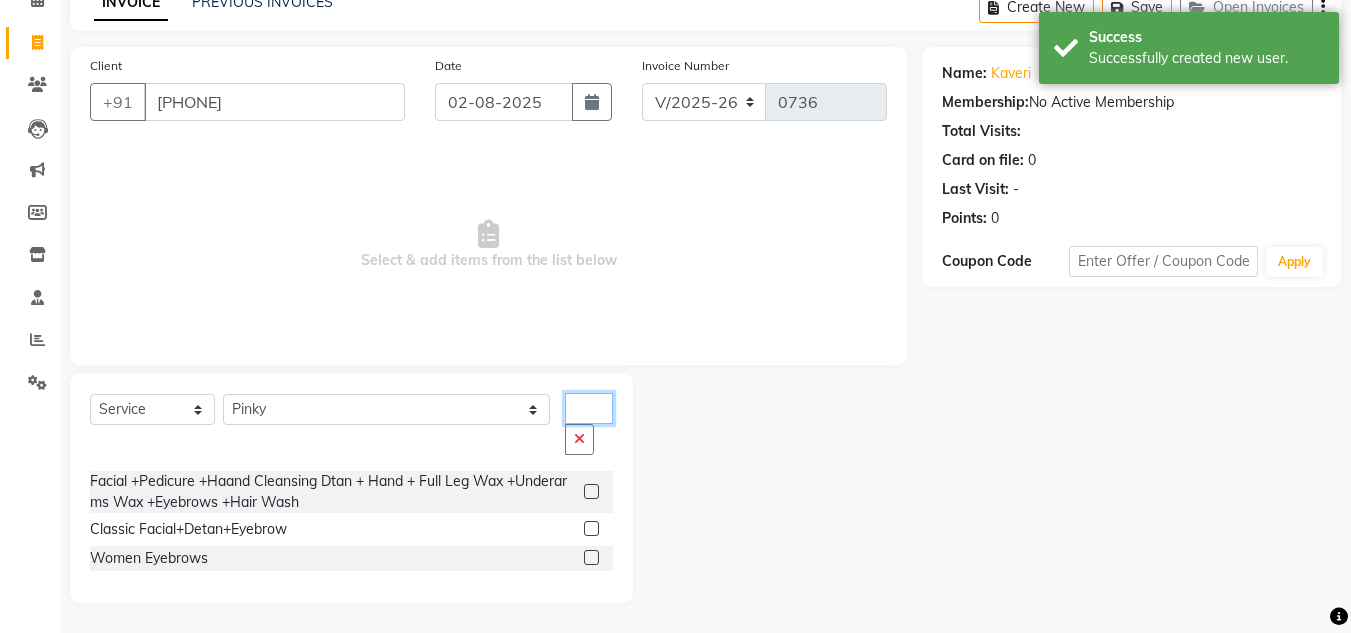 scroll, scrollTop: 72, scrollLeft: 0, axis: vertical 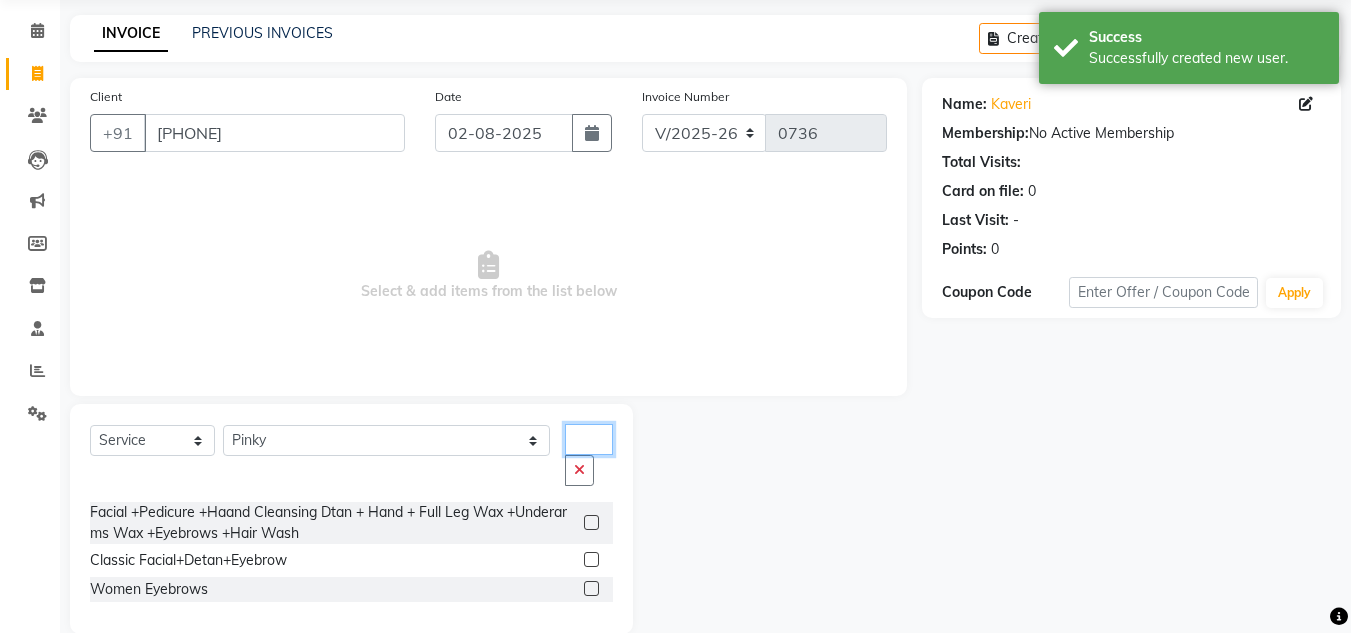 type on "ey" 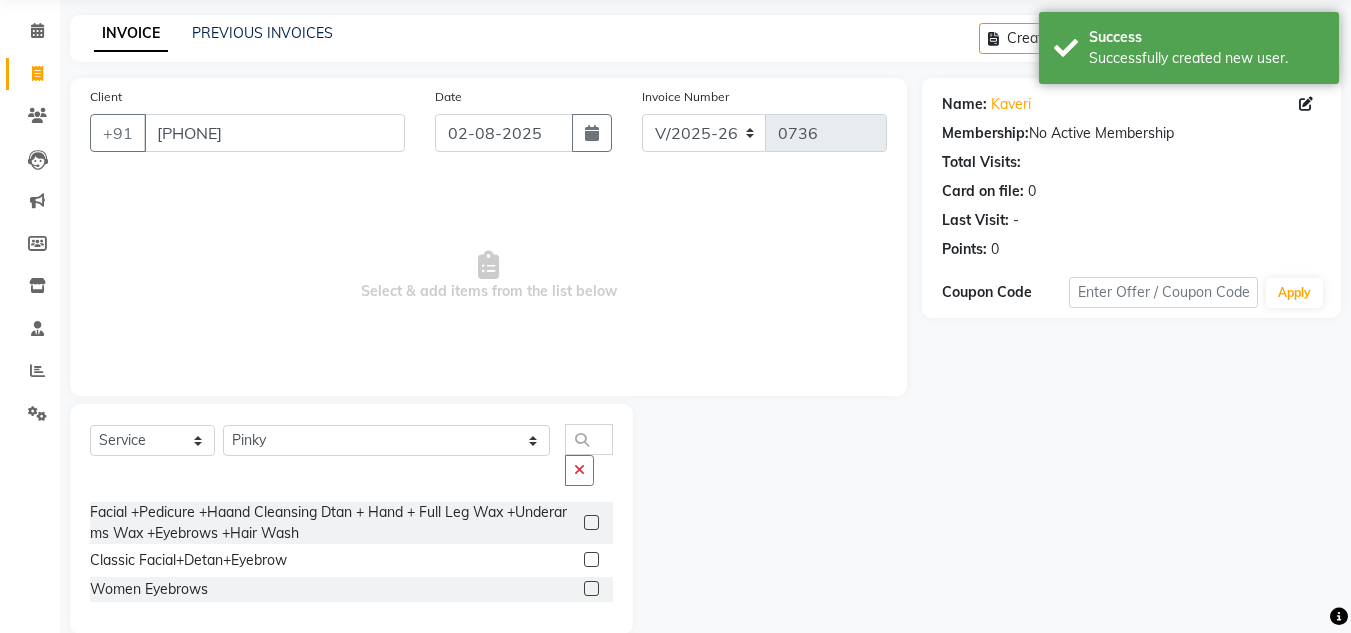click 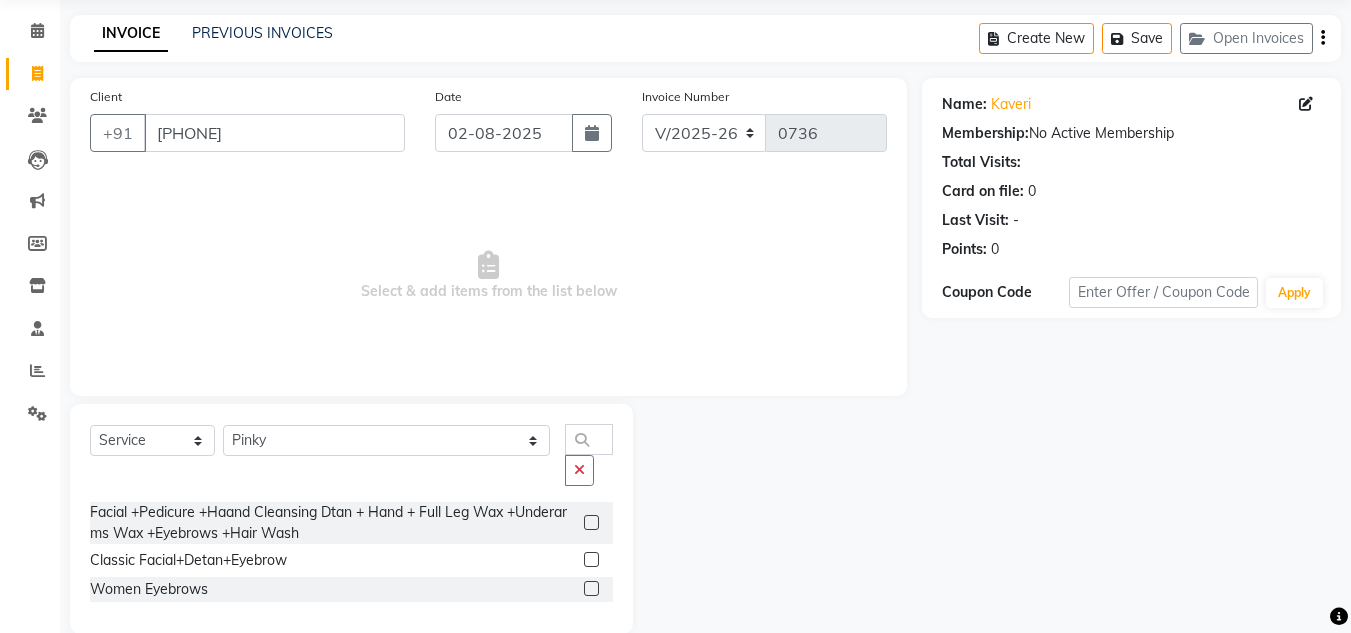 click 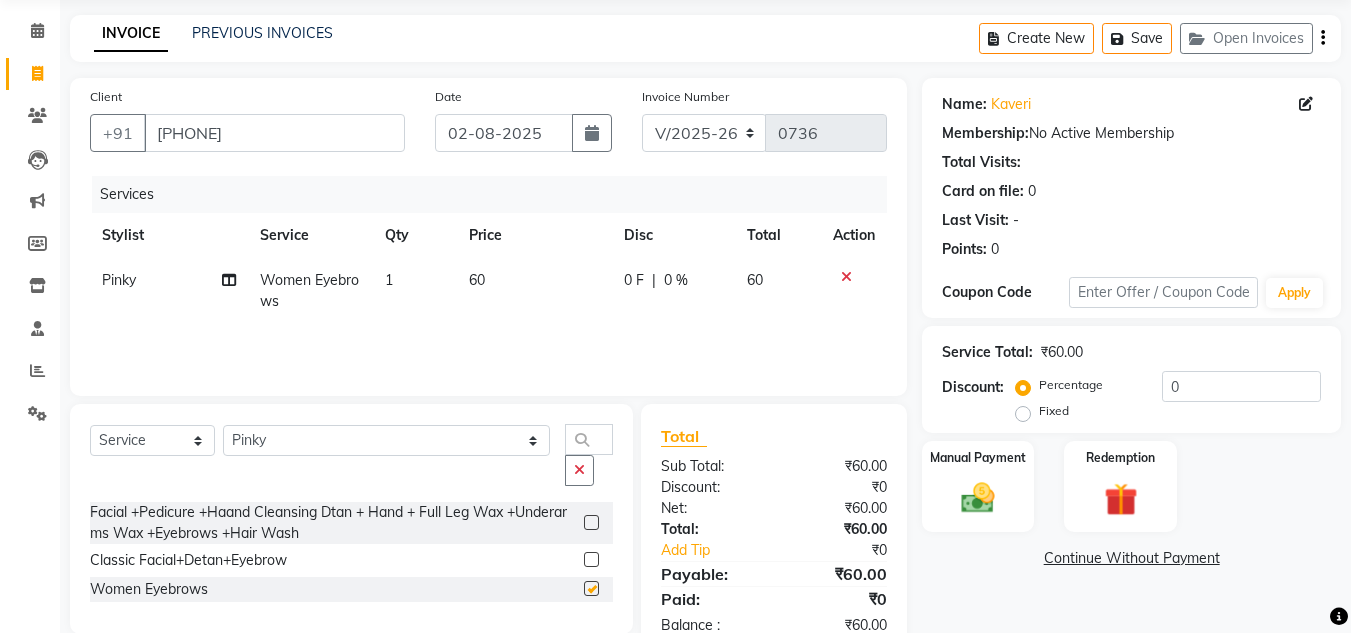 checkbox on "false" 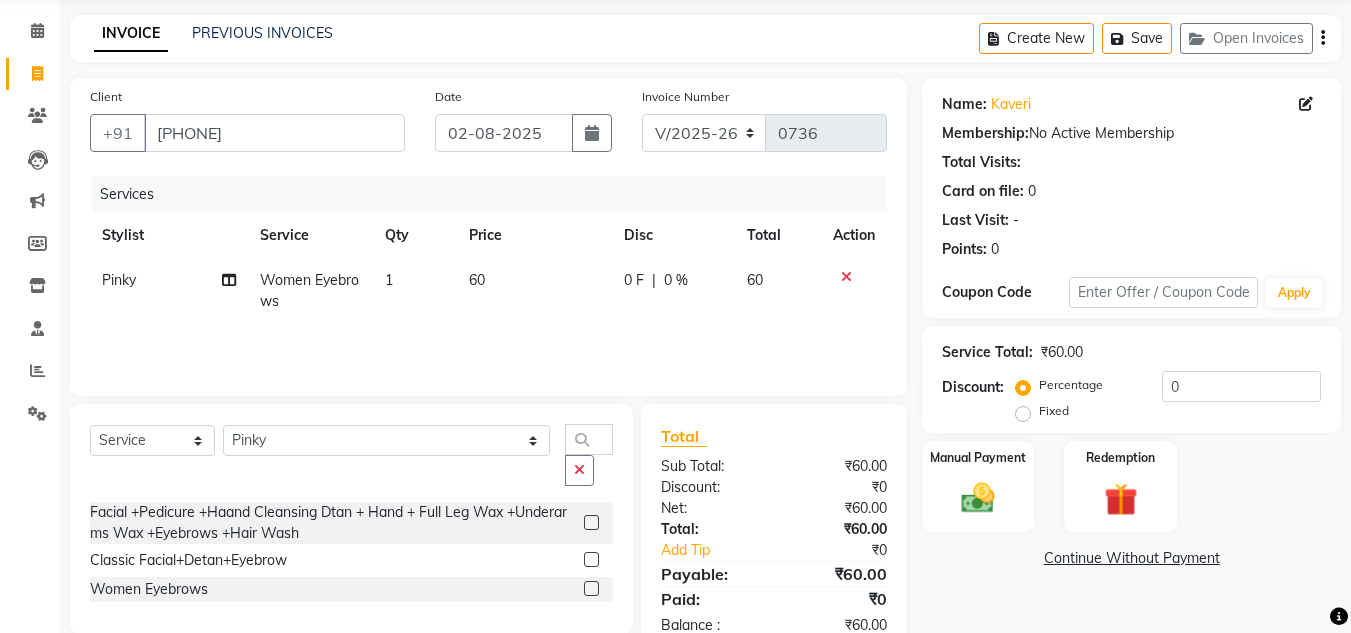 click on "60" 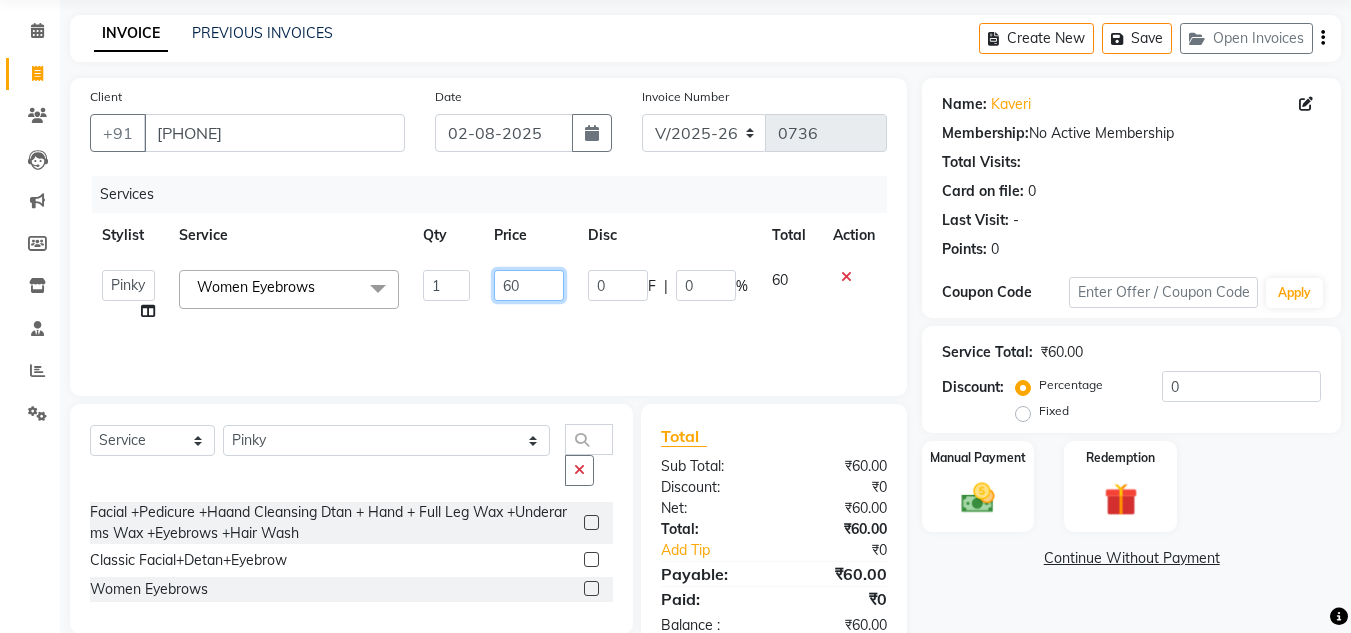 drag, startPoint x: 545, startPoint y: 280, endPoint x: 474, endPoint y: 307, distance: 75.96052 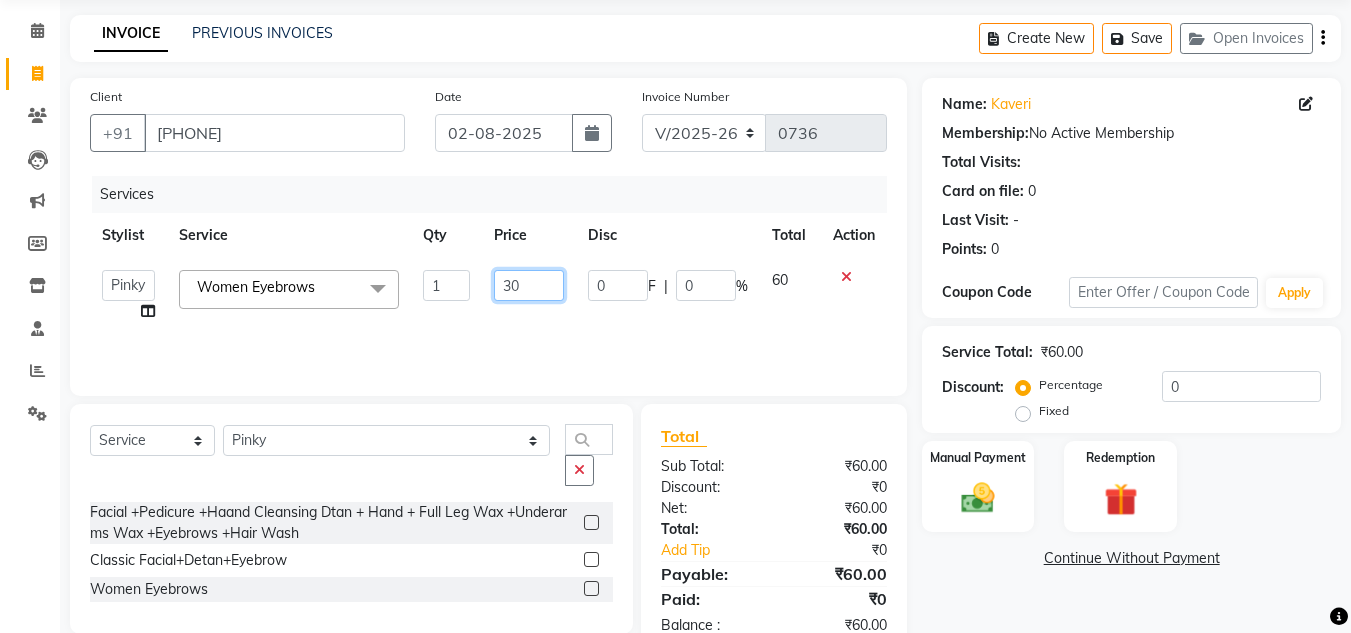 type on "300" 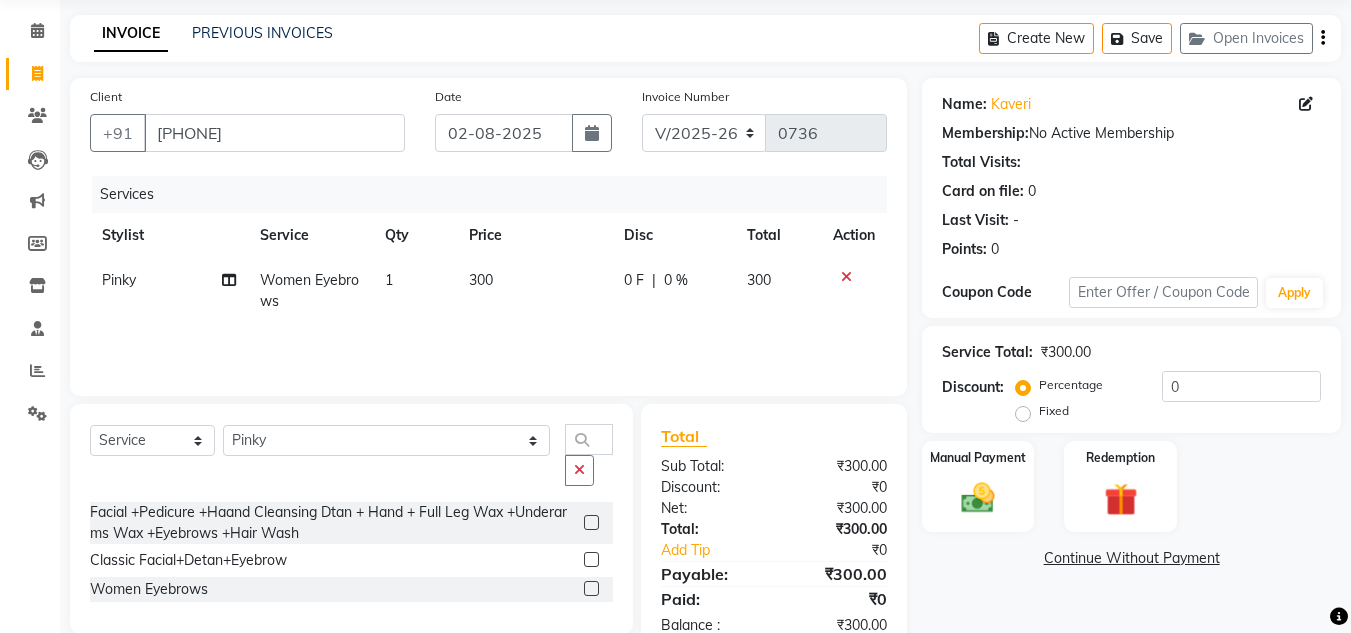 click on "Services Stylist Service Qty Price Disc Total Action Pinky Women Eyebrows 1 300 0 F | 0 % 300" 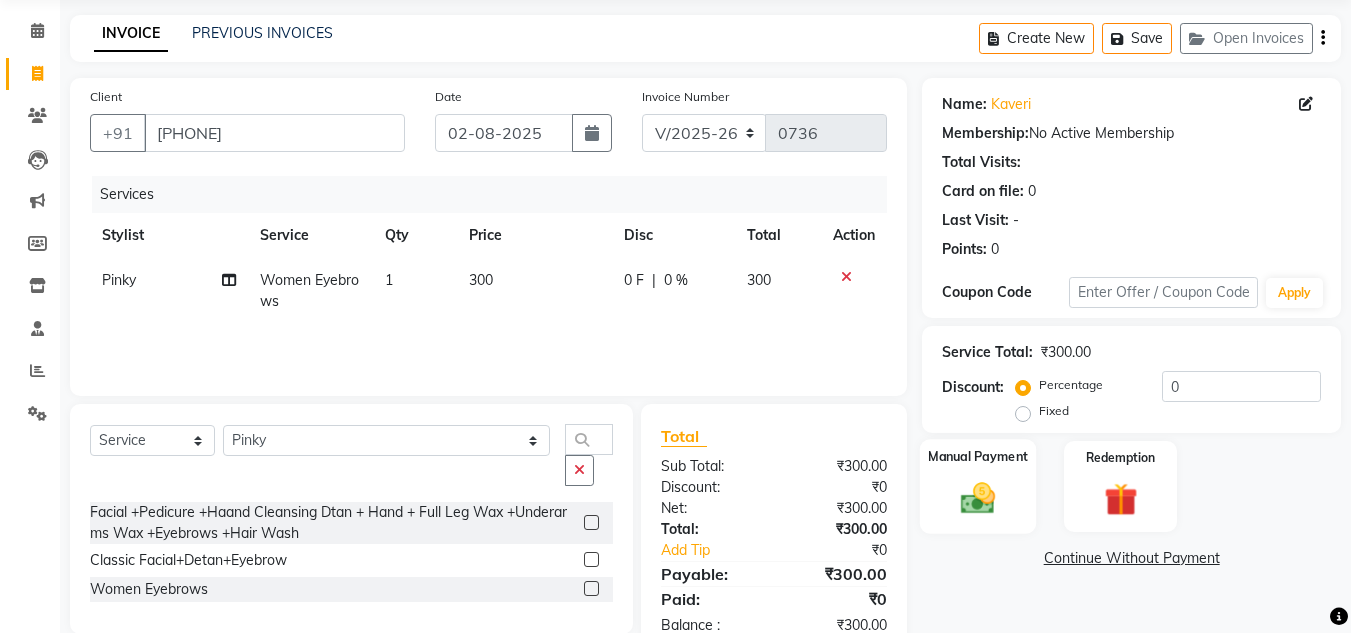 click 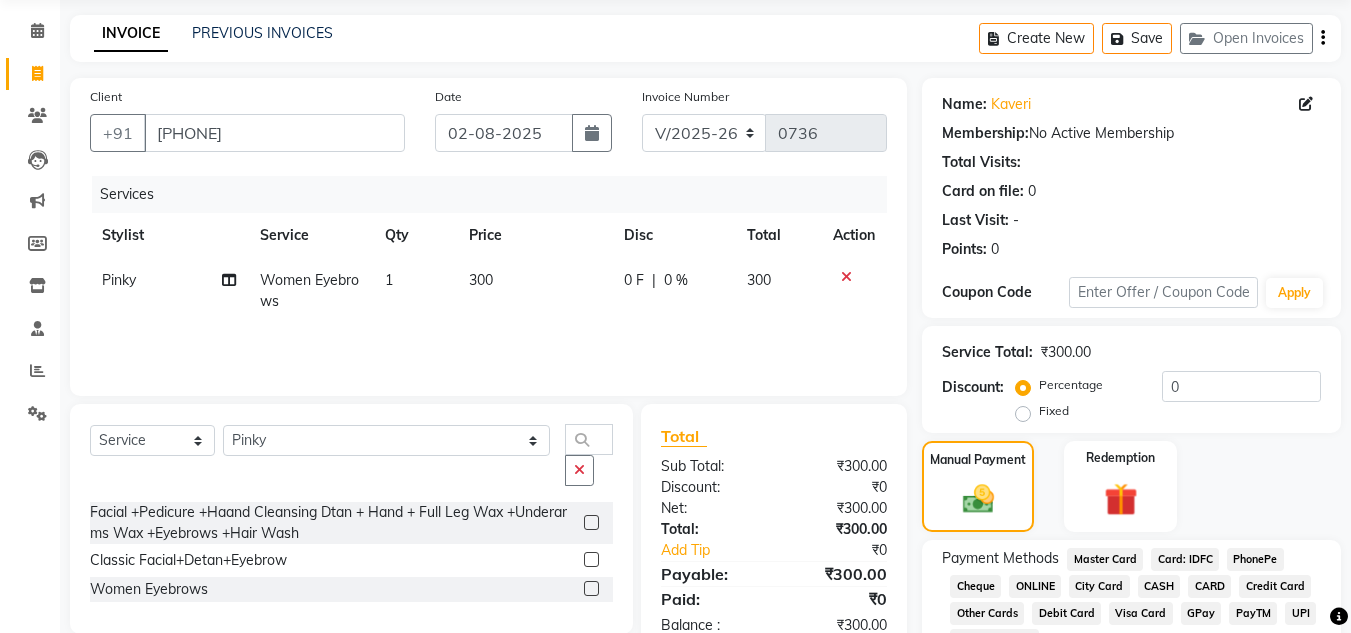 click on "CASH" 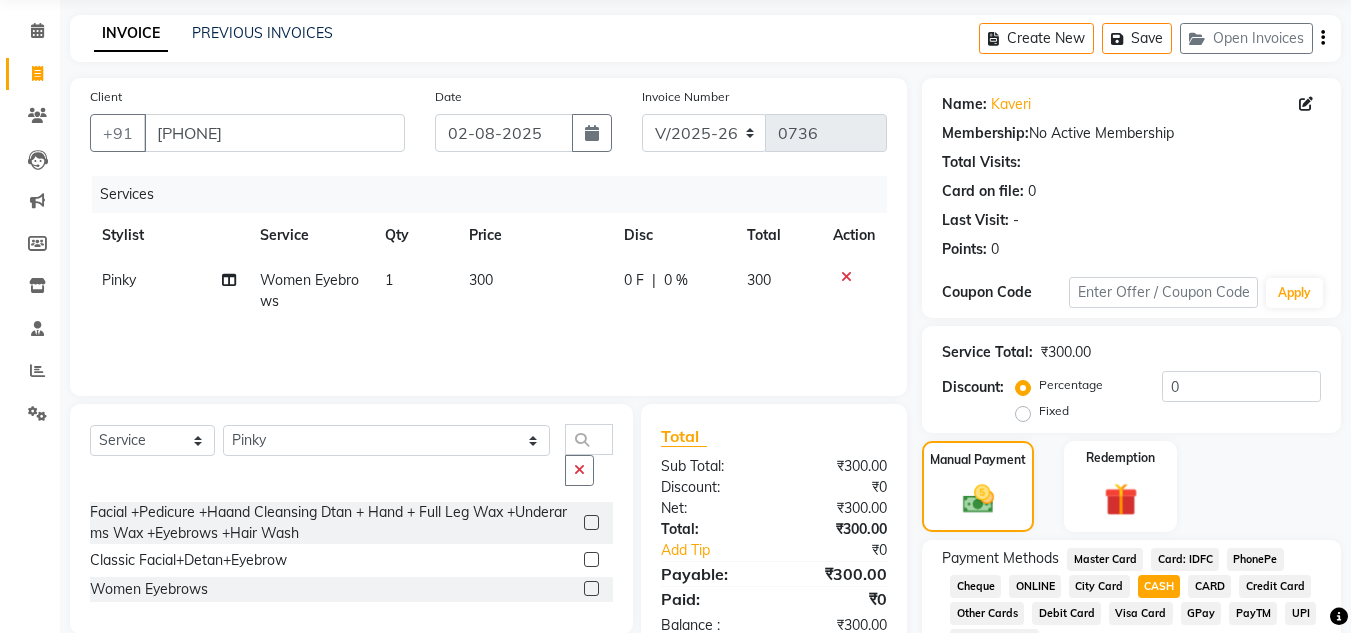 scroll, scrollTop: 280, scrollLeft: 0, axis: vertical 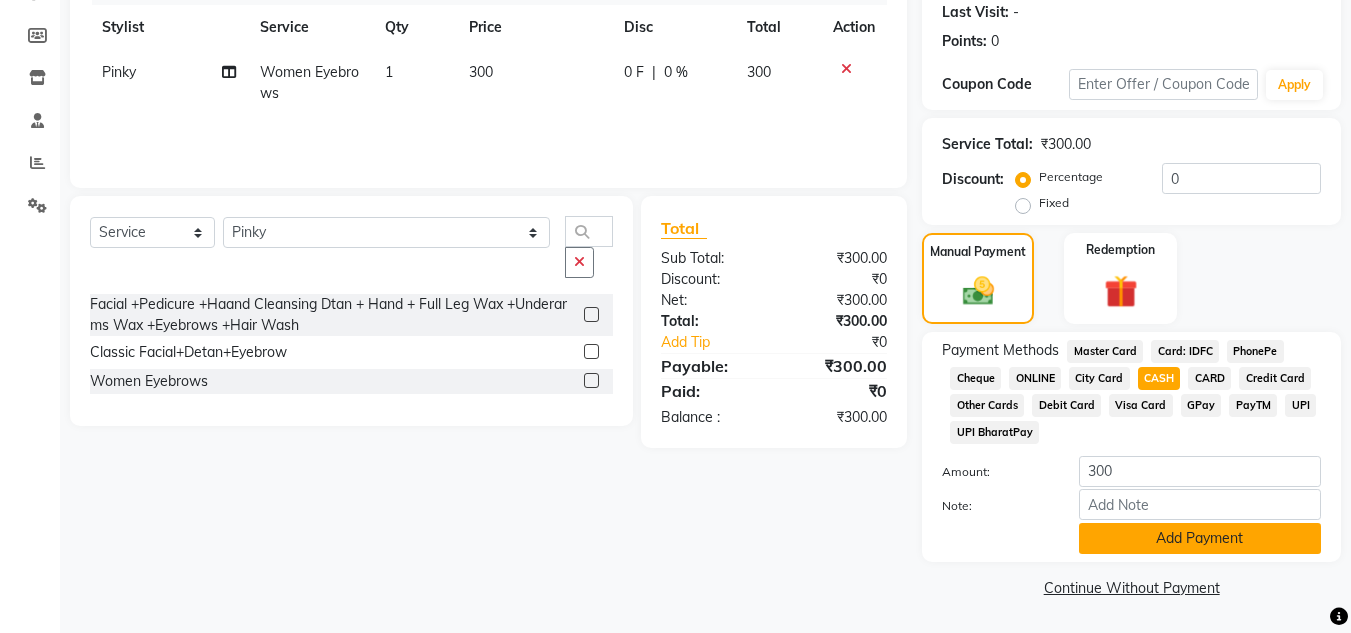 click on "Add Payment" 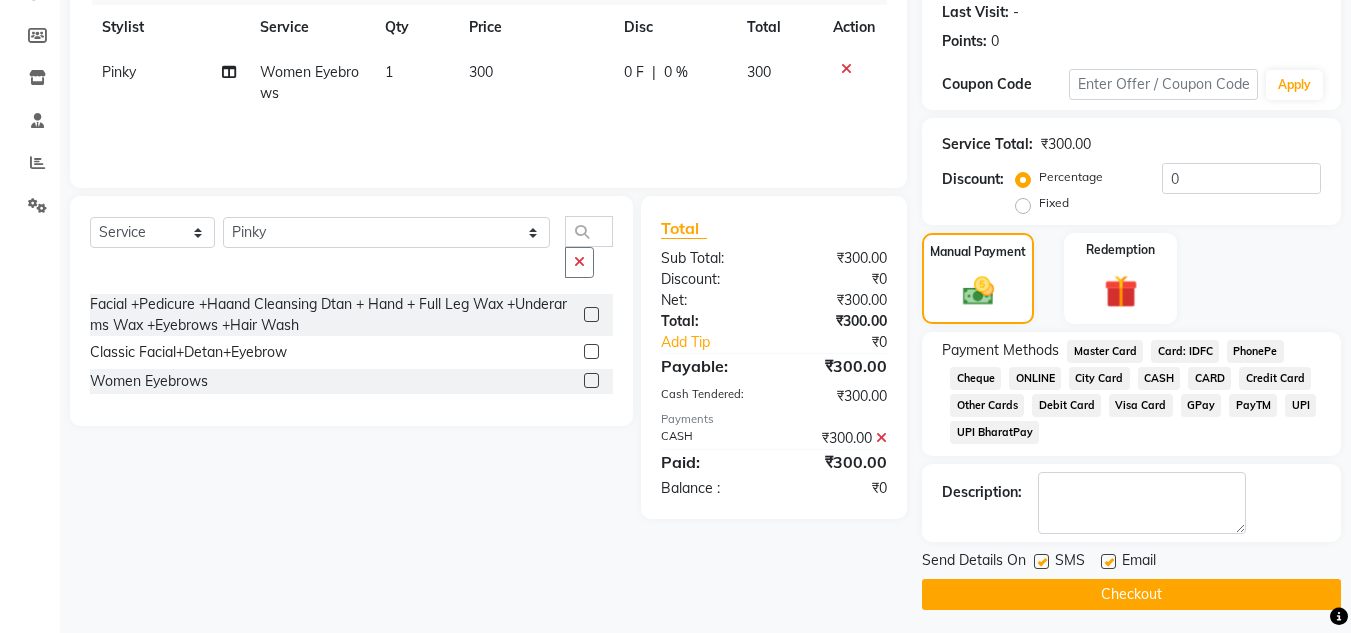 drag, startPoint x: 1041, startPoint y: 565, endPoint x: 1029, endPoint y: 586, distance: 24.186773 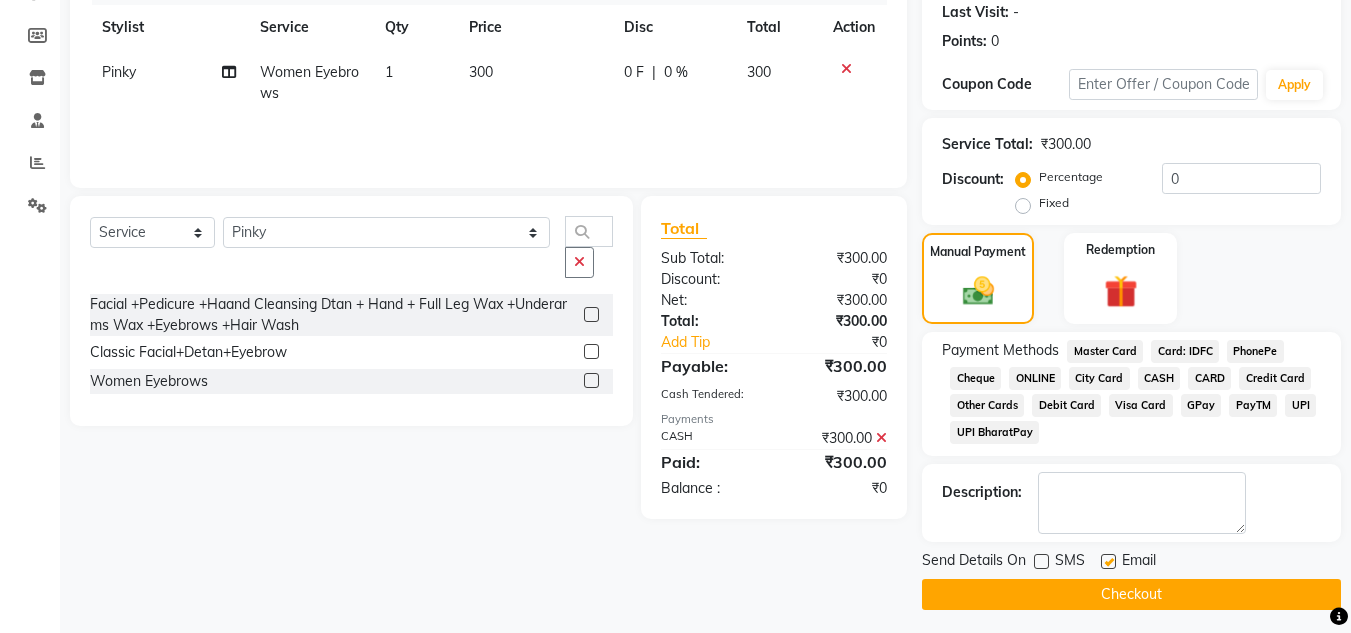 click on "Checkout" 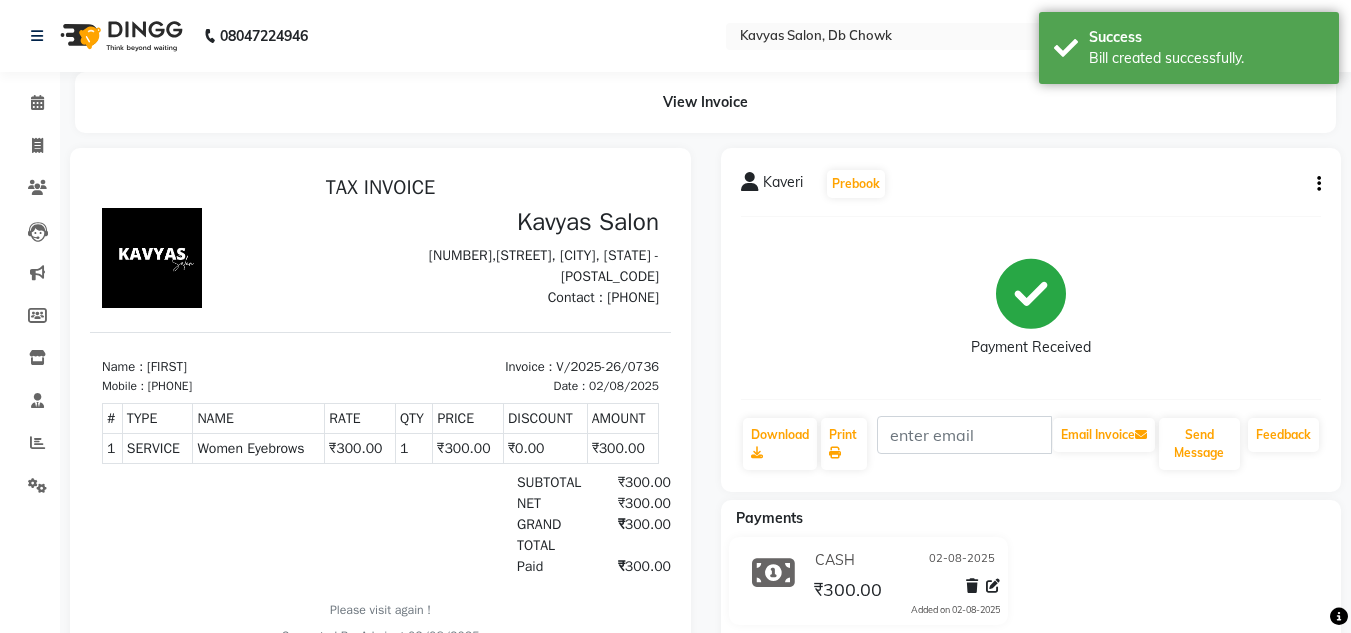 scroll, scrollTop: 0, scrollLeft: 0, axis: both 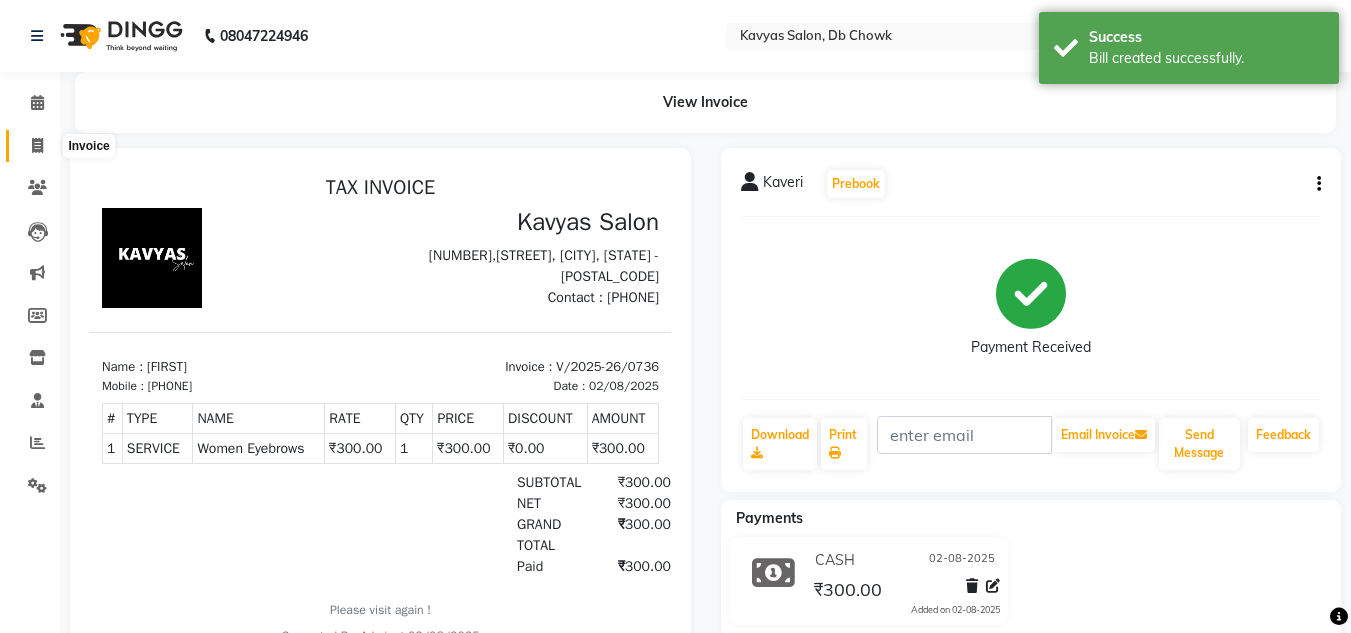 click 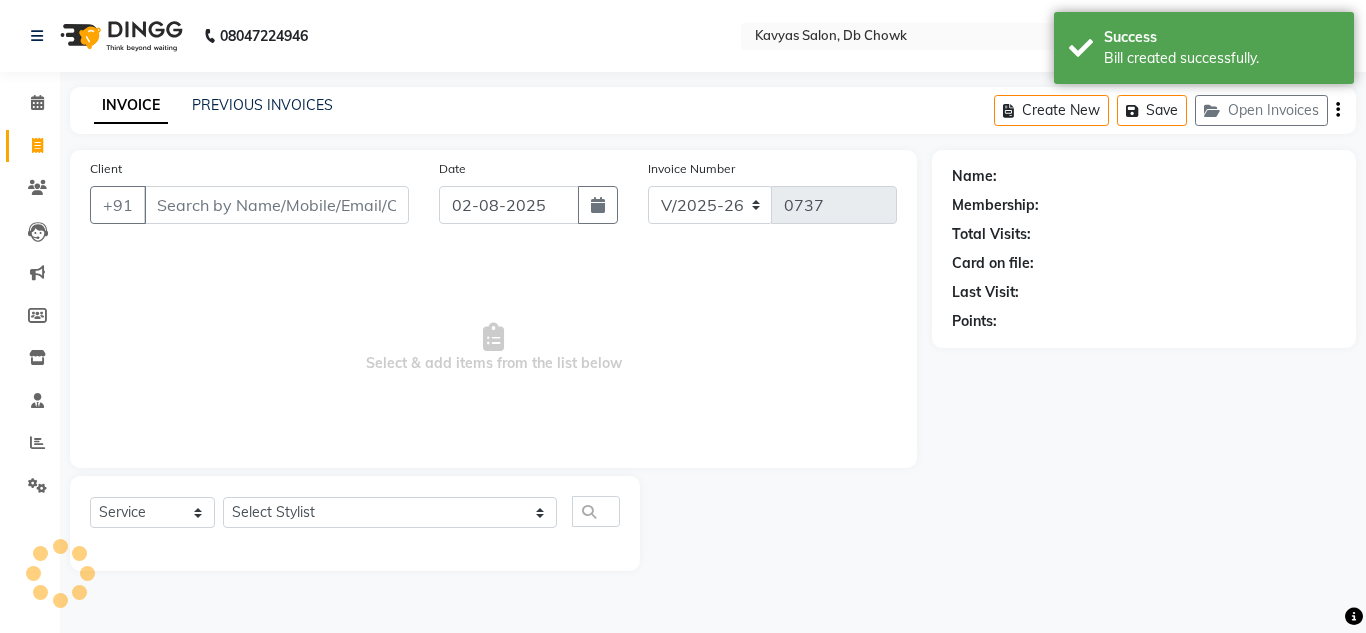 click on "Client" at bounding box center [276, 205] 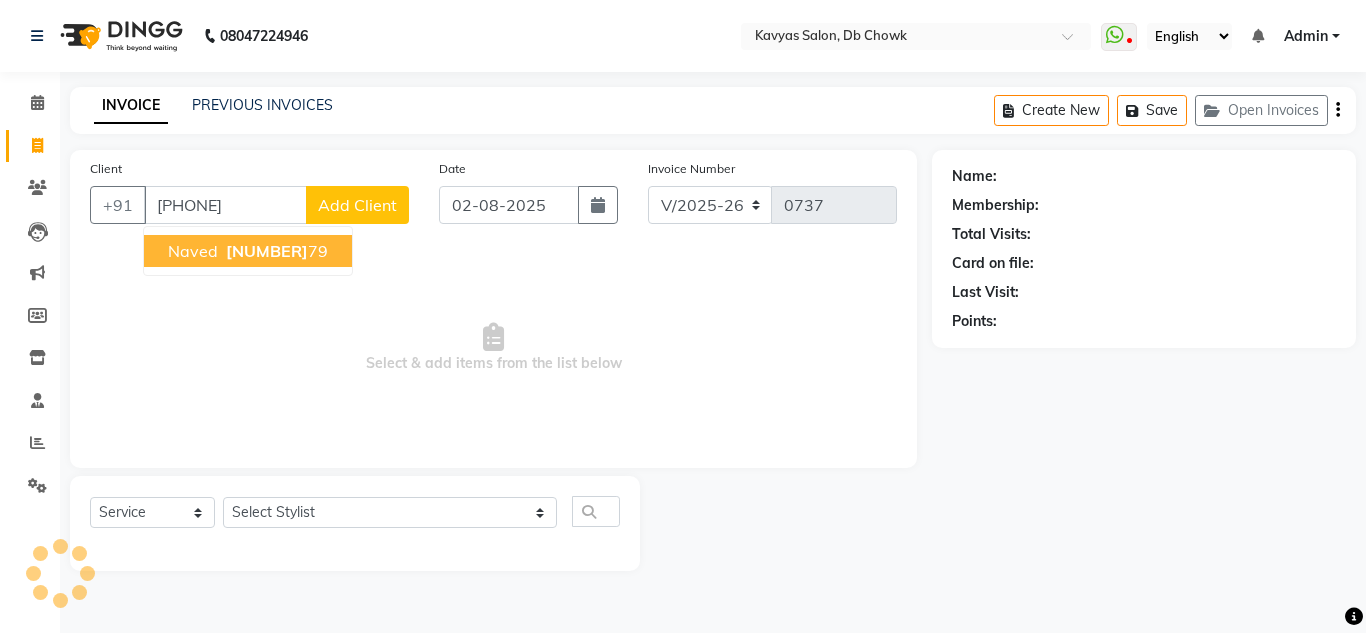 type on "[PHONE]" 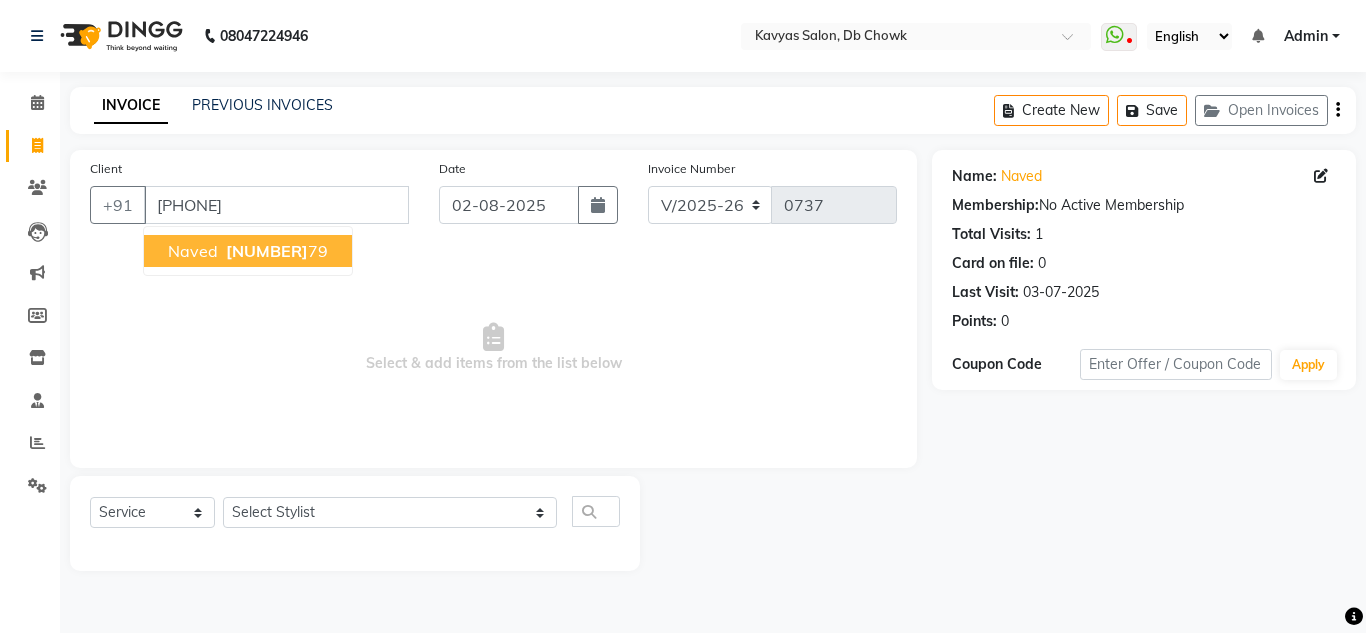 click on "[NUMBER]" at bounding box center (267, 251) 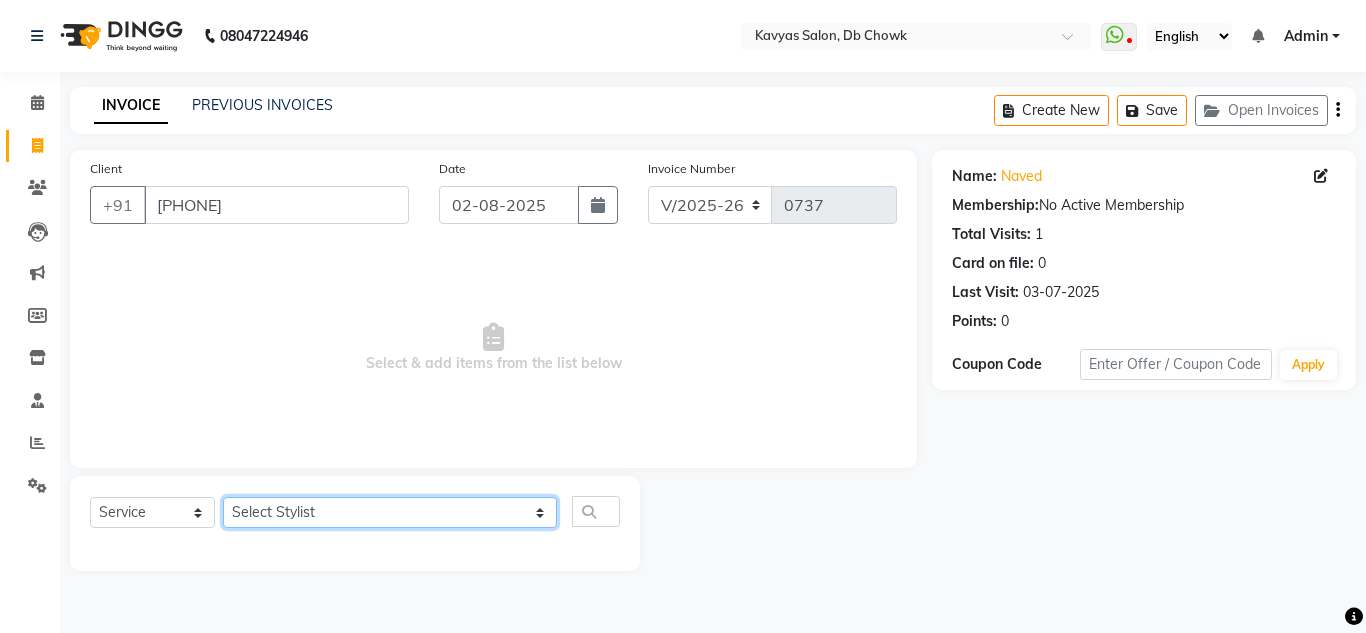 click on "Select Stylist Arif Fatah siddhiqui Kavya Upadhyay Minakshi Chavan Nahim Pinky Pranali Panchal pranjal more Pratibha Upadhyay Renuka Chavhan Salman Ansari Sam Khan Shanu Snehal Surve Vaishali Pachare Vali Hasan Vishal Ahmed Shaikh" 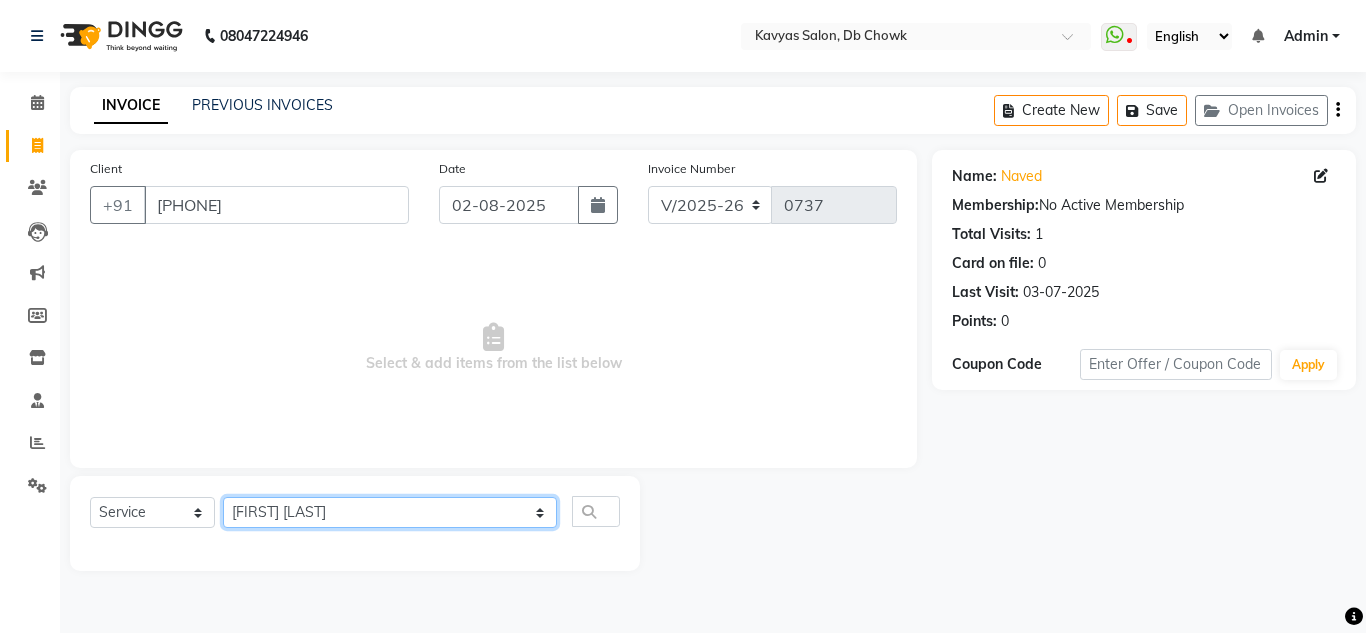 click on "Select Stylist Arif Fatah siddhiqui Kavya Upadhyay Minakshi Chavan Nahim Pinky Pranali Panchal pranjal more Pratibha Upadhyay Renuka Chavhan Salman Ansari Sam Khan Shanu Snehal Surve Vaishali Pachare Vali Hasan Vishal Ahmed Shaikh" 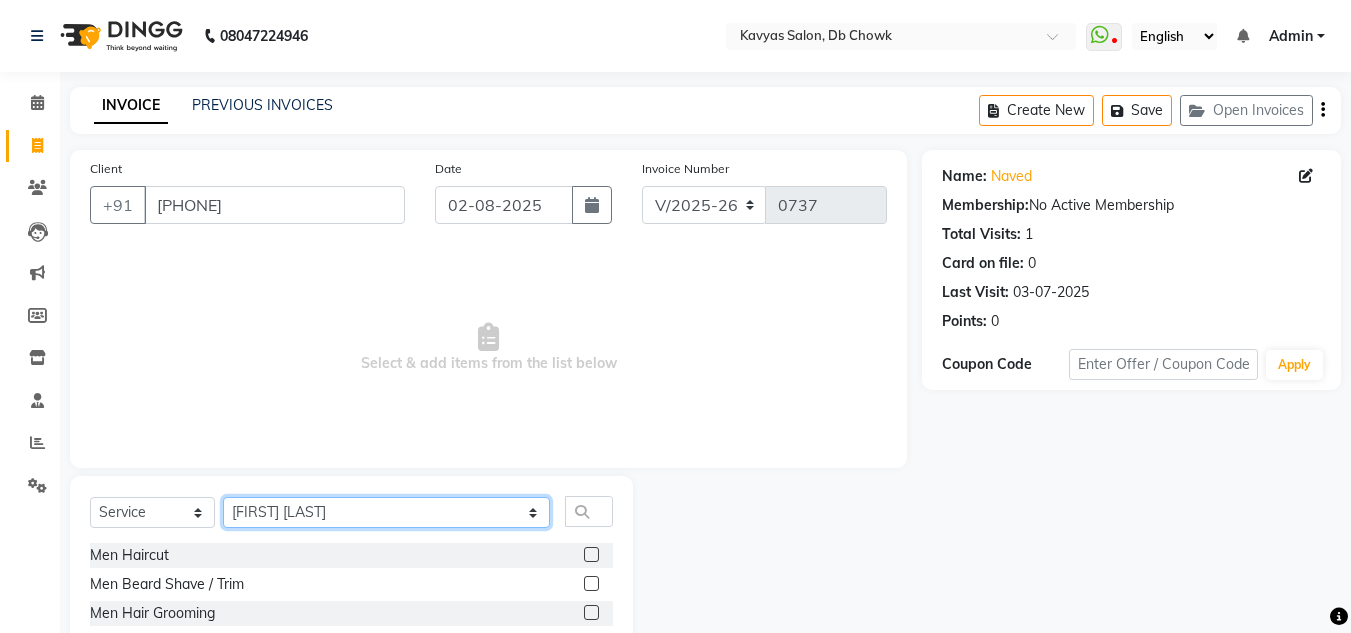 click on "Select Stylist Arif Fatah siddhiqui Kavya Upadhyay Minakshi Chavan Nahim Pinky Pranali Panchal pranjal more Pratibha Upadhyay Renuka Chavhan Salman Ansari Sam Khan Shanu Snehal Surve Vaishali Pachare Vali Hasan Vishal Ahmed Shaikh" 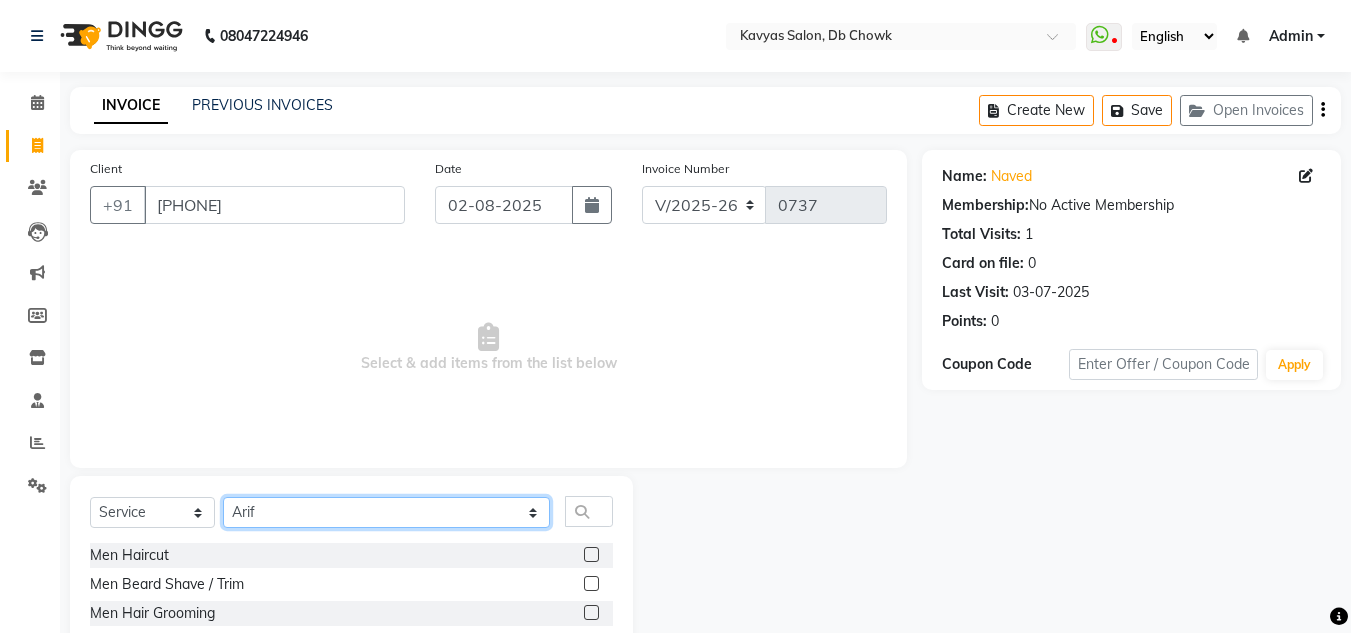 click on "Select Stylist Arif Fatah siddhiqui Kavya Upadhyay Minakshi Chavan Nahim Pinky Pranali Panchal pranjal more Pratibha Upadhyay Renuka Chavhan Salman Ansari Sam Khan Shanu Snehal Surve Vaishali Pachare Vali Hasan Vishal Ahmed Shaikh" 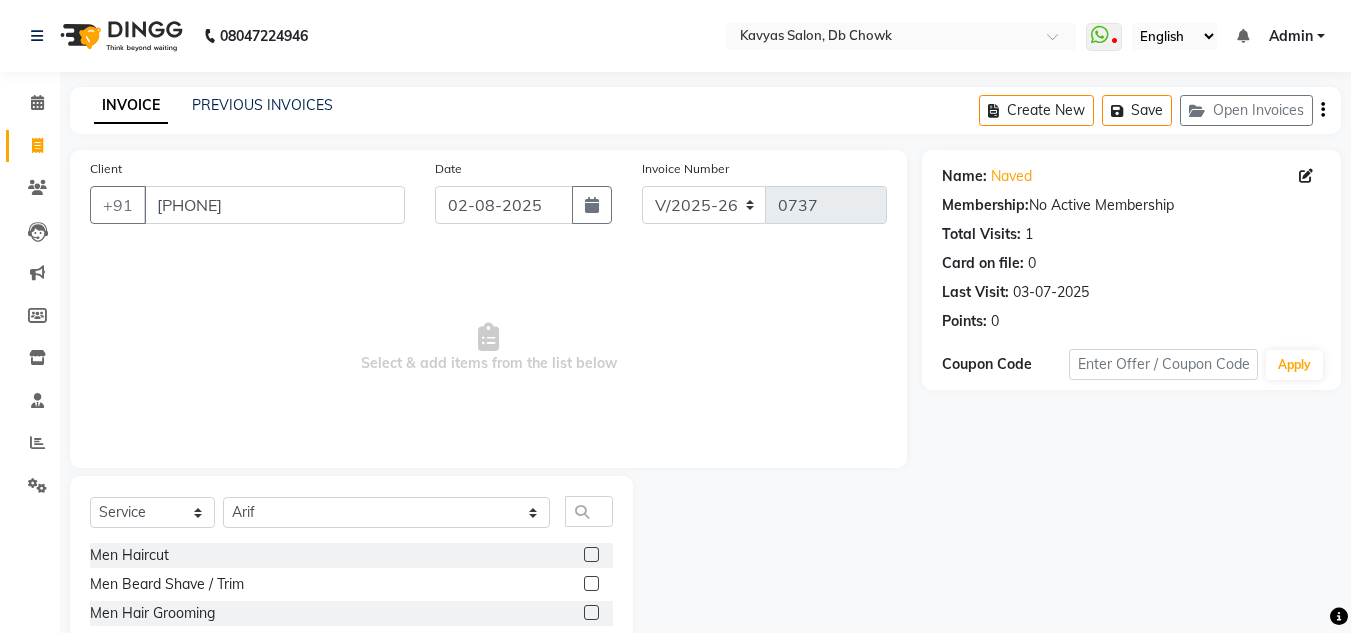 click 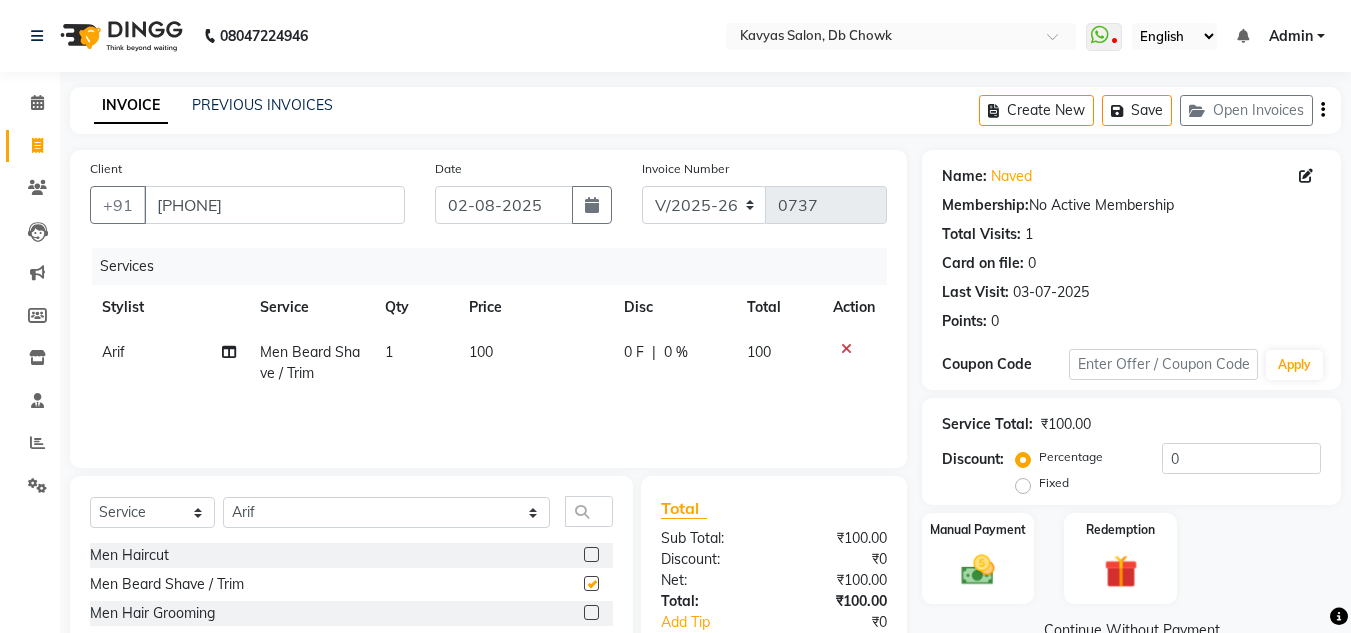 checkbox on "false" 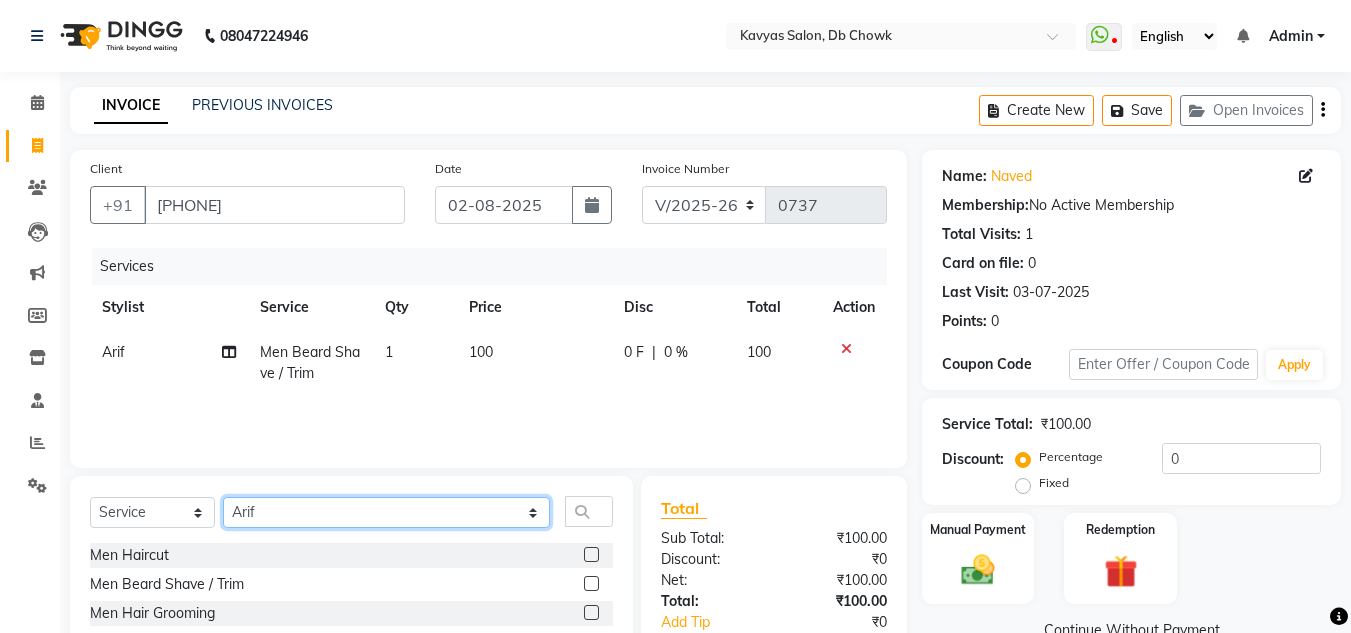 click on "Select Stylist Arif Fatah siddhiqui Kavya Upadhyay Minakshi Chavan Nahim Pinky Pranali Panchal pranjal more Pratibha Upadhyay Renuka Chavhan Salman Ansari Sam Khan Shanu Snehal Surve Vaishali Pachare Vali Hasan Vishal Ahmed Shaikh" 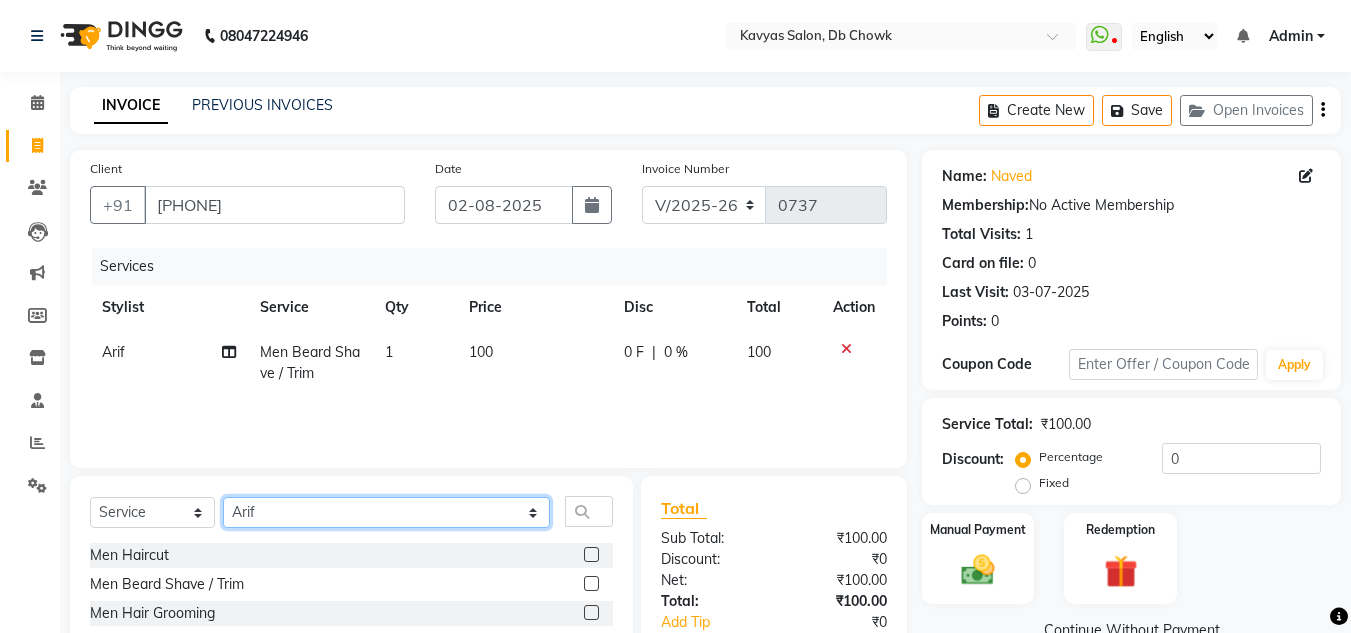 select on "71574" 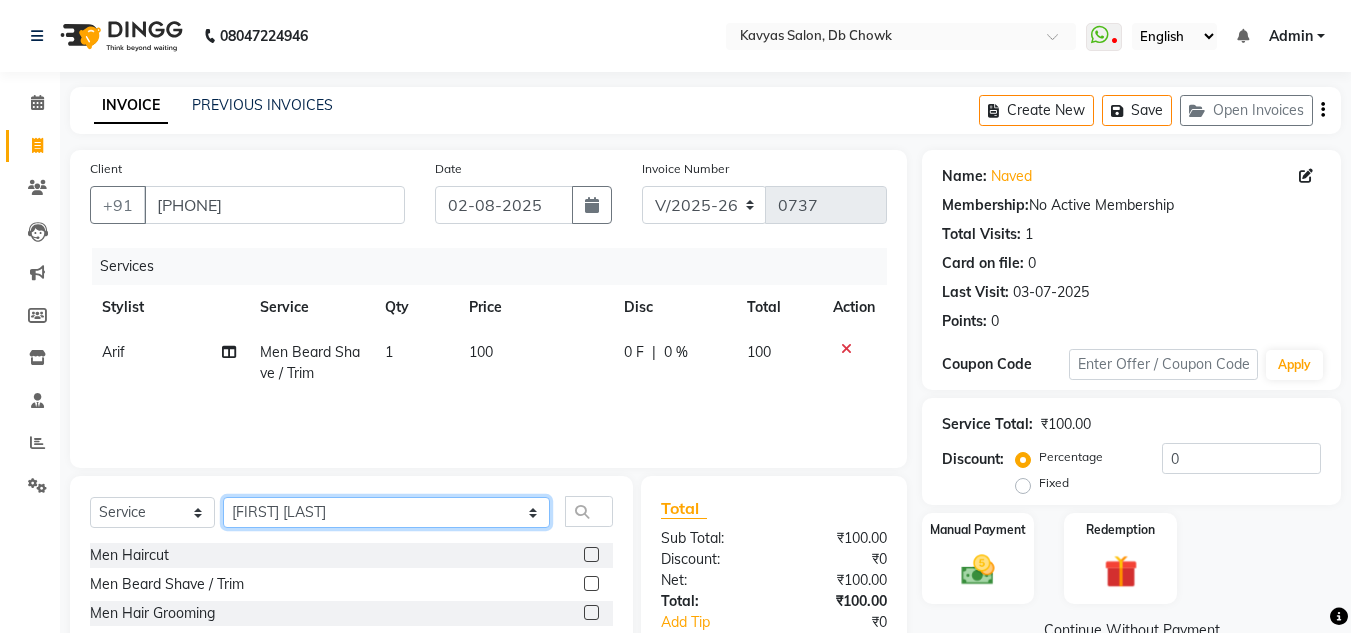 click on "Select Stylist Arif Fatah siddhiqui Kavya Upadhyay Minakshi Chavan Nahim Pinky Pranali Panchal pranjal more Pratibha Upadhyay Renuka Chavhan Salman Ansari Sam Khan Shanu Snehal Surve Vaishali Pachare Vali Hasan Vishal Ahmed Shaikh" 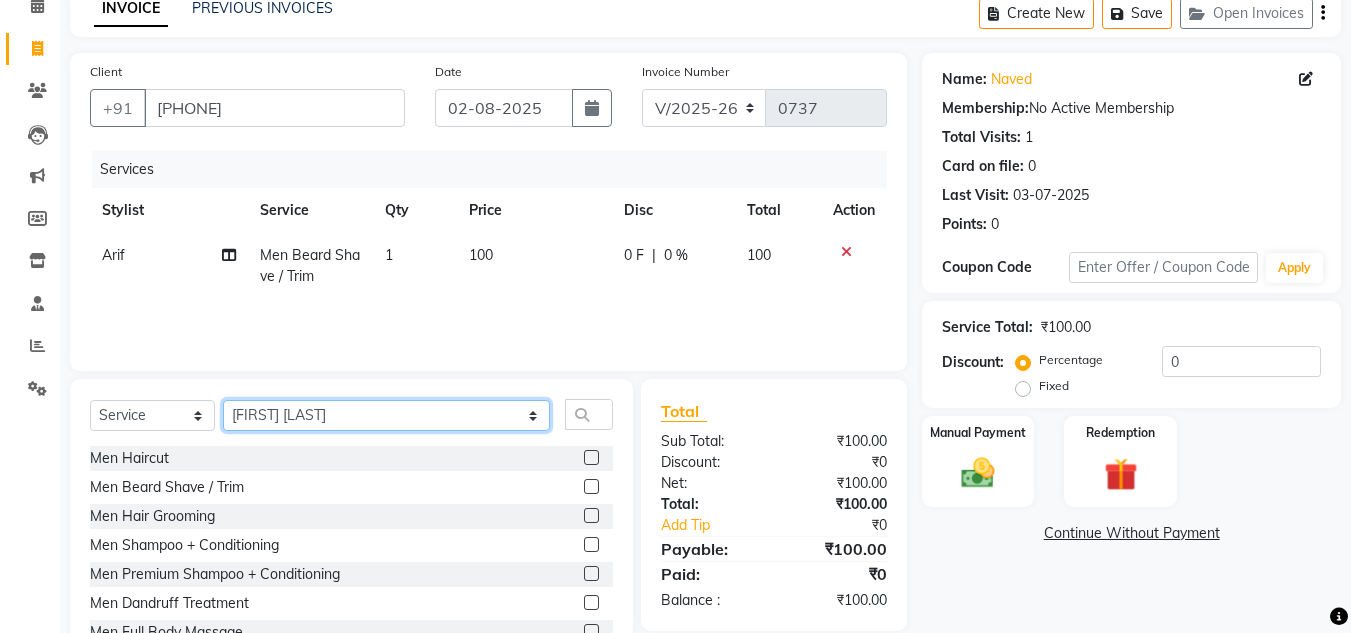 scroll, scrollTop: 168, scrollLeft: 0, axis: vertical 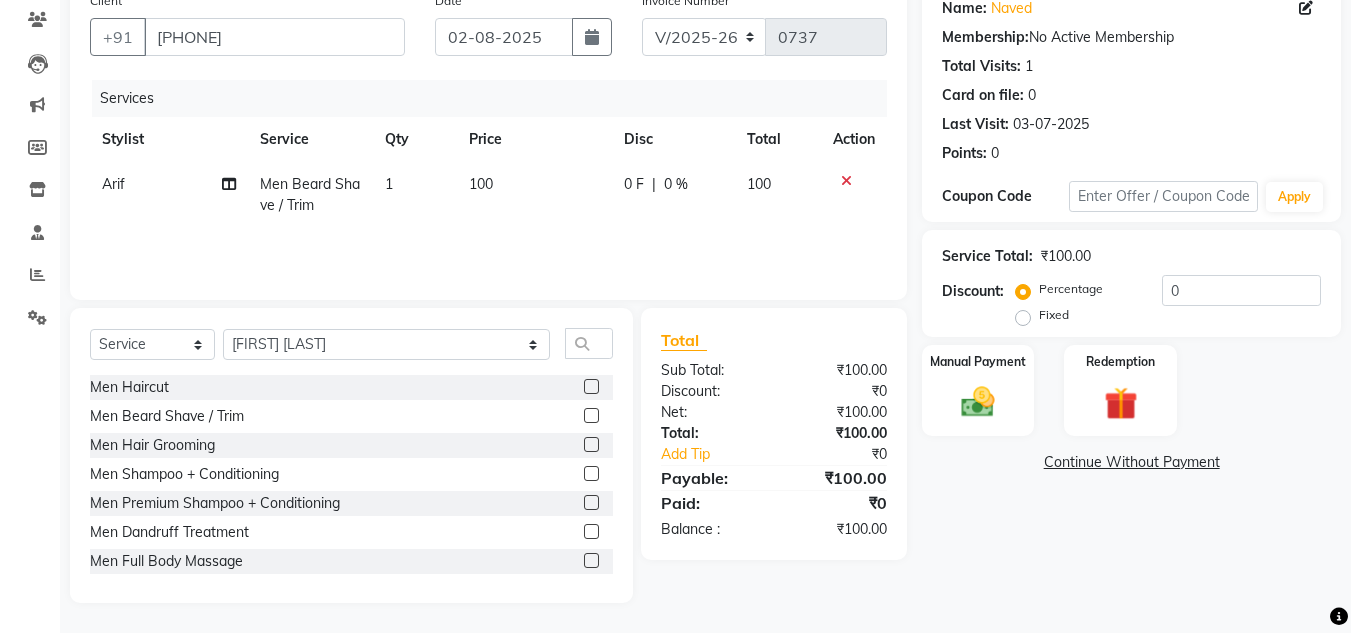 click 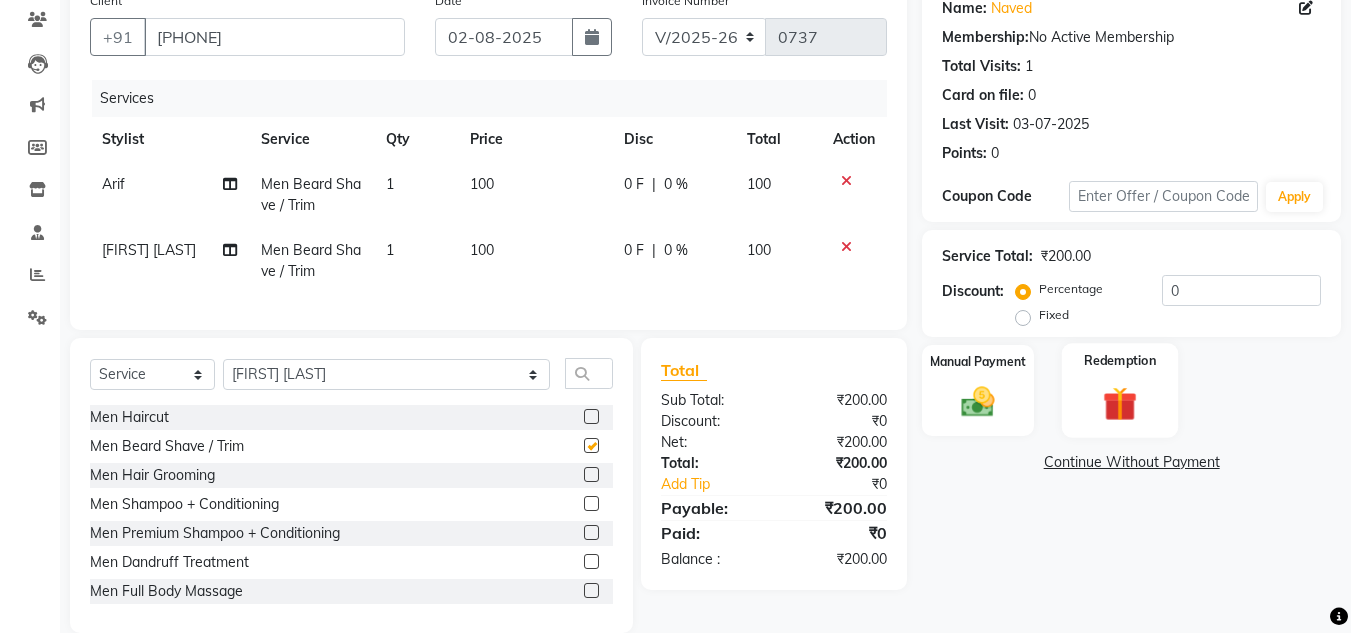 checkbox on "false" 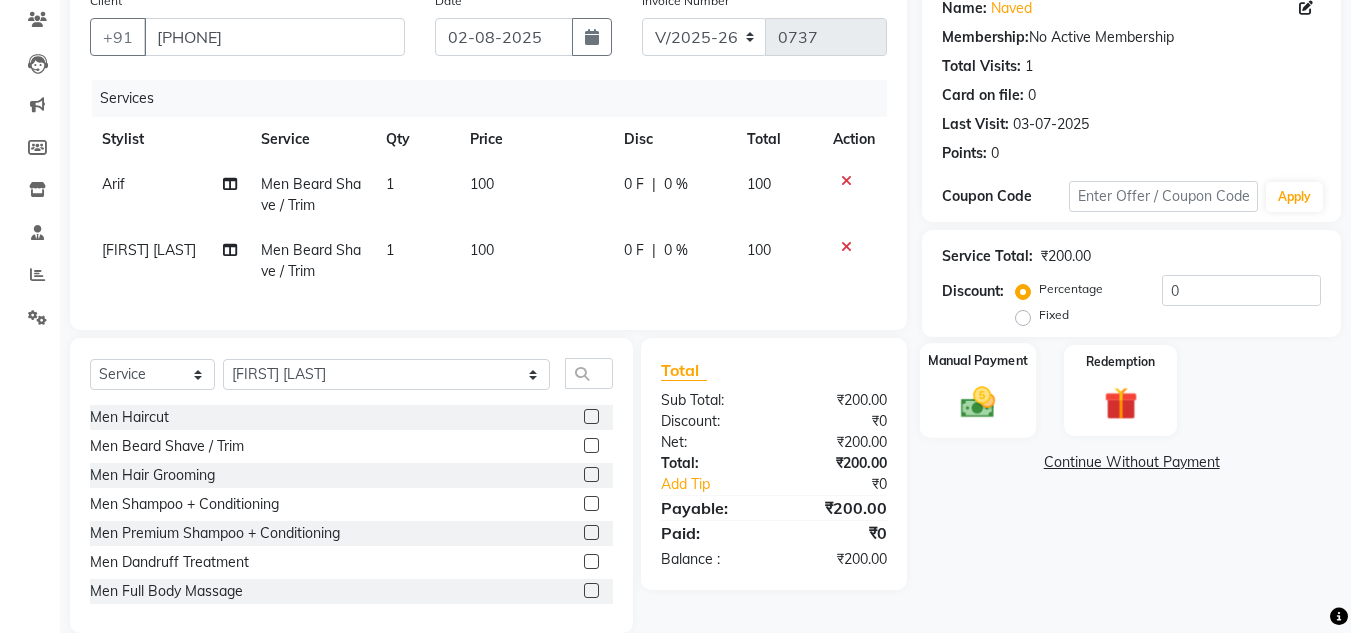 click 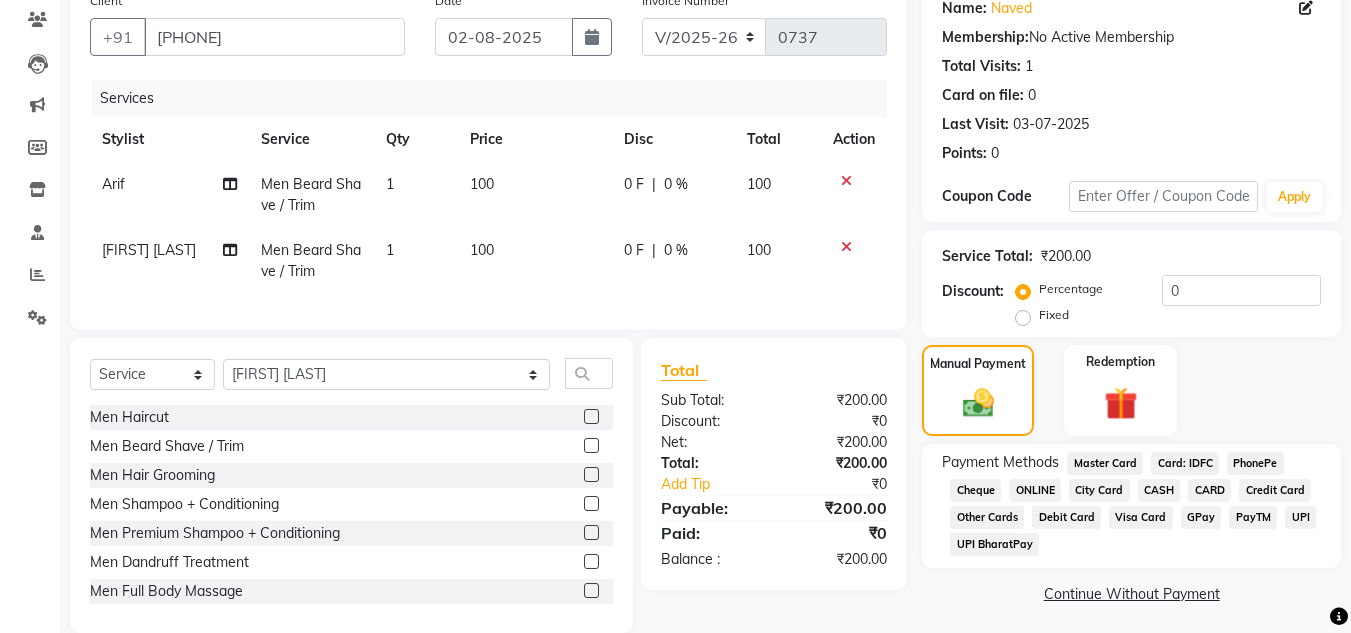 click on "ONLINE" 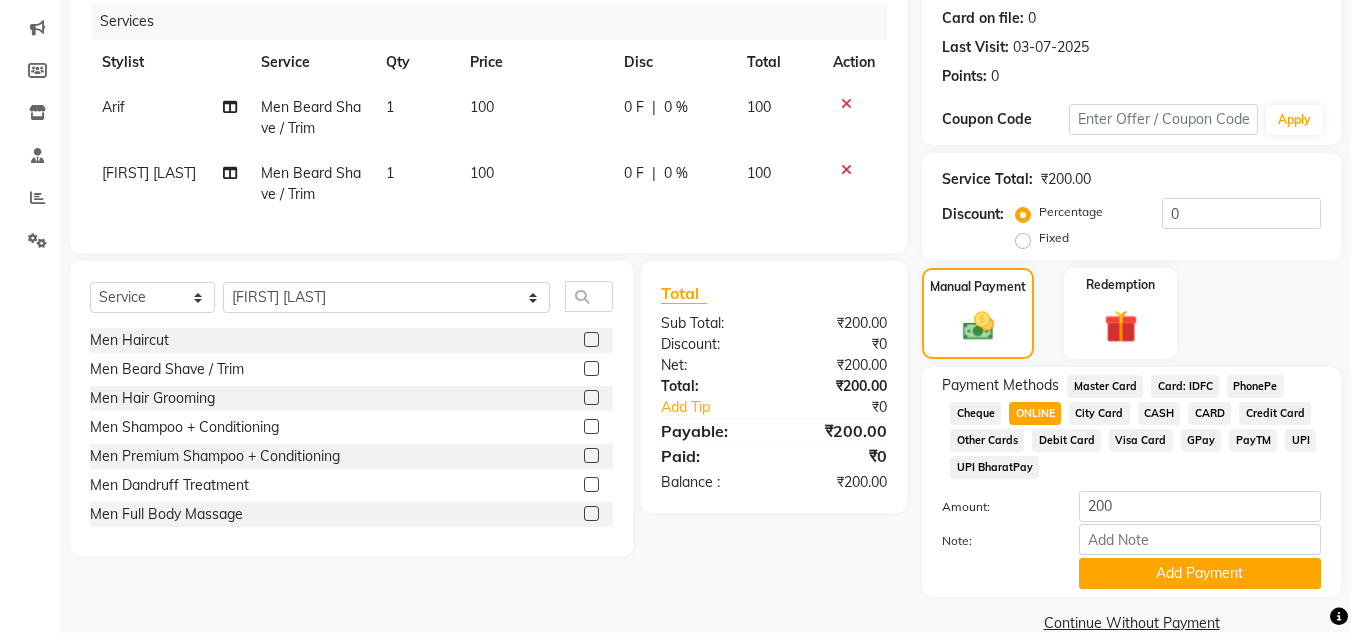 scroll, scrollTop: 280, scrollLeft: 0, axis: vertical 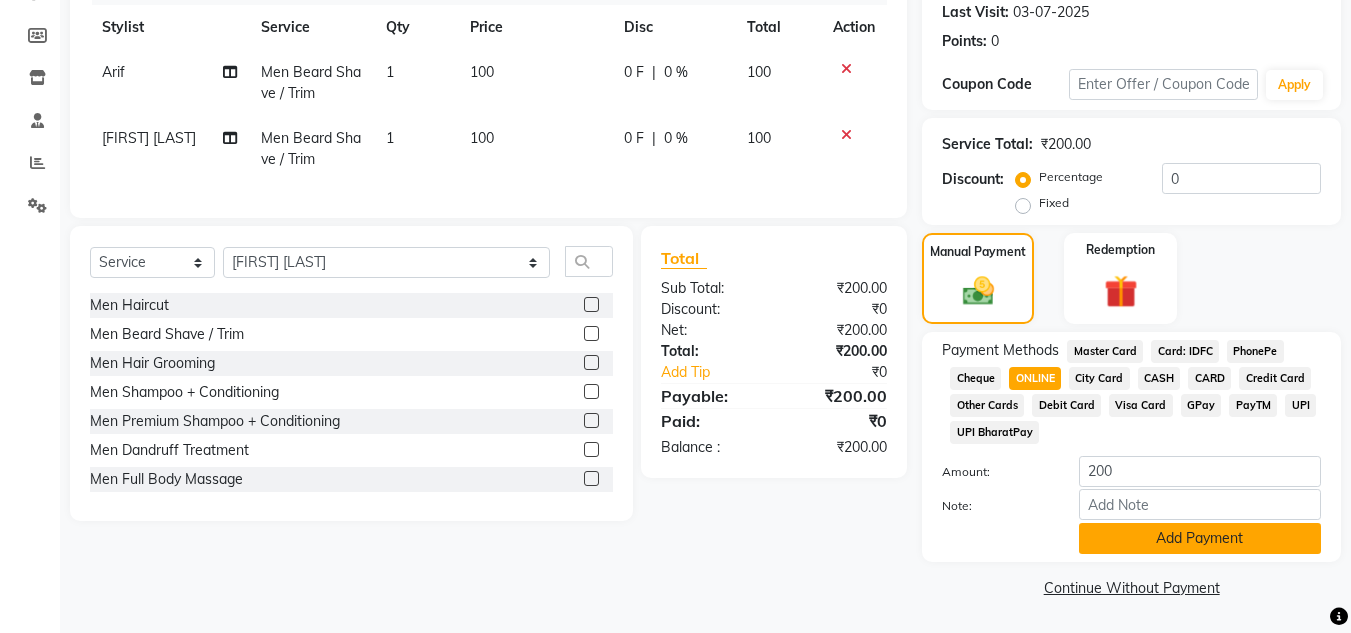 click on "Add Payment" 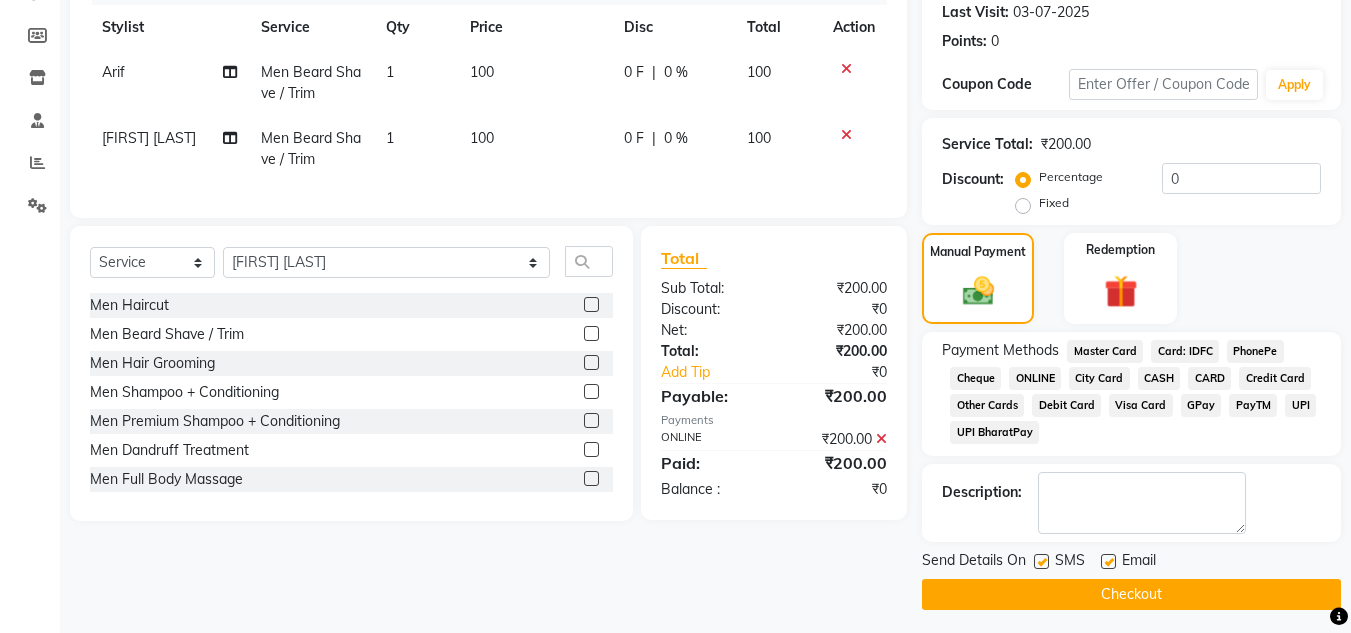 click 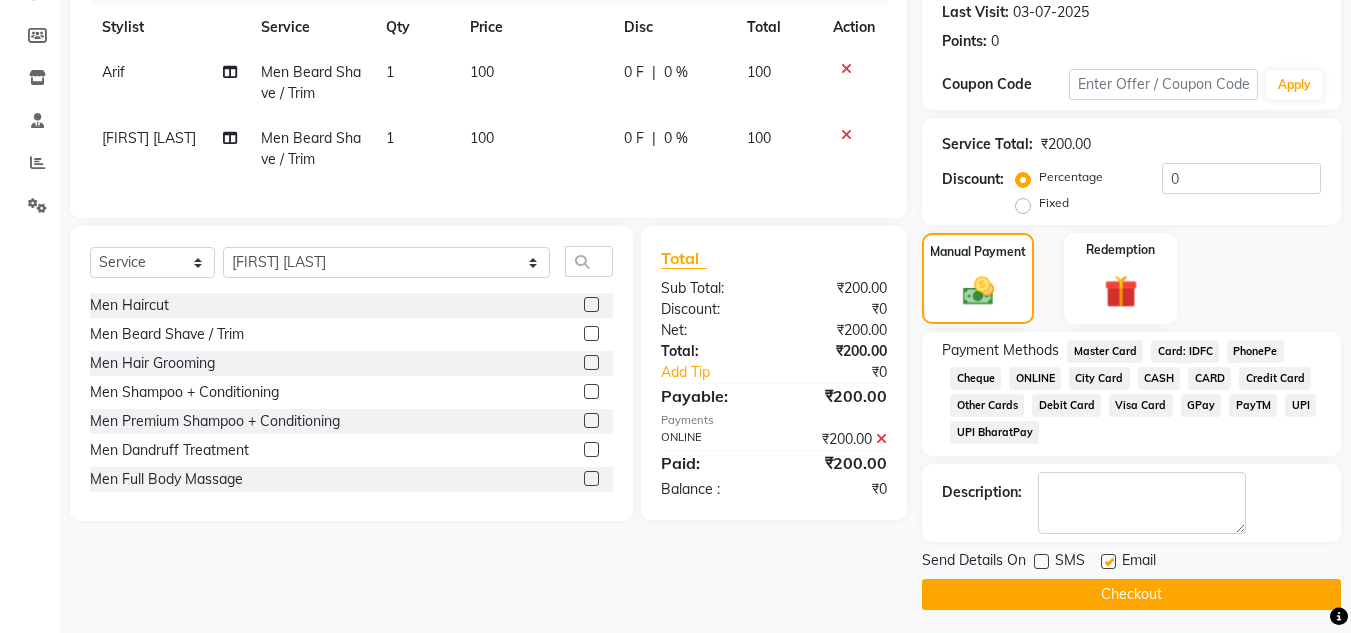 click on "Checkout" 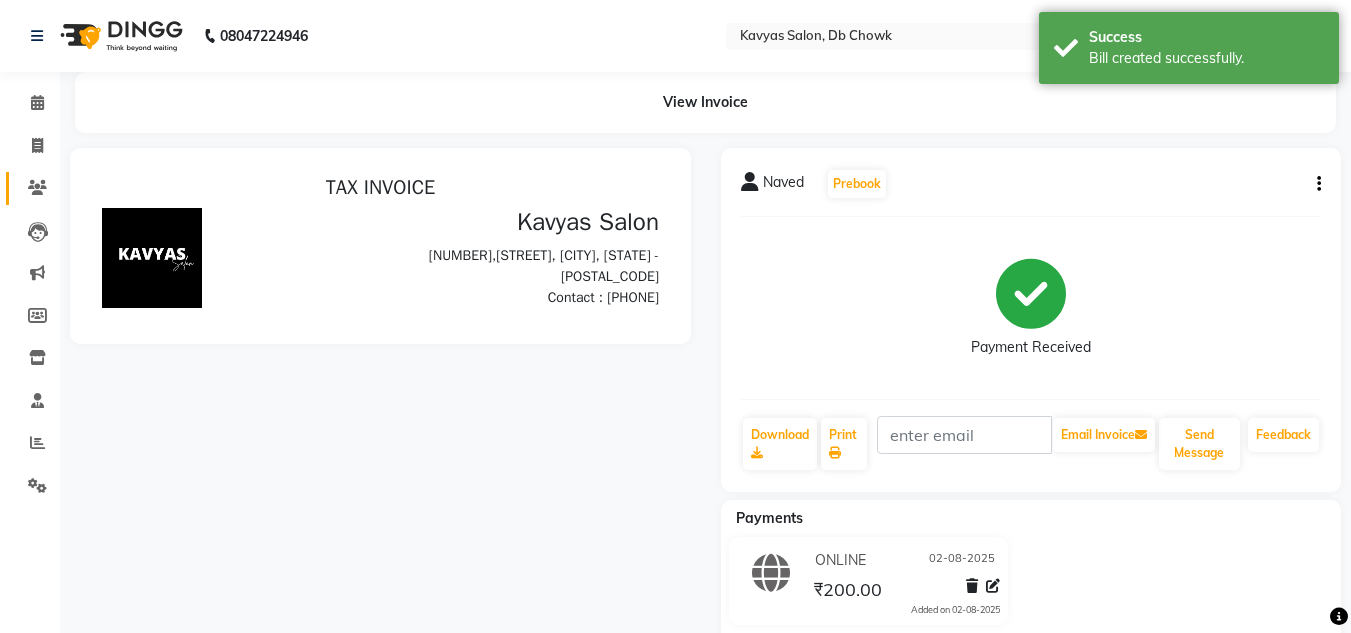 scroll, scrollTop: 0, scrollLeft: 0, axis: both 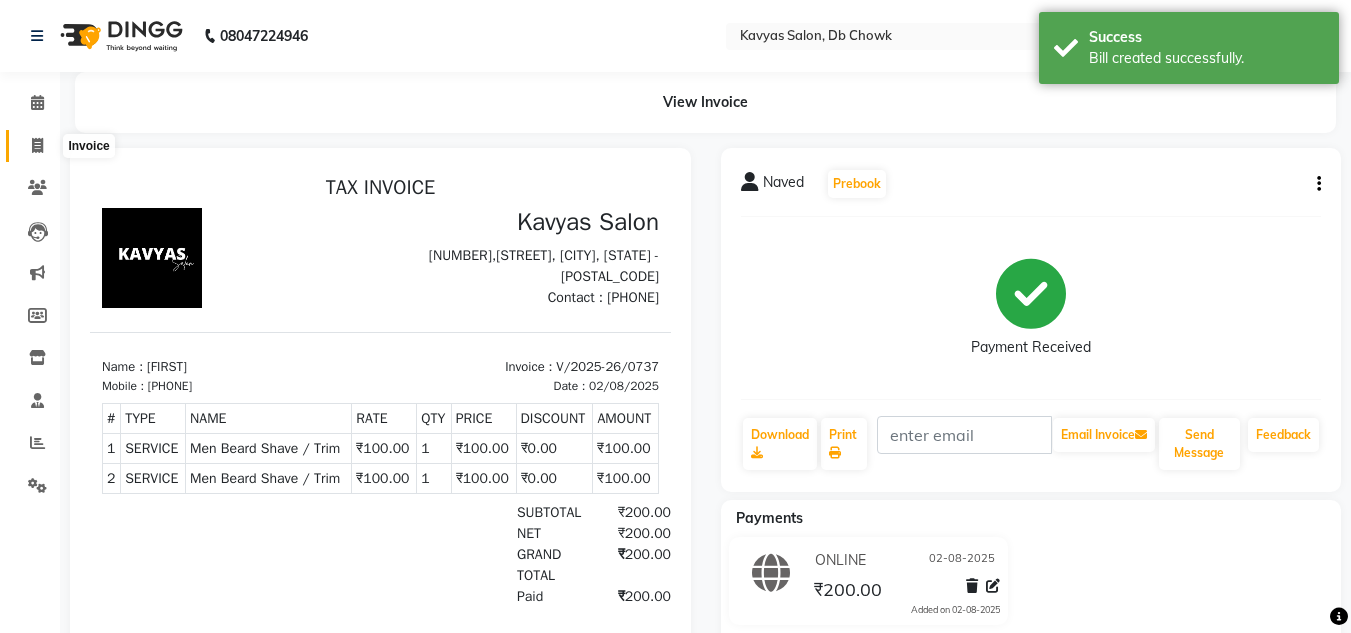 click 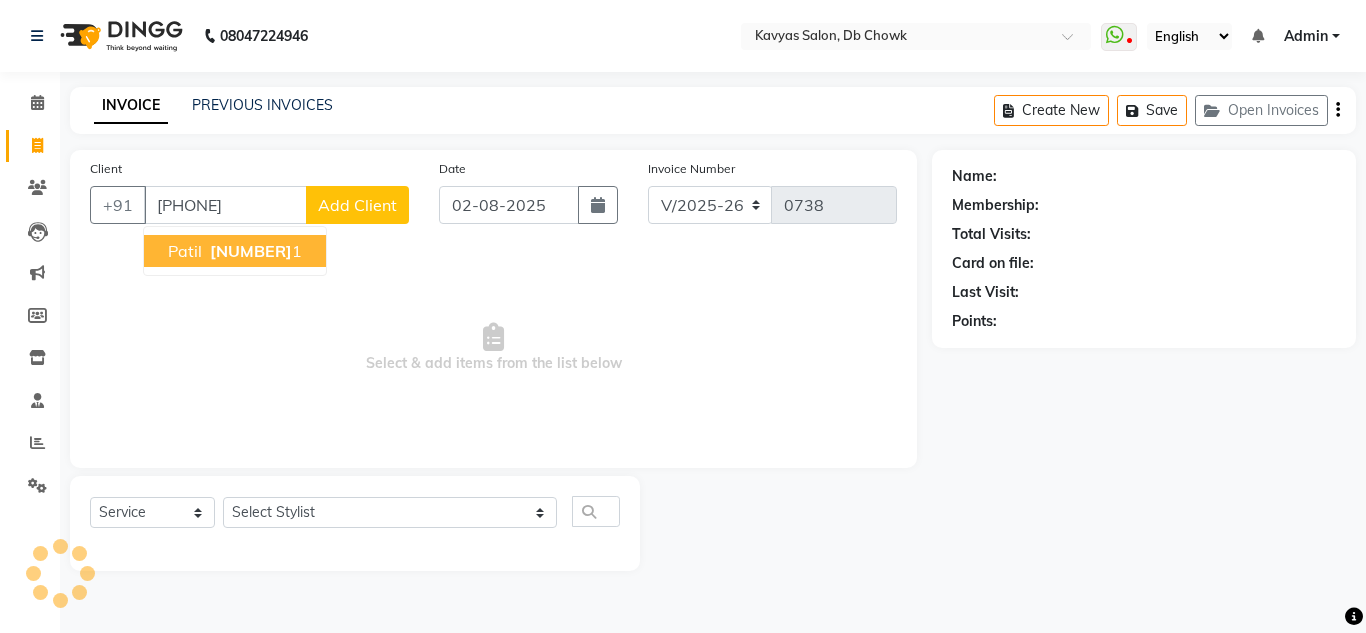 type on "[PHONE]" 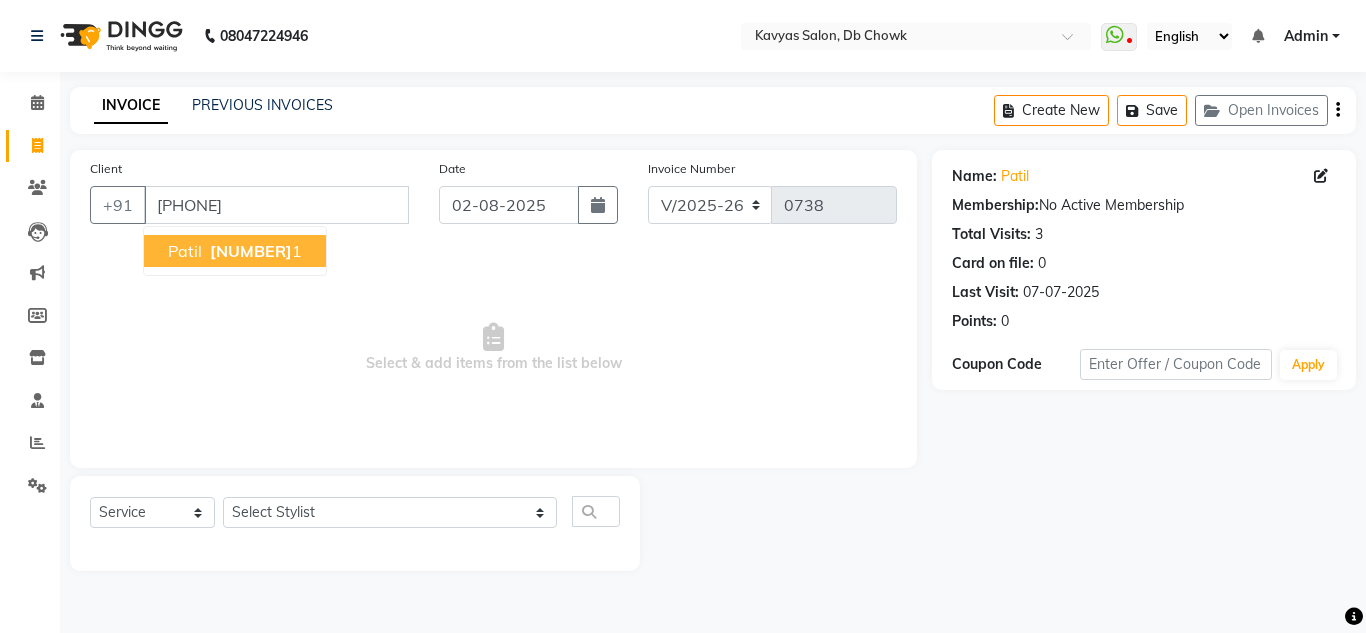 click on "[NUMBER]" at bounding box center (251, 251) 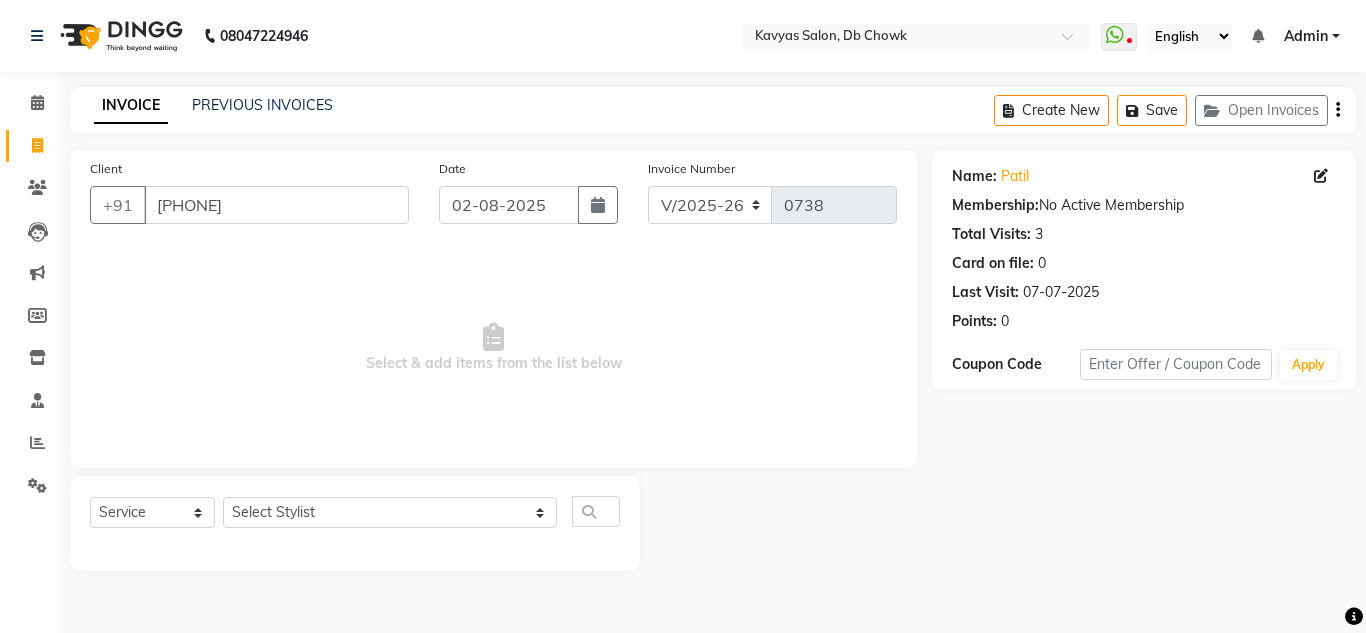 click on "Select  Service  Product  Membership  Package Voucher Prepaid Gift Card  Select Stylist Arif Fatah siddhiqui Kavya Upadhyay Minakshi Chavan Nahim Pinky Pranali Panchal pranjal more Pratibha Upadhyay Renuka Chavhan Salman Ansari Sam Khan Shanu Snehal Surve Vaishali Pachare Vali Hasan Vishal Ahmed Shaikh" 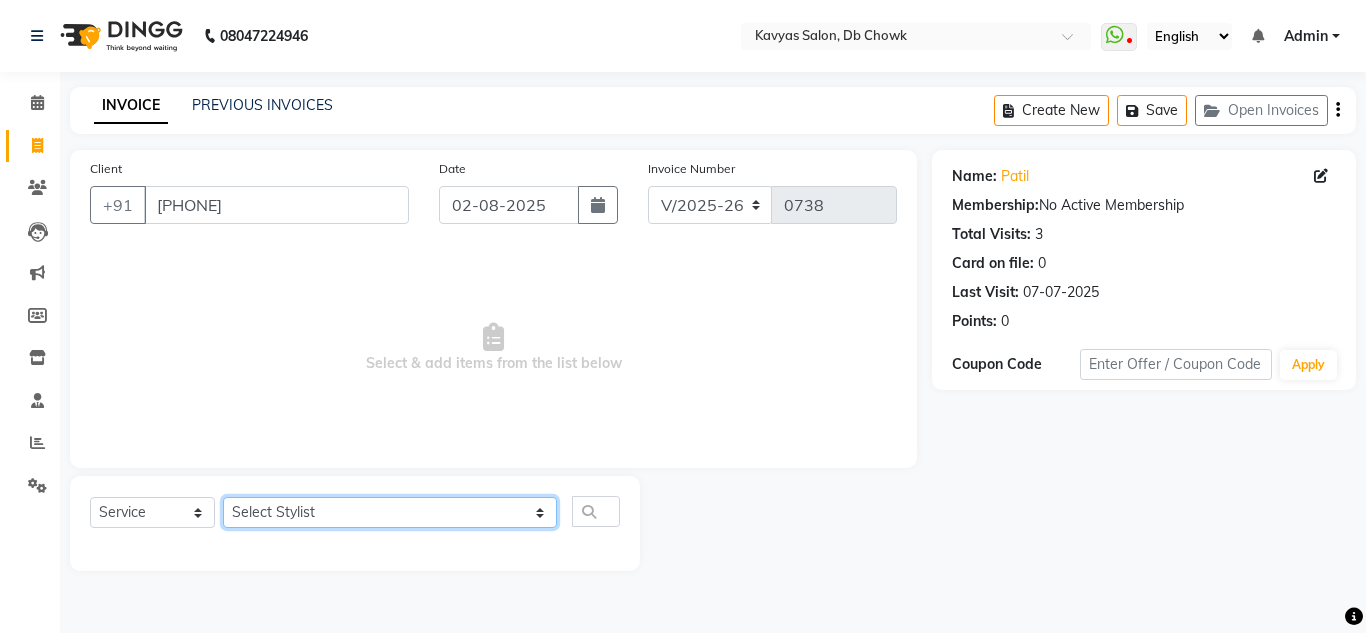 click on "Select Stylist Arif Fatah siddhiqui Kavya Upadhyay Minakshi Chavan Nahim Pinky Pranali Panchal pranjal more Pratibha Upadhyay Renuka Chavhan Salman Ansari Sam Khan Shanu Snehal Surve Vaishali Pachare Vali Hasan Vishal Ahmed Shaikh" 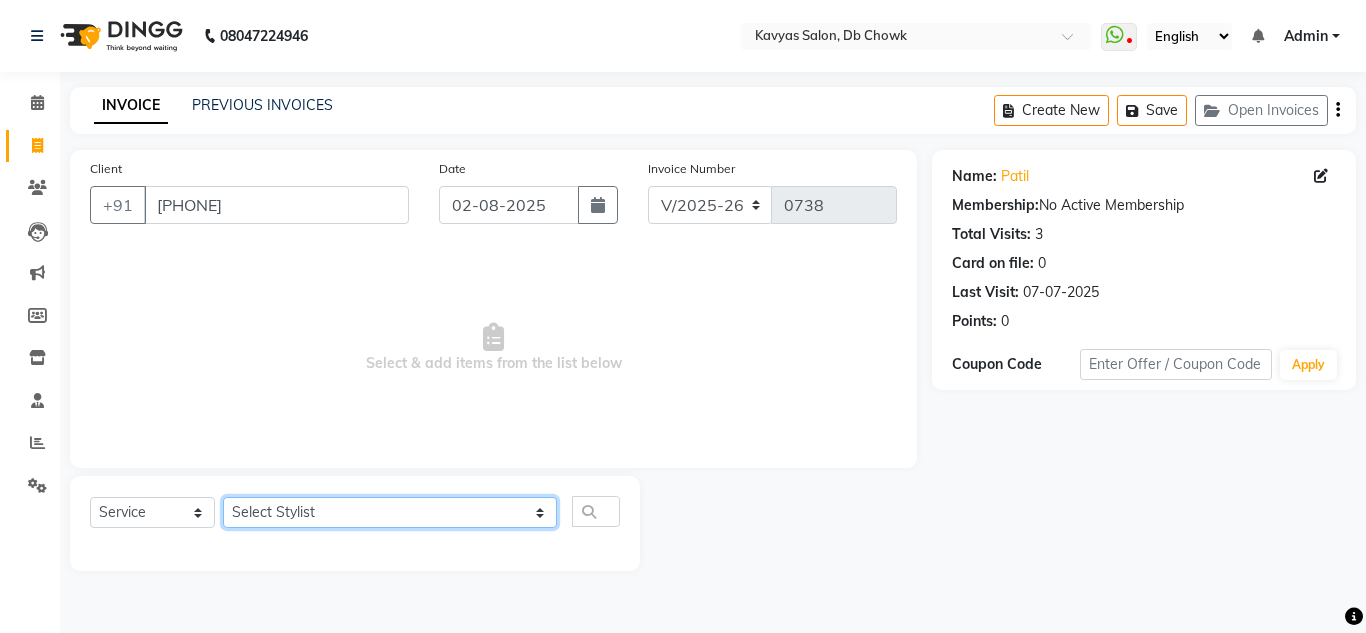 select on "71574" 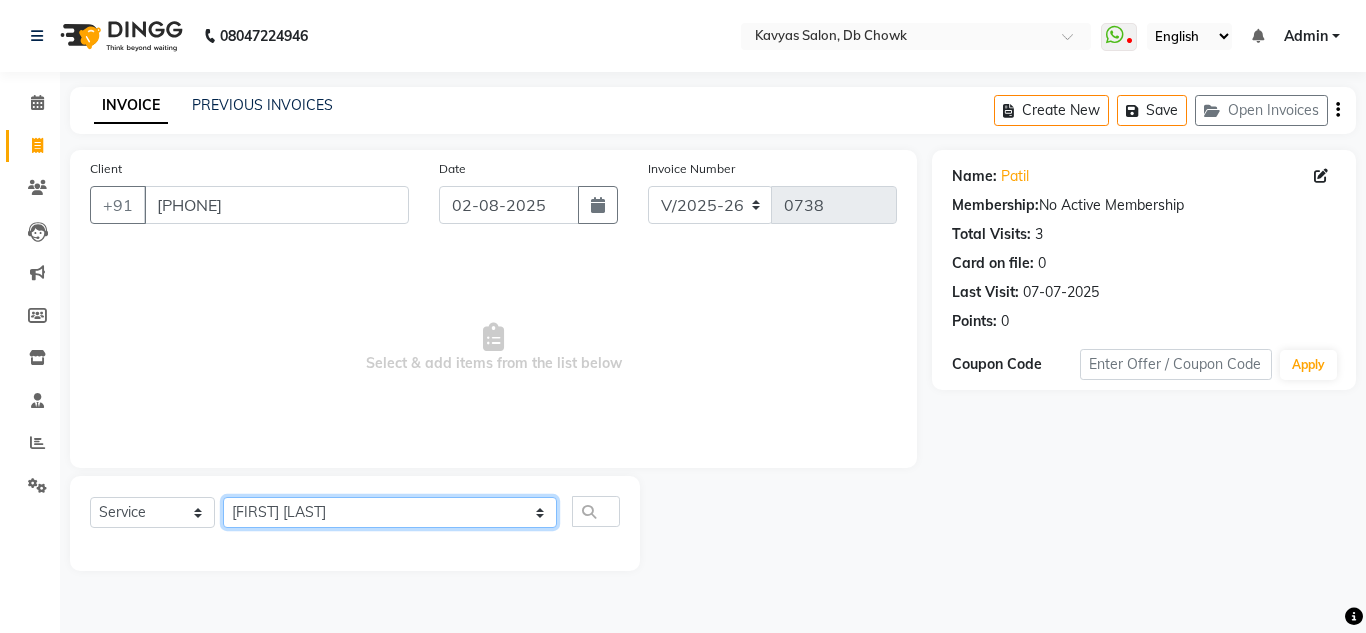 click on "Select Stylist Arif Fatah siddhiqui Kavya Upadhyay Minakshi Chavan Nahim Pinky Pranali Panchal pranjal more Pratibha Upadhyay Renuka Chavhan Salman Ansari Sam Khan Shanu Snehal Surve Vaishali Pachare Vali Hasan Vishal Ahmed Shaikh" 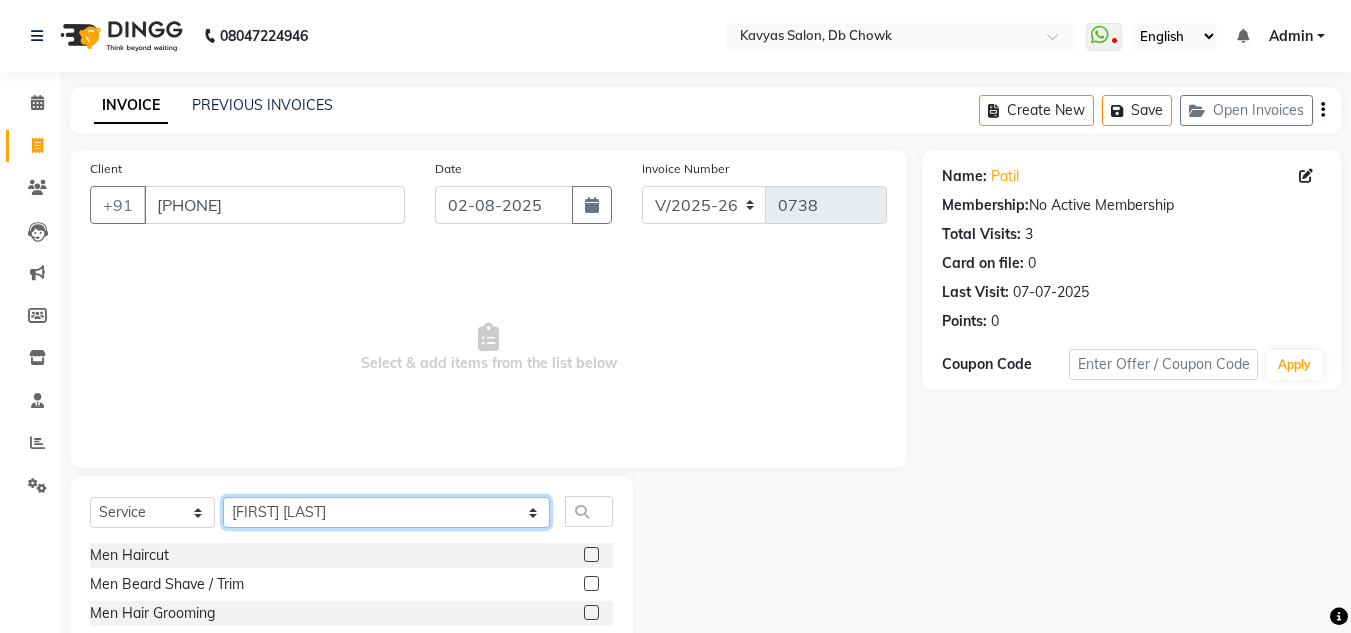 scroll, scrollTop: 168, scrollLeft: 0, axis: vertical 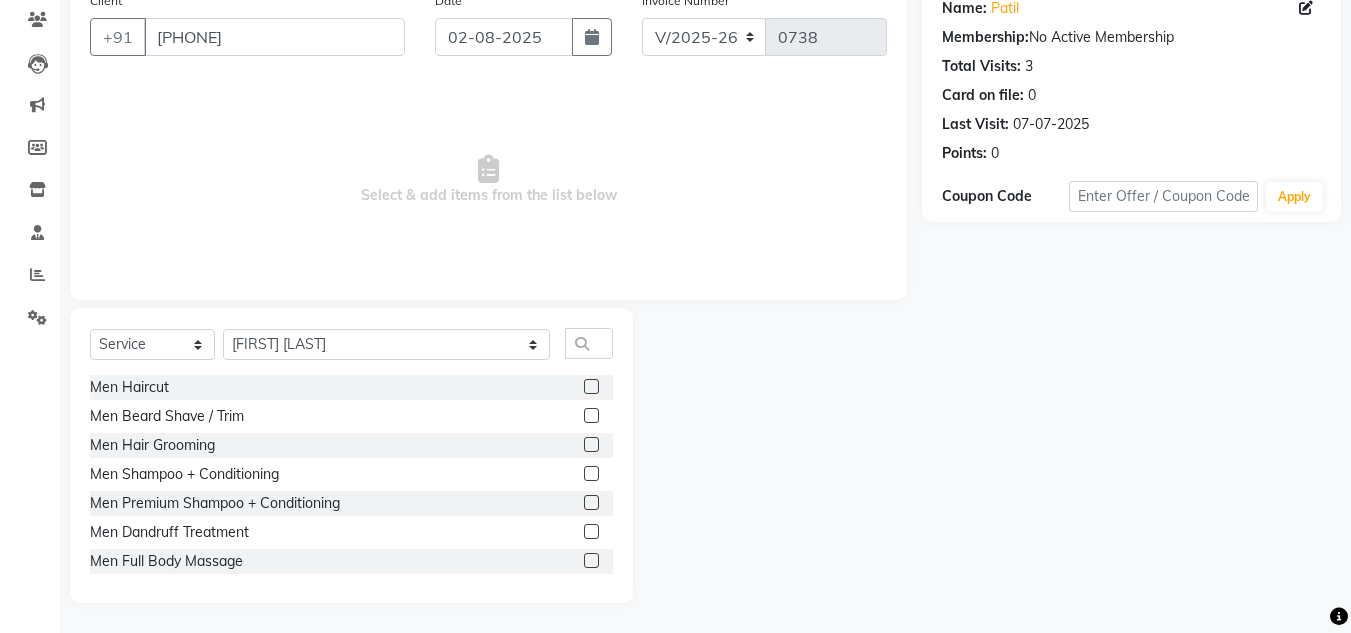 click 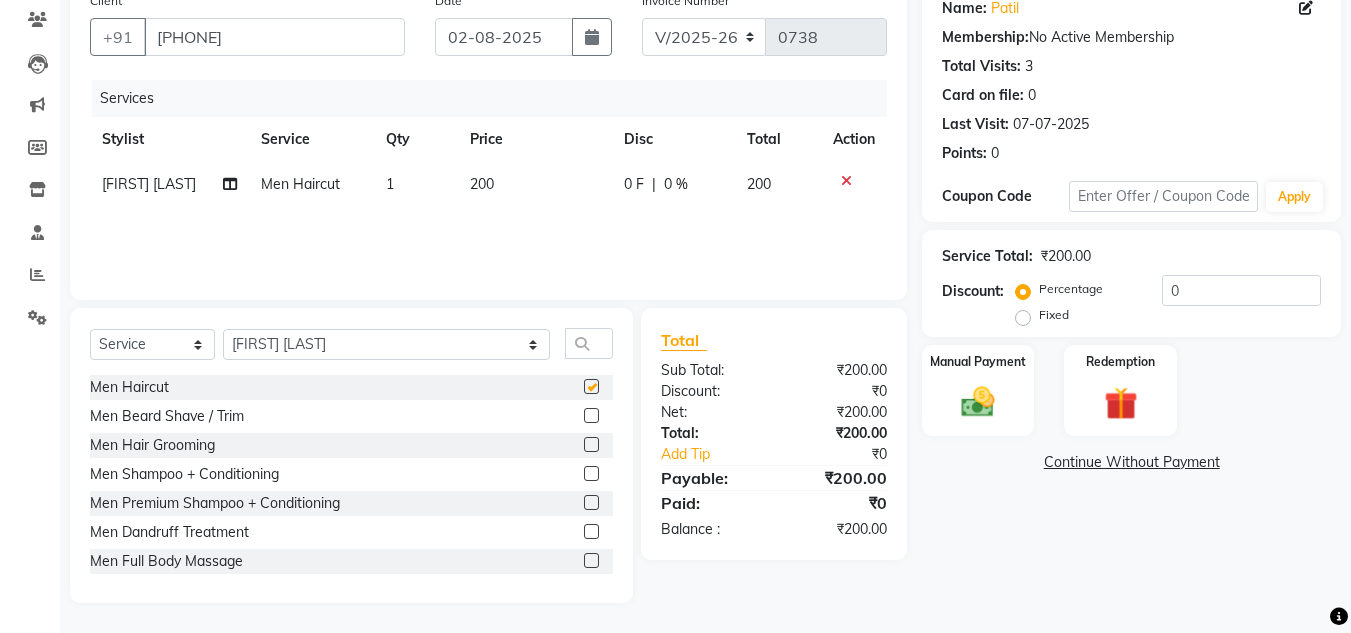 checkbox on "false" 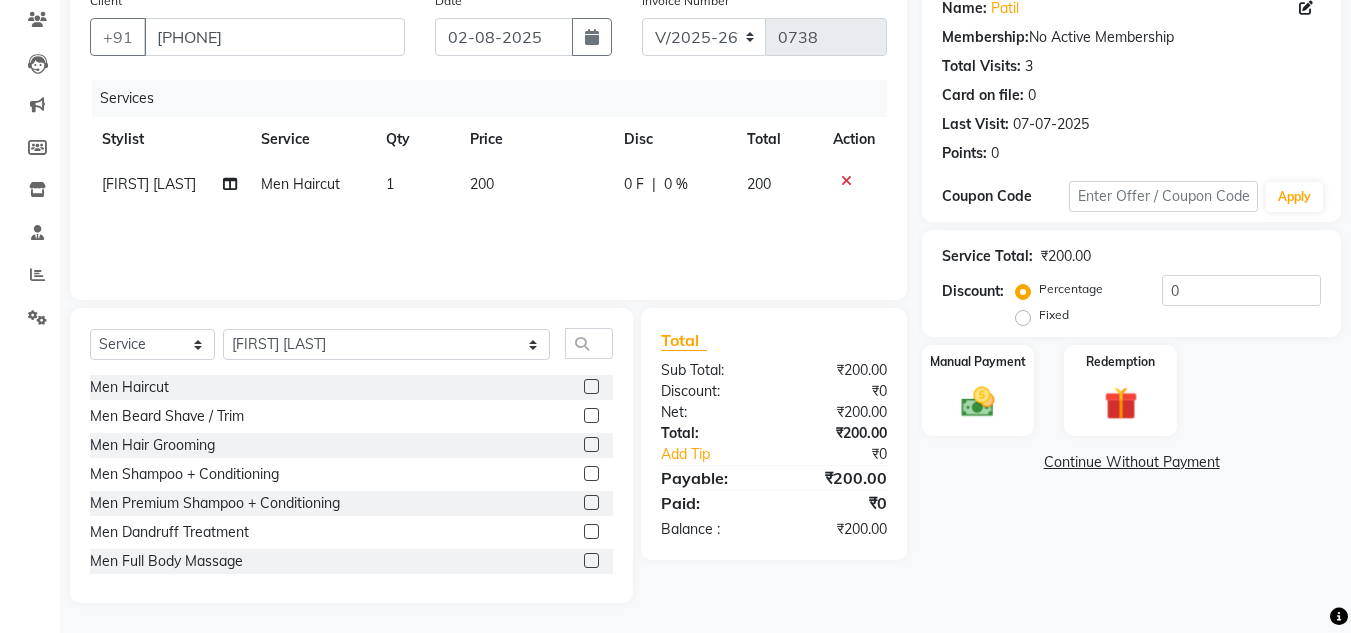 click 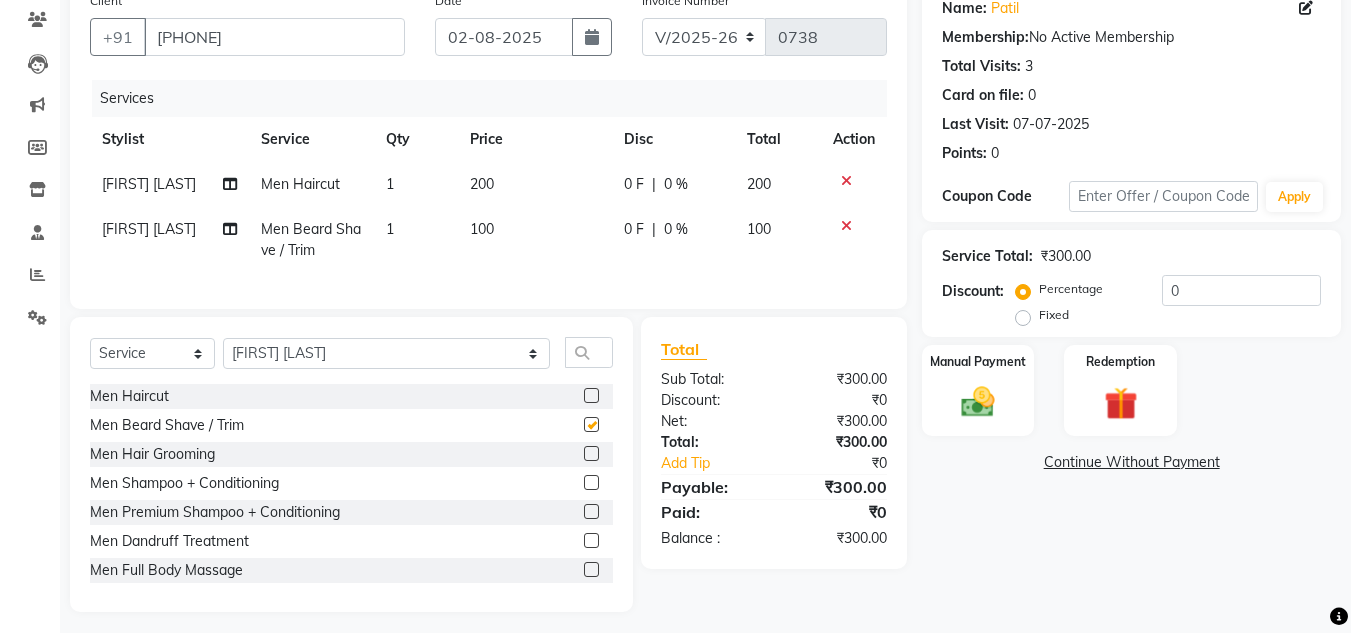 checkbox on "false" 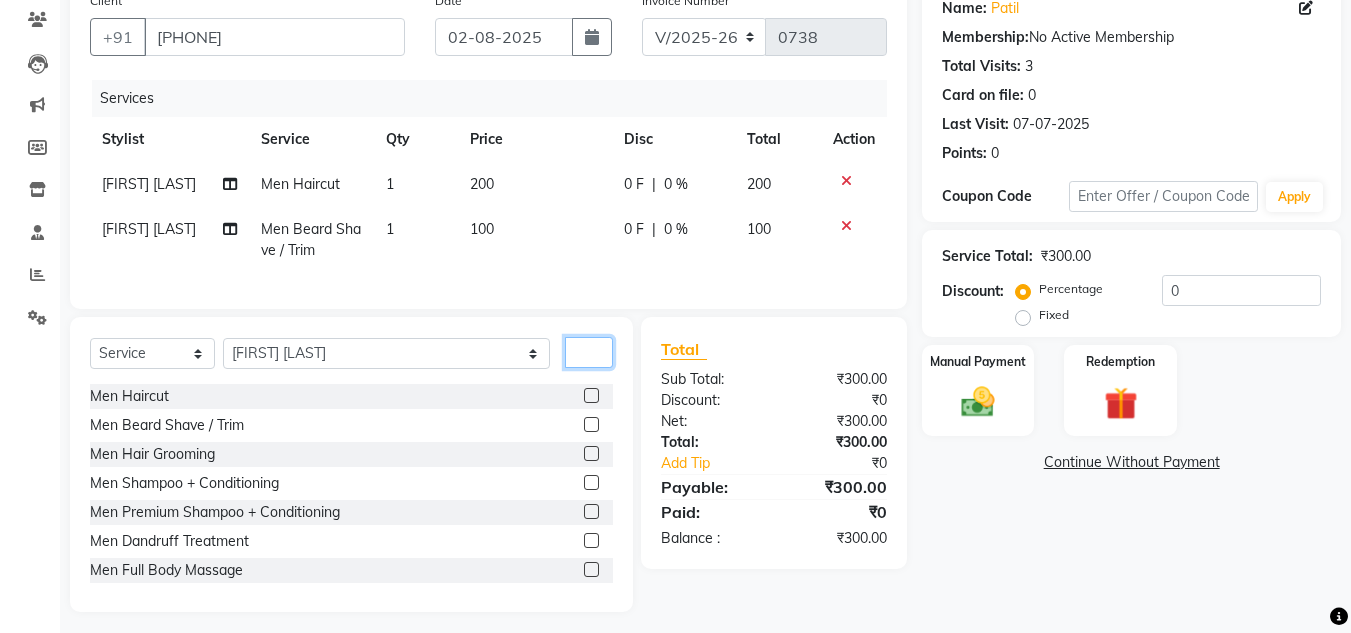 click 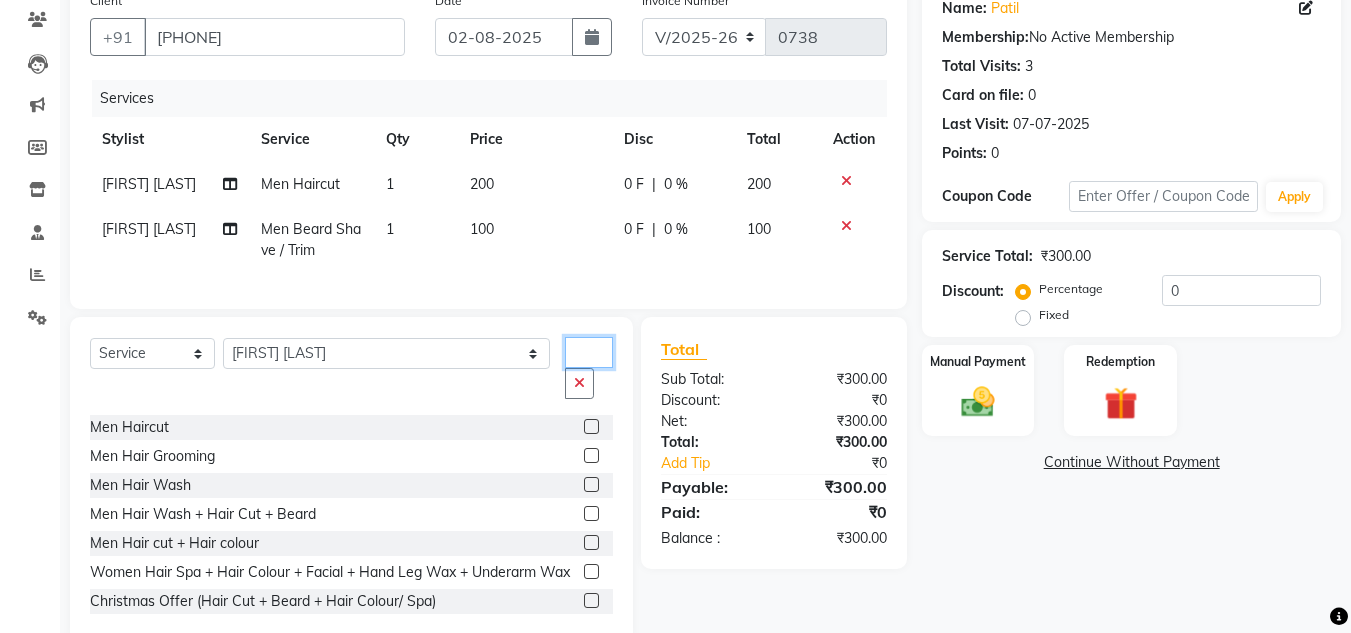 type on "hai" 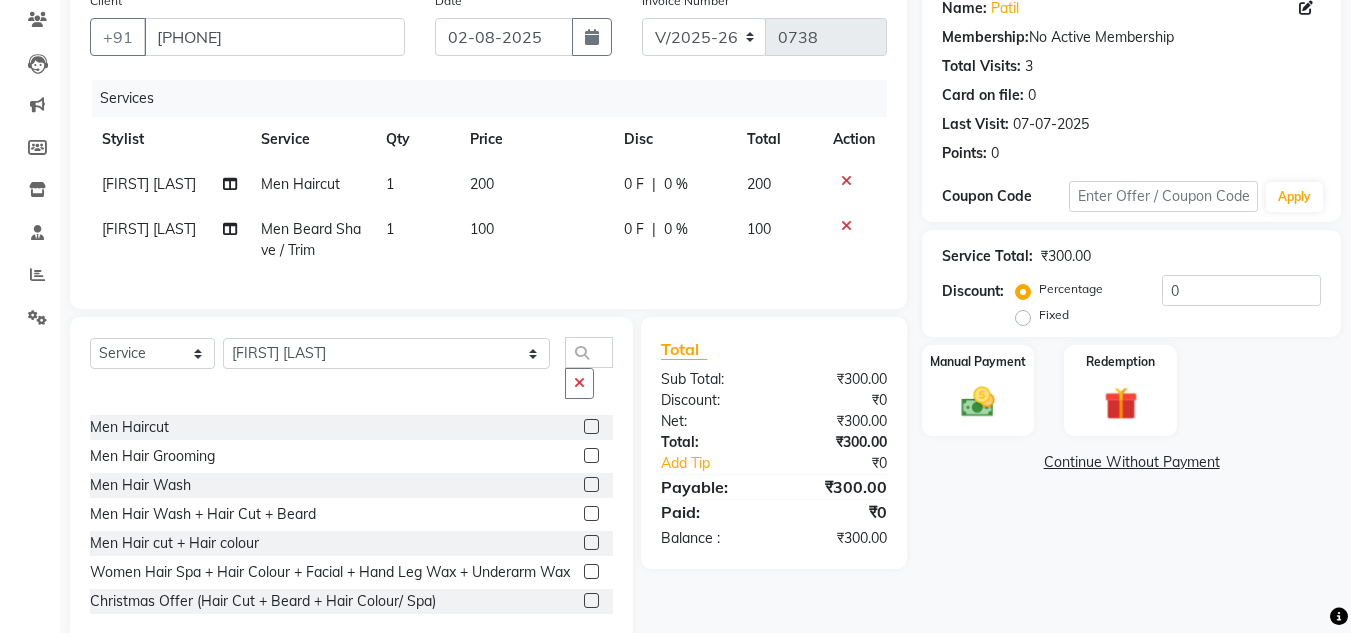 click 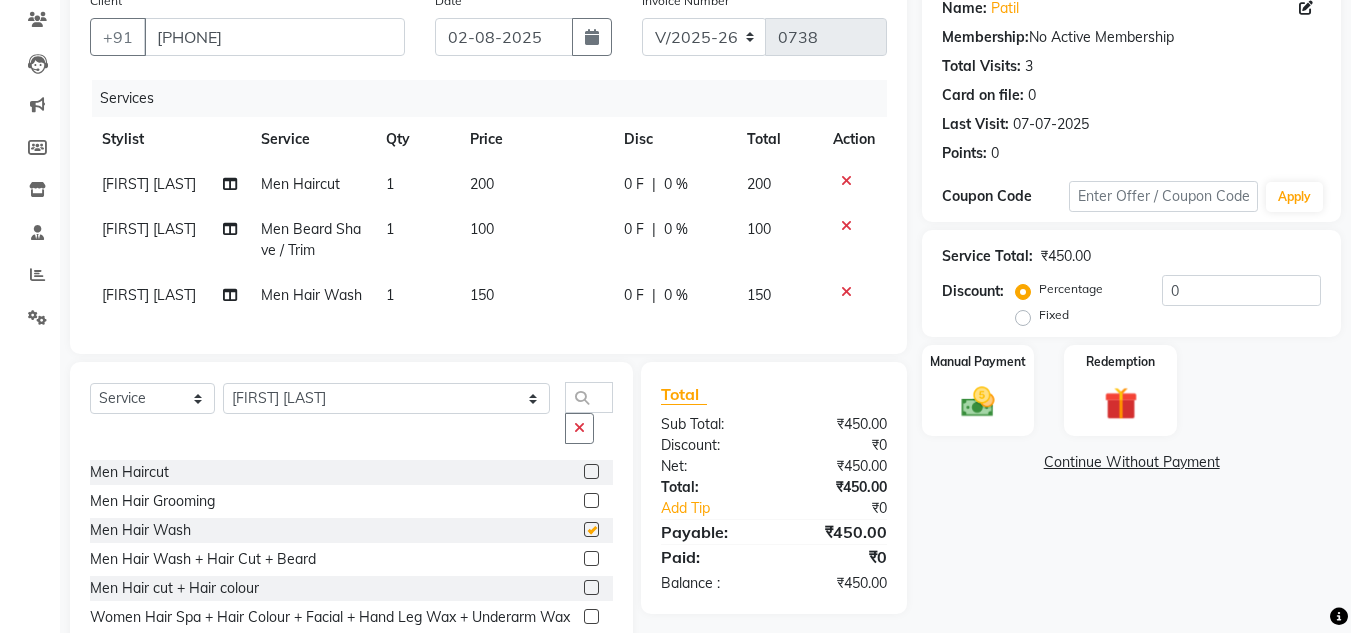 checkbox on "false" 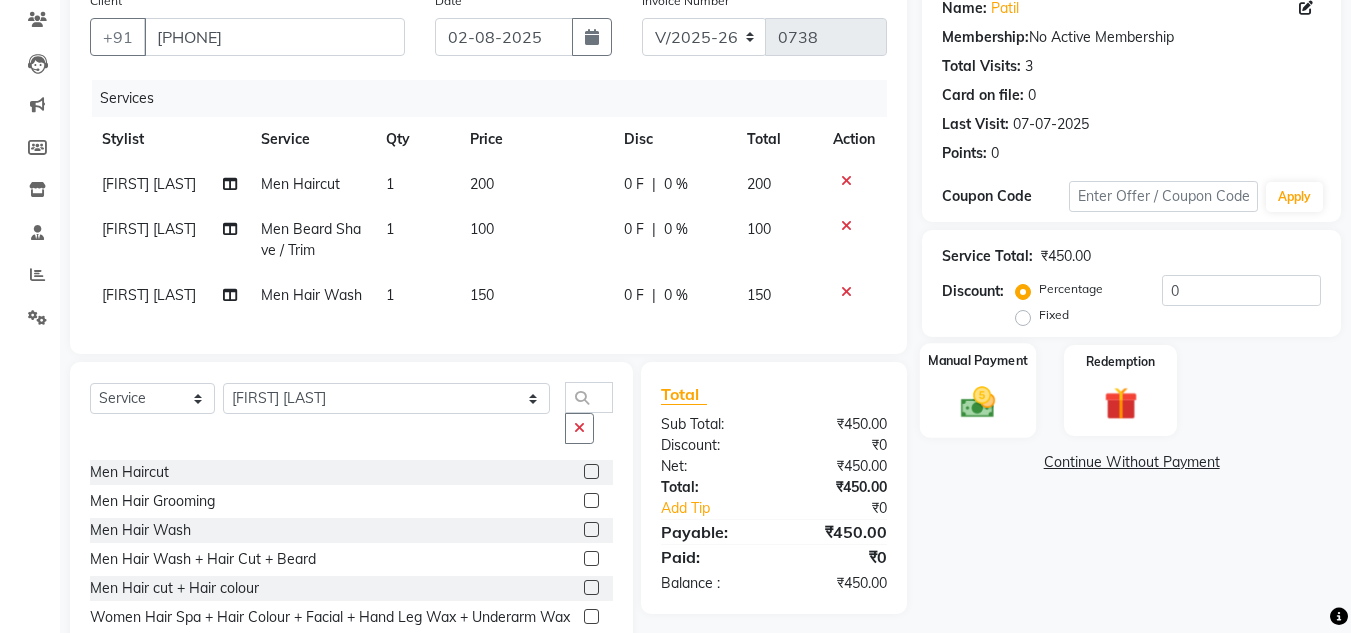click 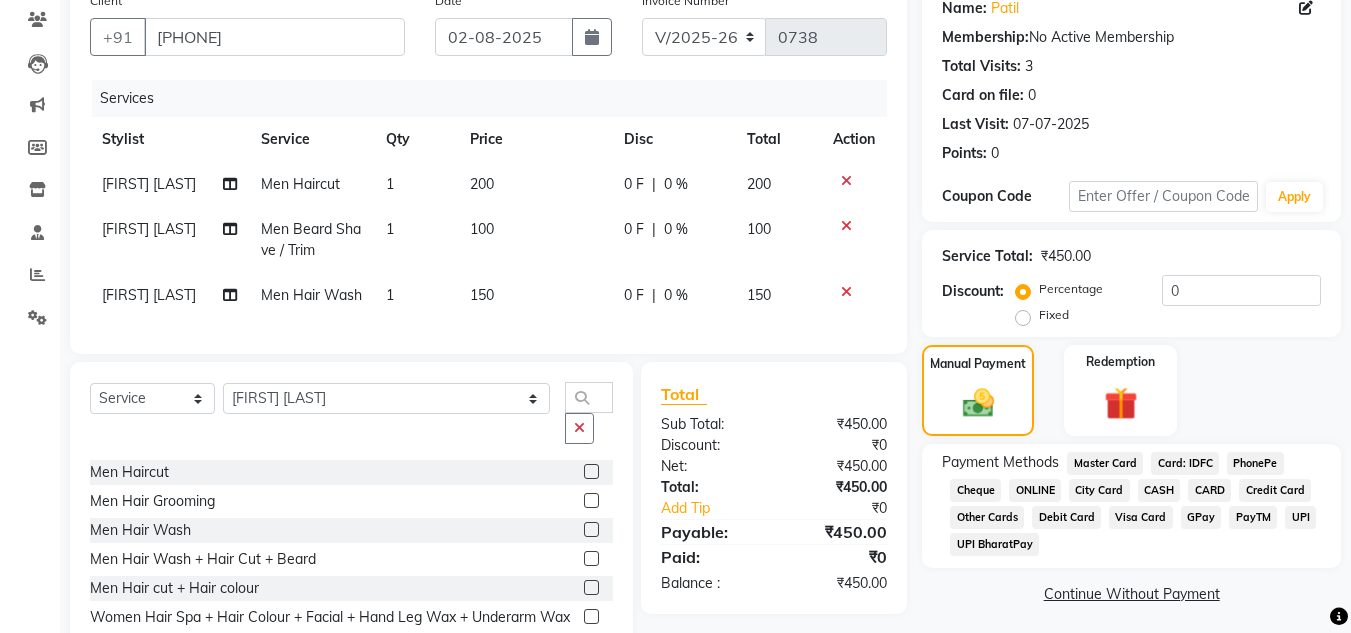 click on "ONLINE" 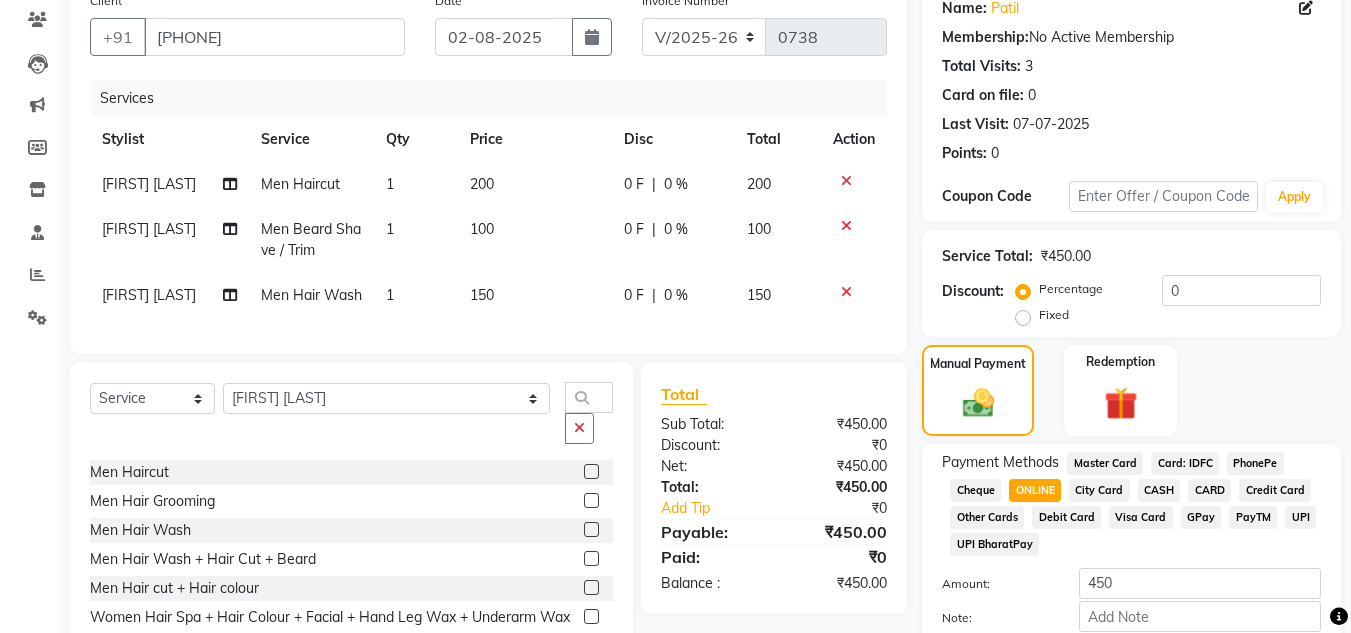 scroll, scrollTop: 280, scrollLeft: 0, axis: vertical 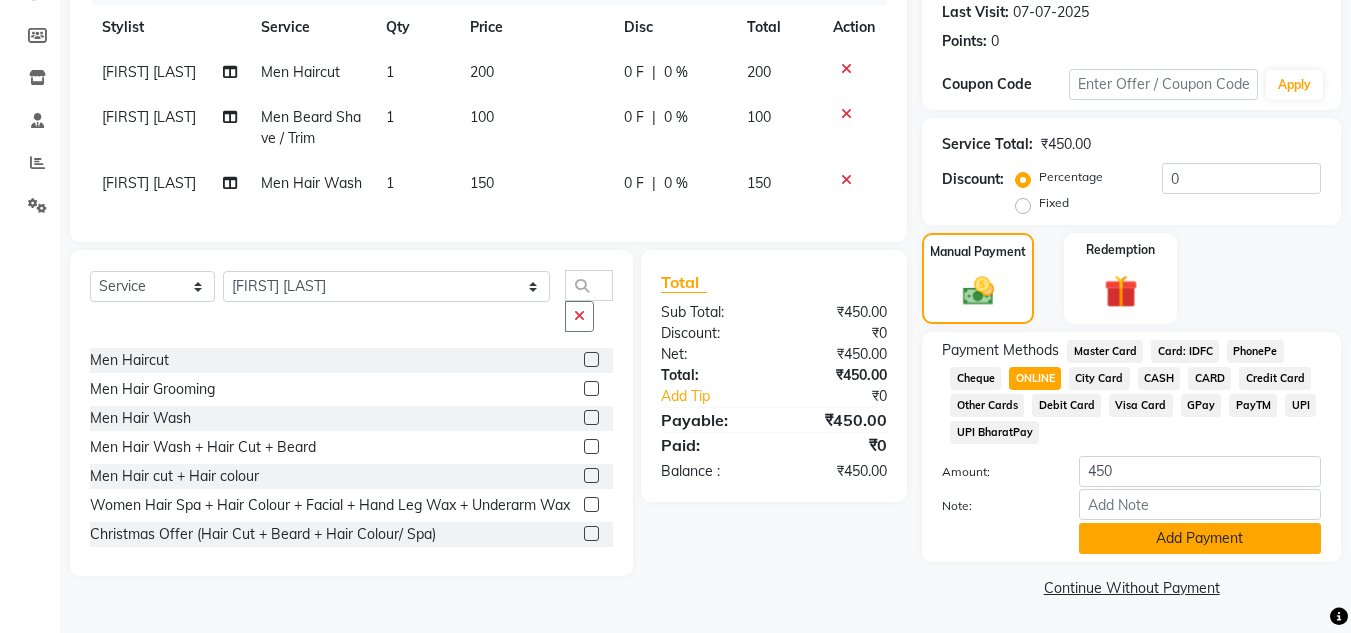 click on "Add Payment" 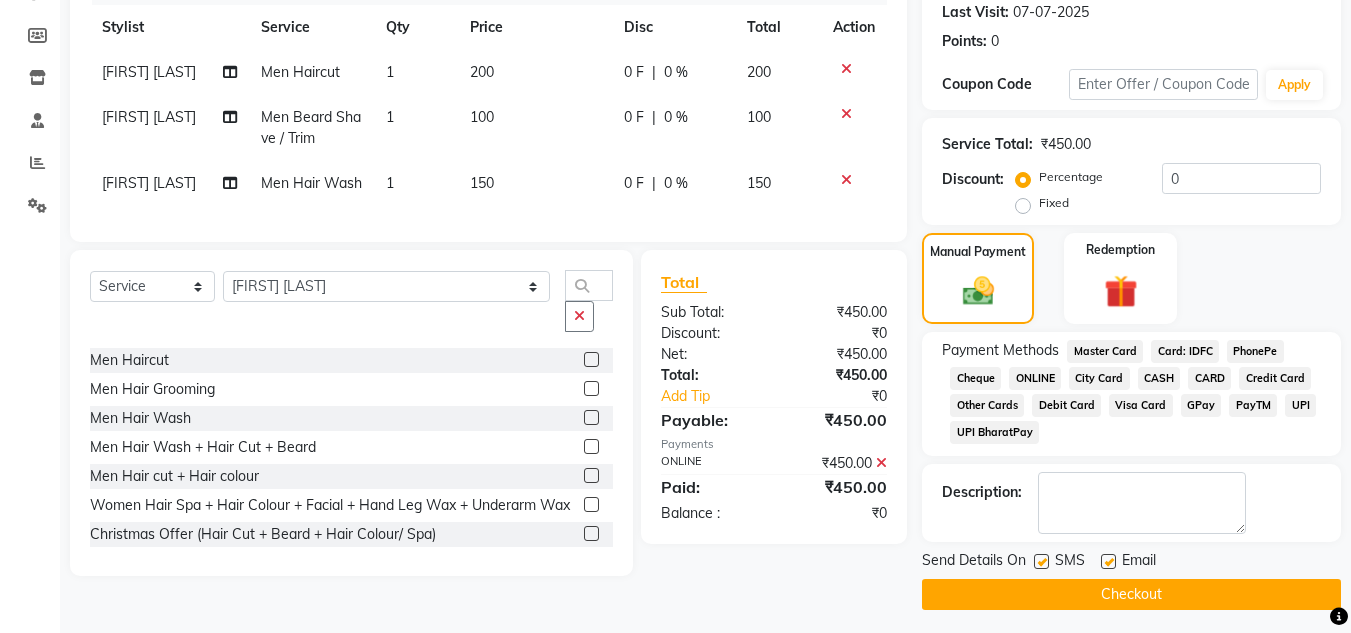 click 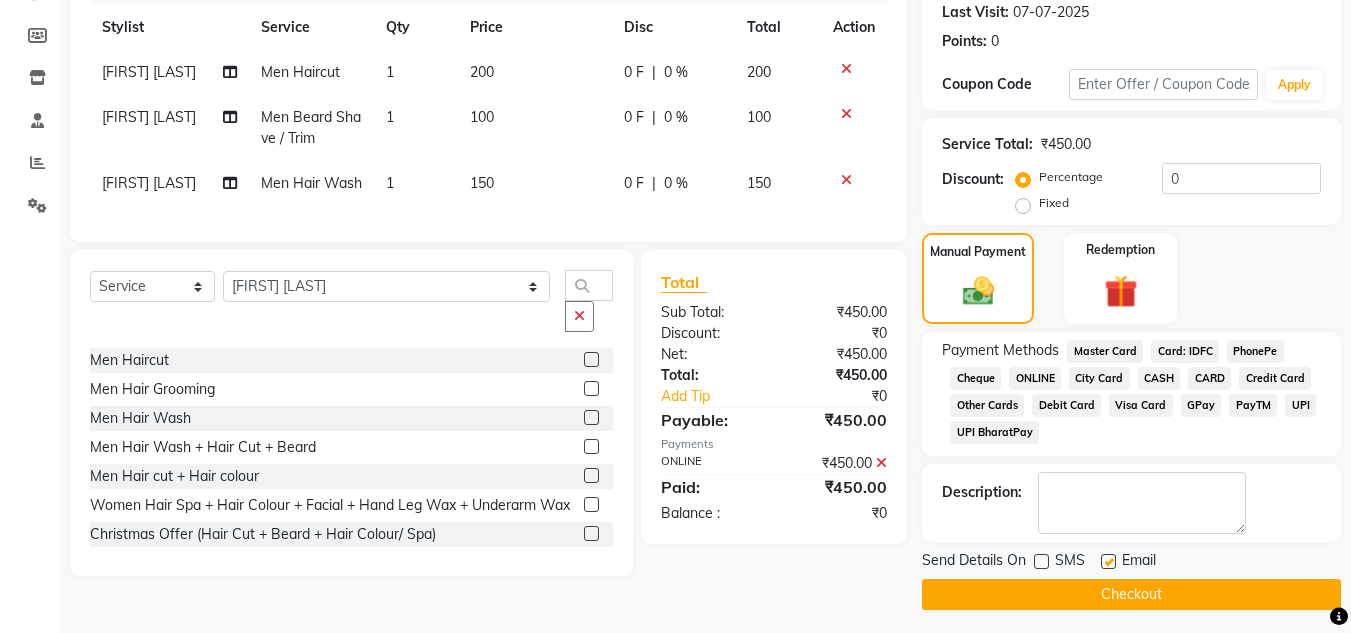 click on "Checkout" 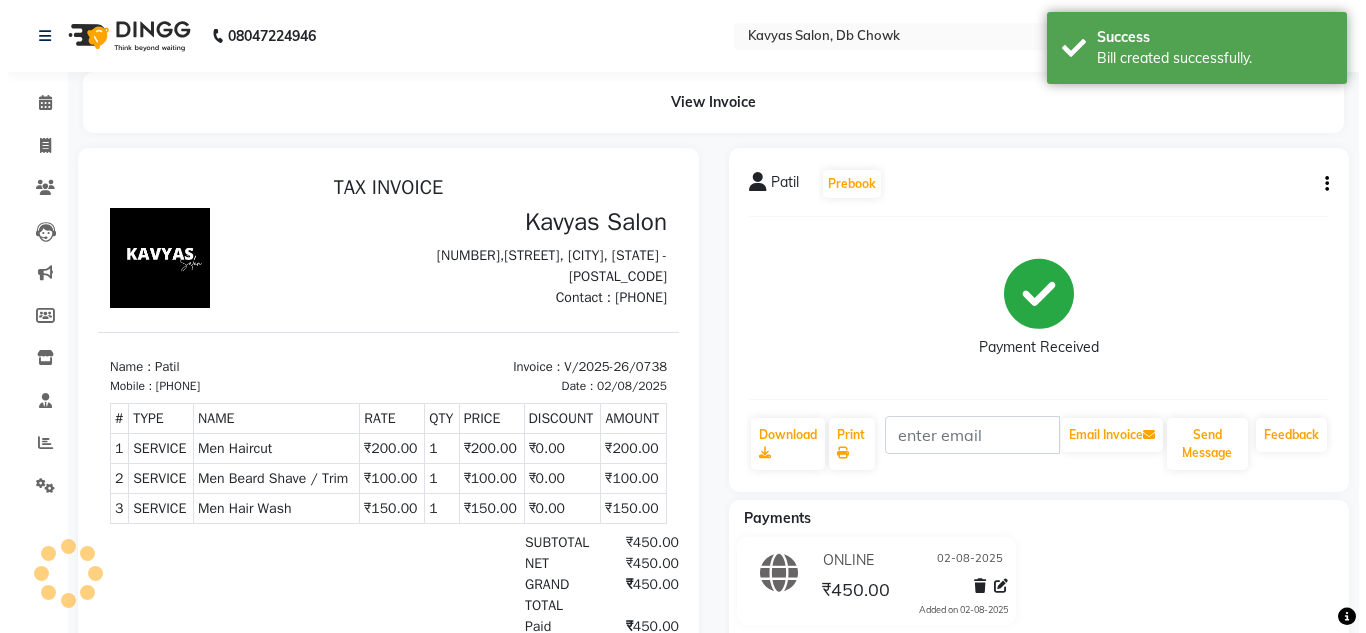 scroll, scrollTop: 0, scrollLeft: 0, axis: both 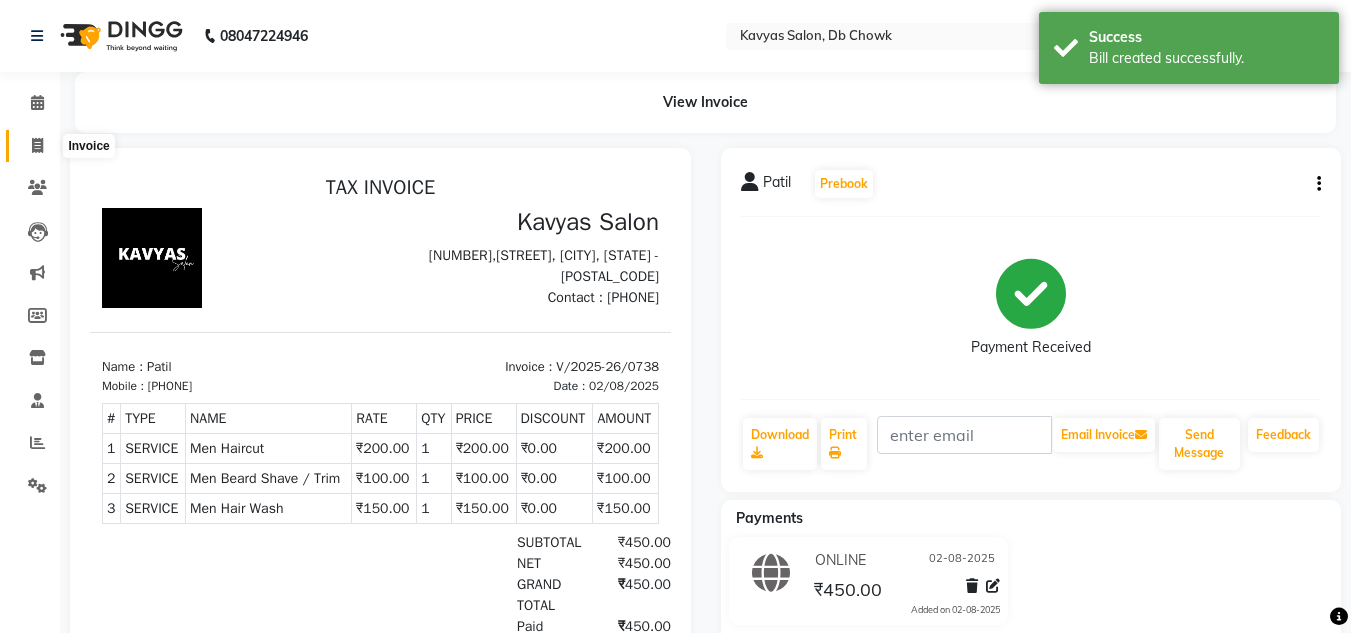 click 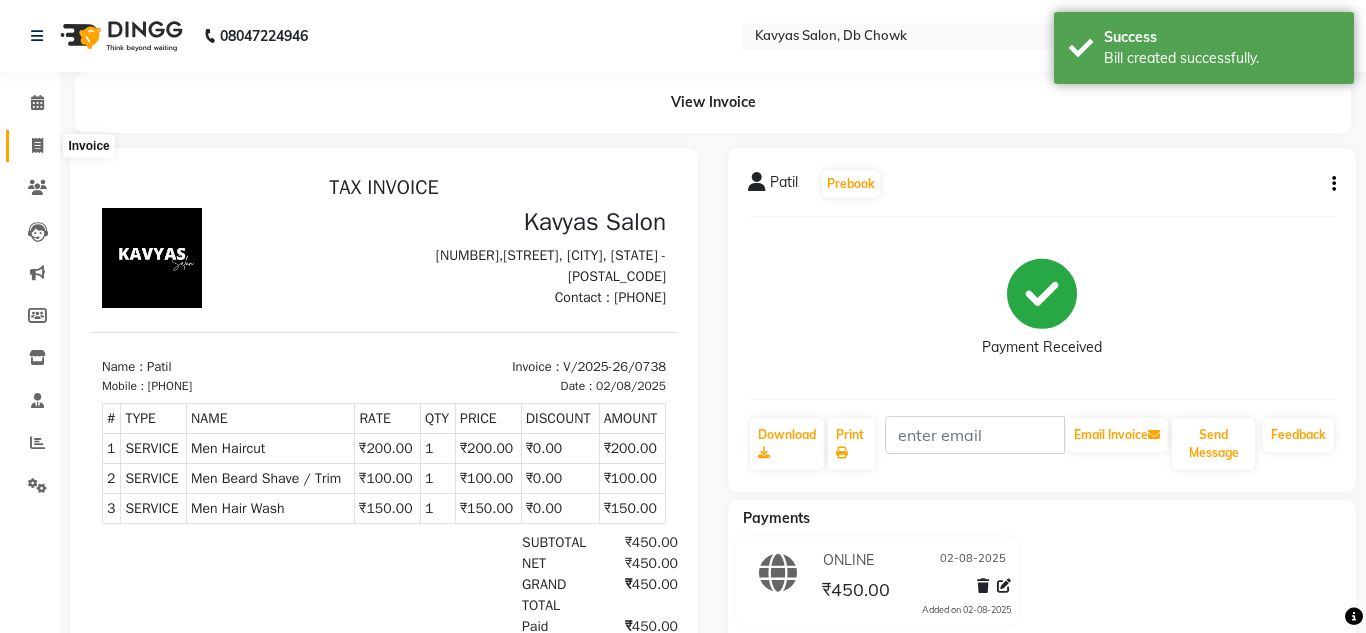 select on "service" 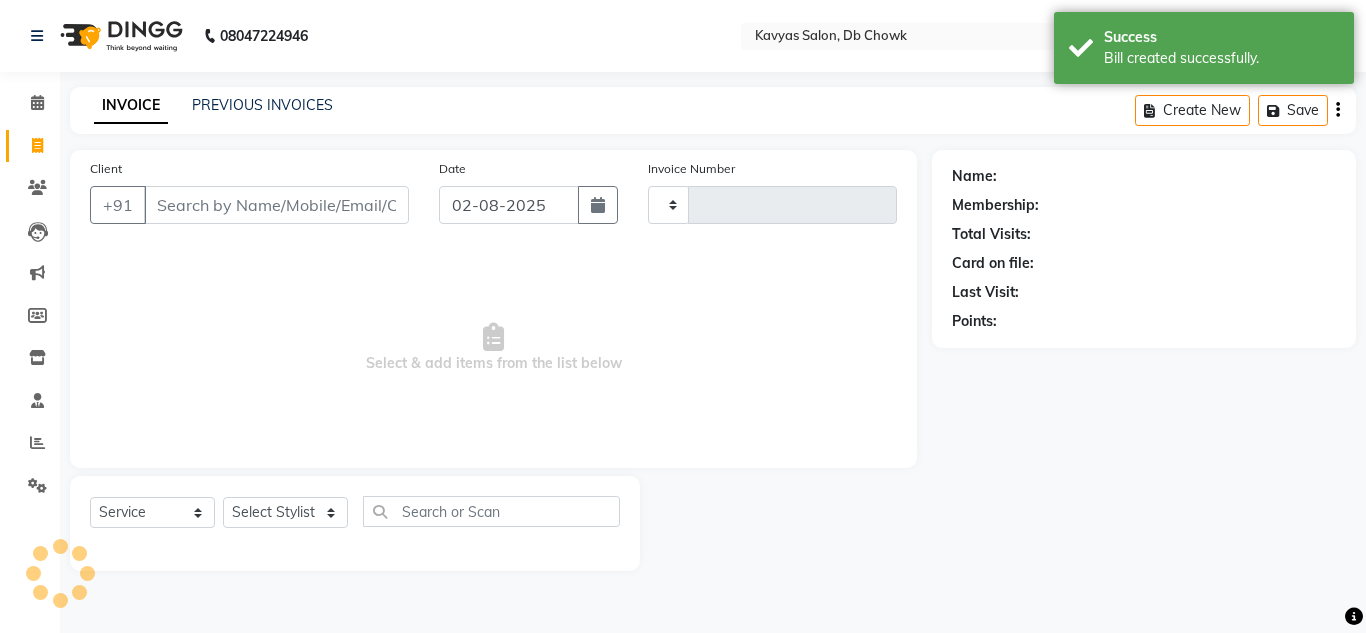 type on "0739" 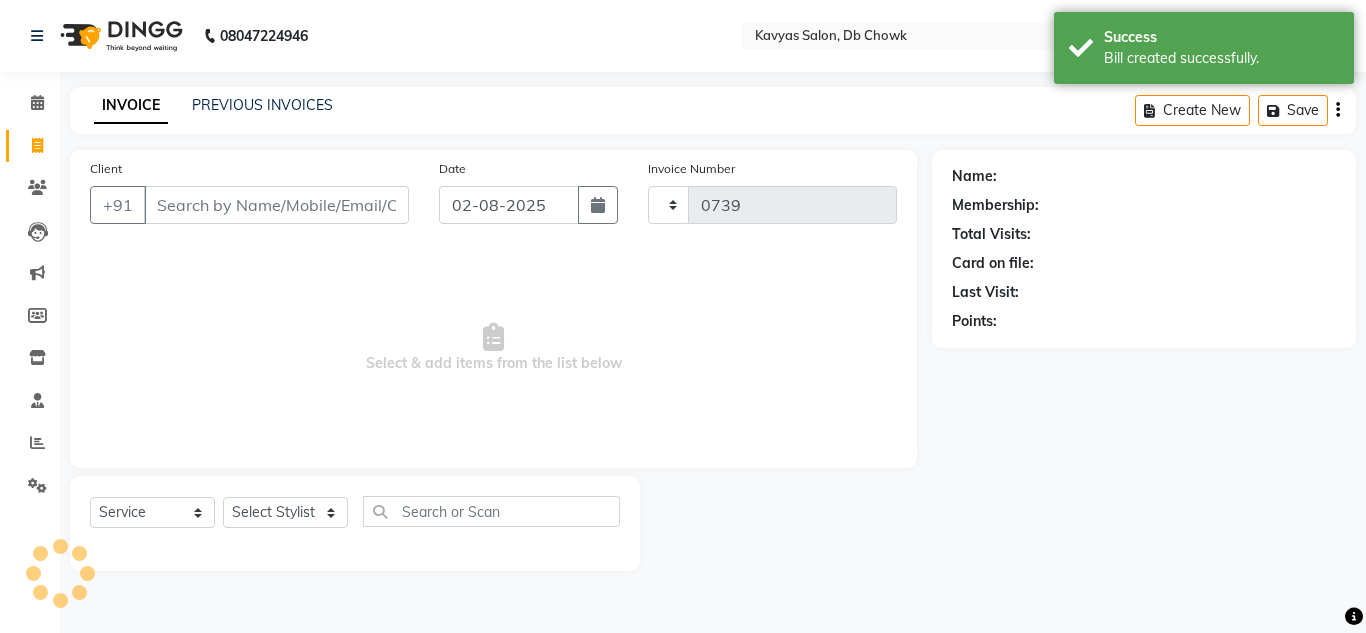 select on "6954" 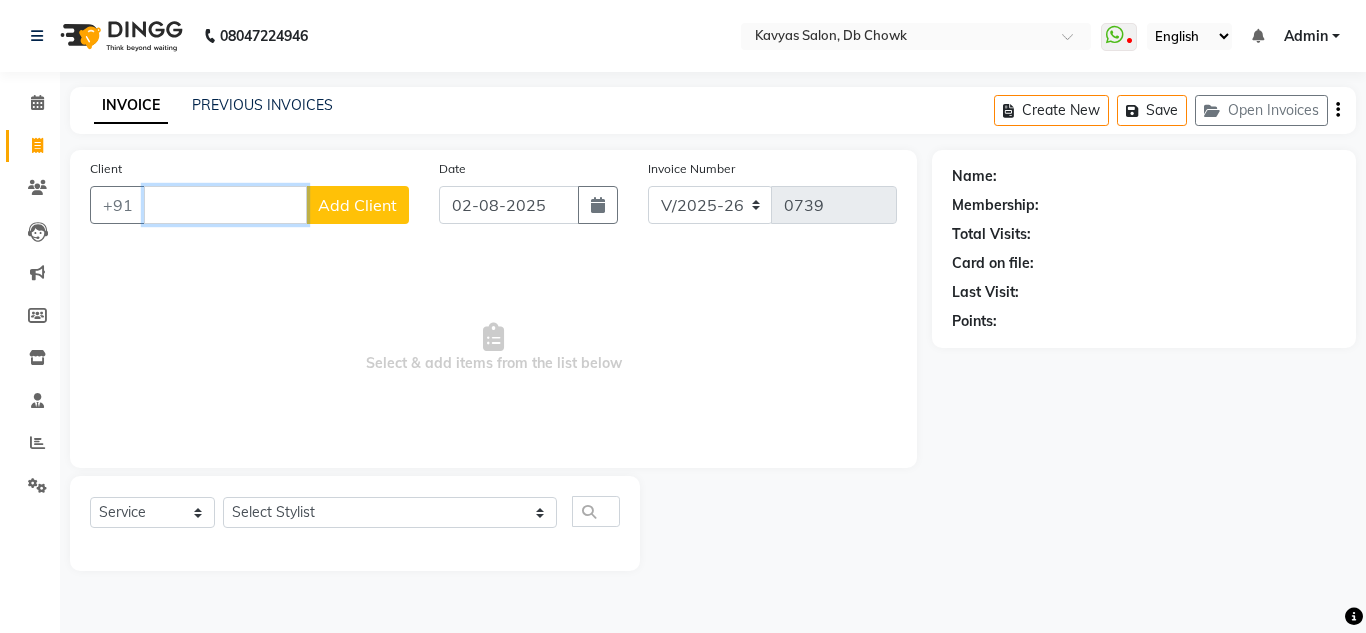 type 